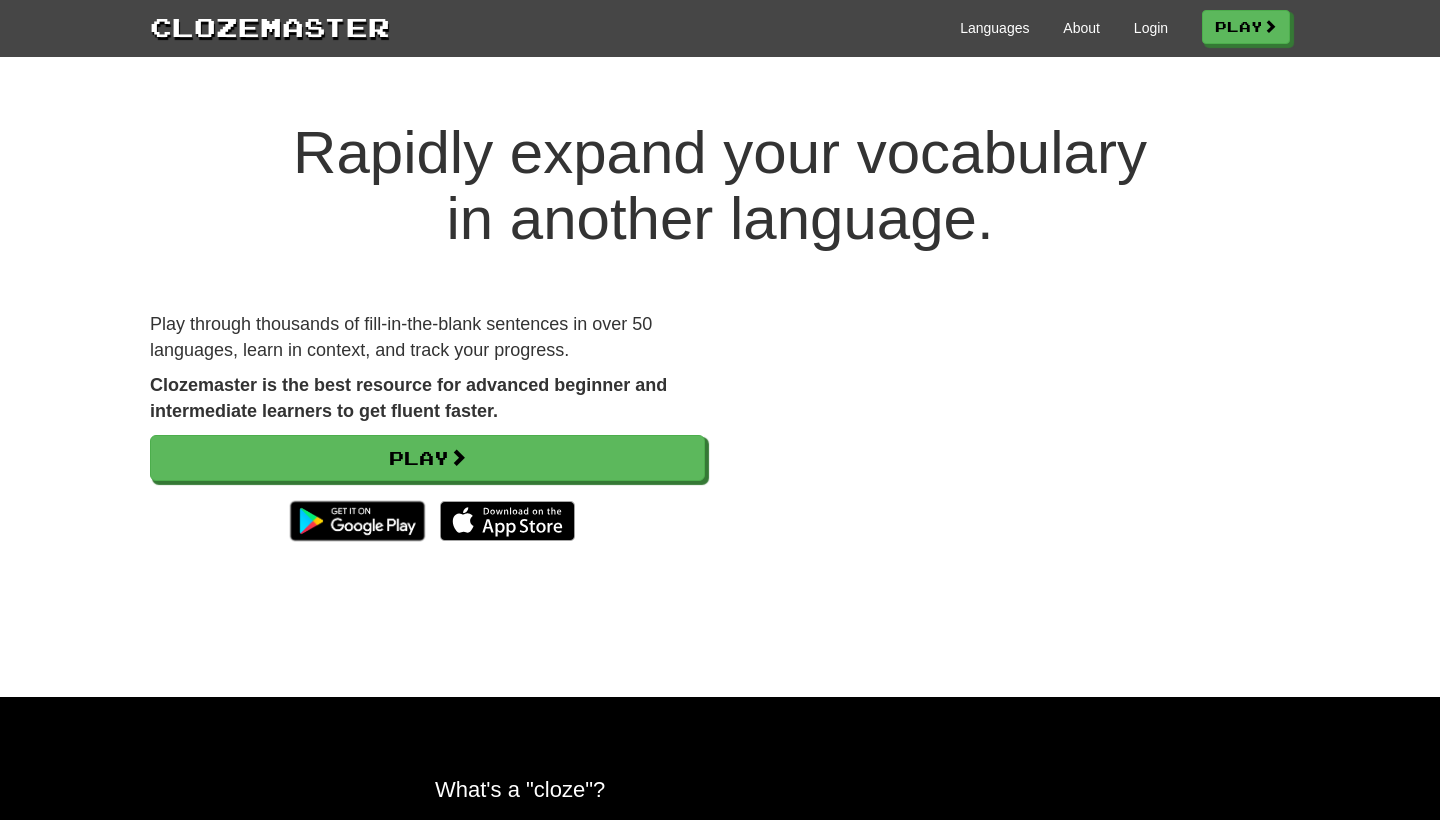 scroll, scrollTop: 0, scrollLeft: 0, axis: both 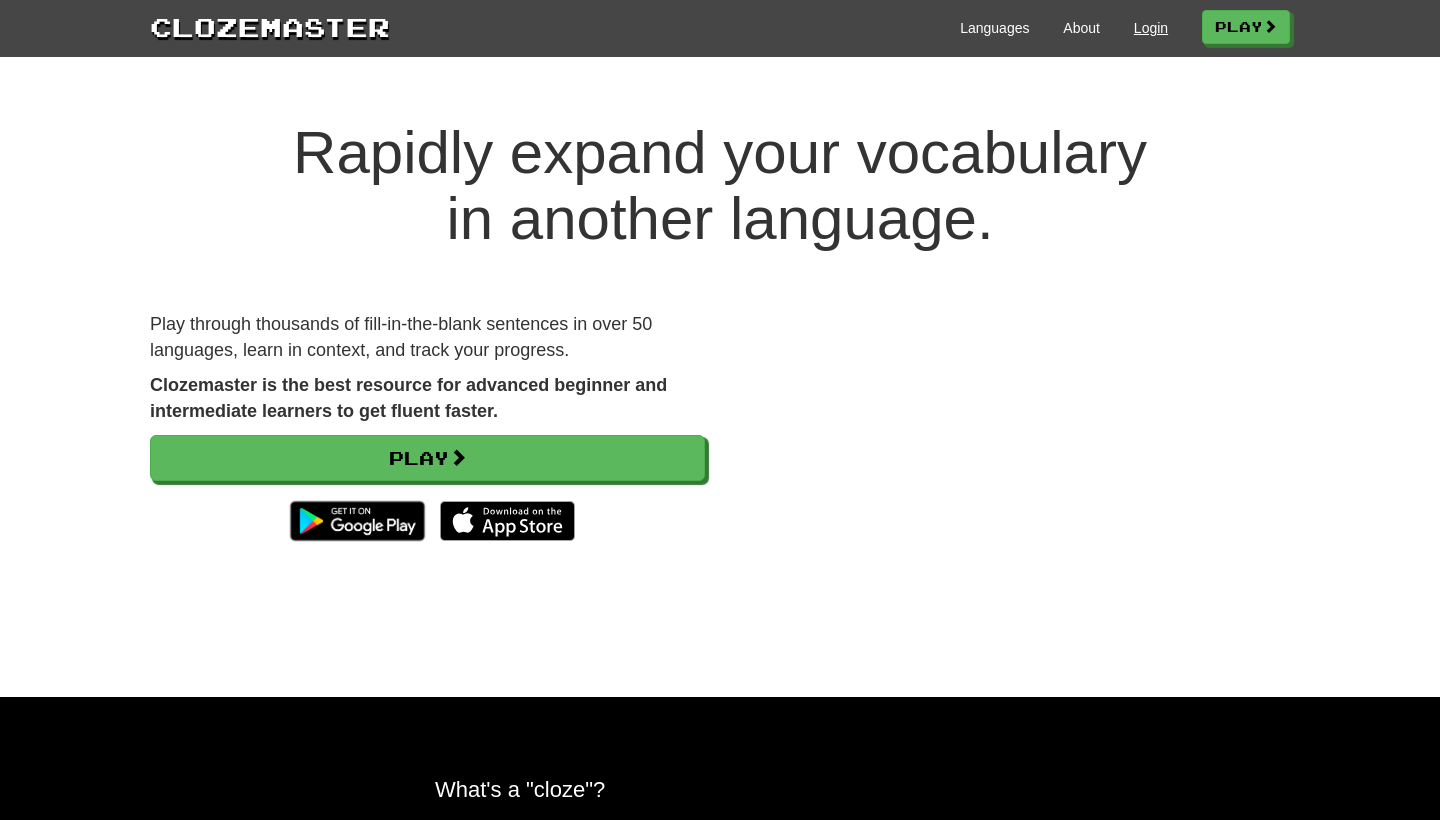 click on "Login" at bounding box center [1151, 28] 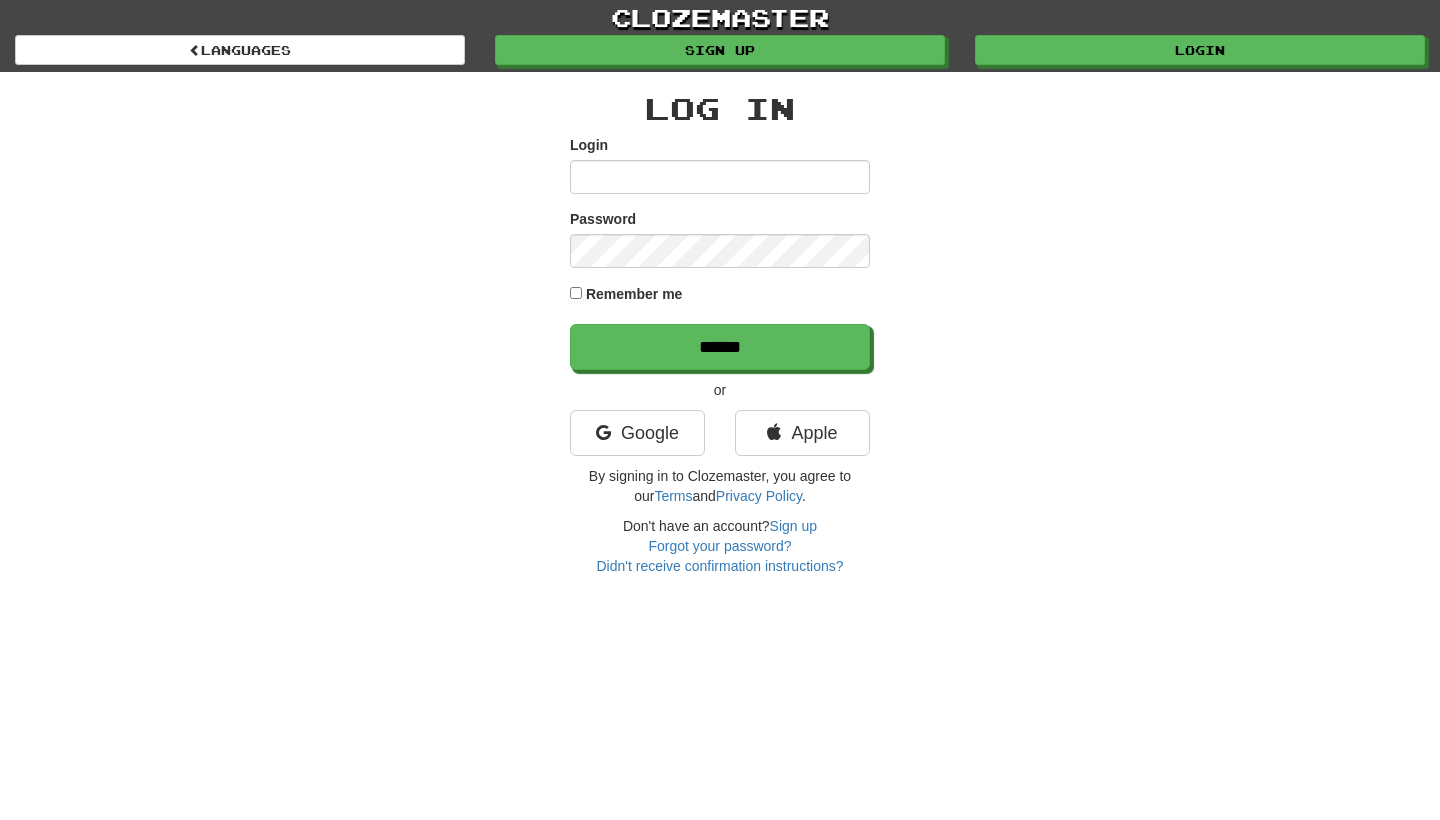 scroll, scrollTop: 0, scrollLeft: 0, axis: both 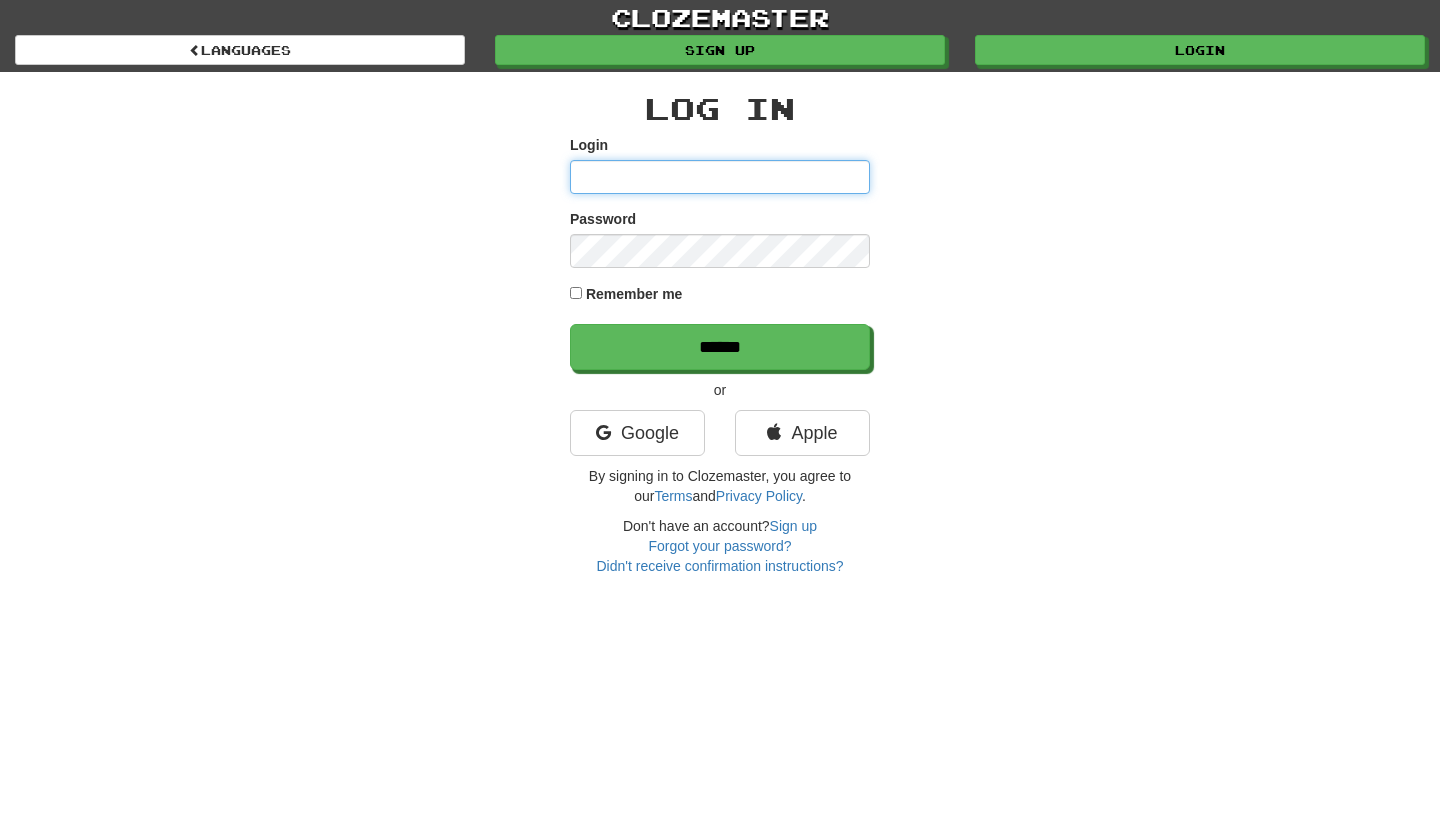 type on "**********" 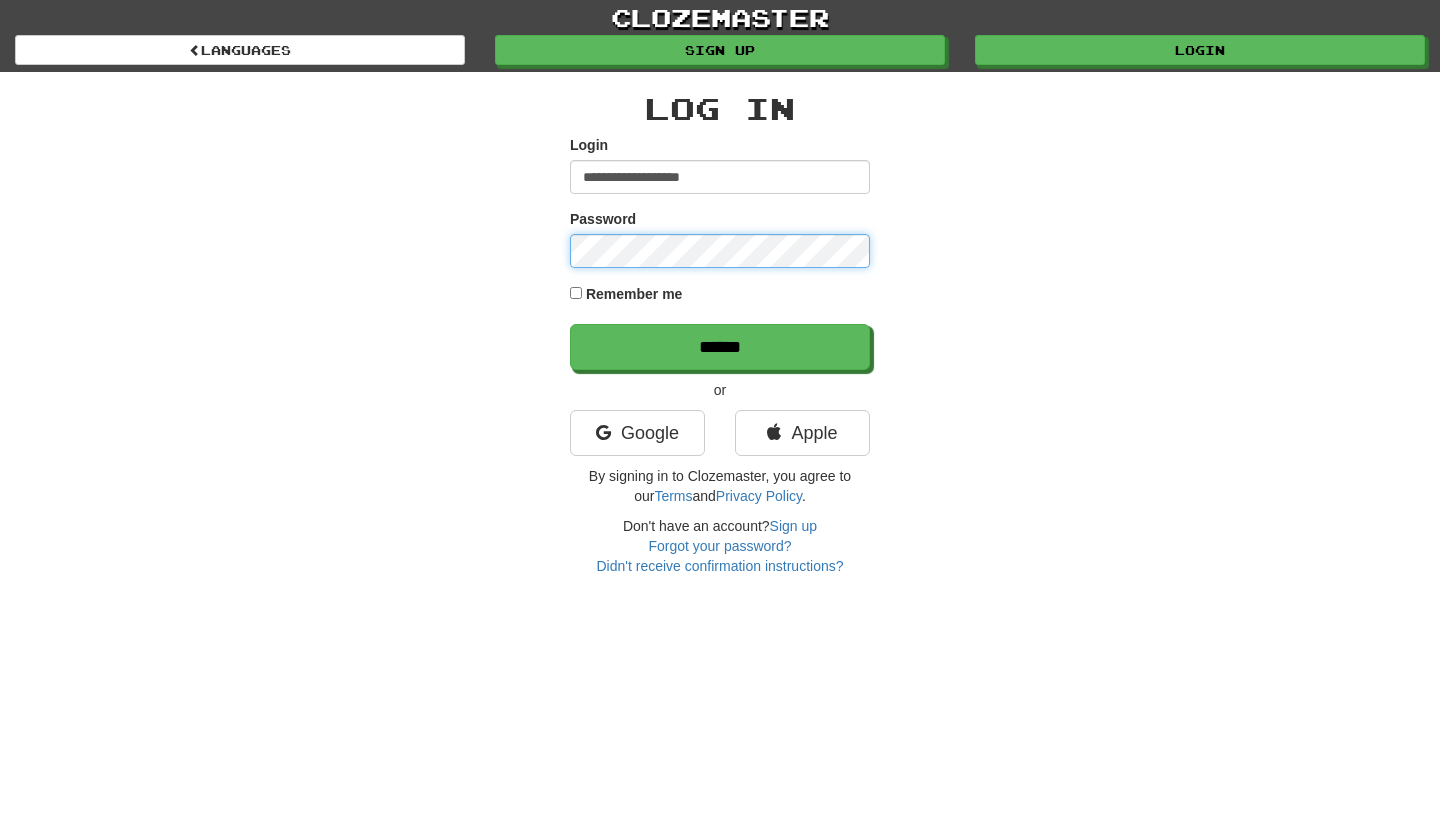 click on "******" at bounding box center (720, 347) 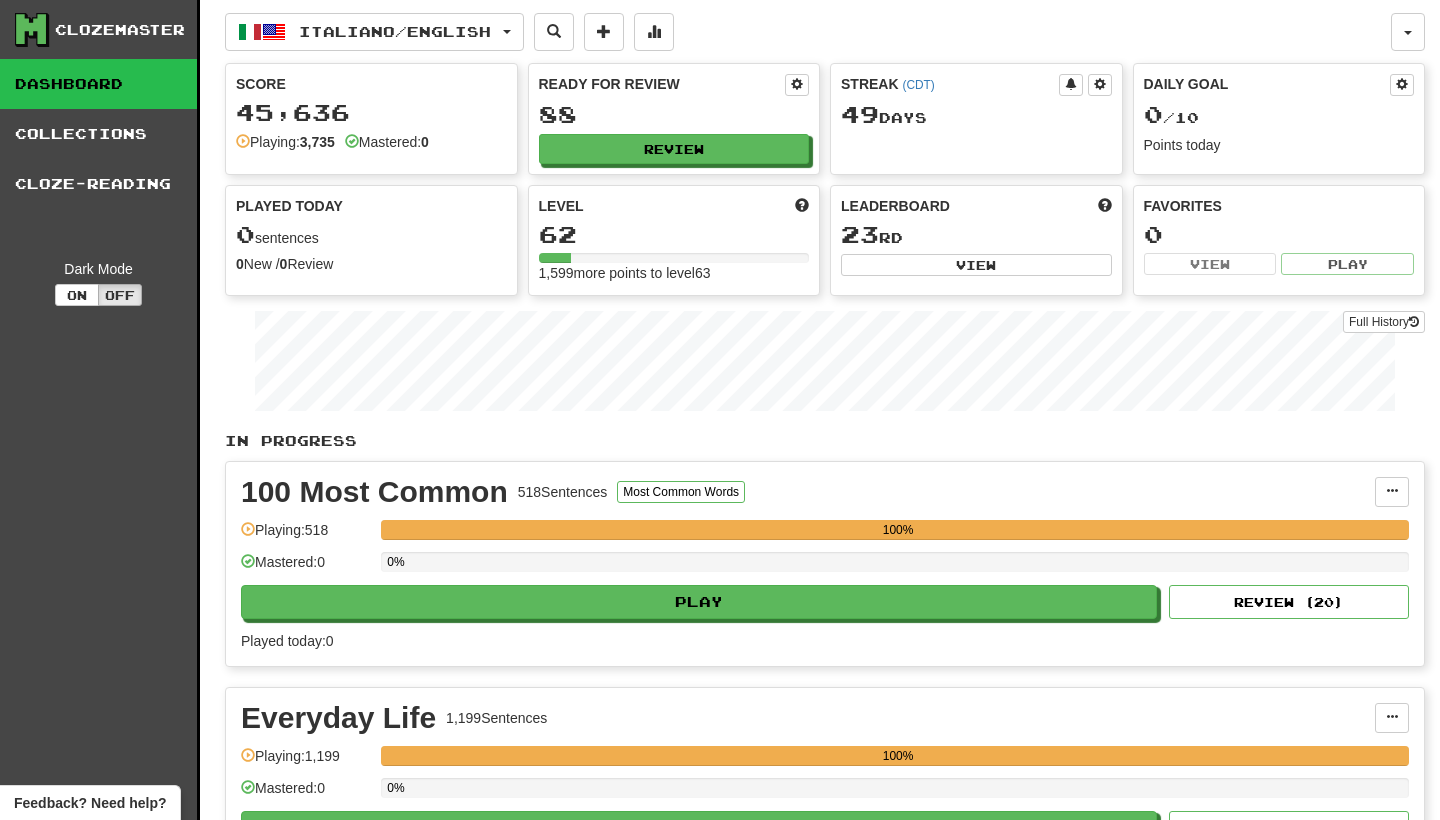 scroll, scrollTop: 0, scrollLeft: 0, axis: both 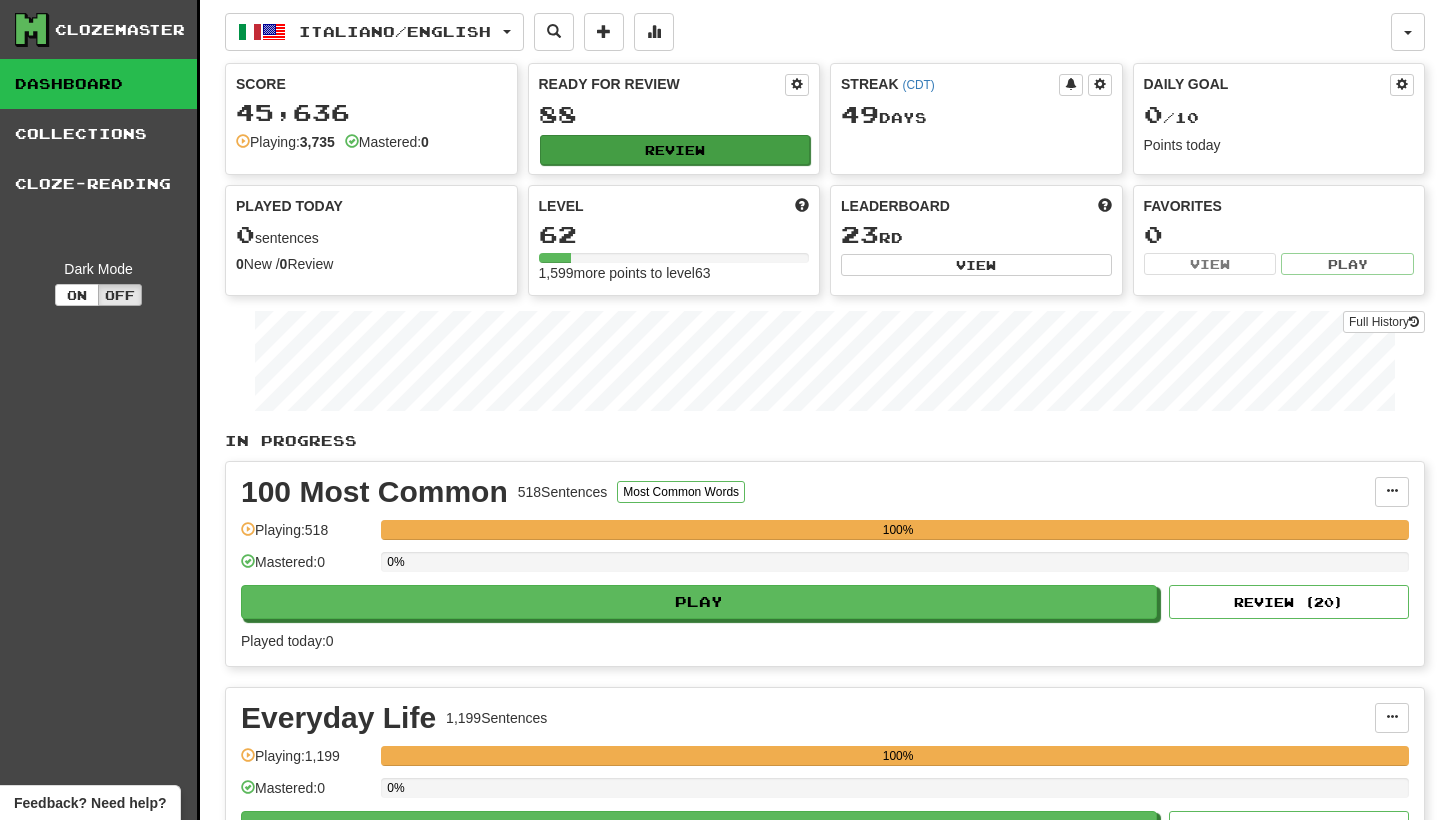 click on "Review" at bounding box center [675, 150] 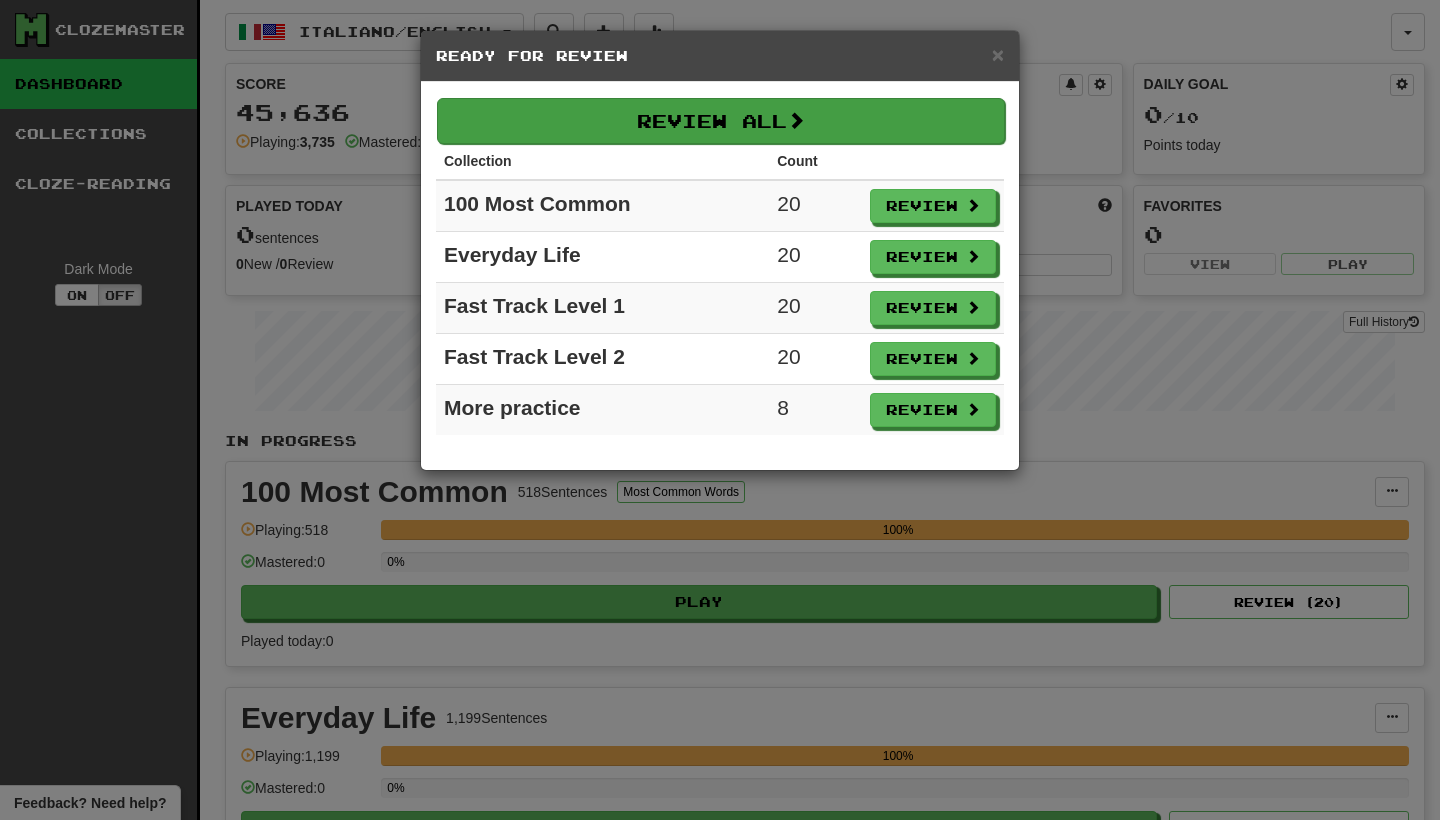 click on "Review All" at bounding box center (721, 121) 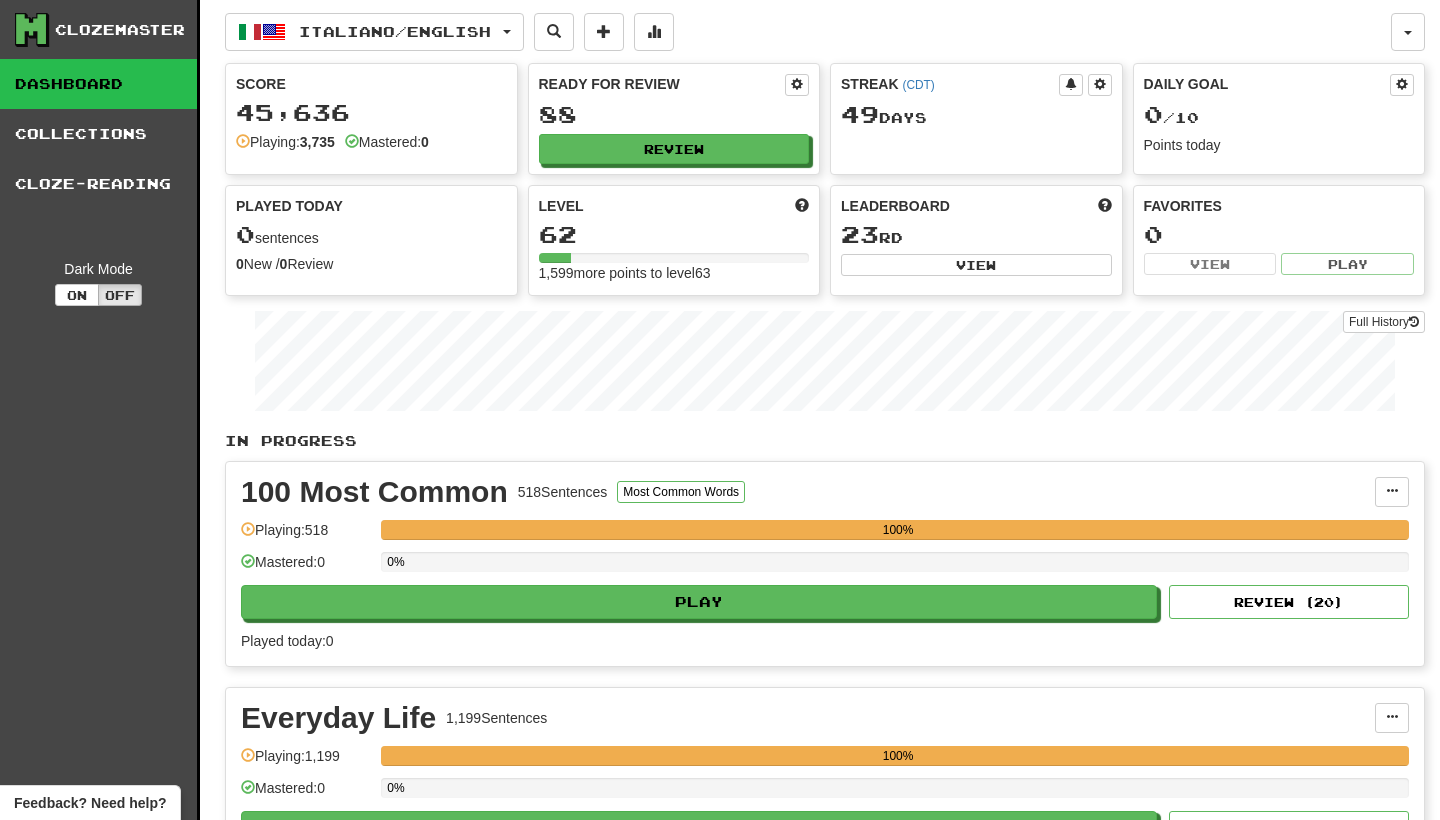 select on "**" 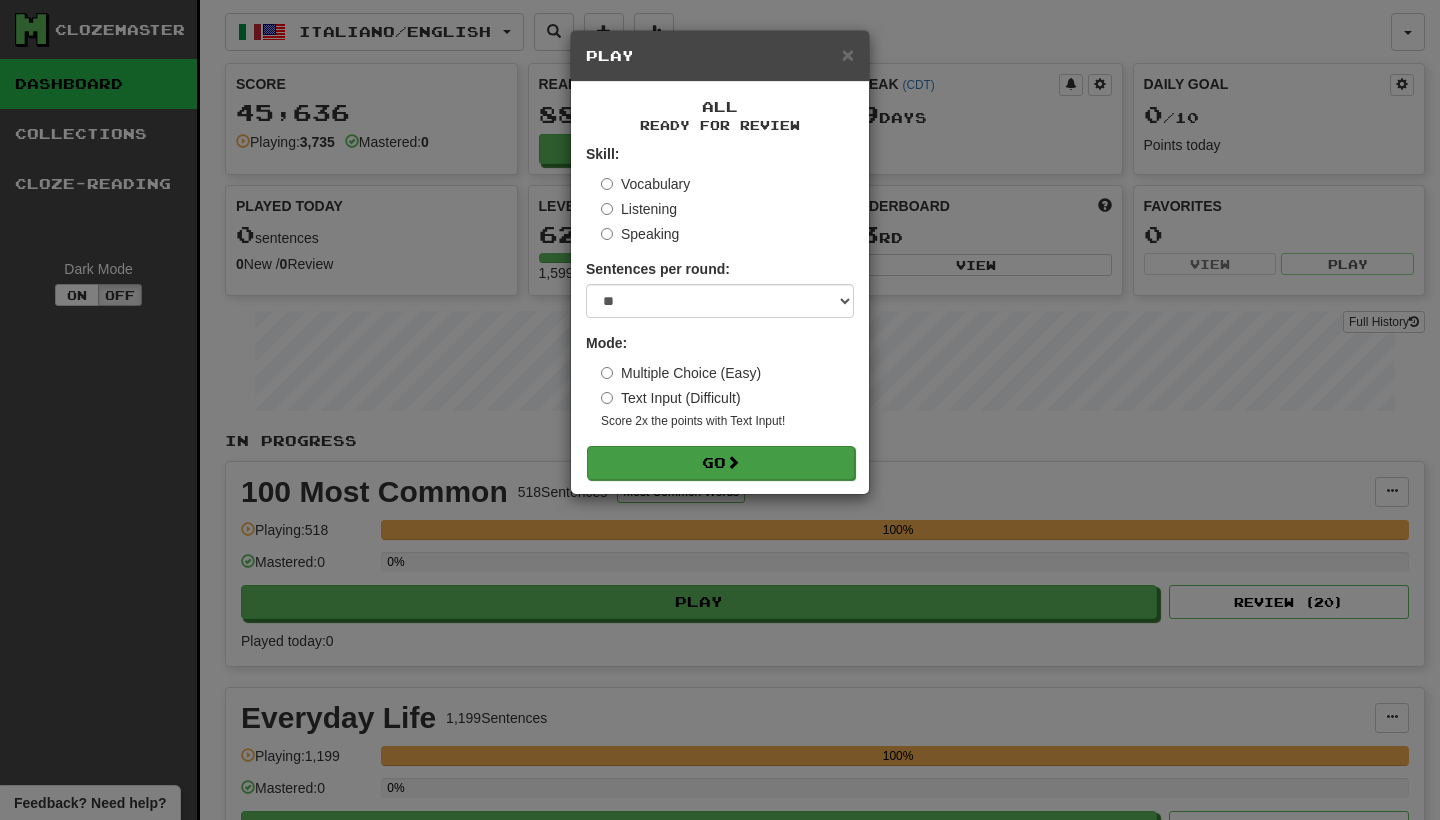 click on "Go" at bounding box center [721, 463] 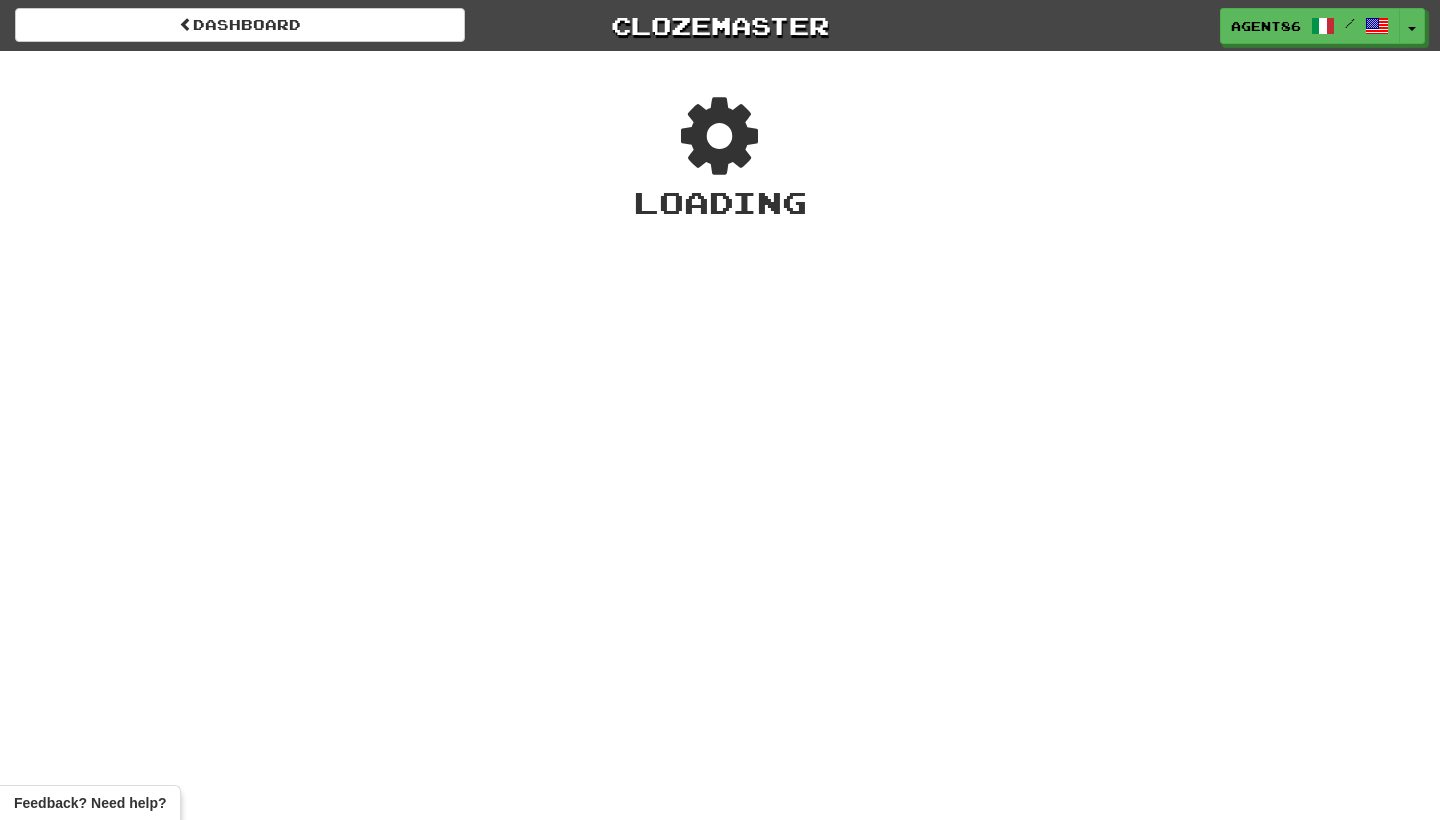scroll, scrollTop: 0, scrollLeft: 0, axis: both 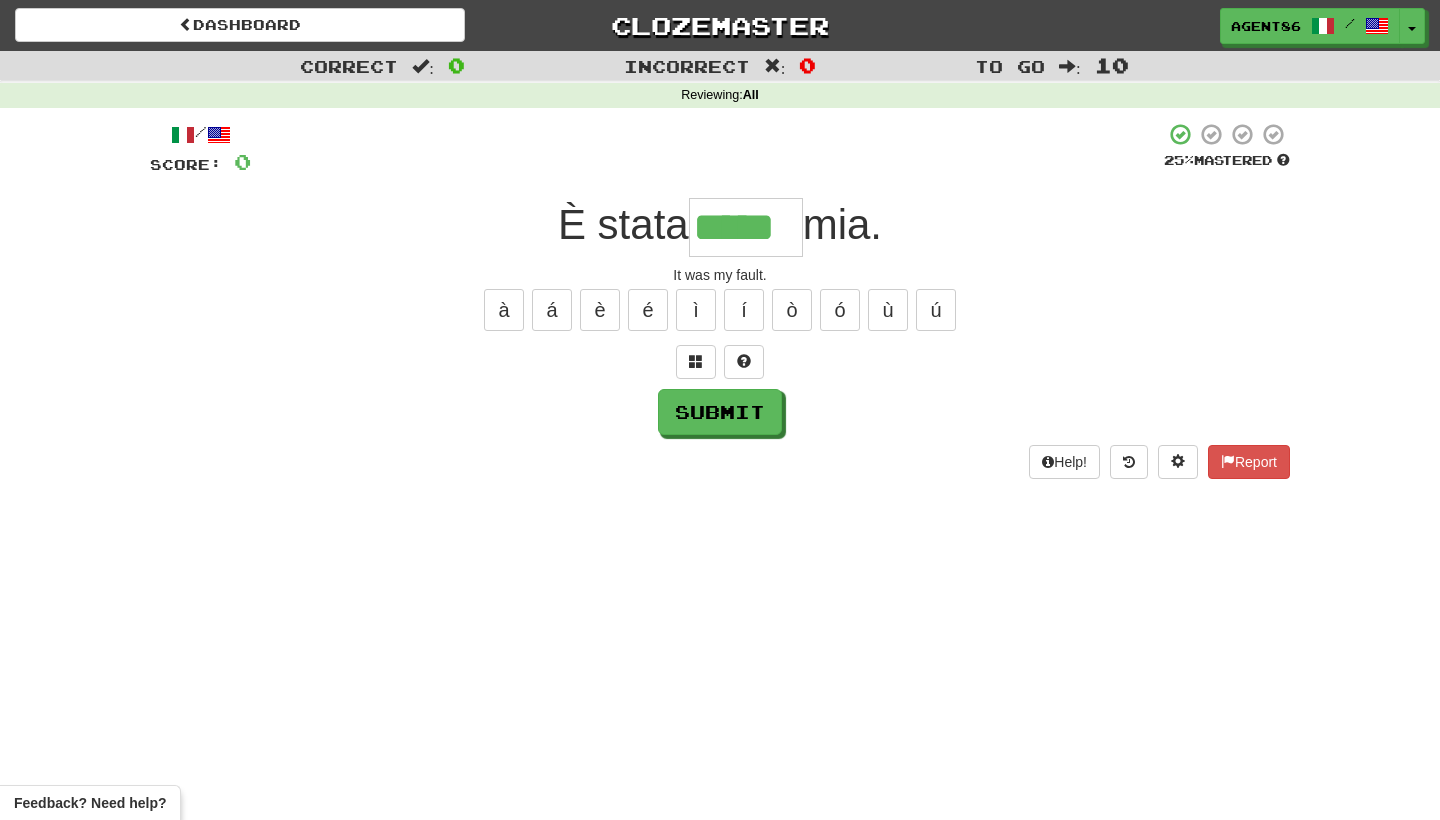 type on "*****" 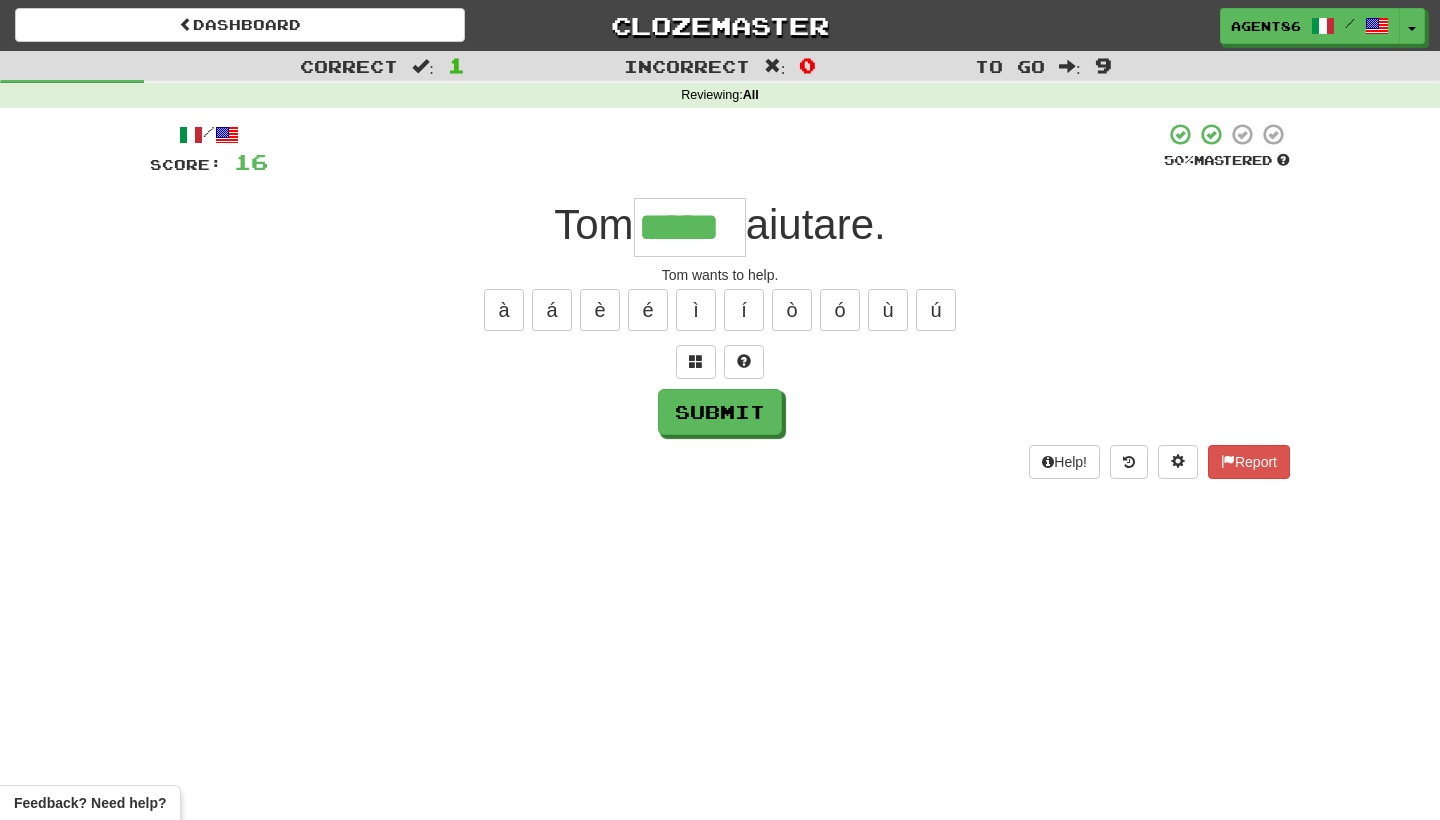 type on "*****" 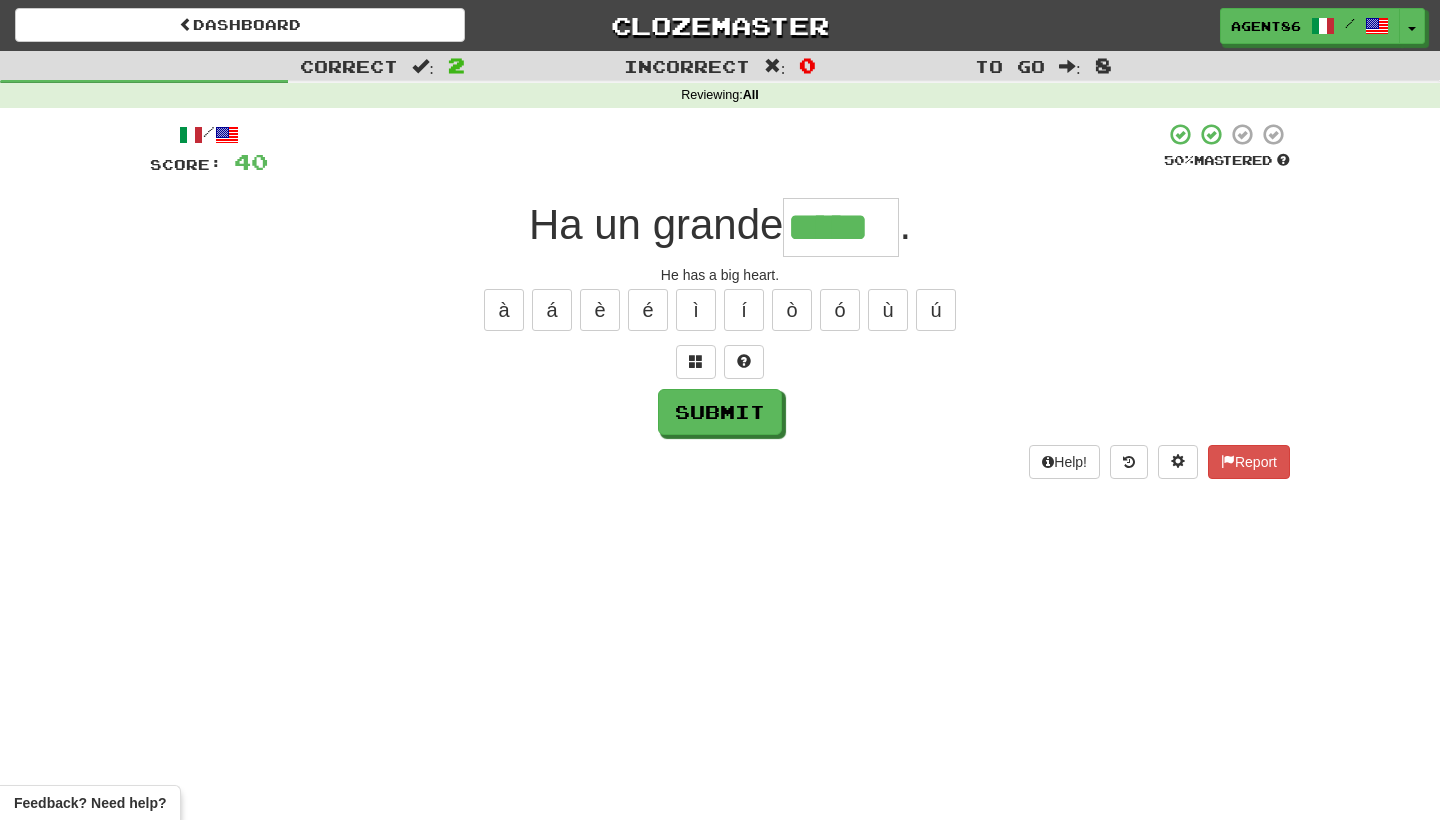 type on "*****" 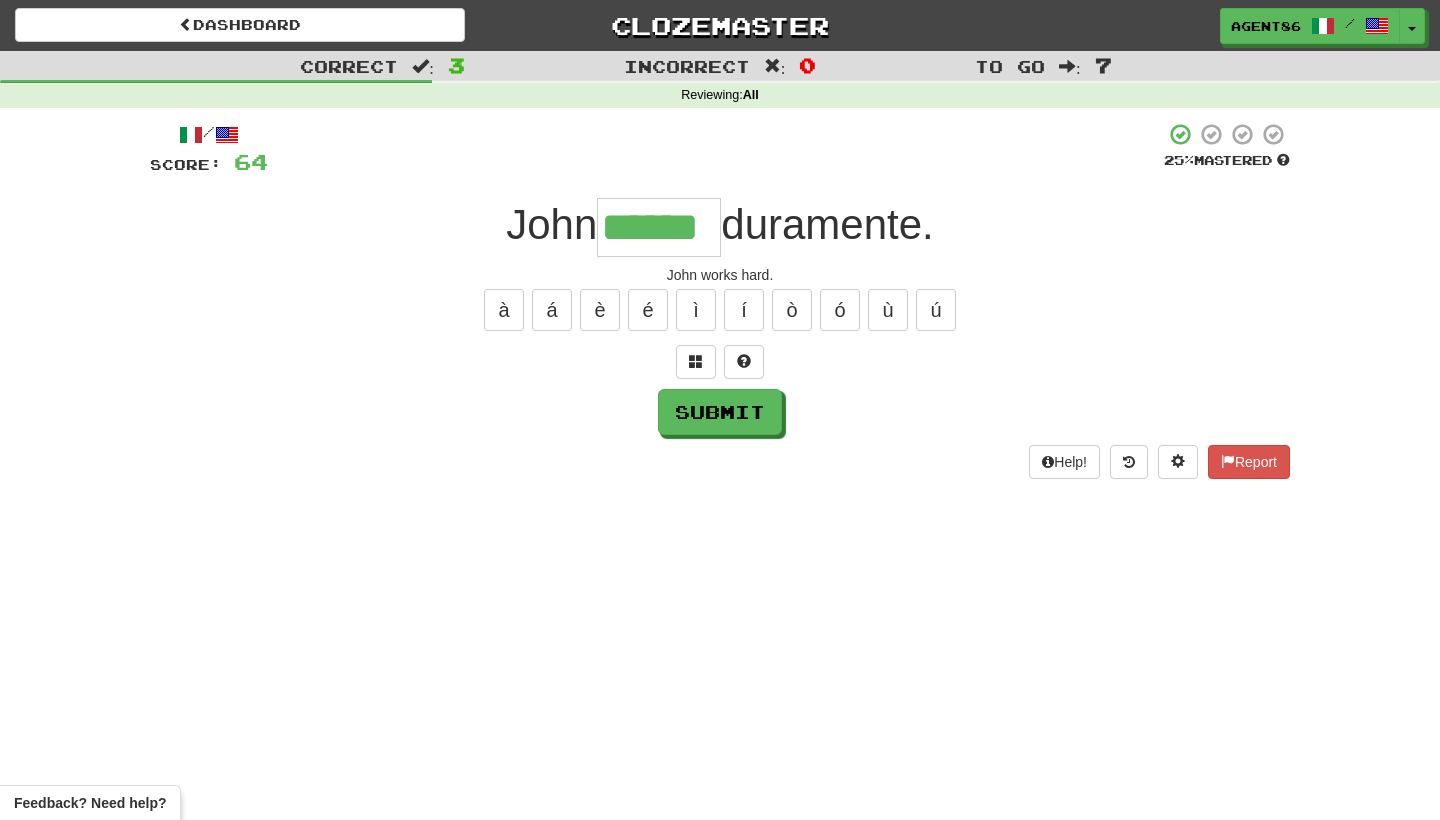 type on "******" 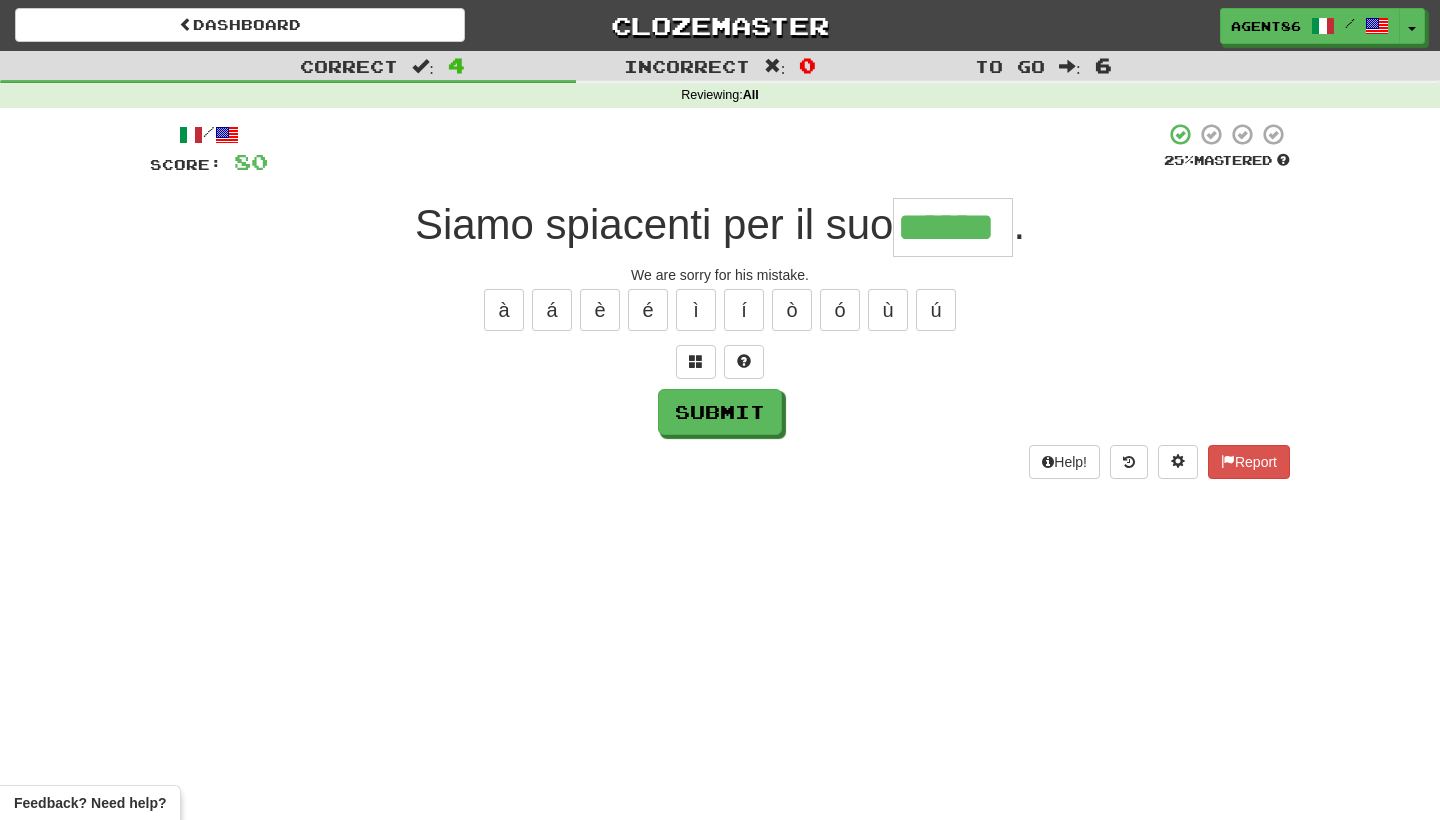 type on "******" 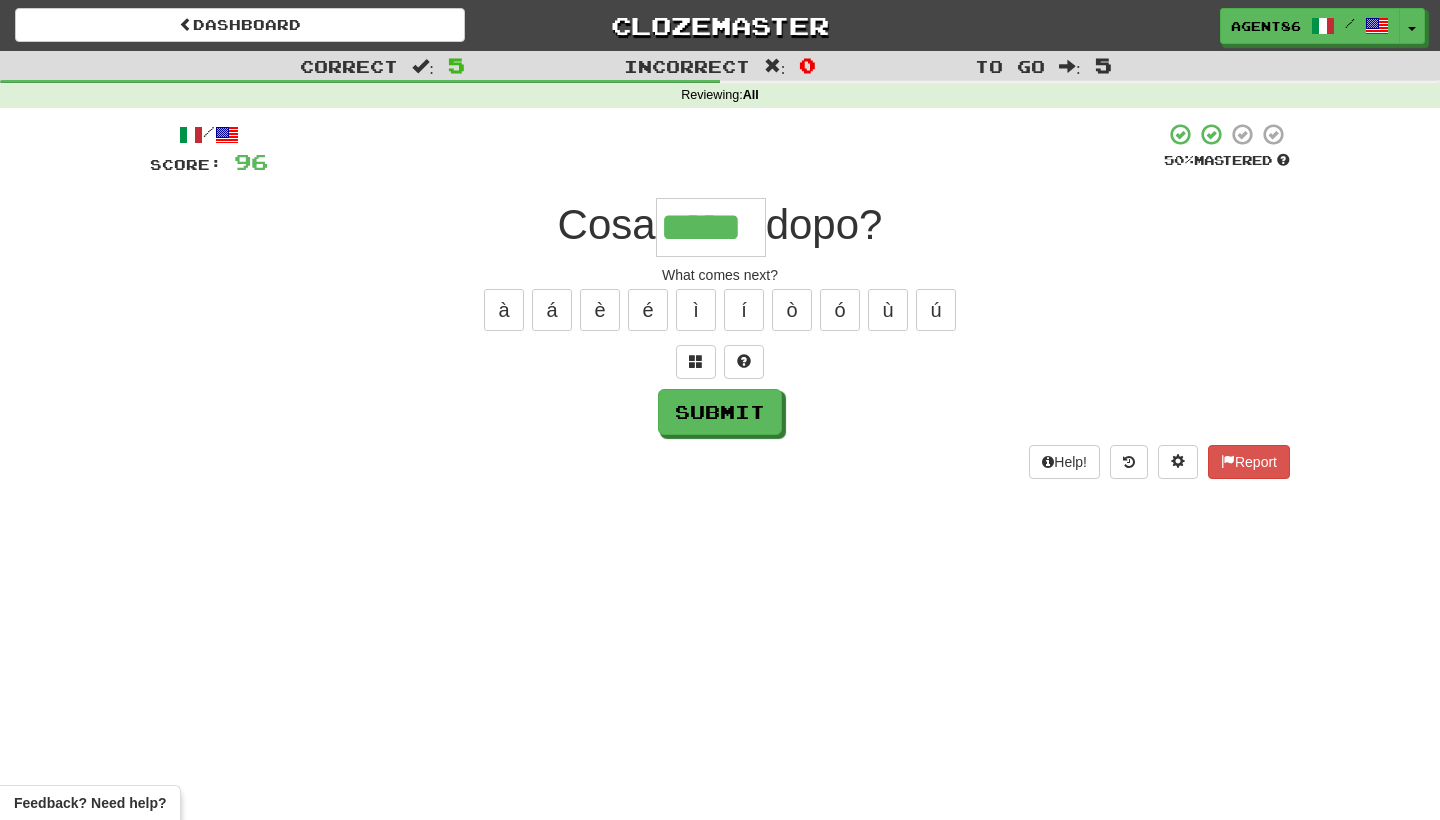 type on "*****" 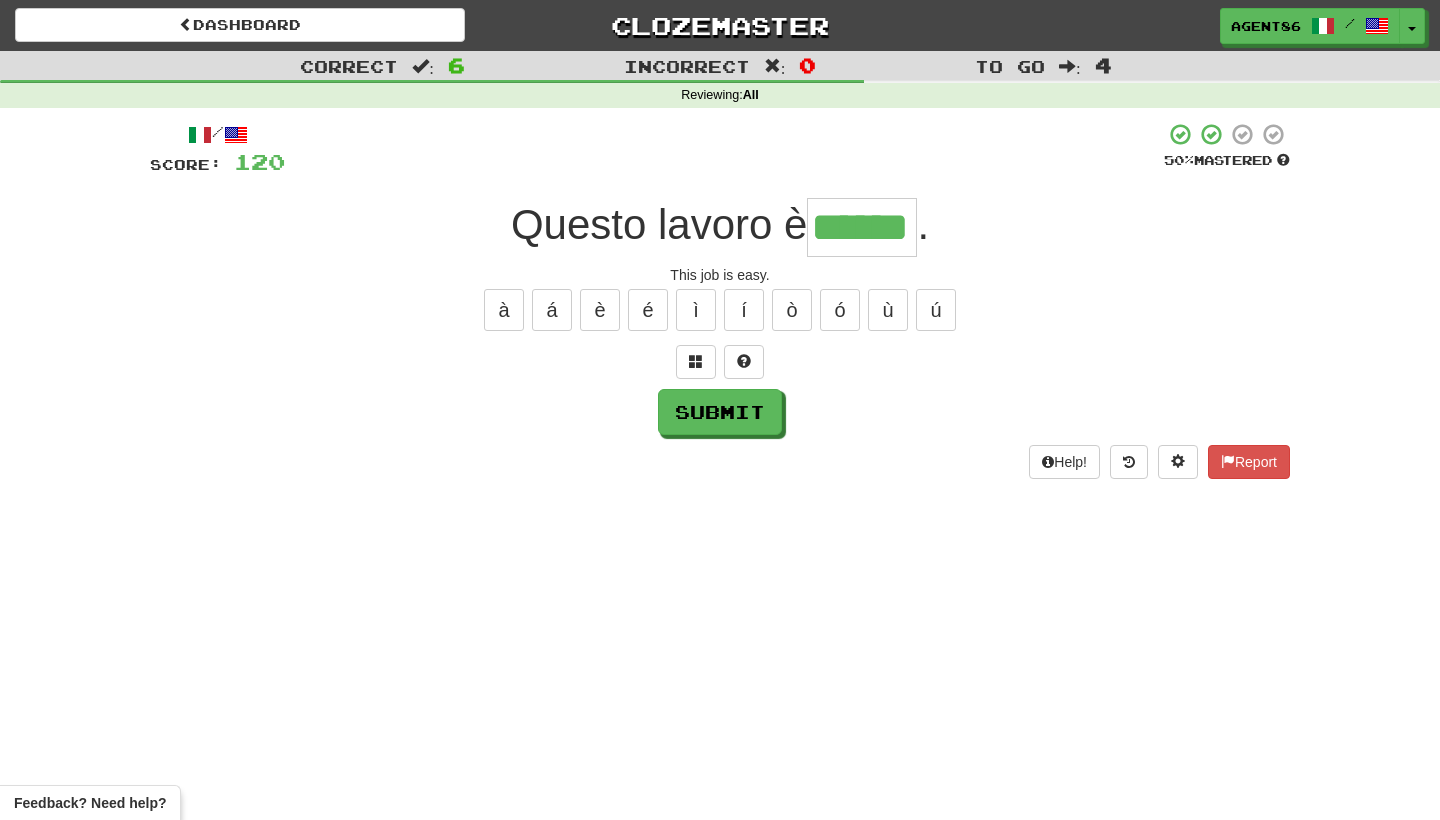 type on "******" 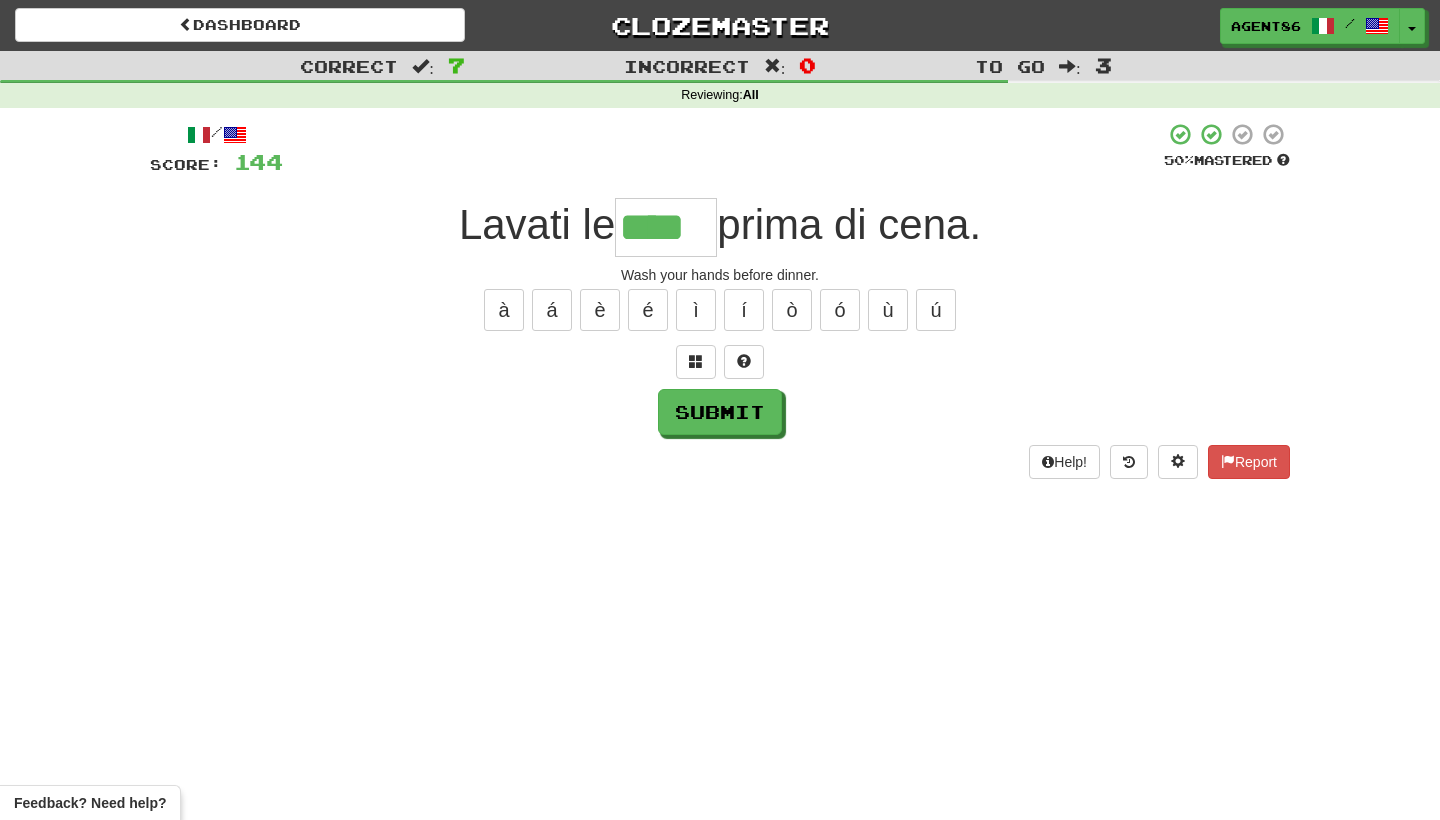 type on "****" 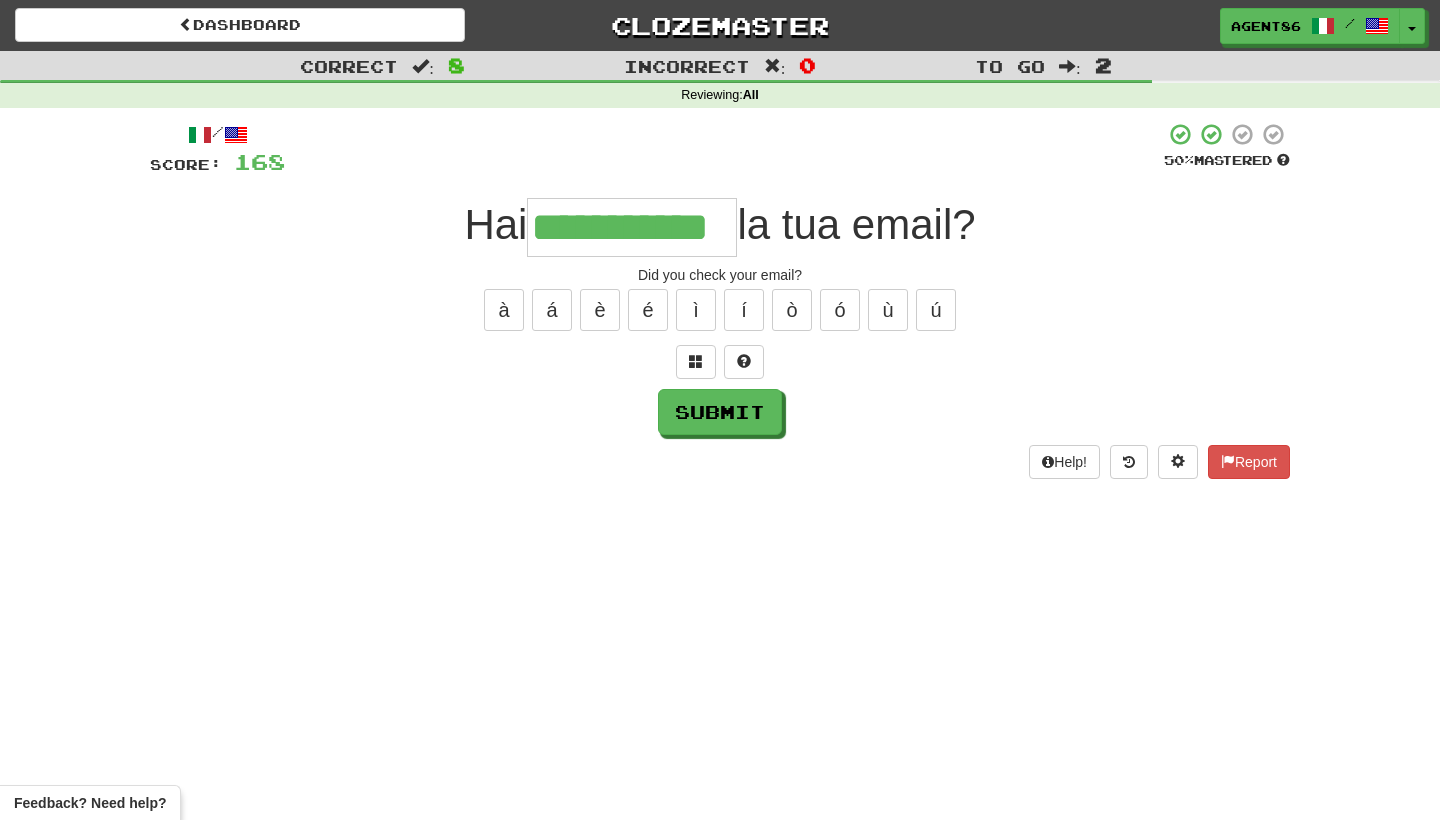 type on "**********" 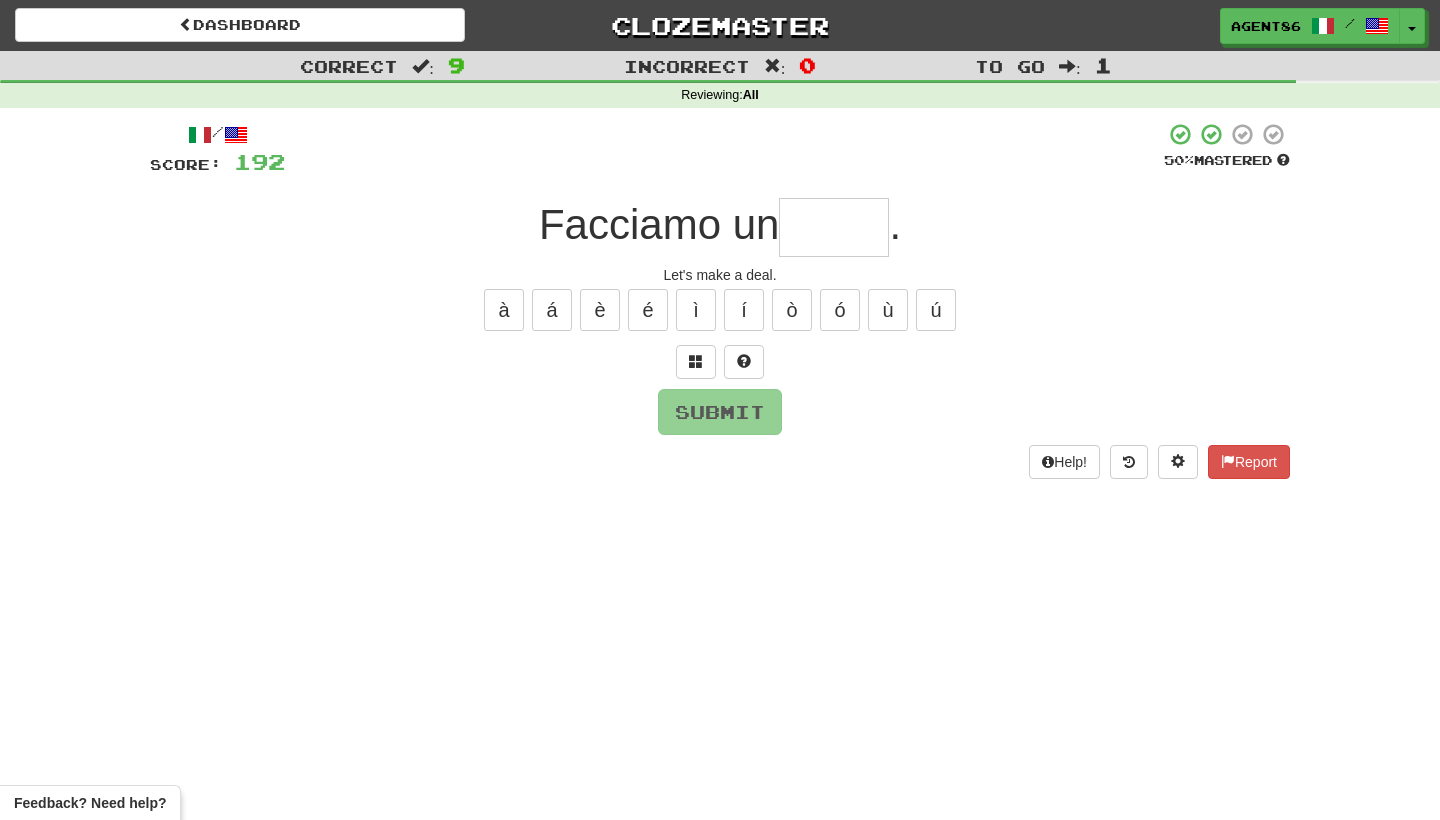 type on "*" 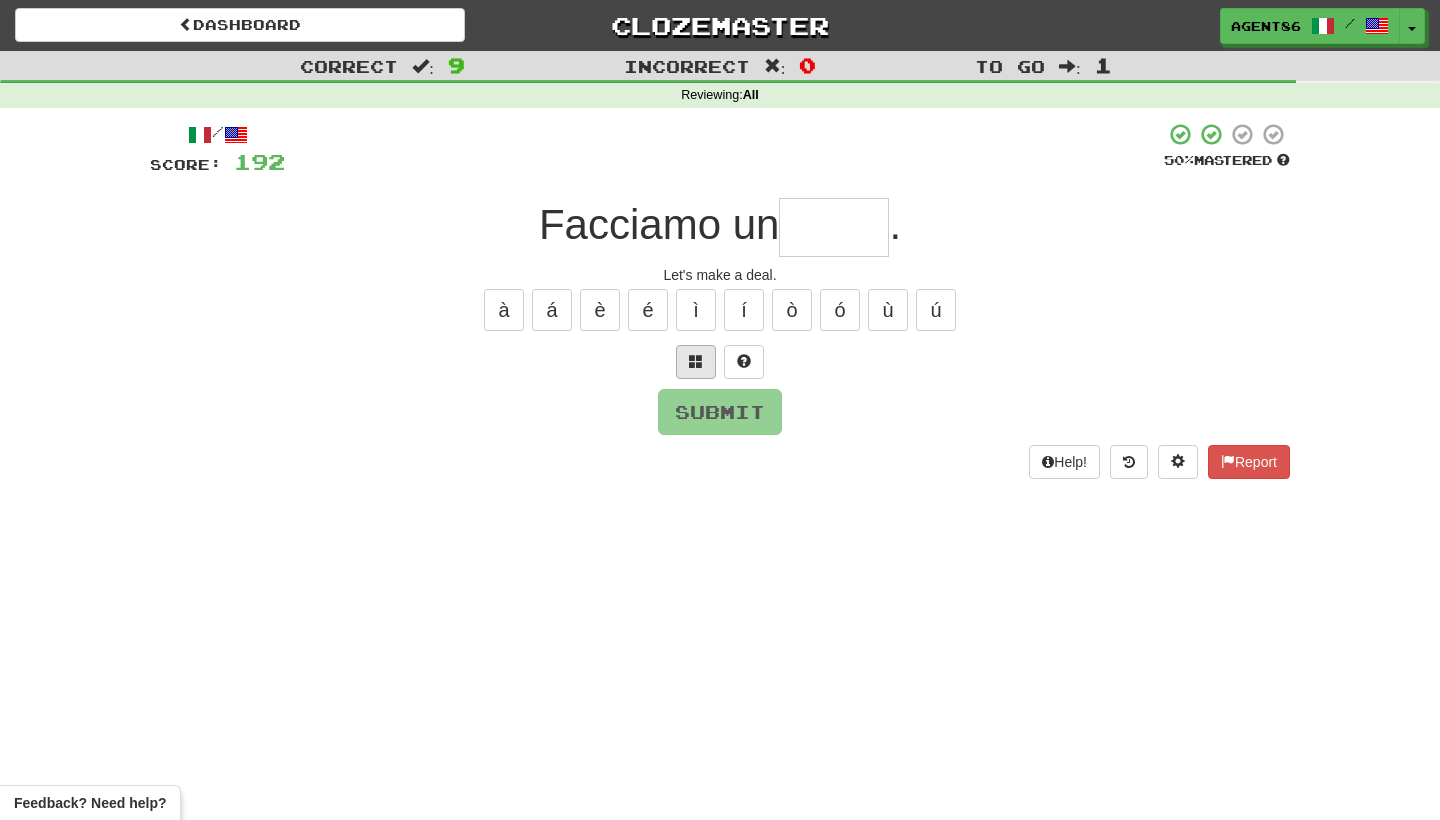 click at bounding box center [696, 361] 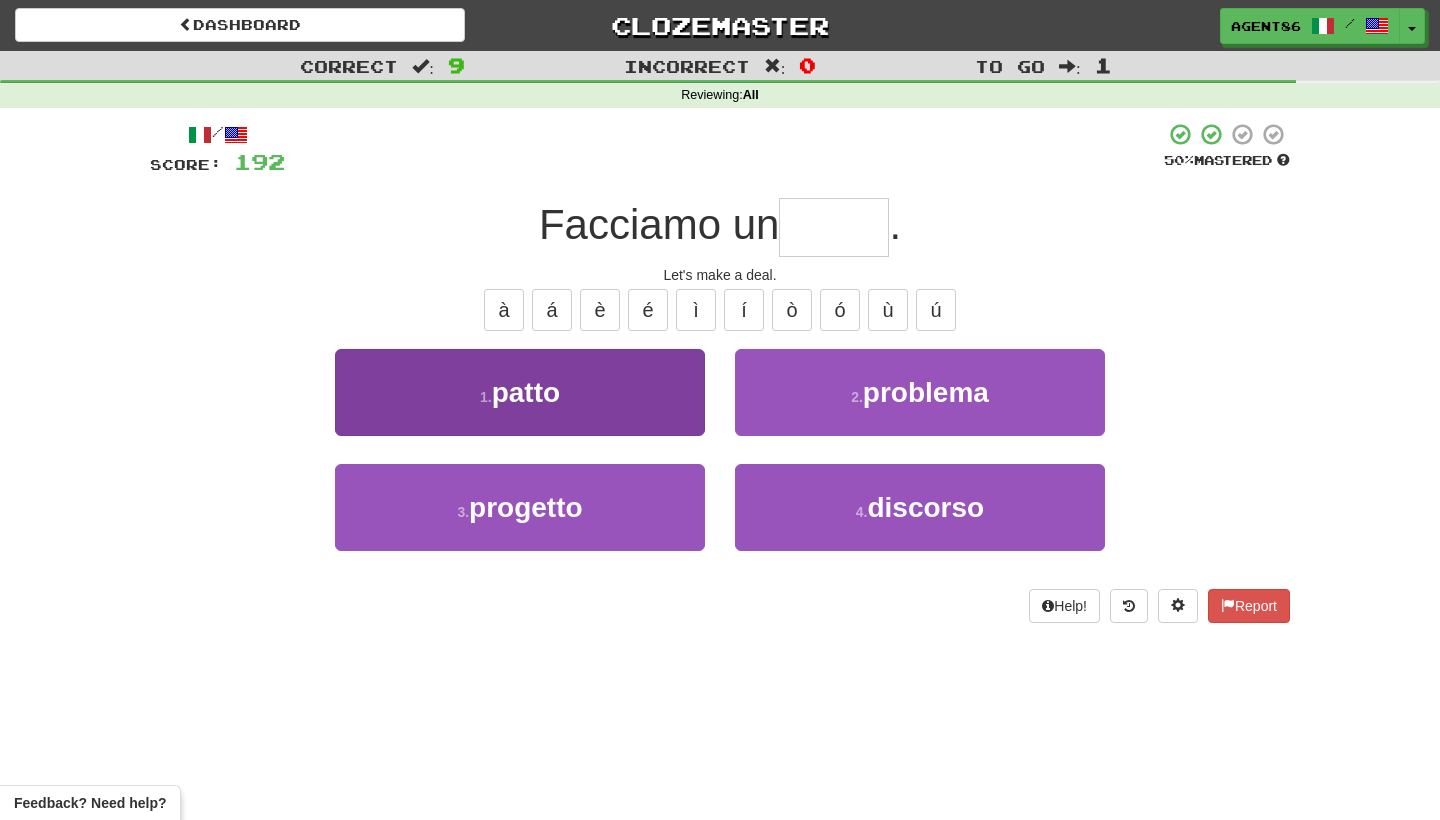 click on "1 .  patto" at bounding box center [520, 392] 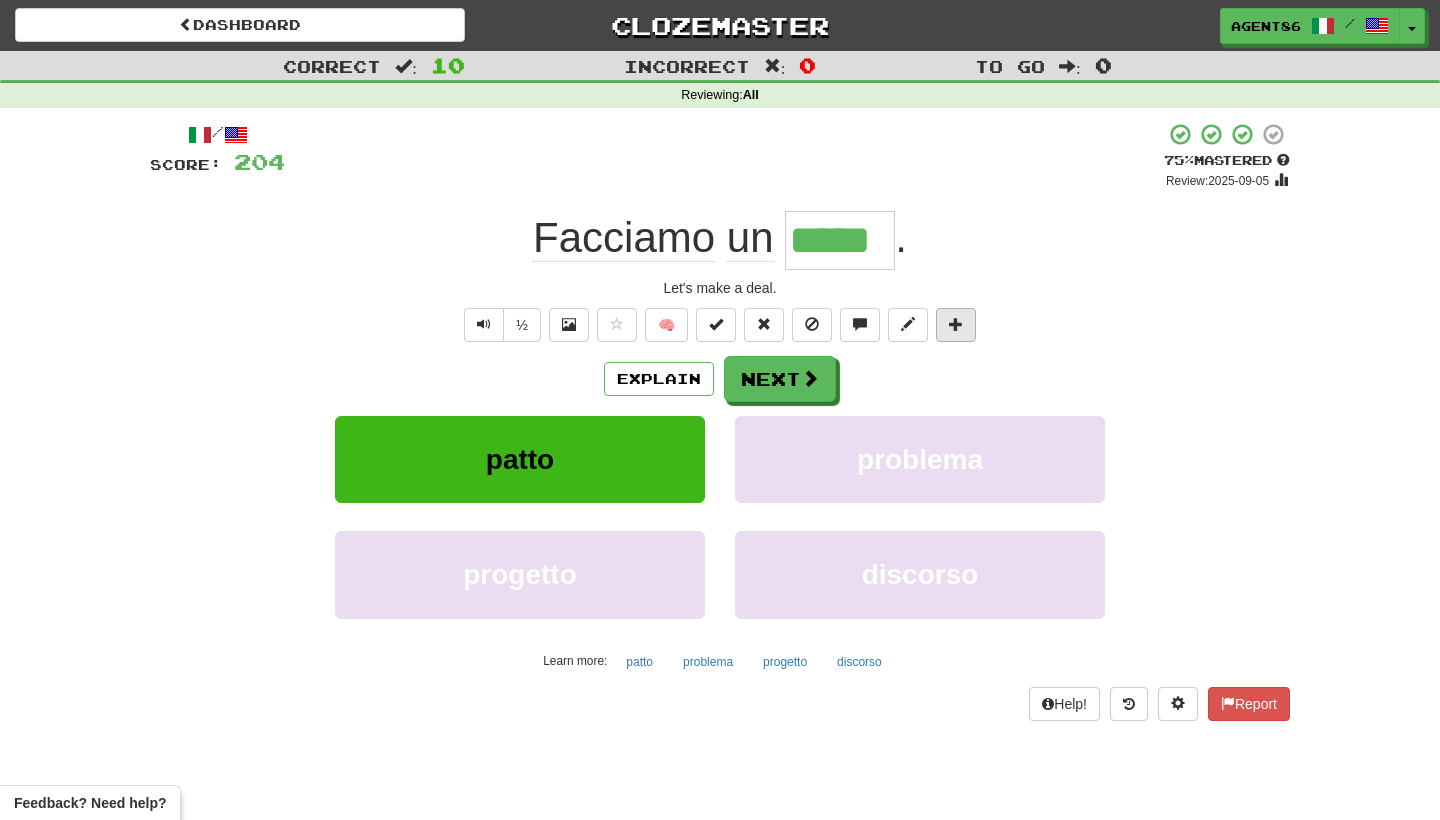 click at bounding box center (956, 324) 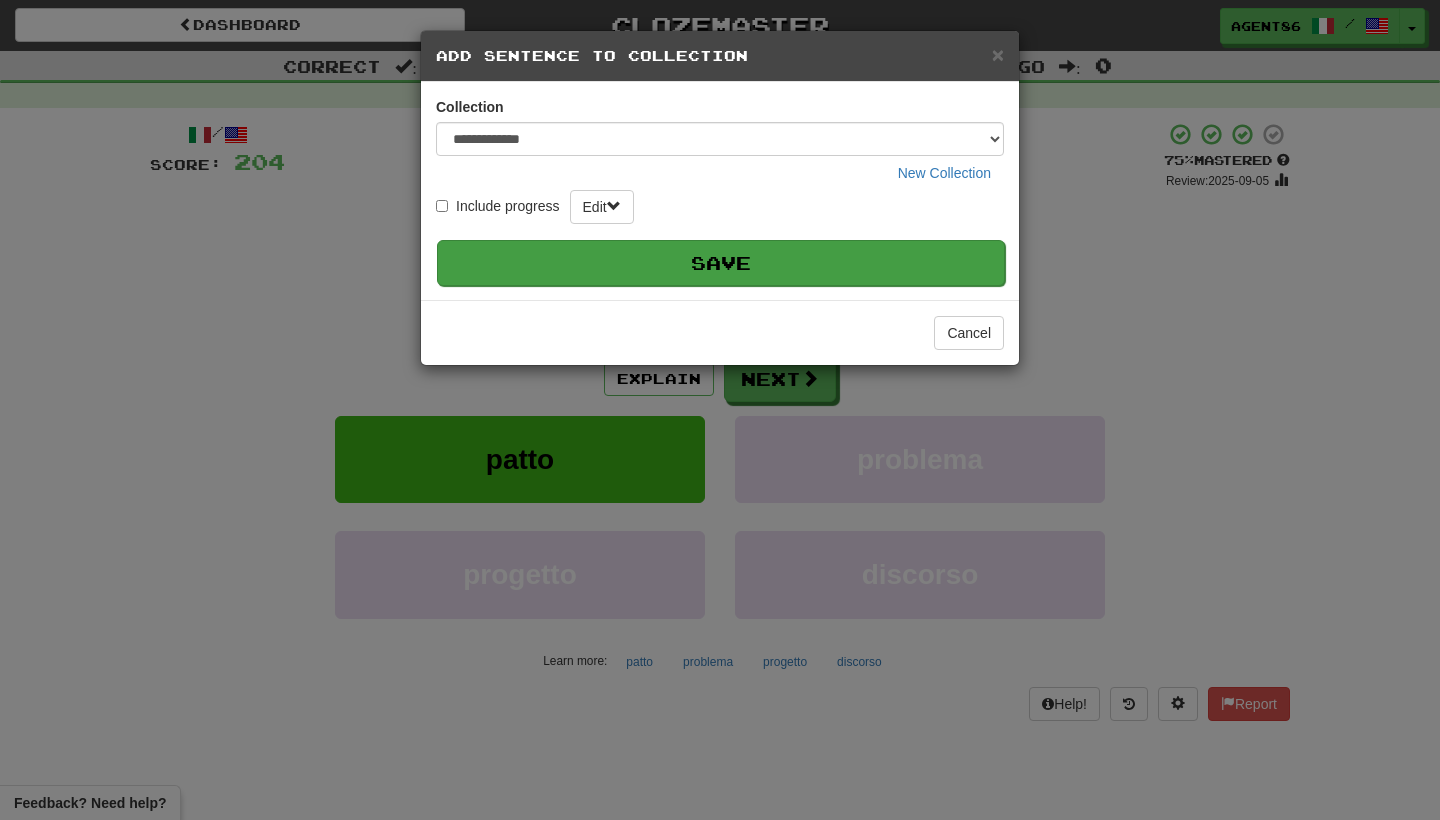 click on "Save" at bounding box center [721, 263] 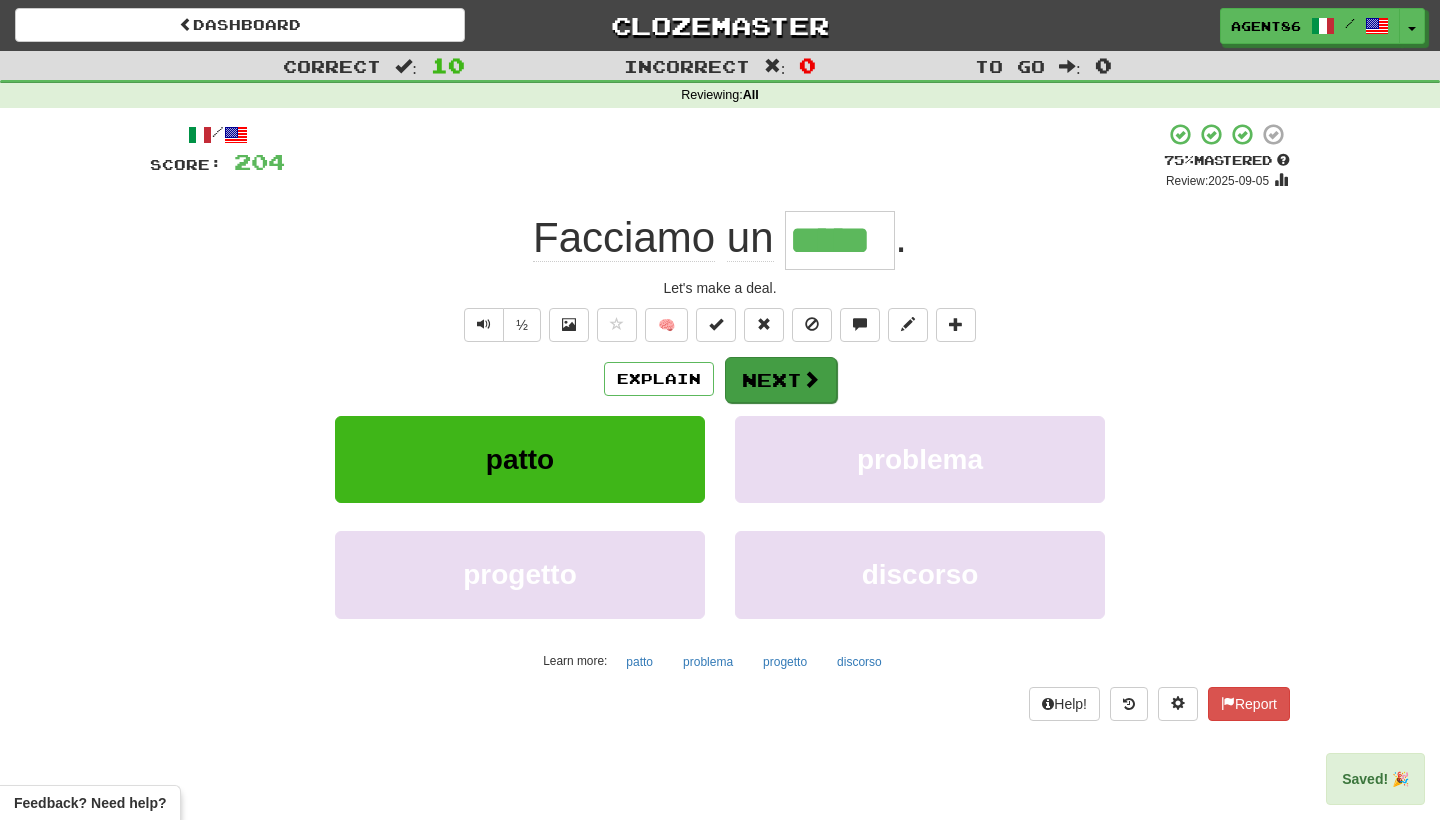click on "Next" at bounding box center (781, 380) 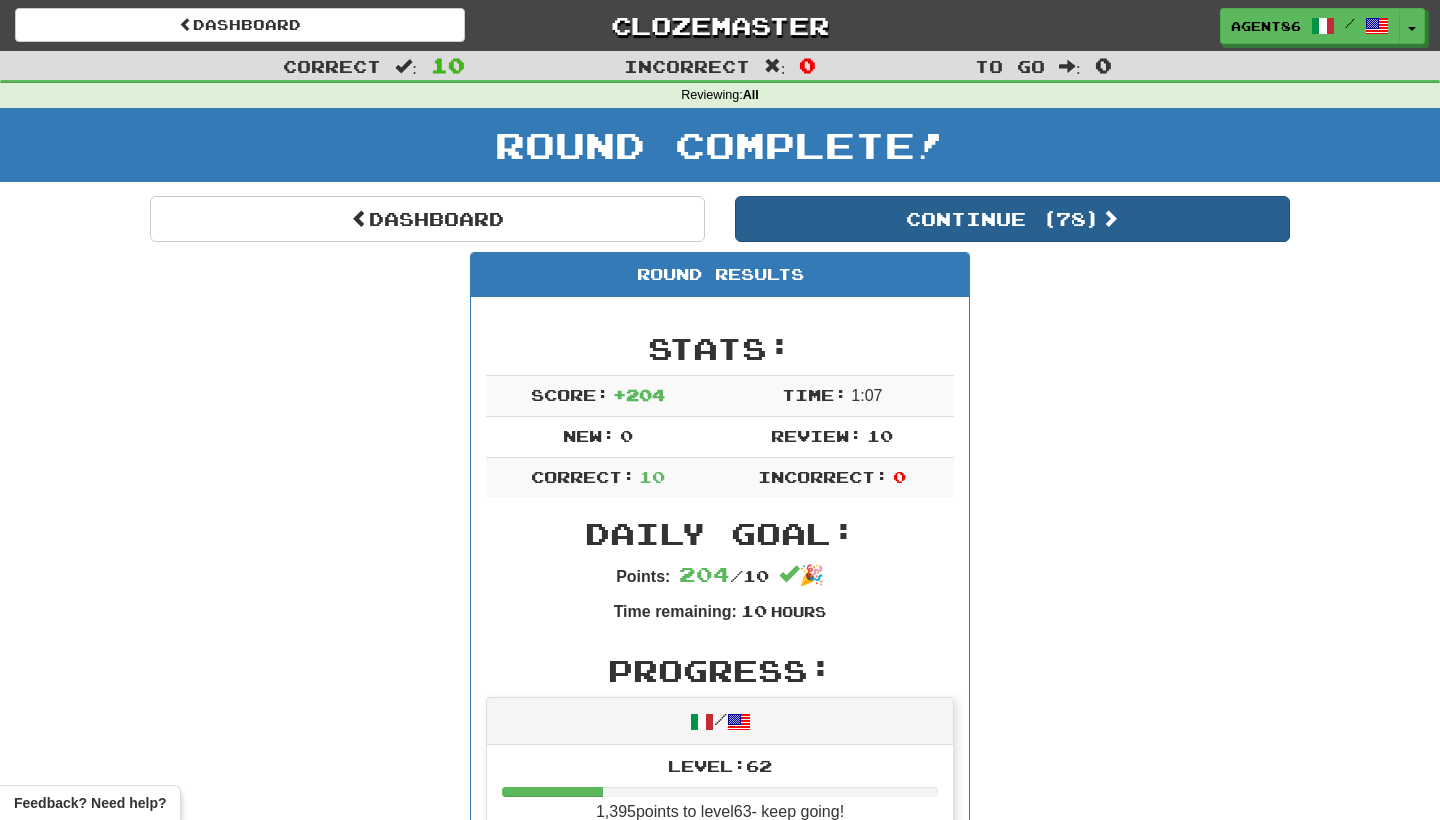 click on "Continue ( 78 )" at bounding box center [1012, 219] 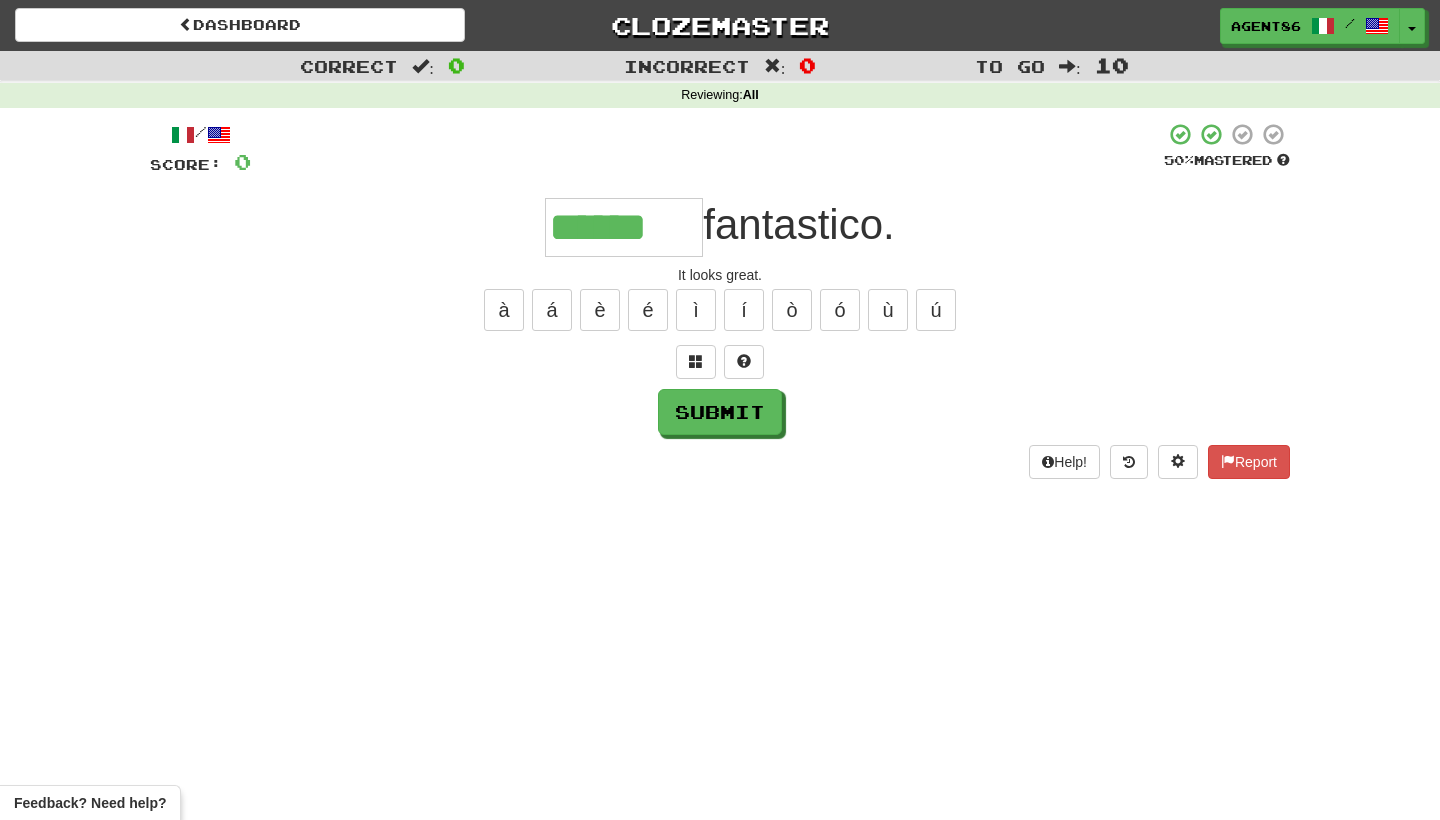 type on "******" 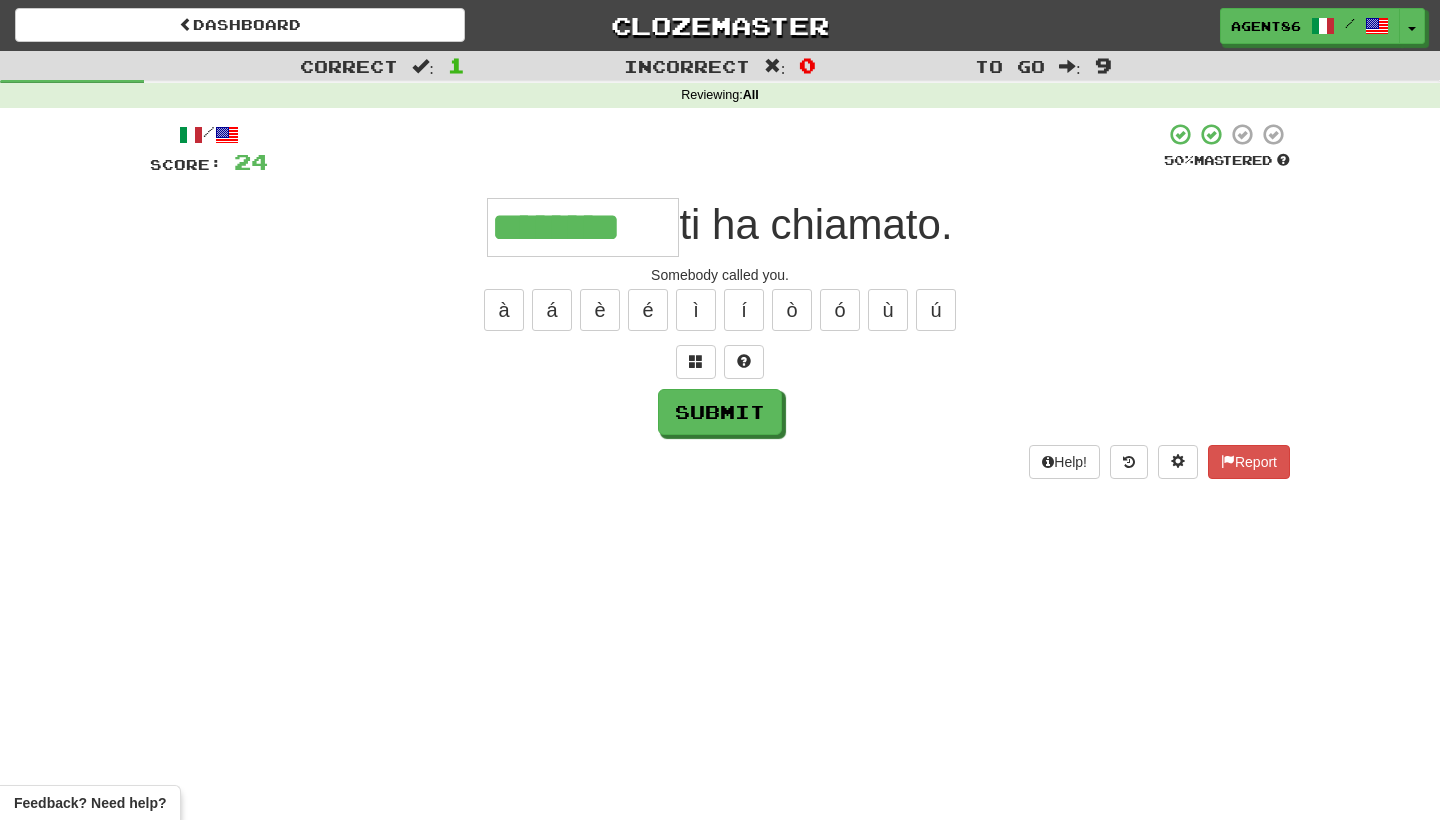 type on "********" 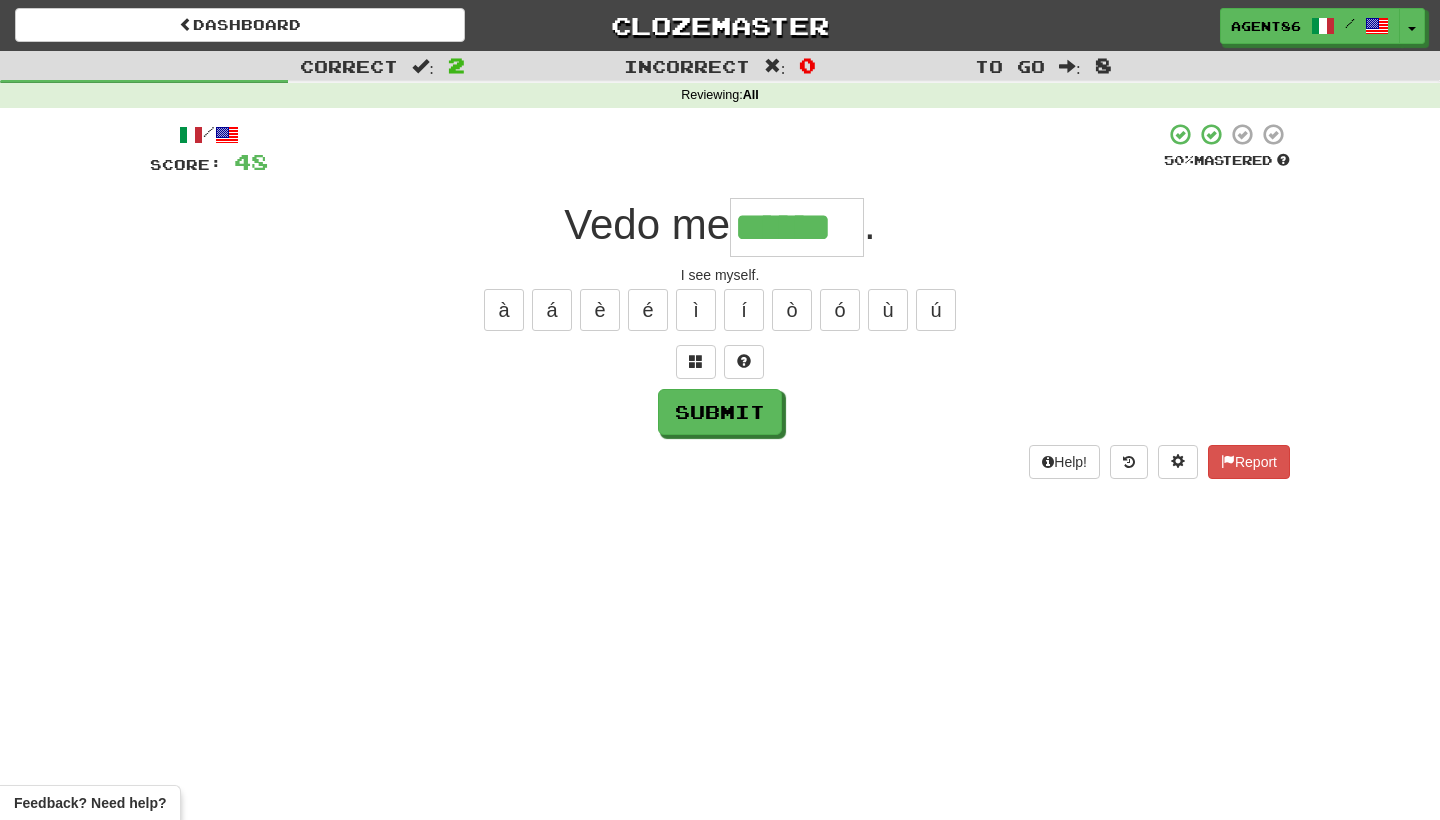 type on "******" 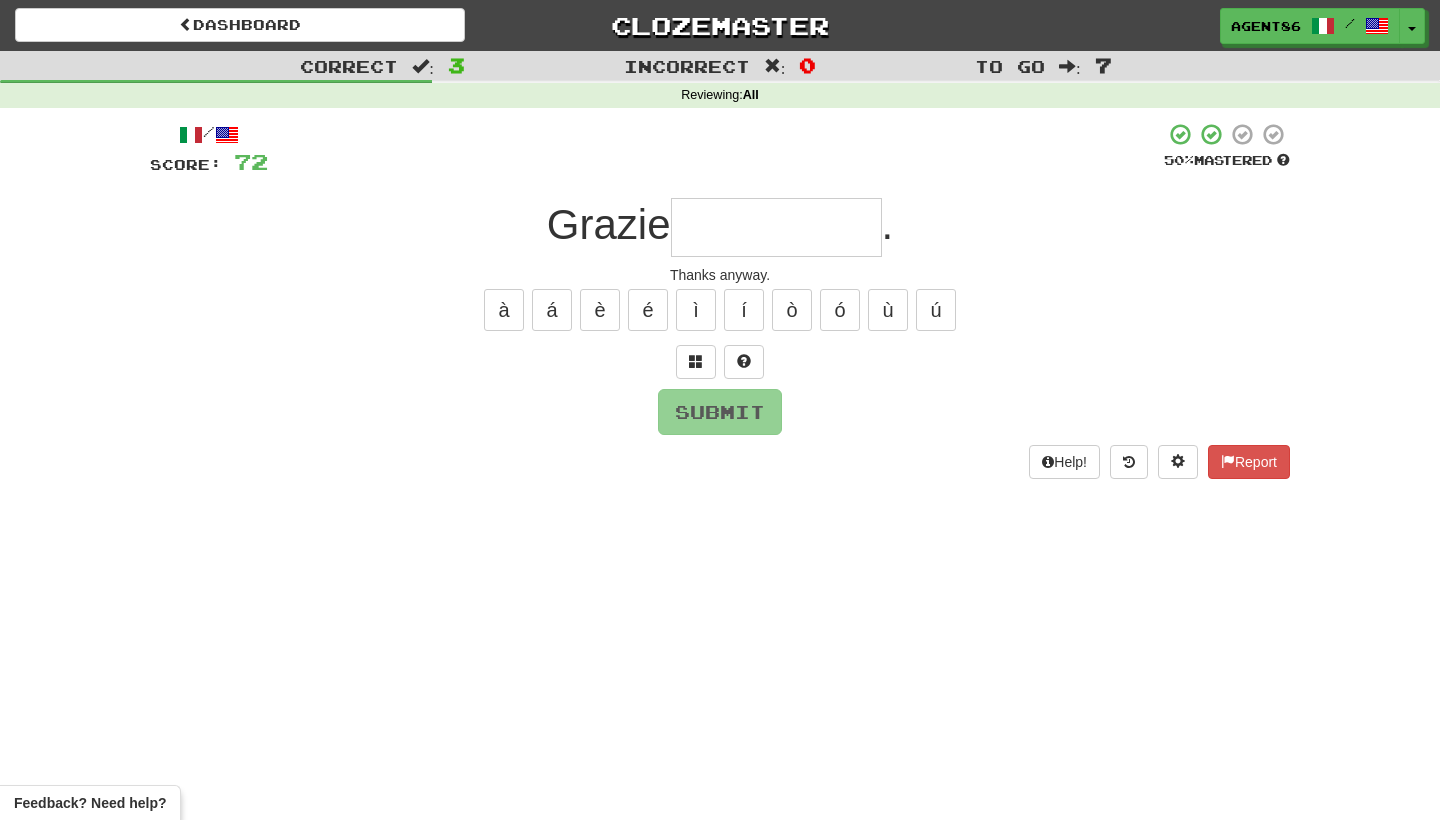 type on "*" 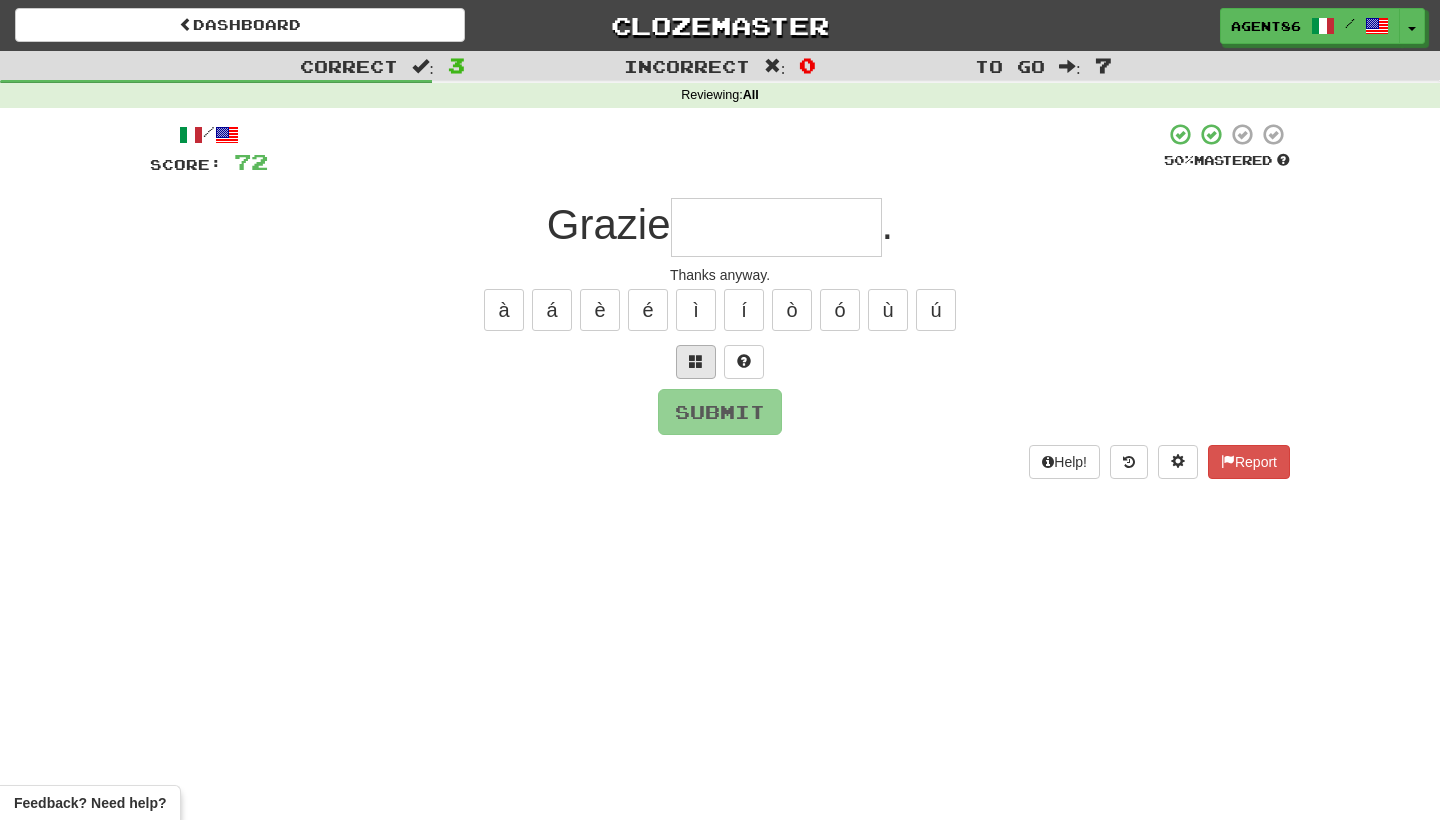 click at bounding box center (696, 361) 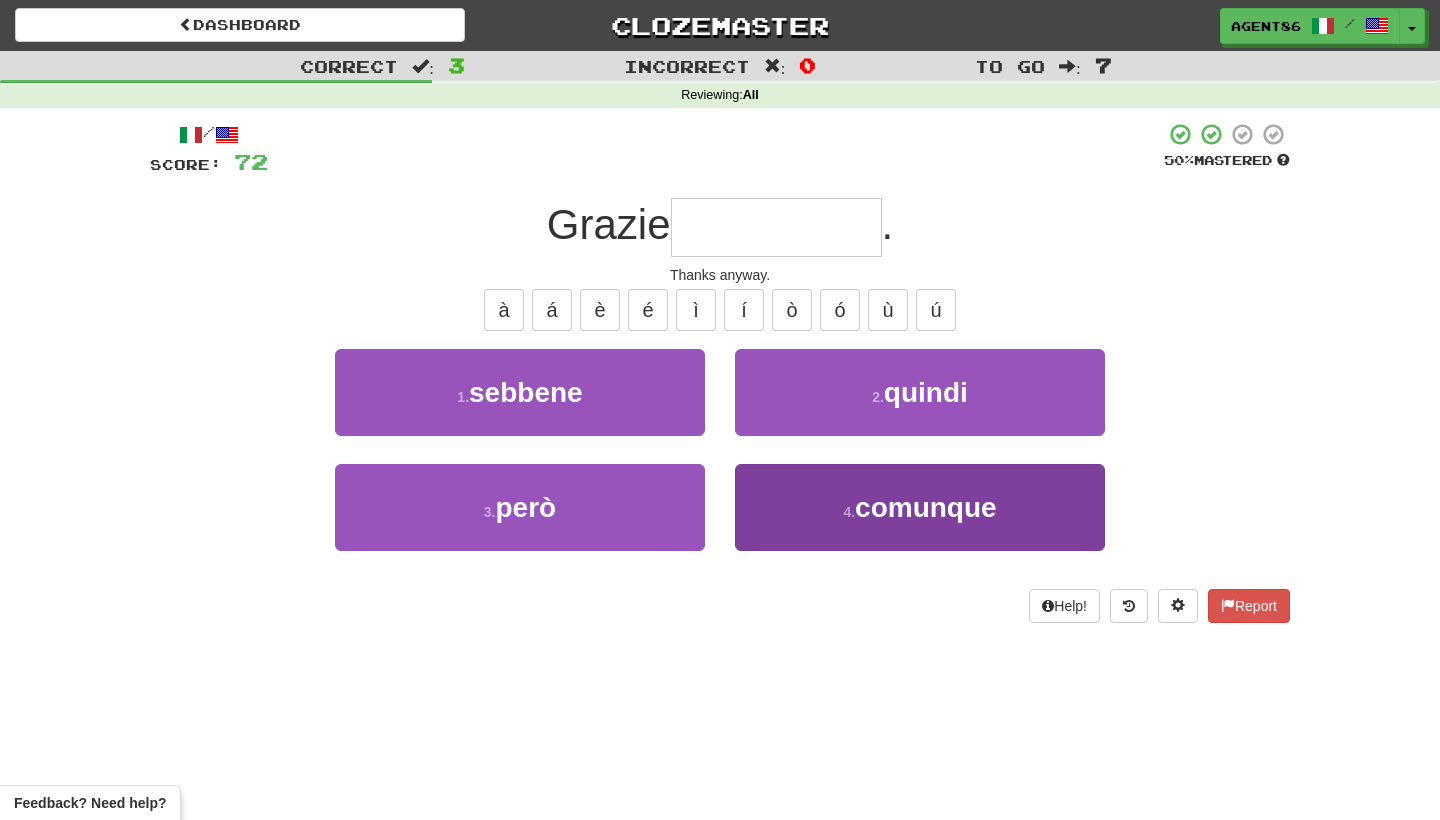 click on "4 ." at bounding box center (849, 512) 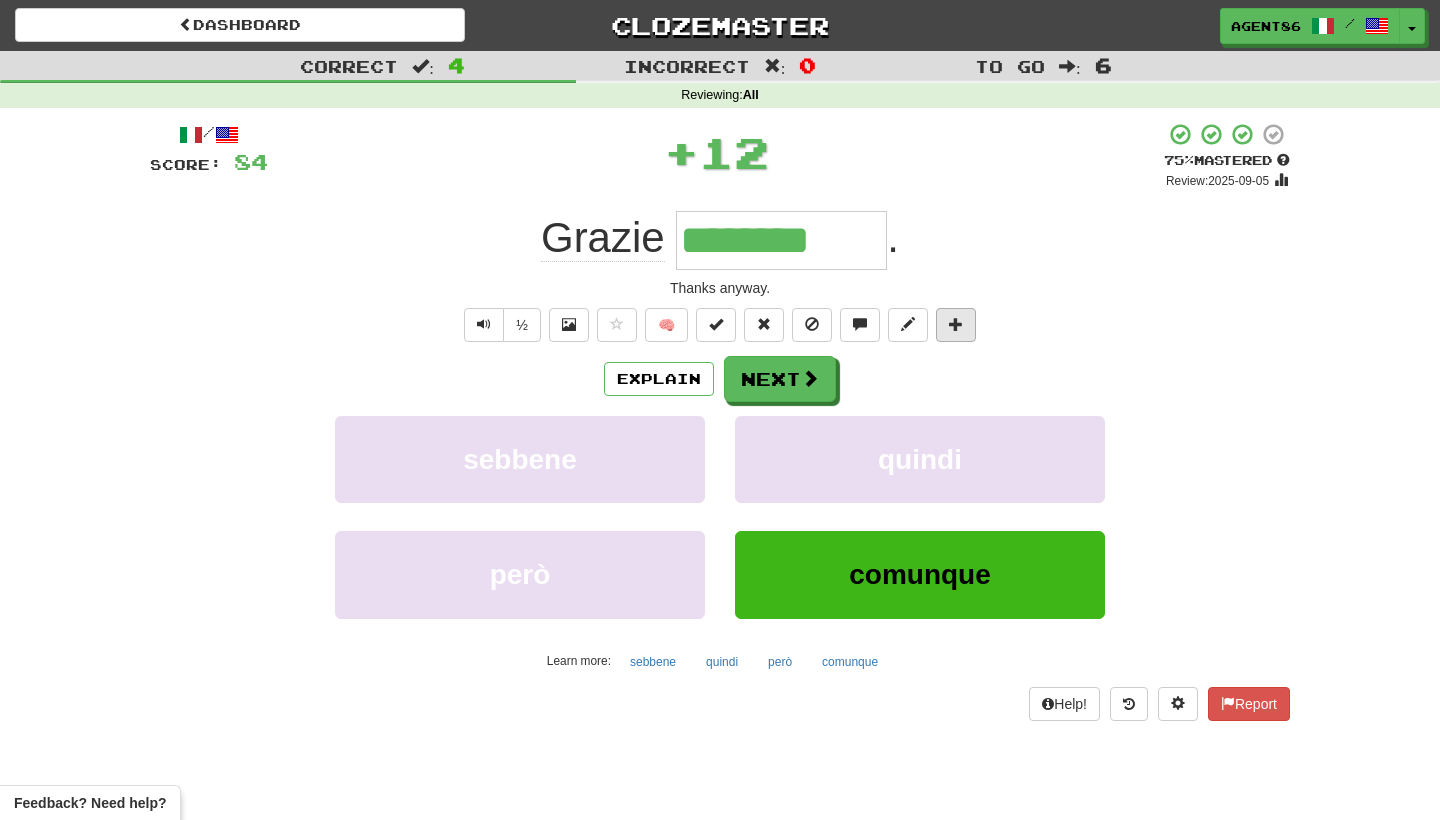 click at bounding box center [956, 324] 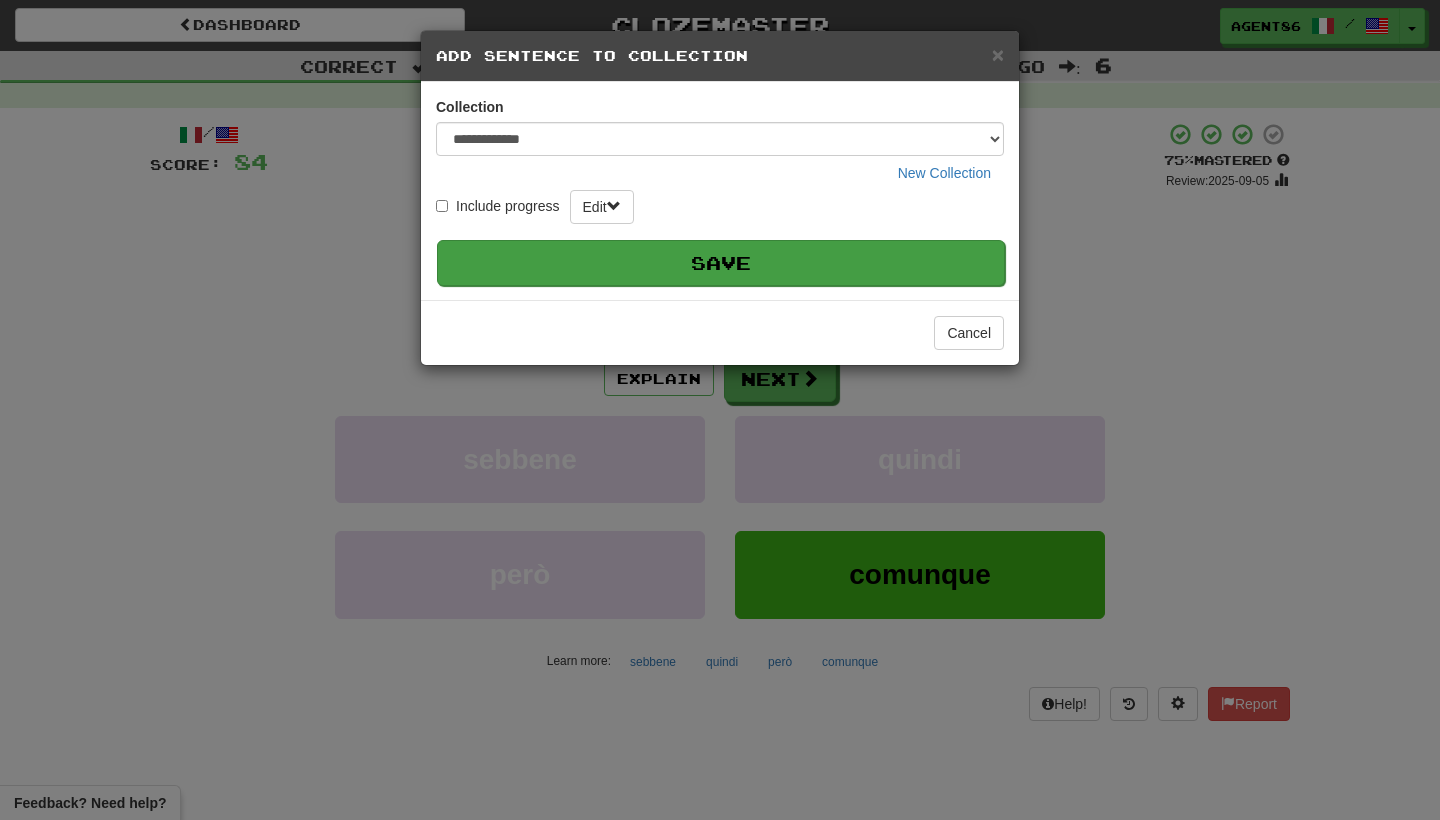 click on "Save" at bounding box center (721, 263) 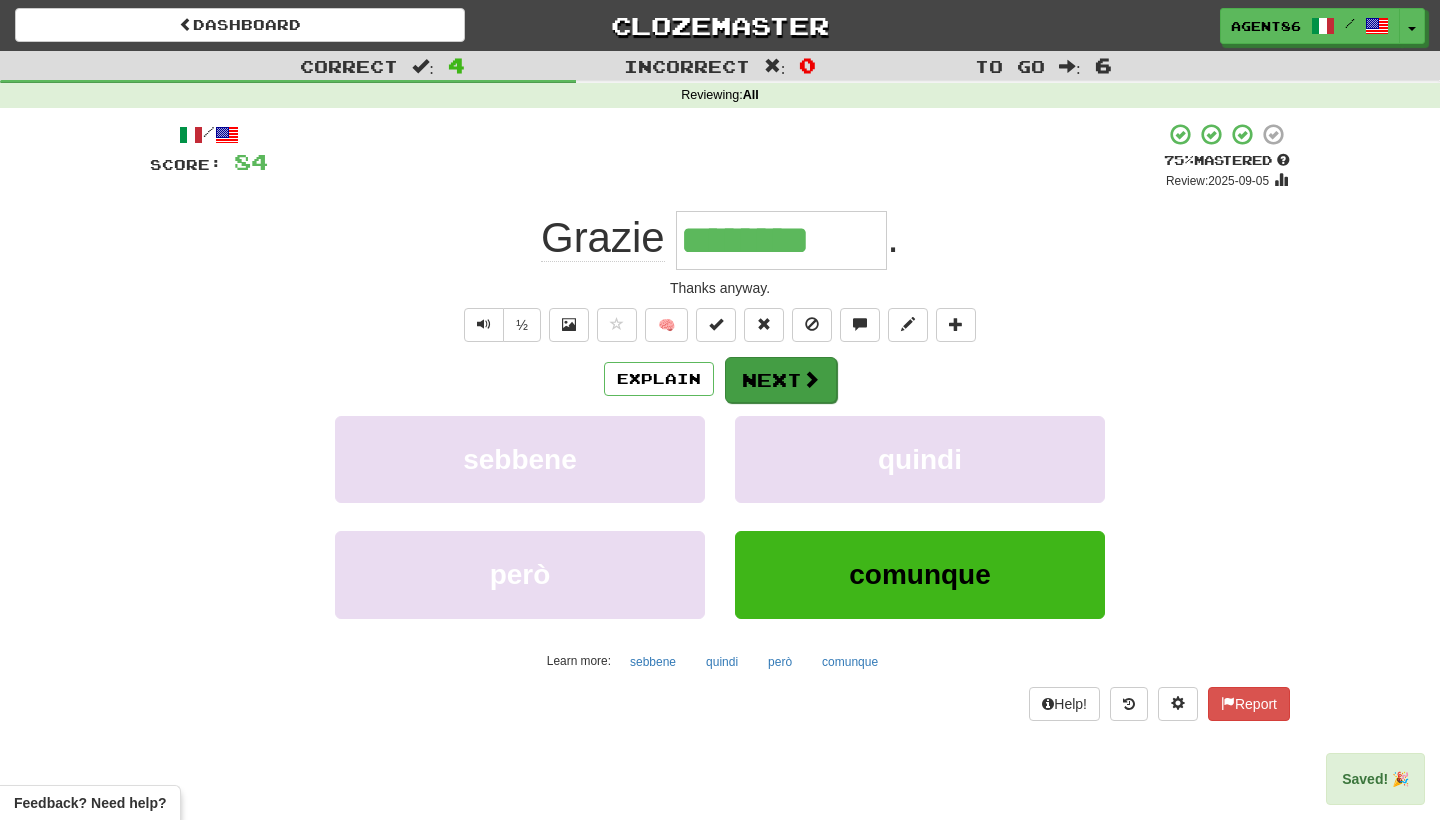 click on "Next" at bounding box center [781, 380] 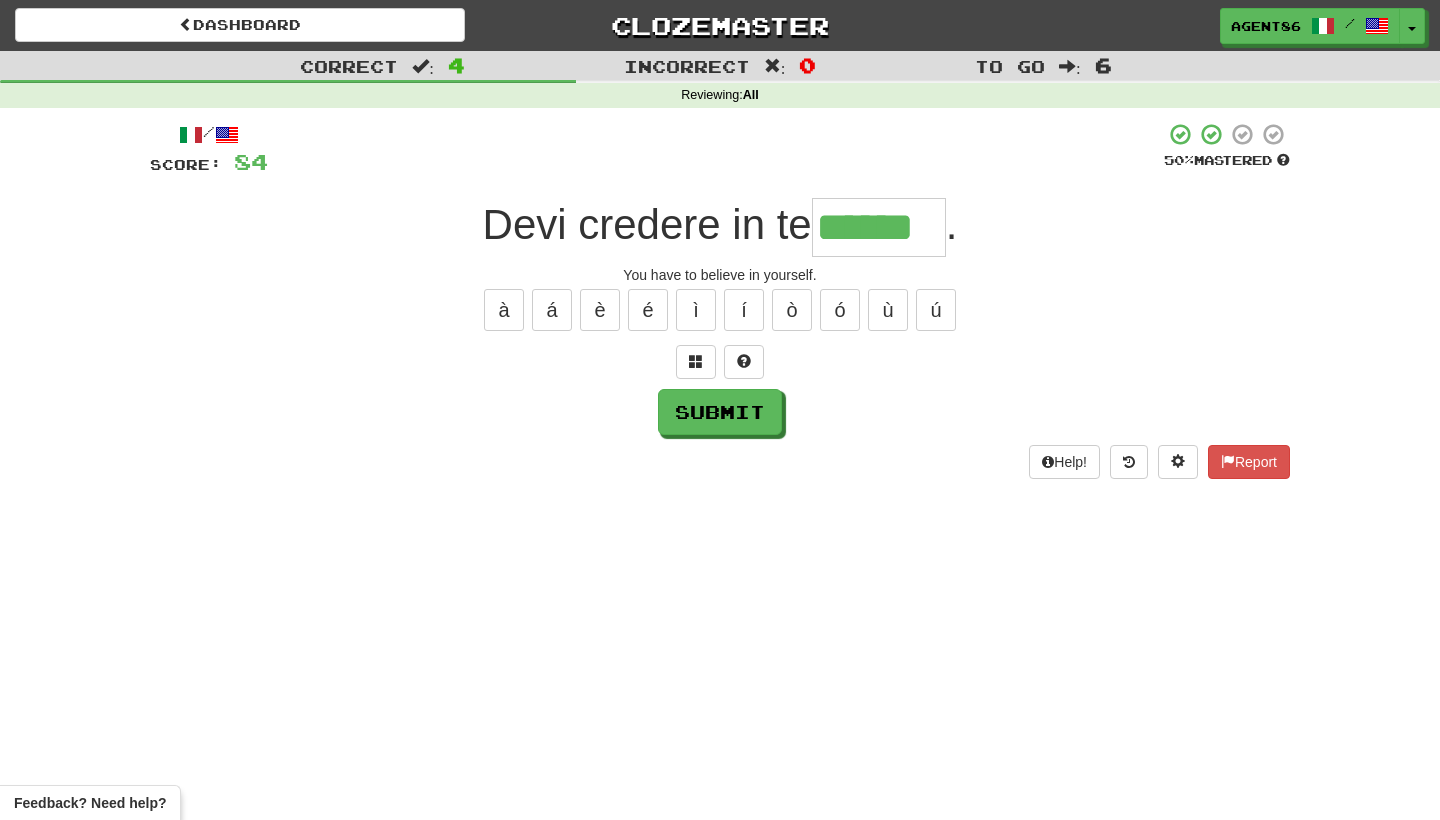 type on "******" 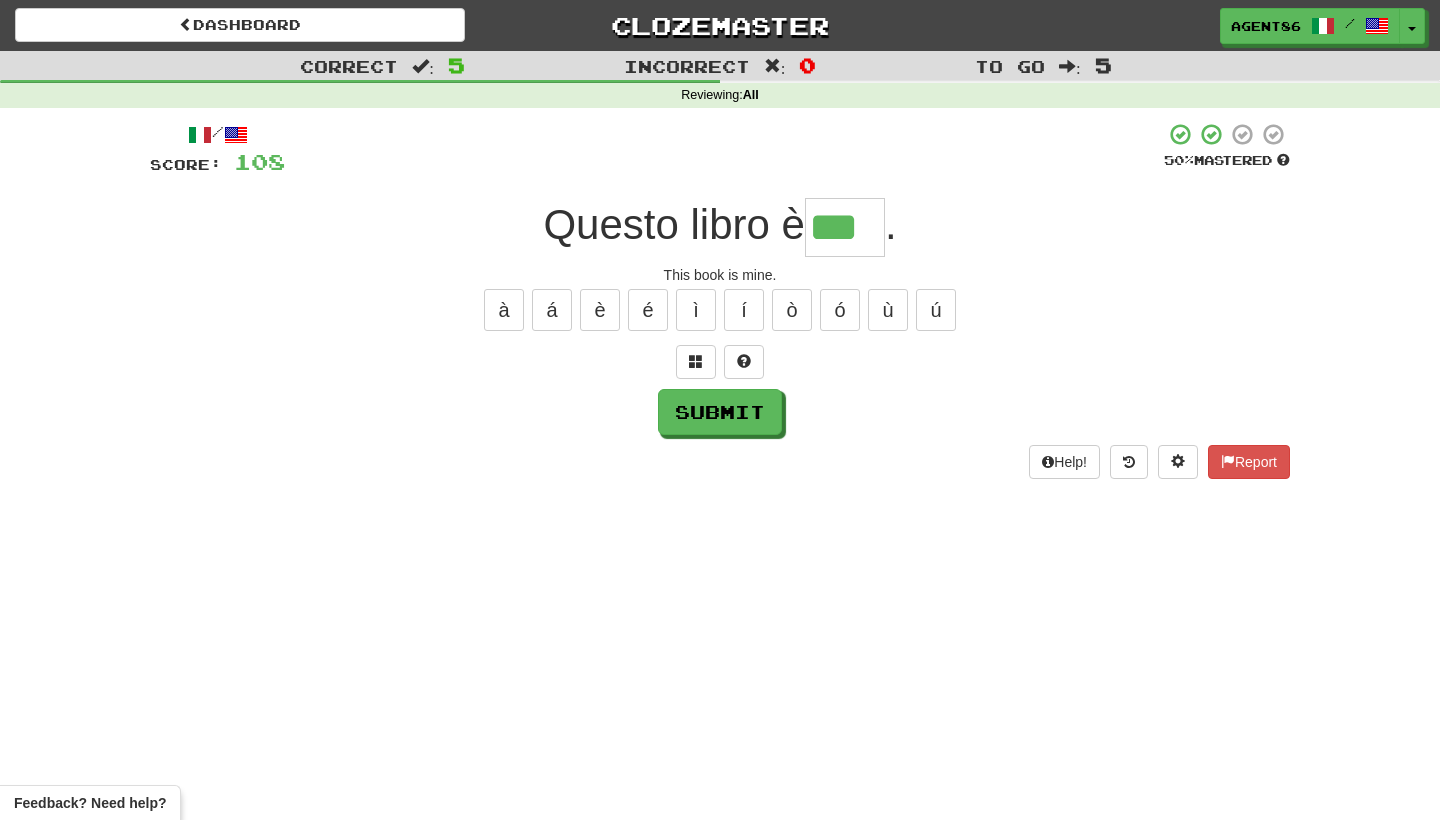 type on "***" 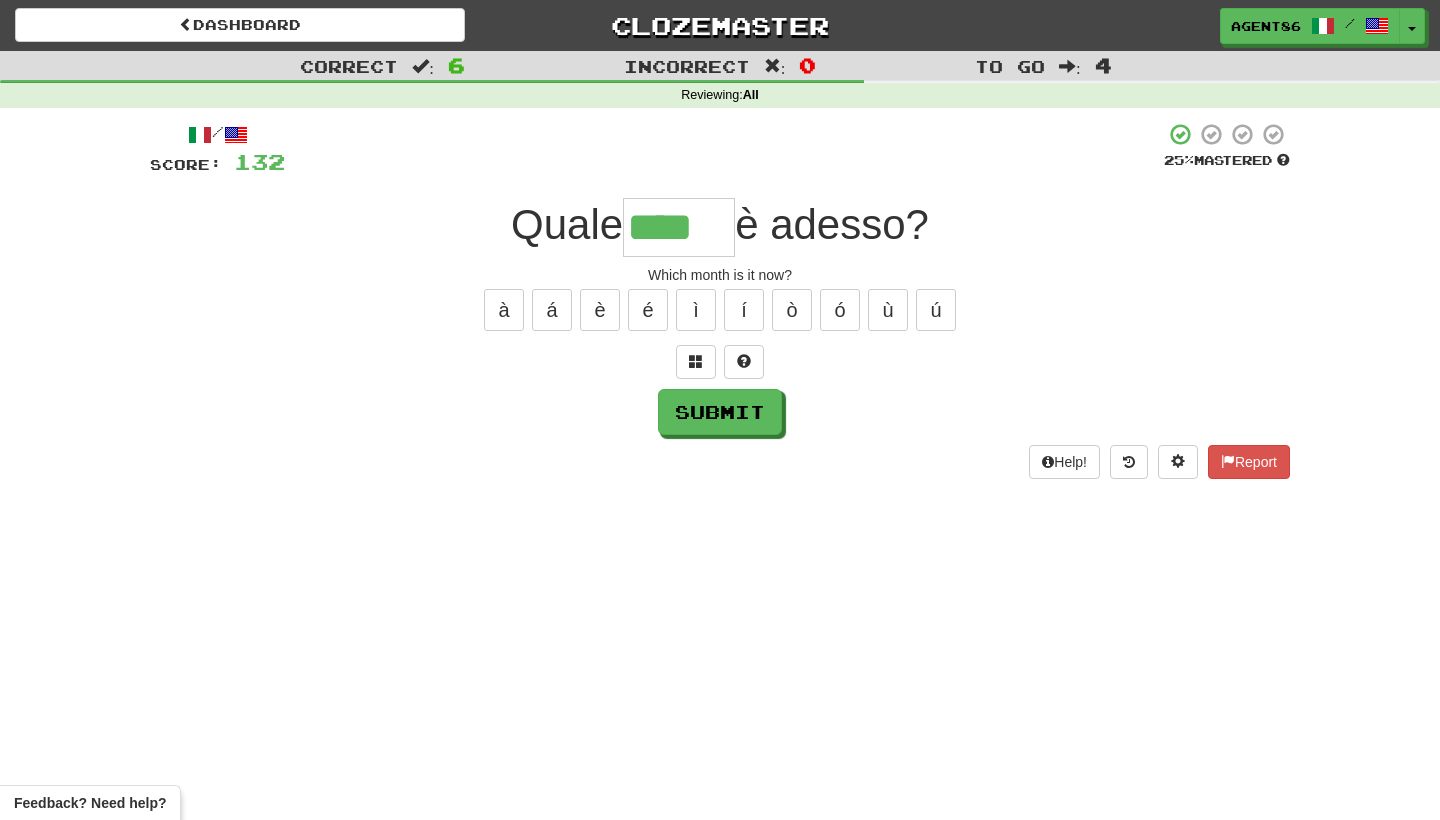 type on "****" 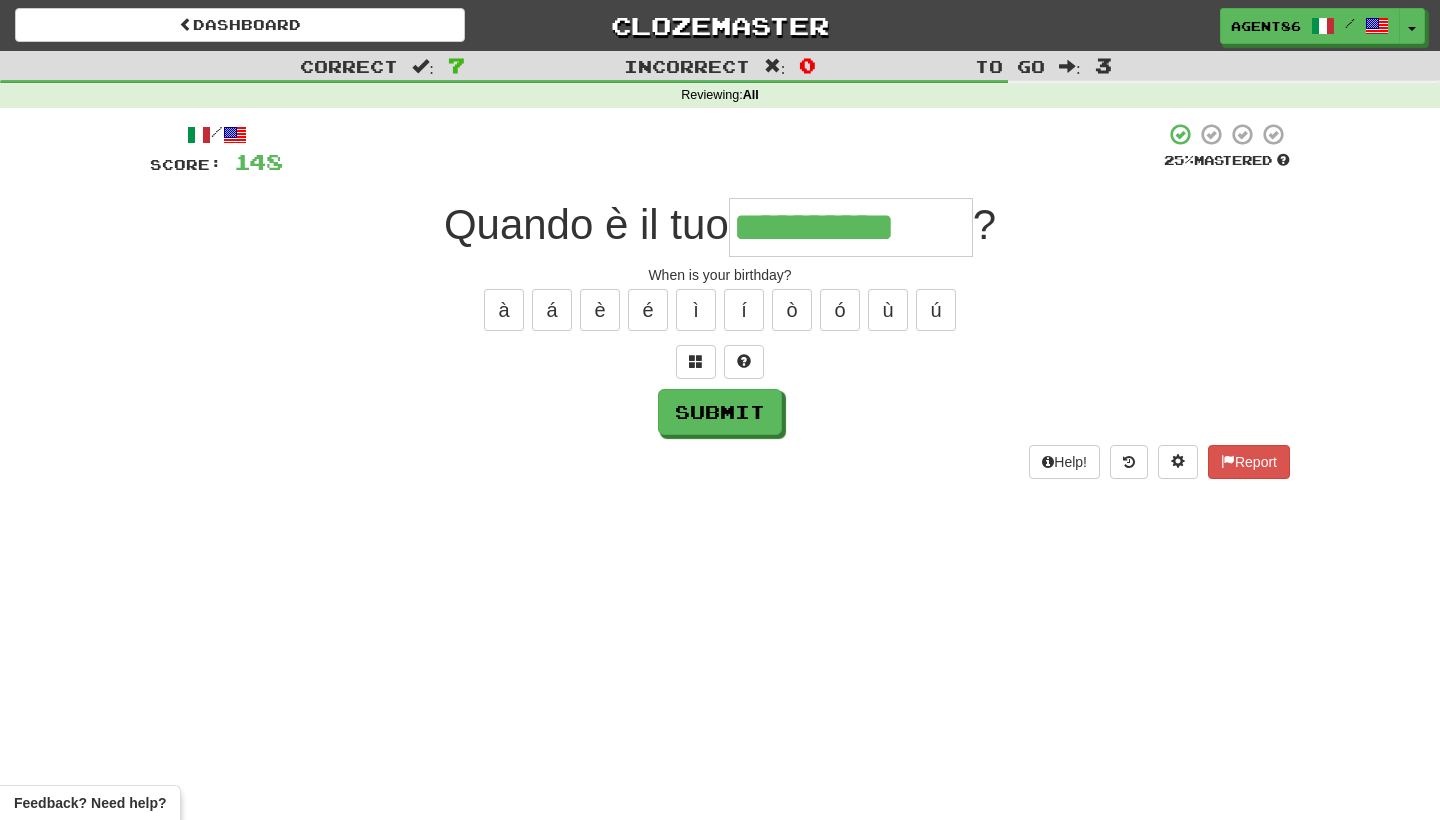 type on "**********" 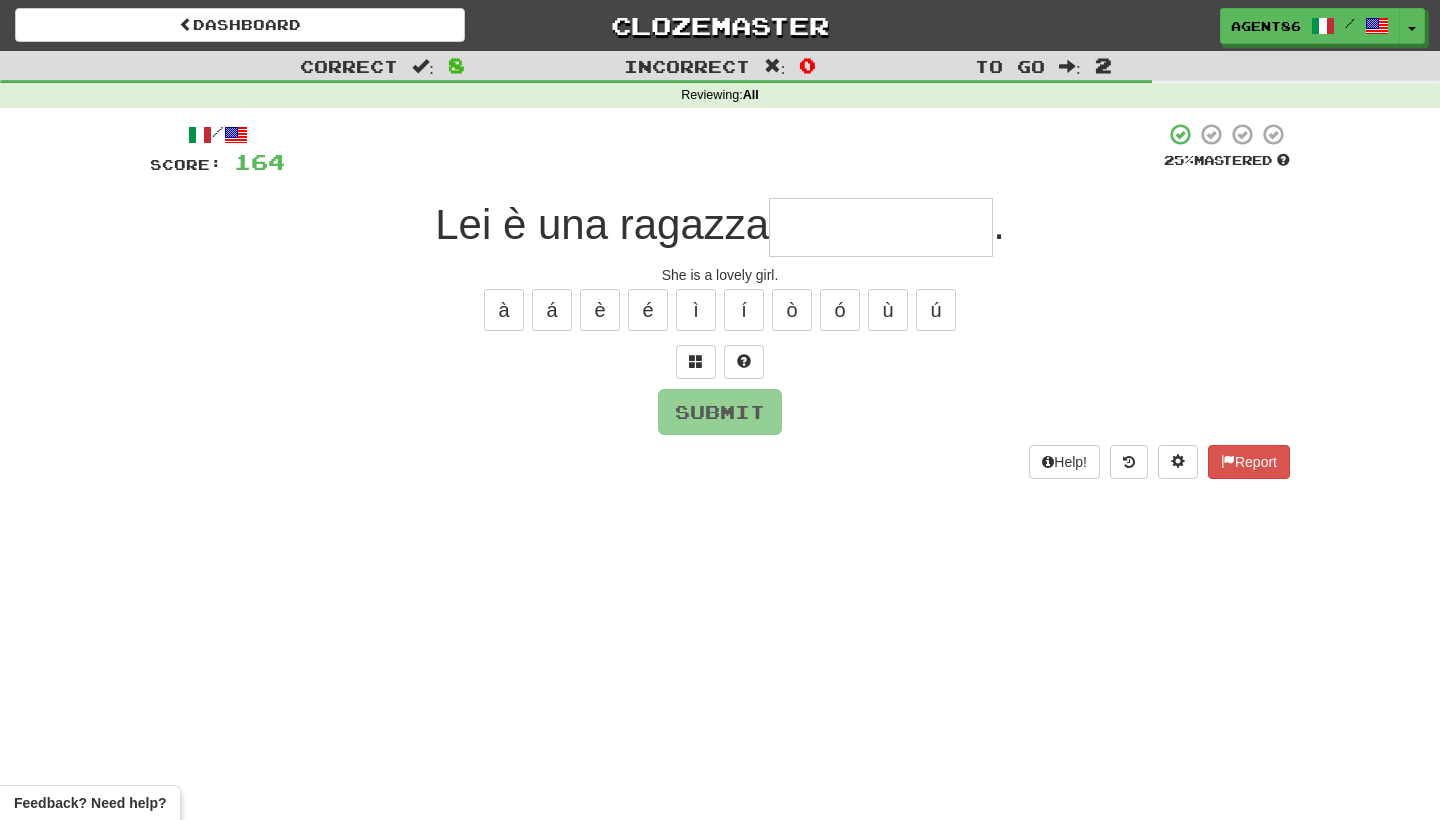 type on "*" 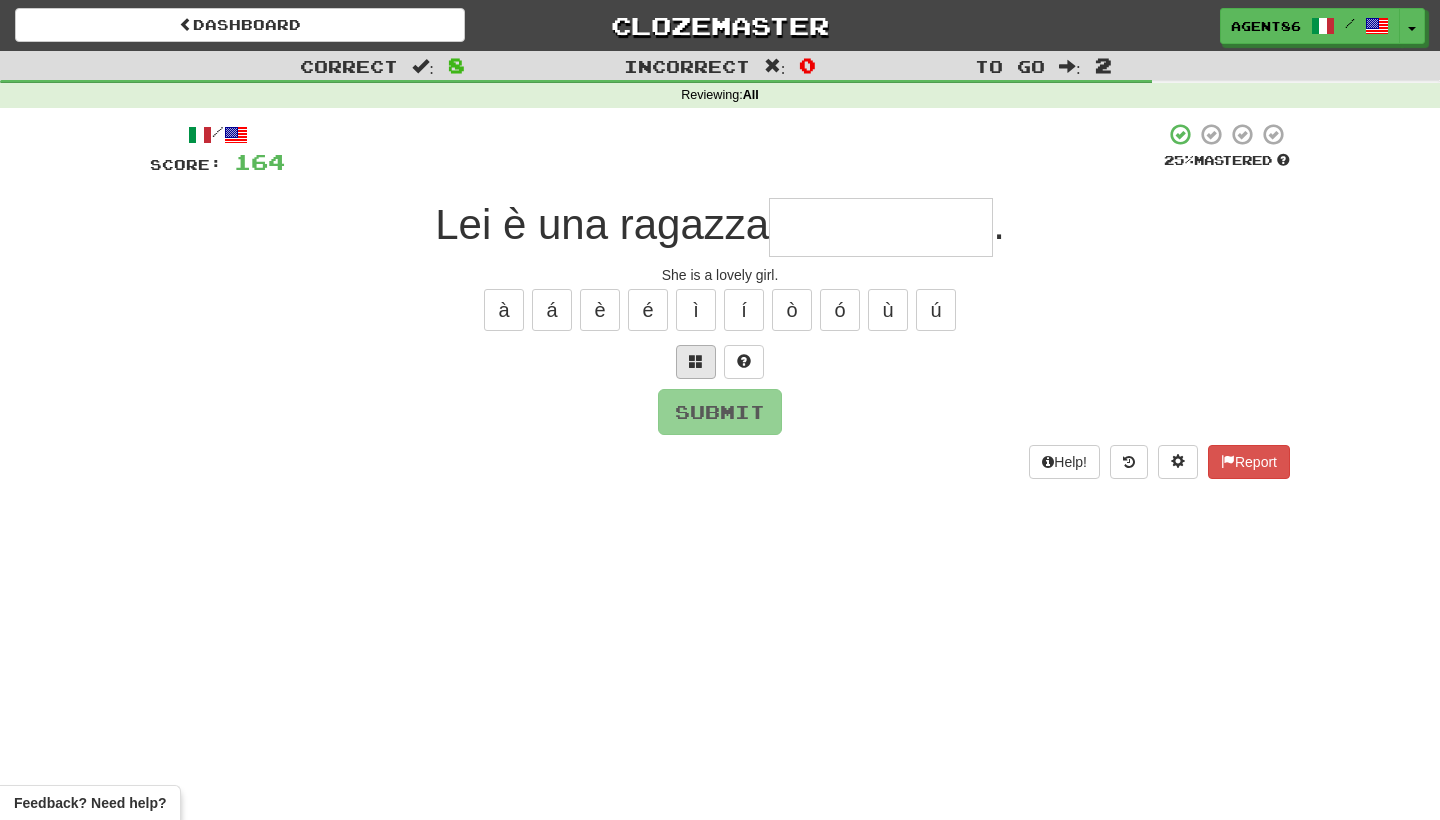 click at bounding box center (696, 362) 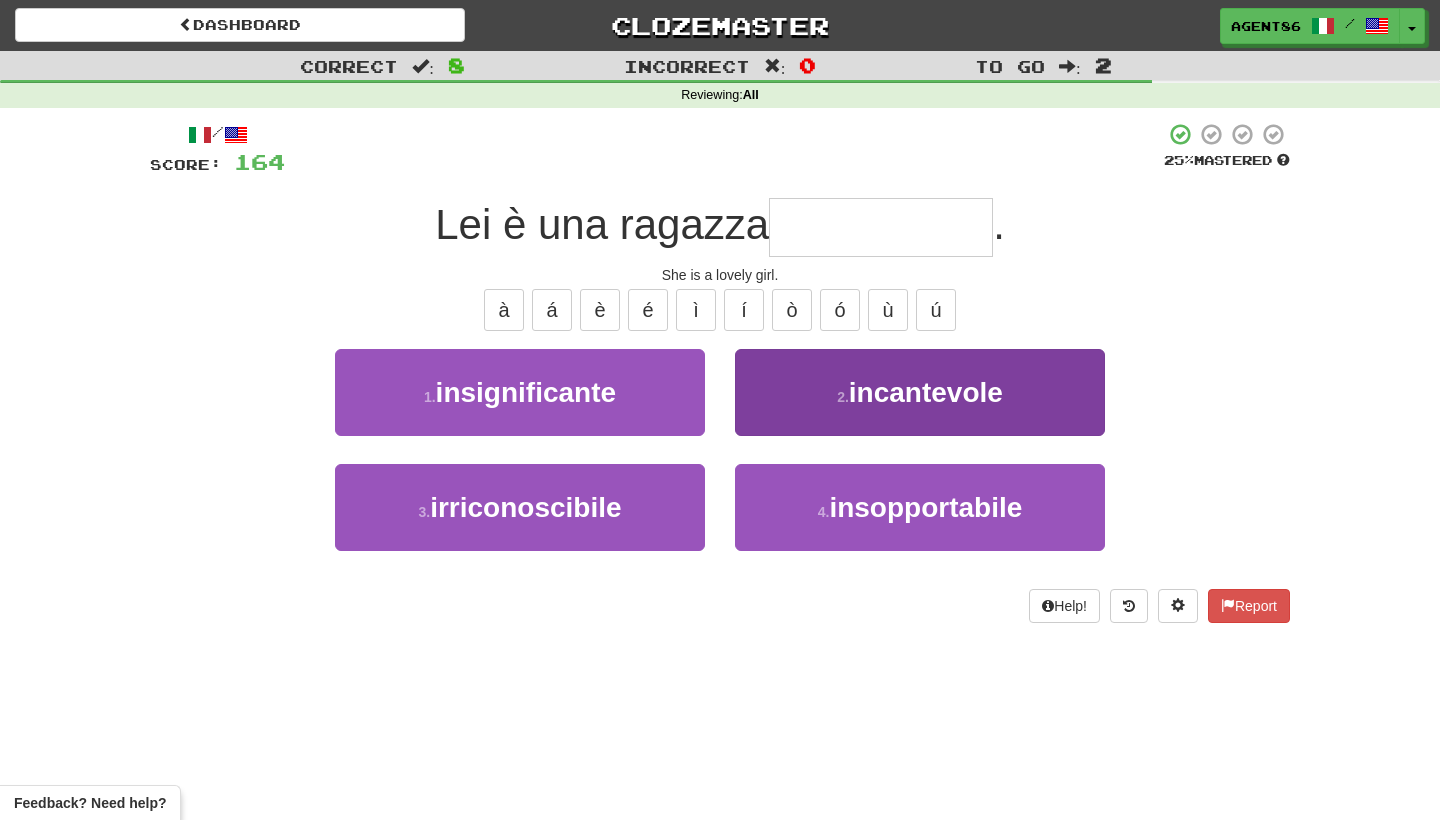 click on "2 .  incantevole" at bounding box center (920, 392) 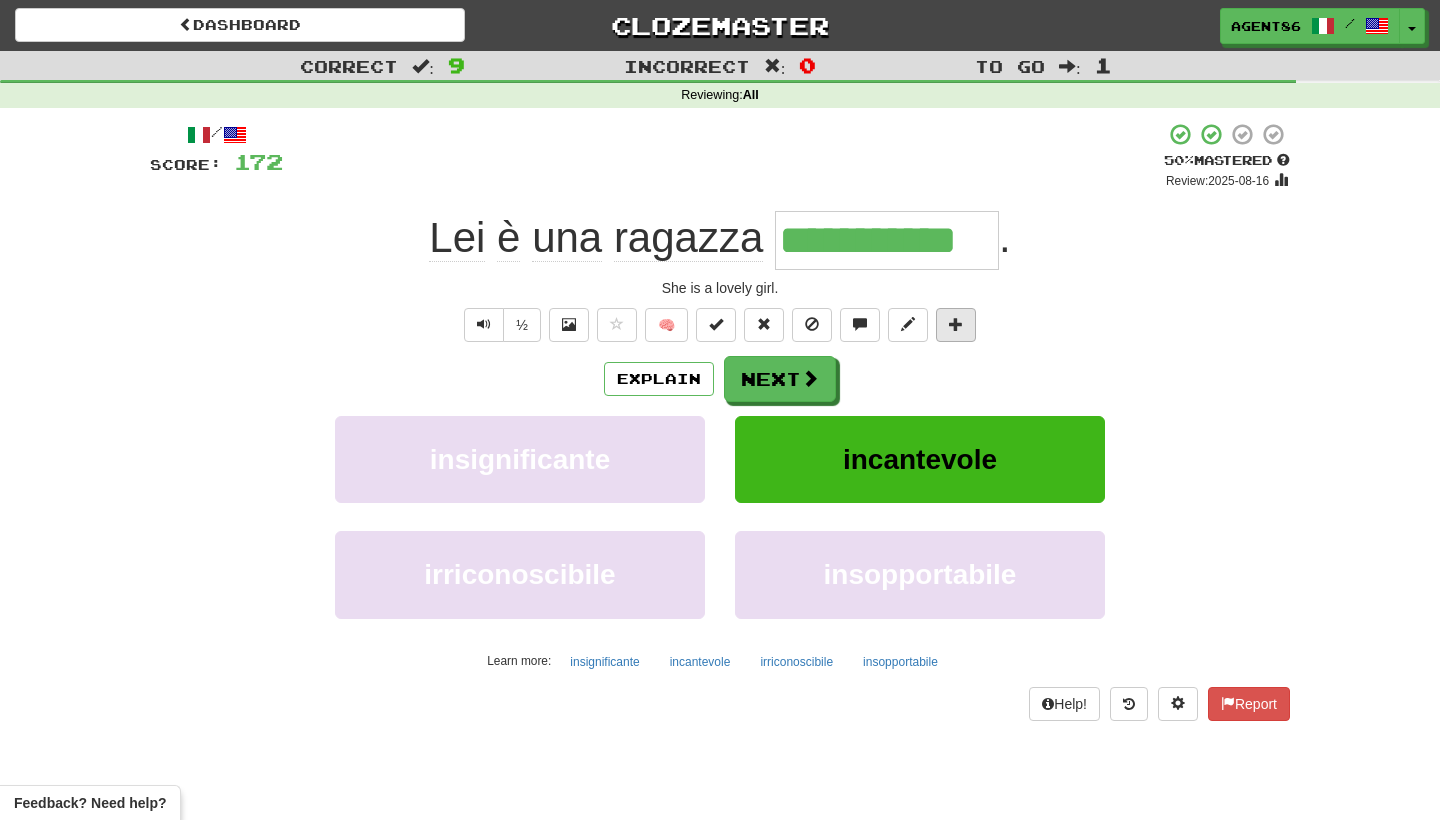 click at bounding box center (956, 324) 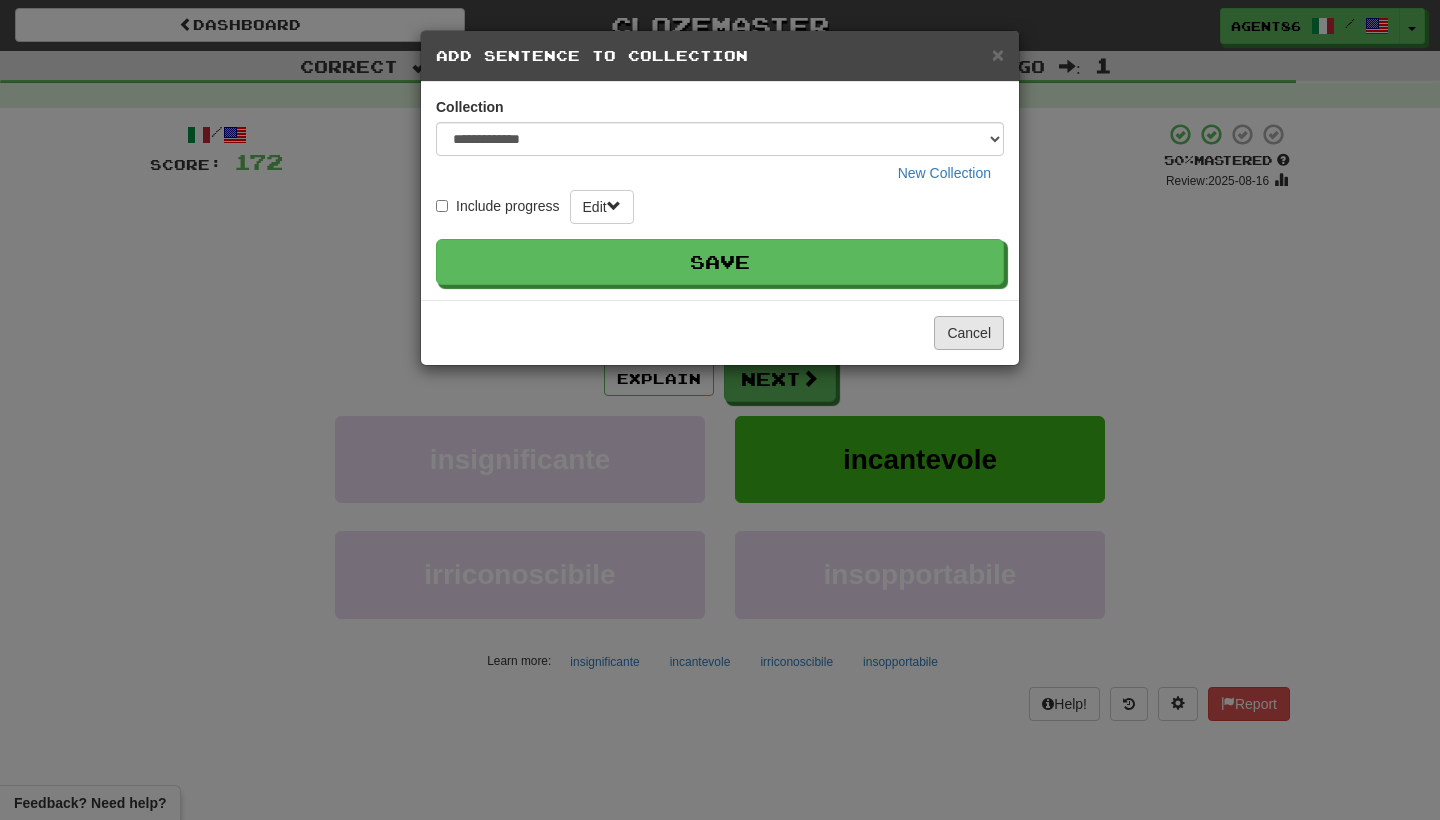 click on "Cancel" at bounding box center (969, 333) 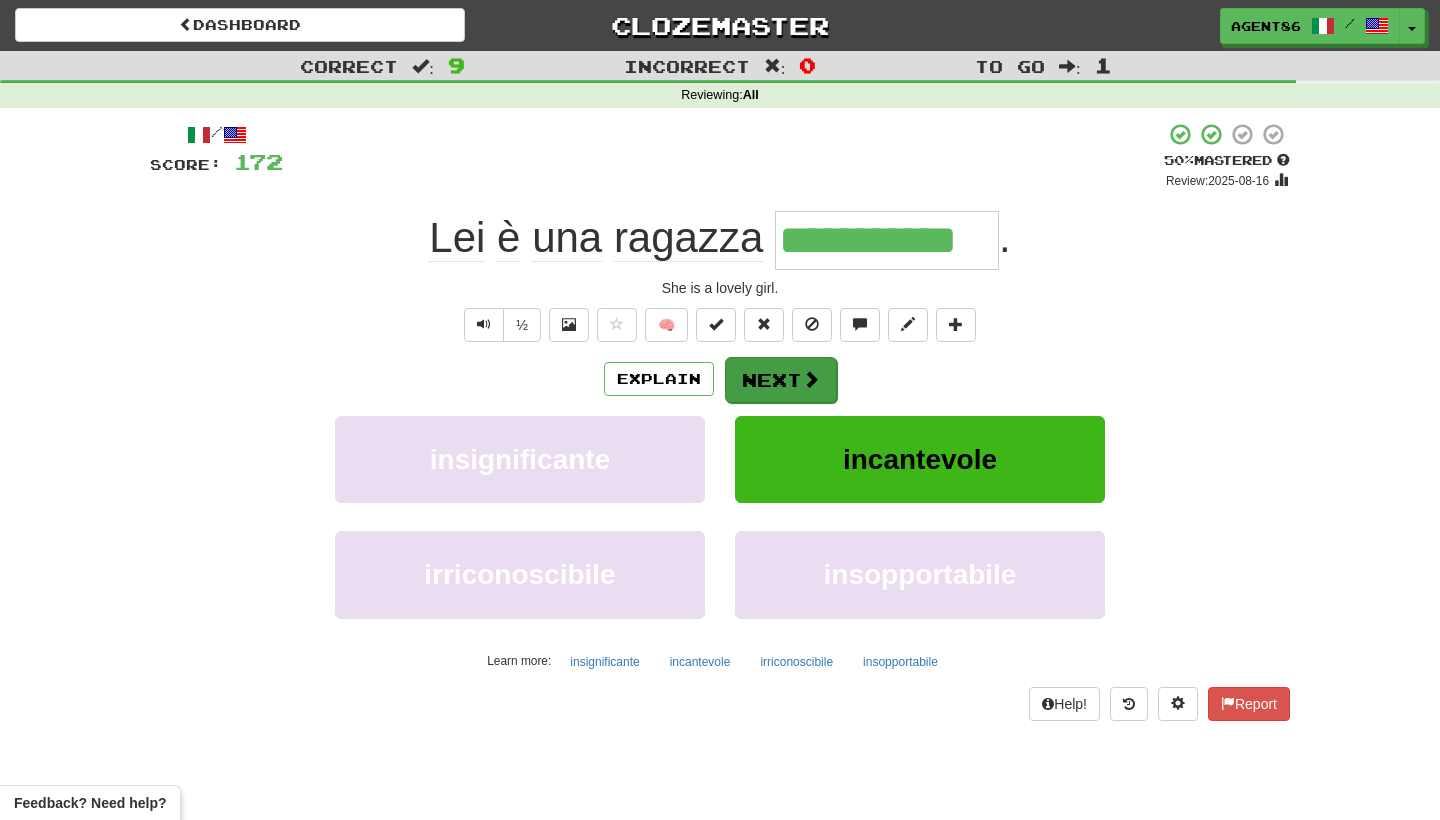 click on "Next" at bounding box center [781, 380] 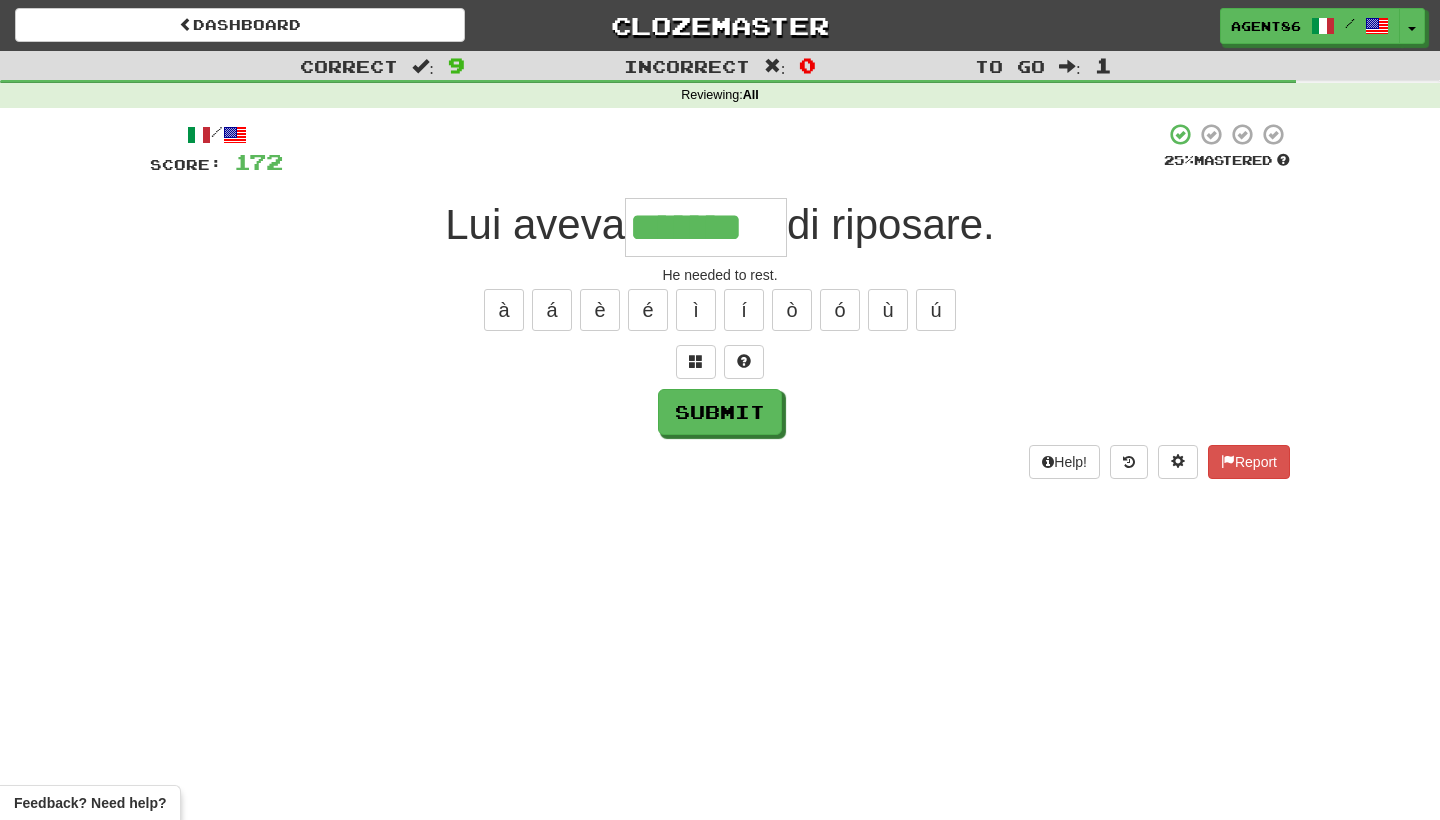 type on "*******" 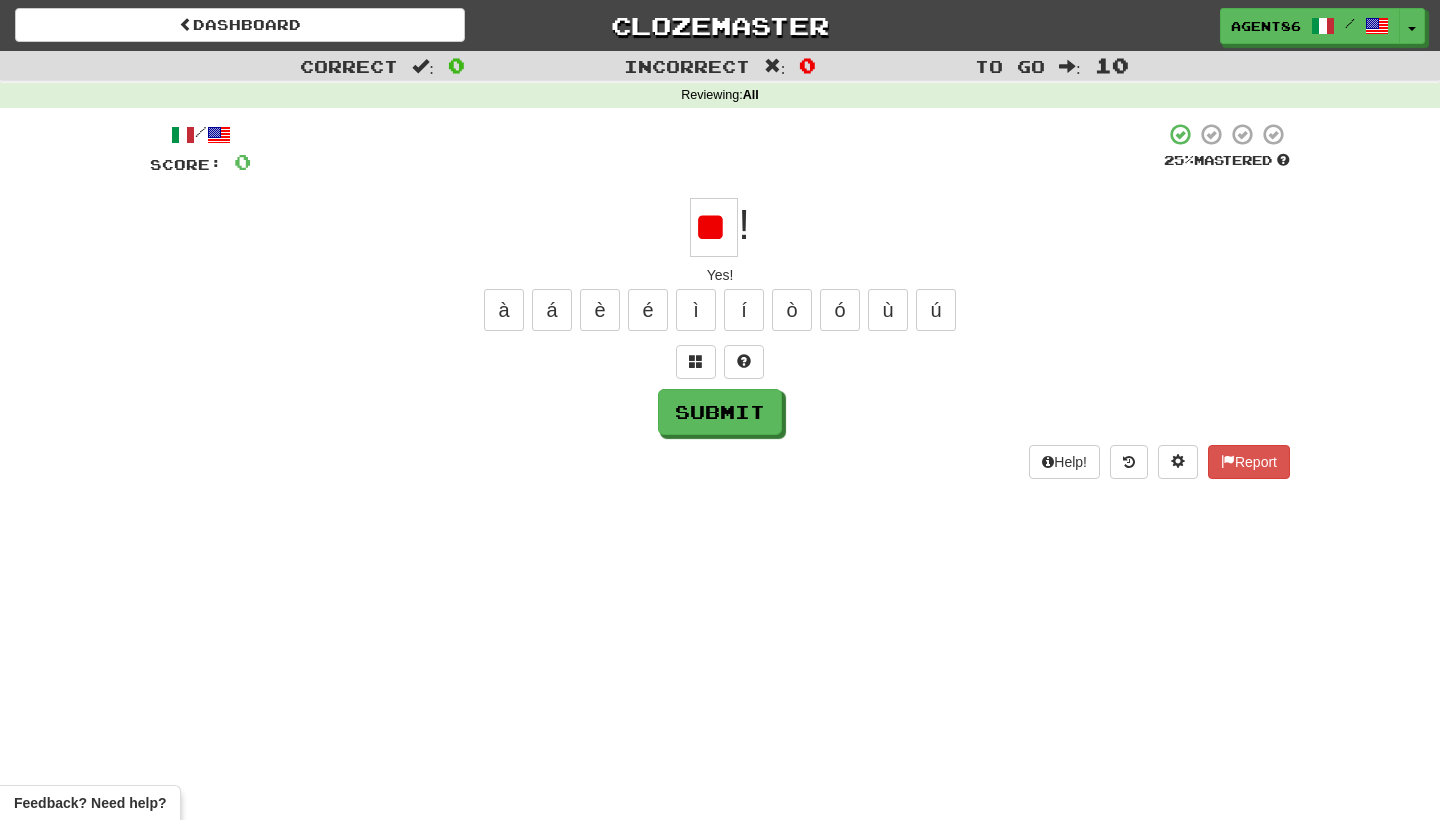 type on "*" 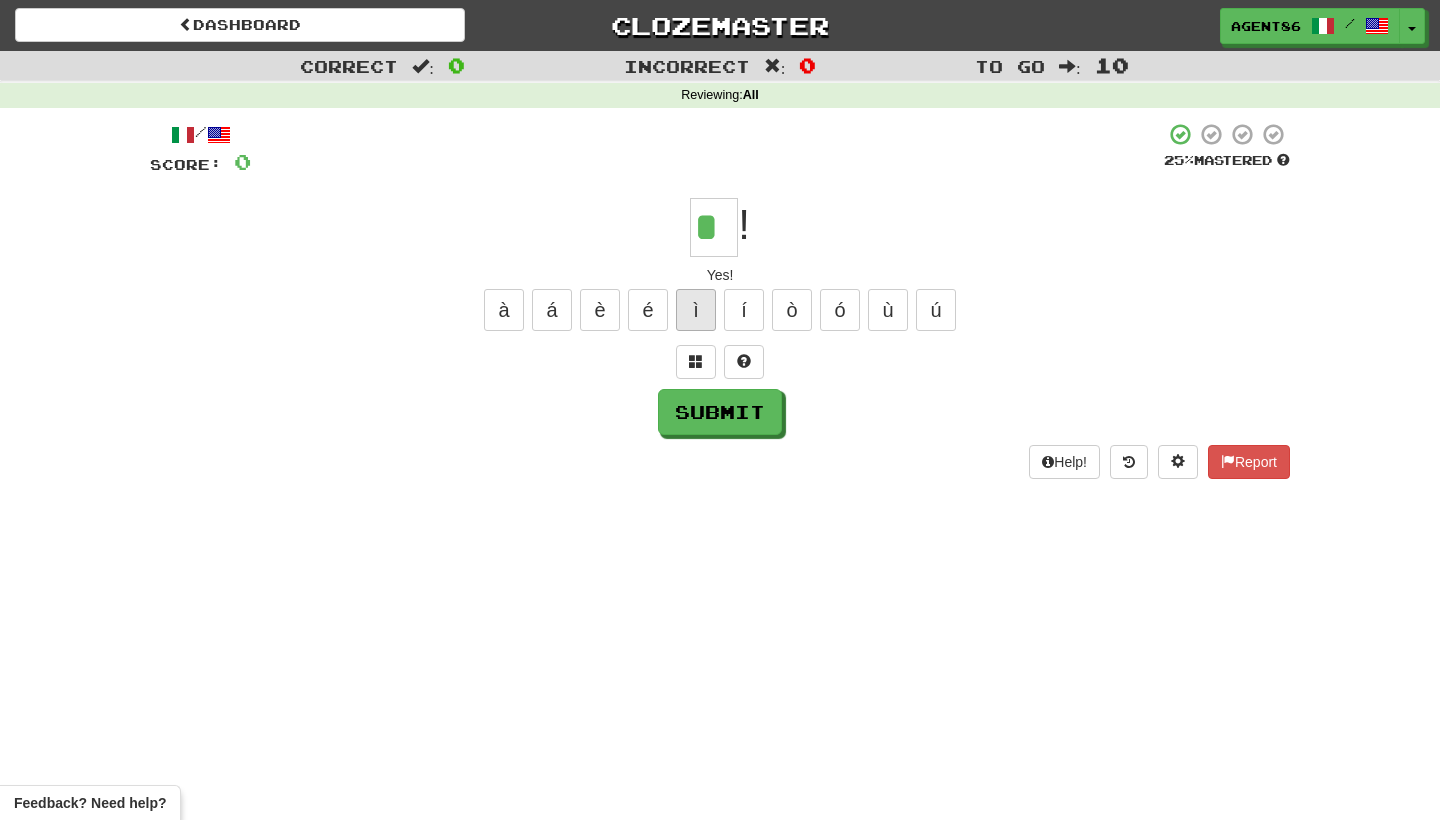 click on "ì" at bounding box center [696, 310] 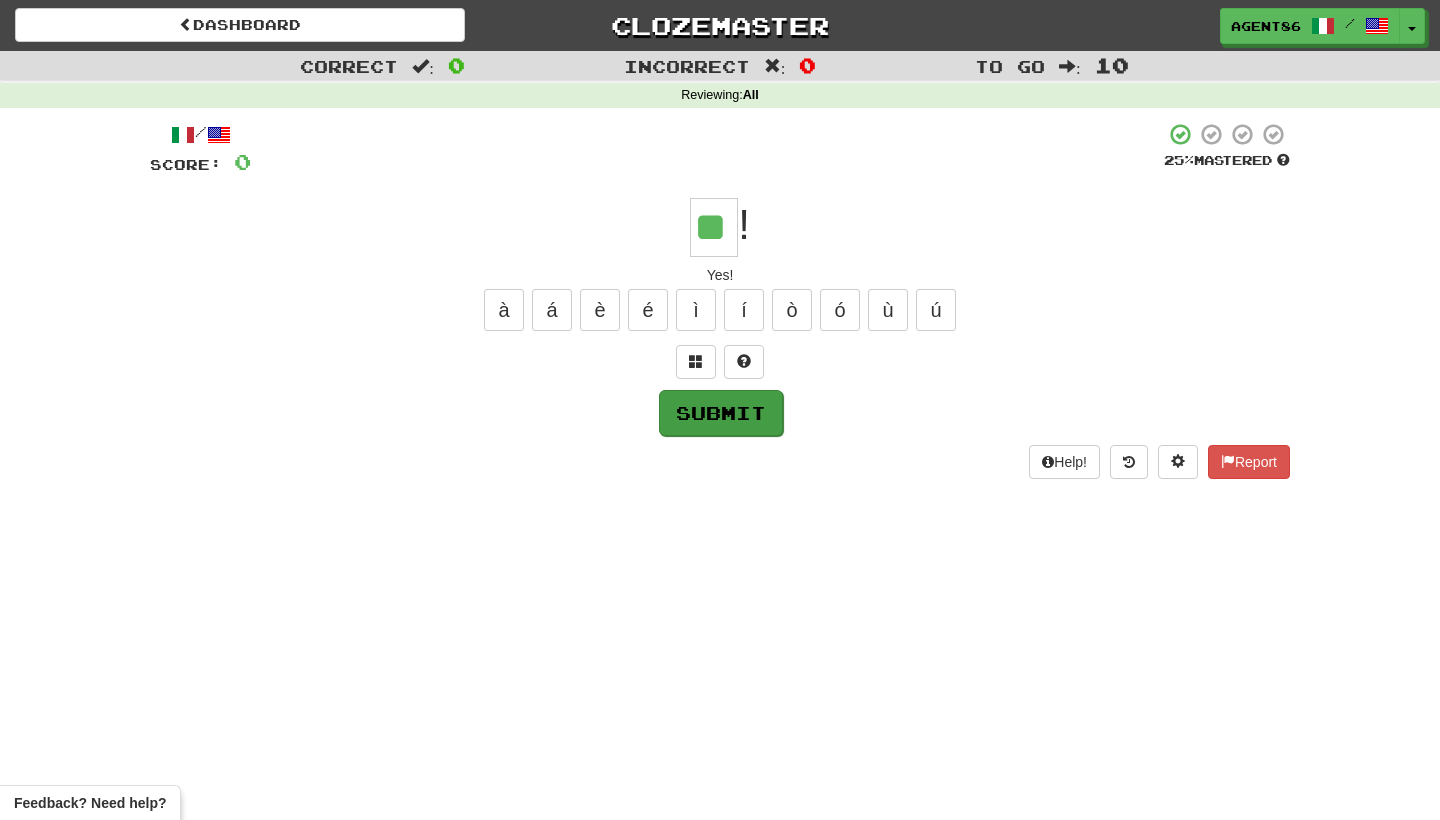 click on "Submit" at bounding box center [721, 413] 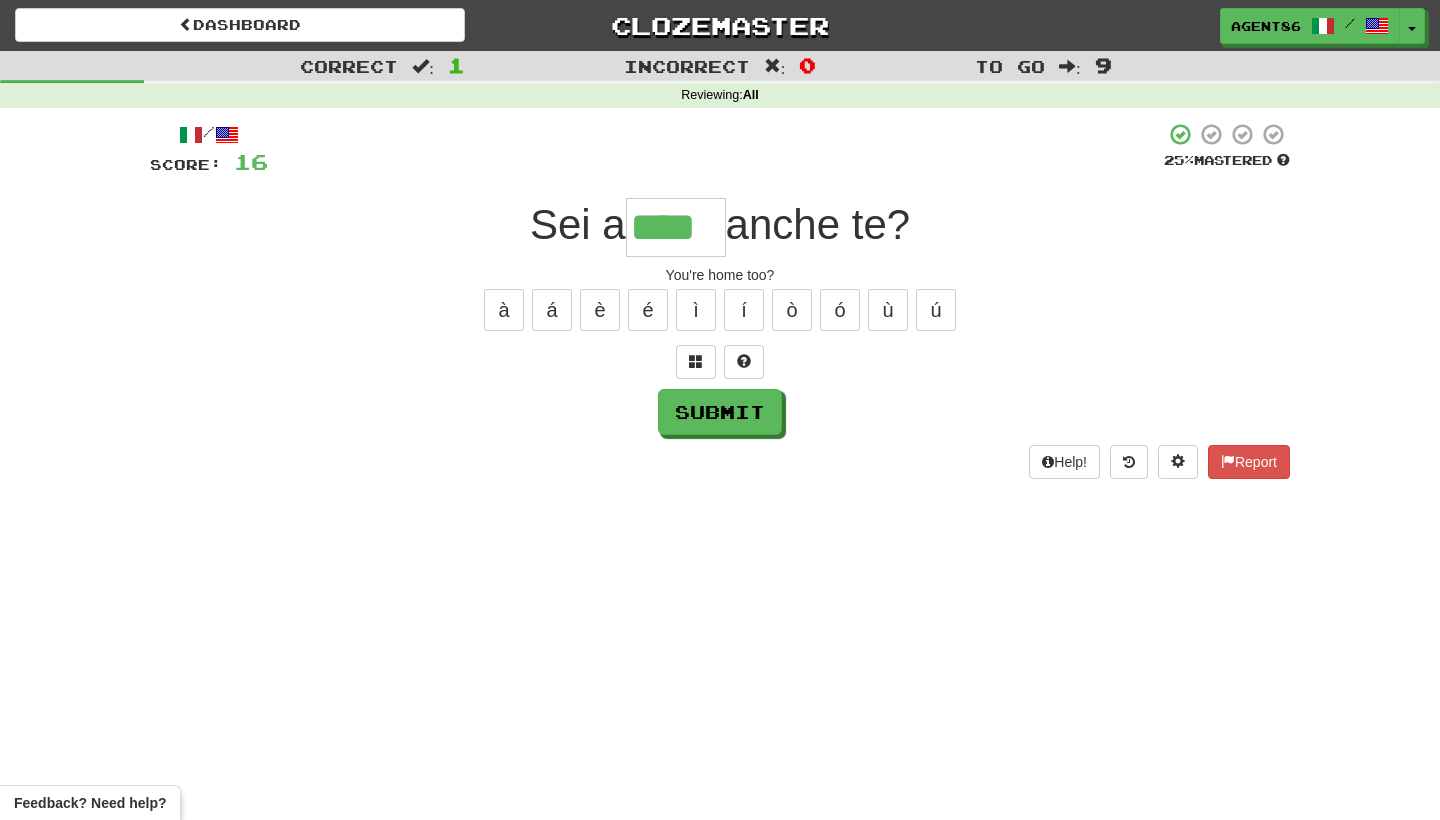 type on "****" 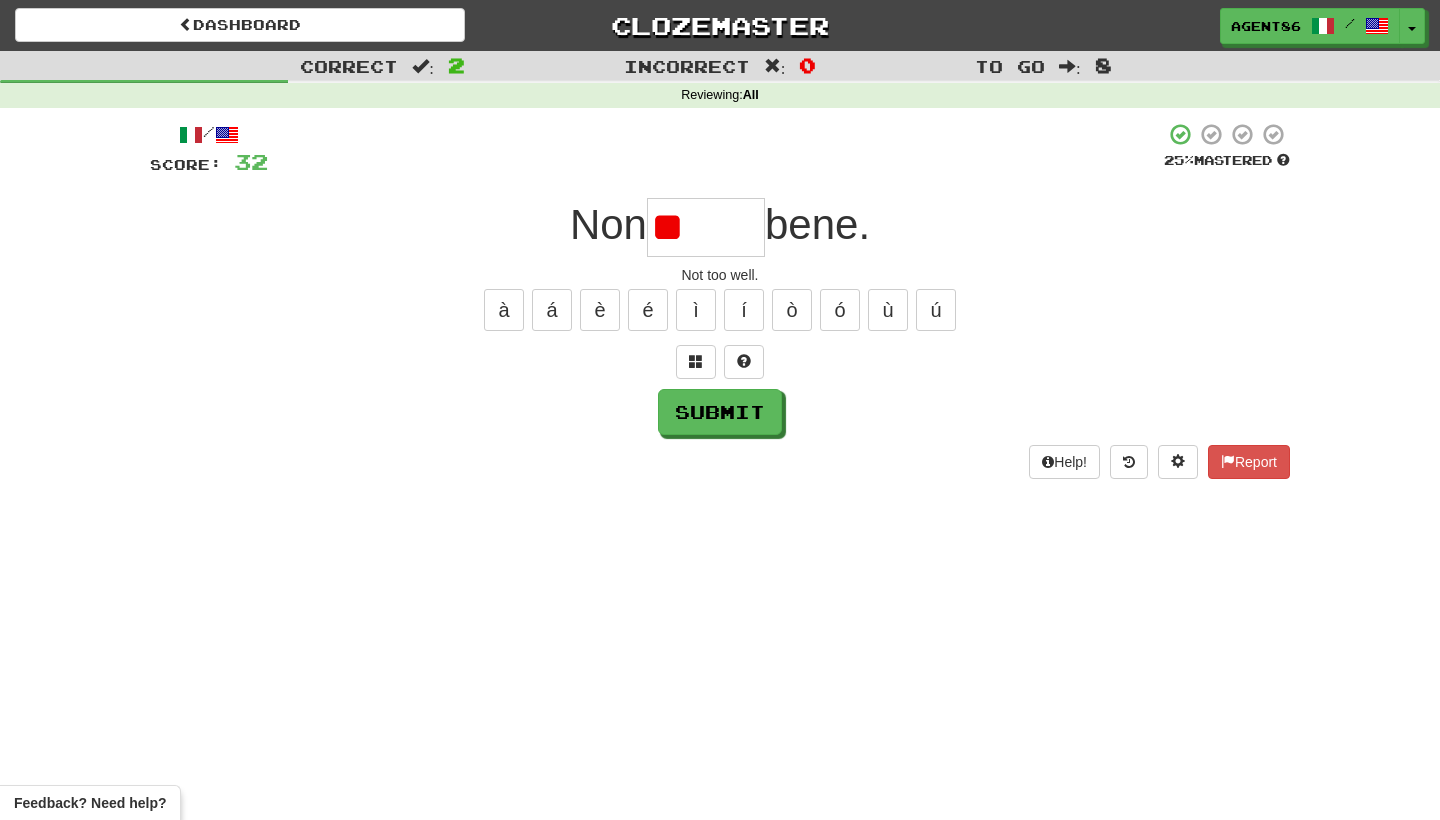 type on "*" 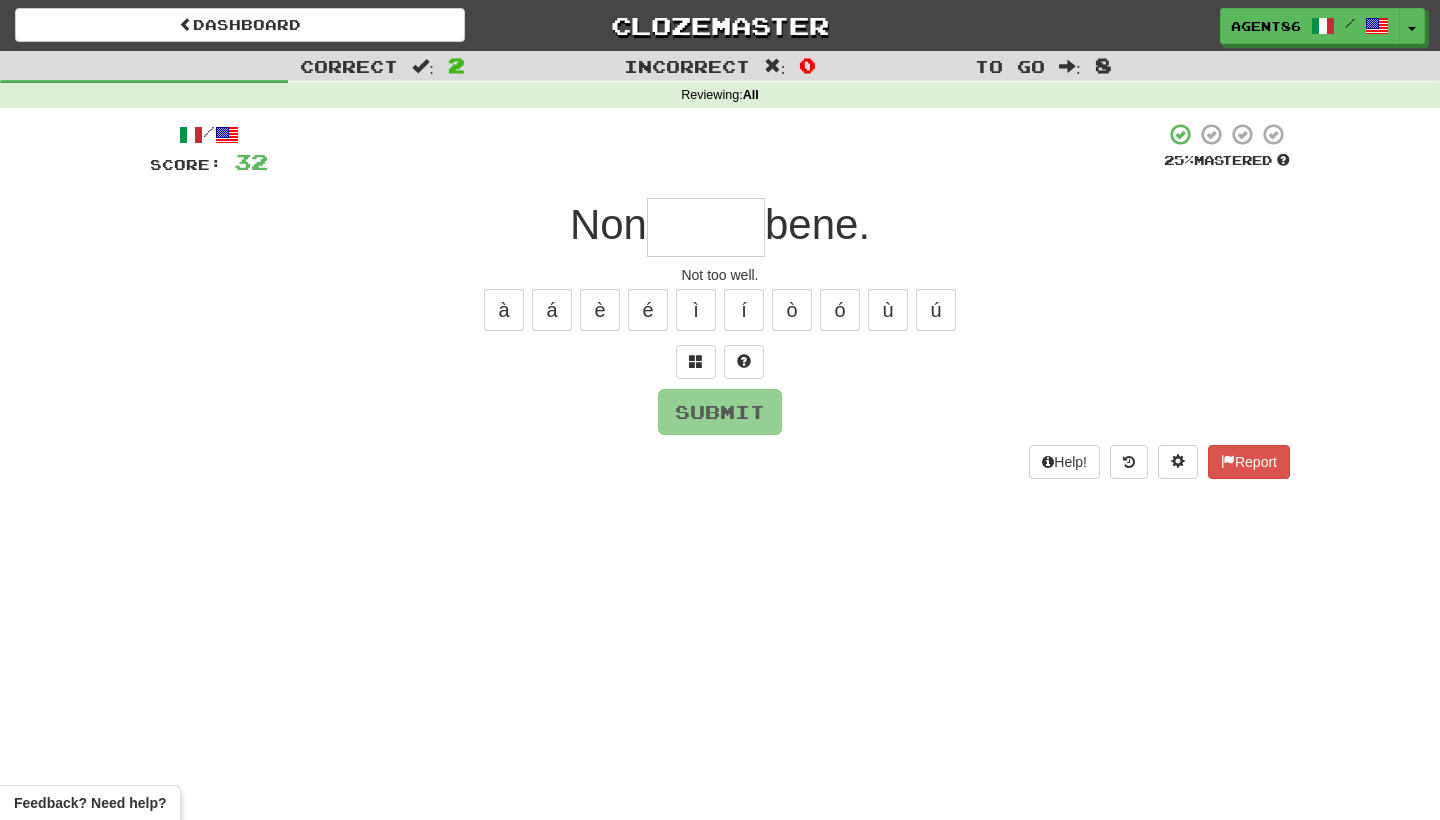 type on "*" 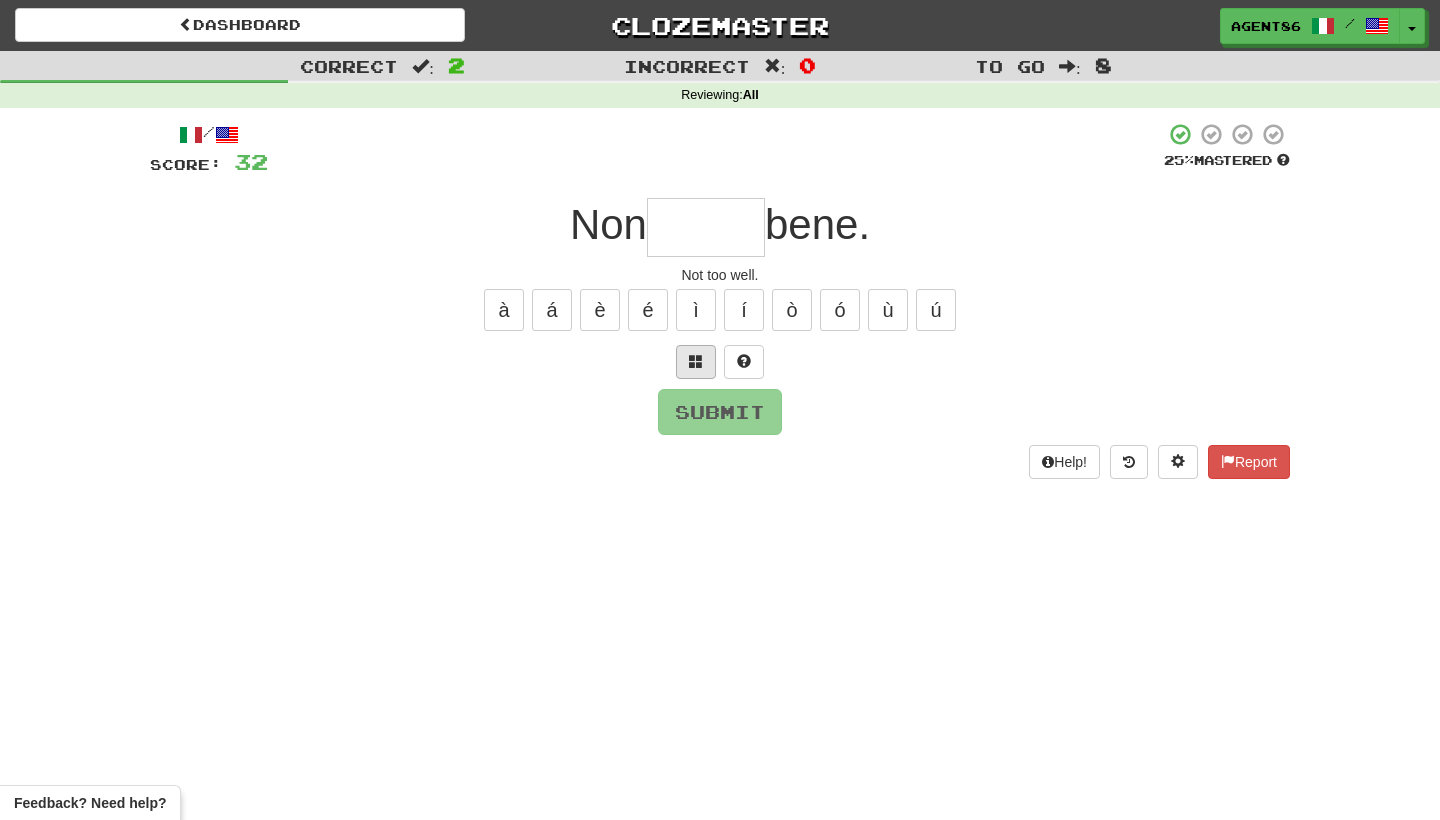 click at bounding box center (696, 361) 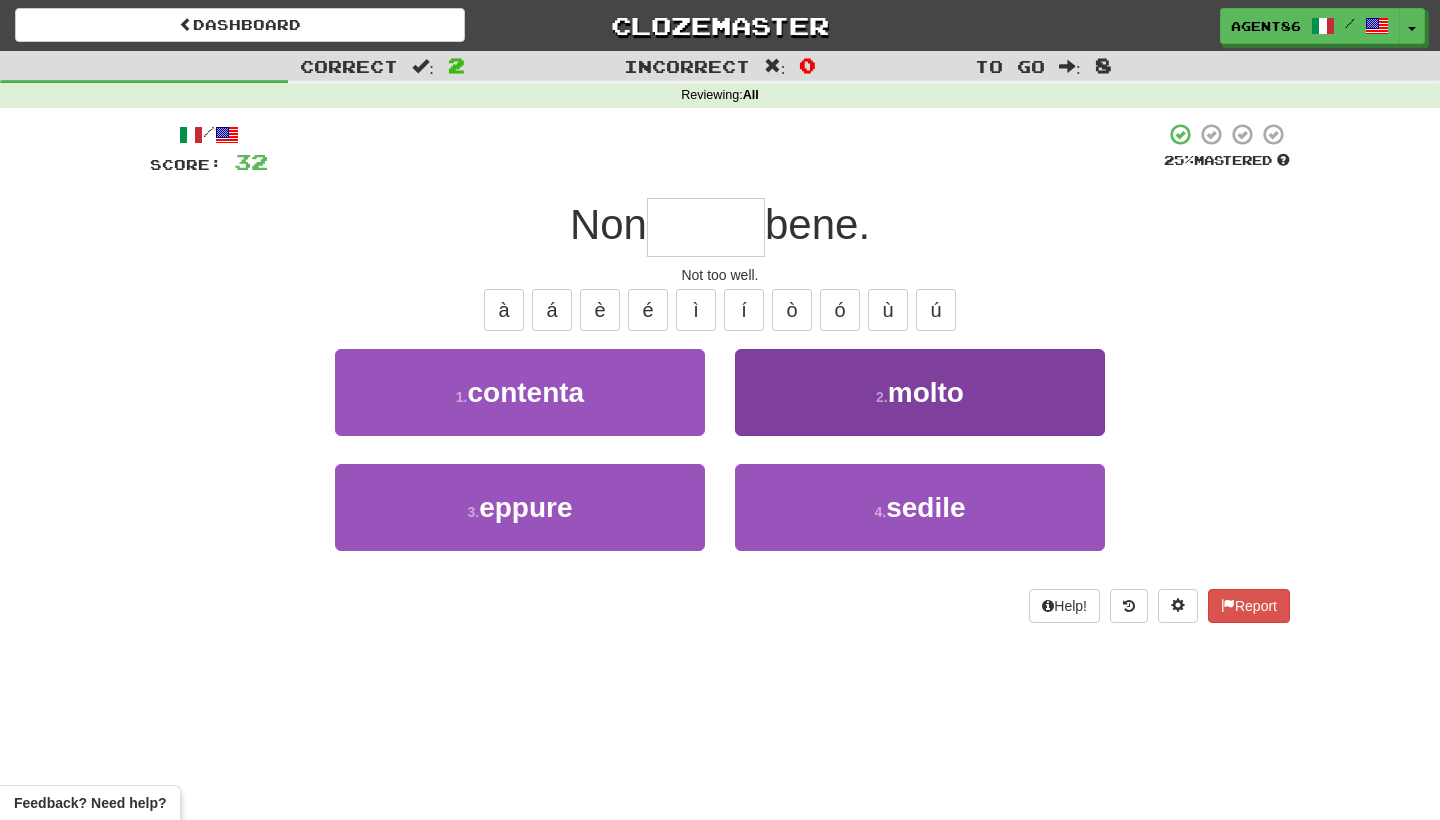 click on "2 .  molto" at bounding box center (920, 392) 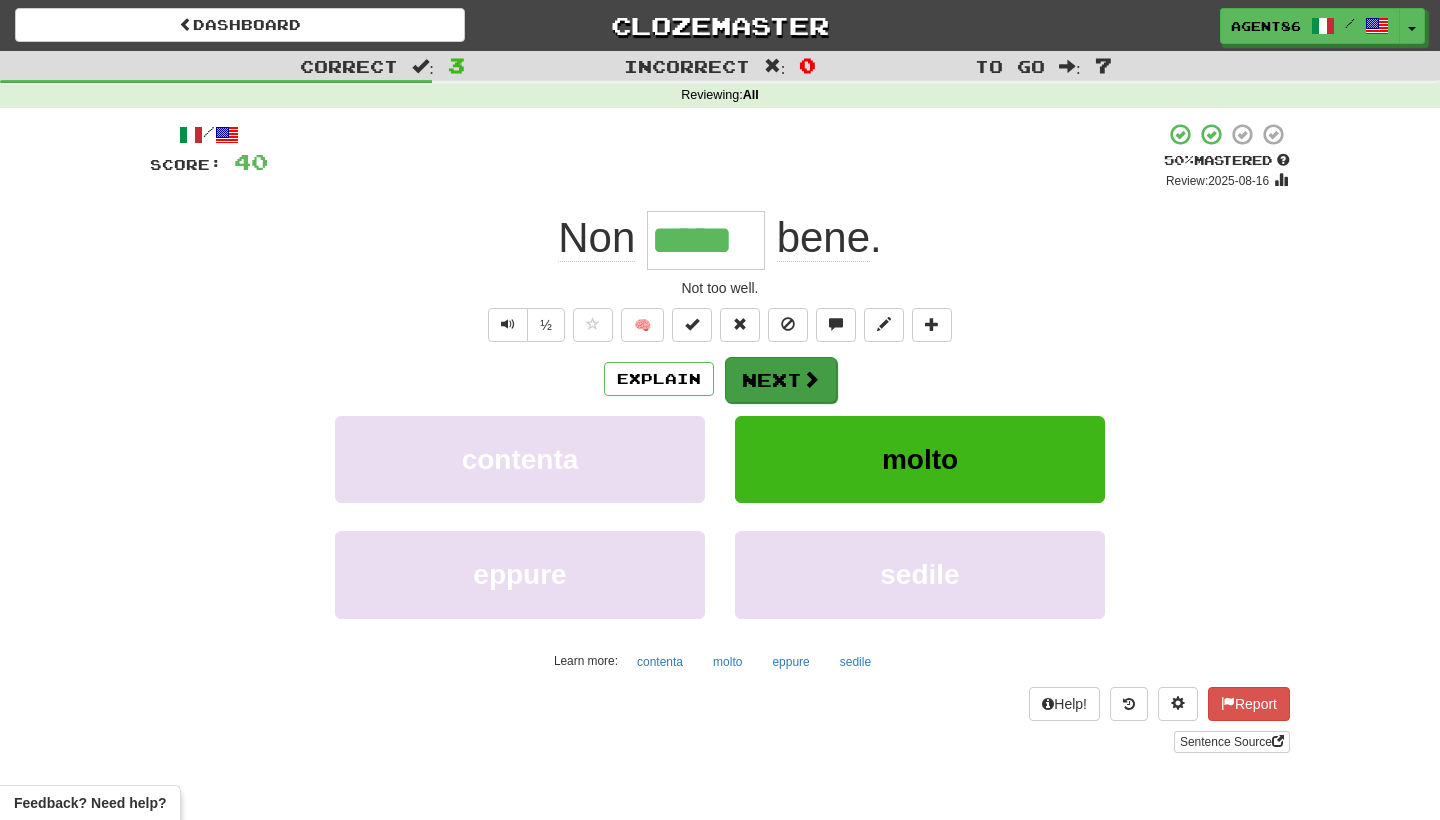 click on "Next" at bounding box center [781, 380] 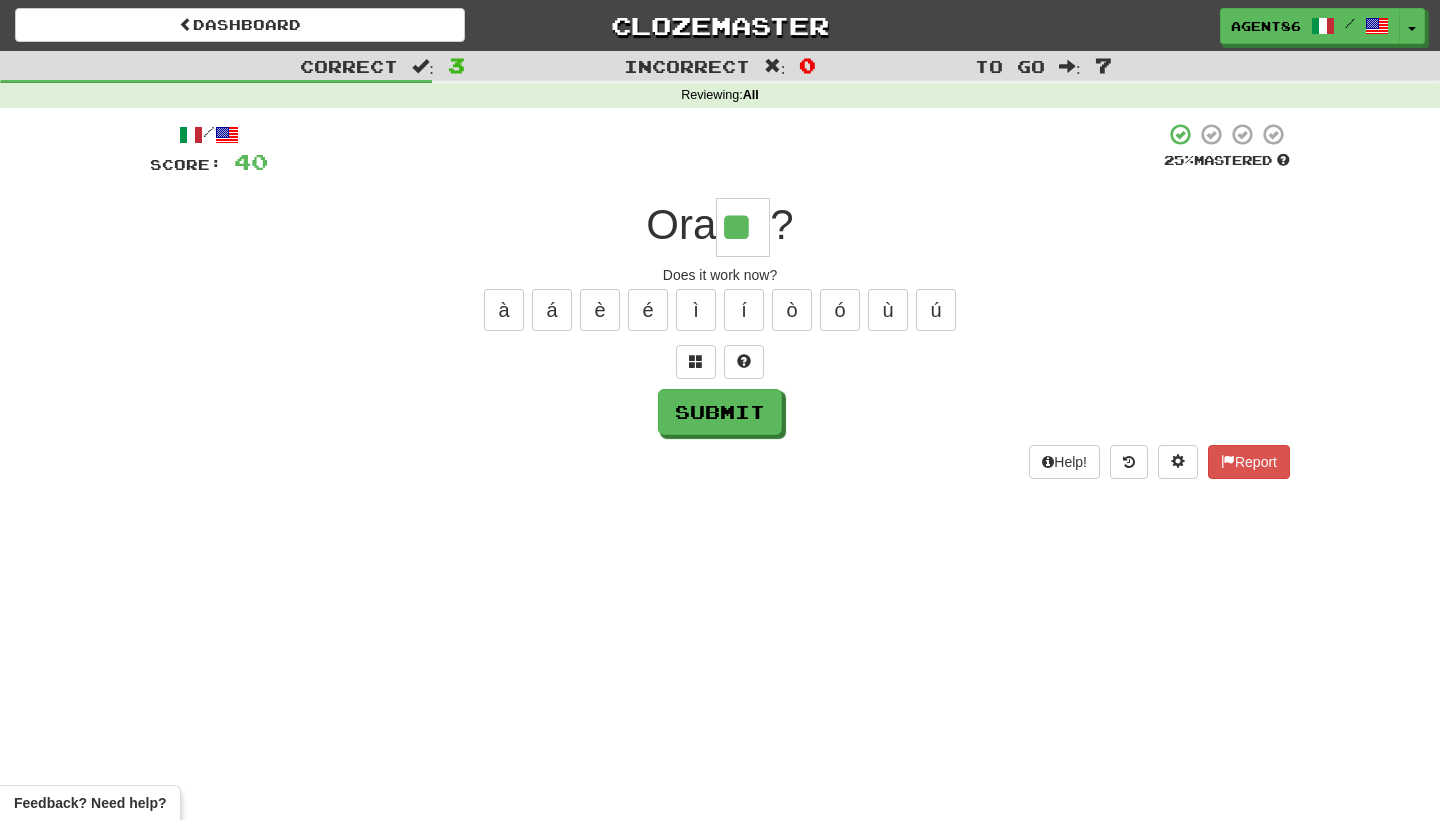 type on "**" 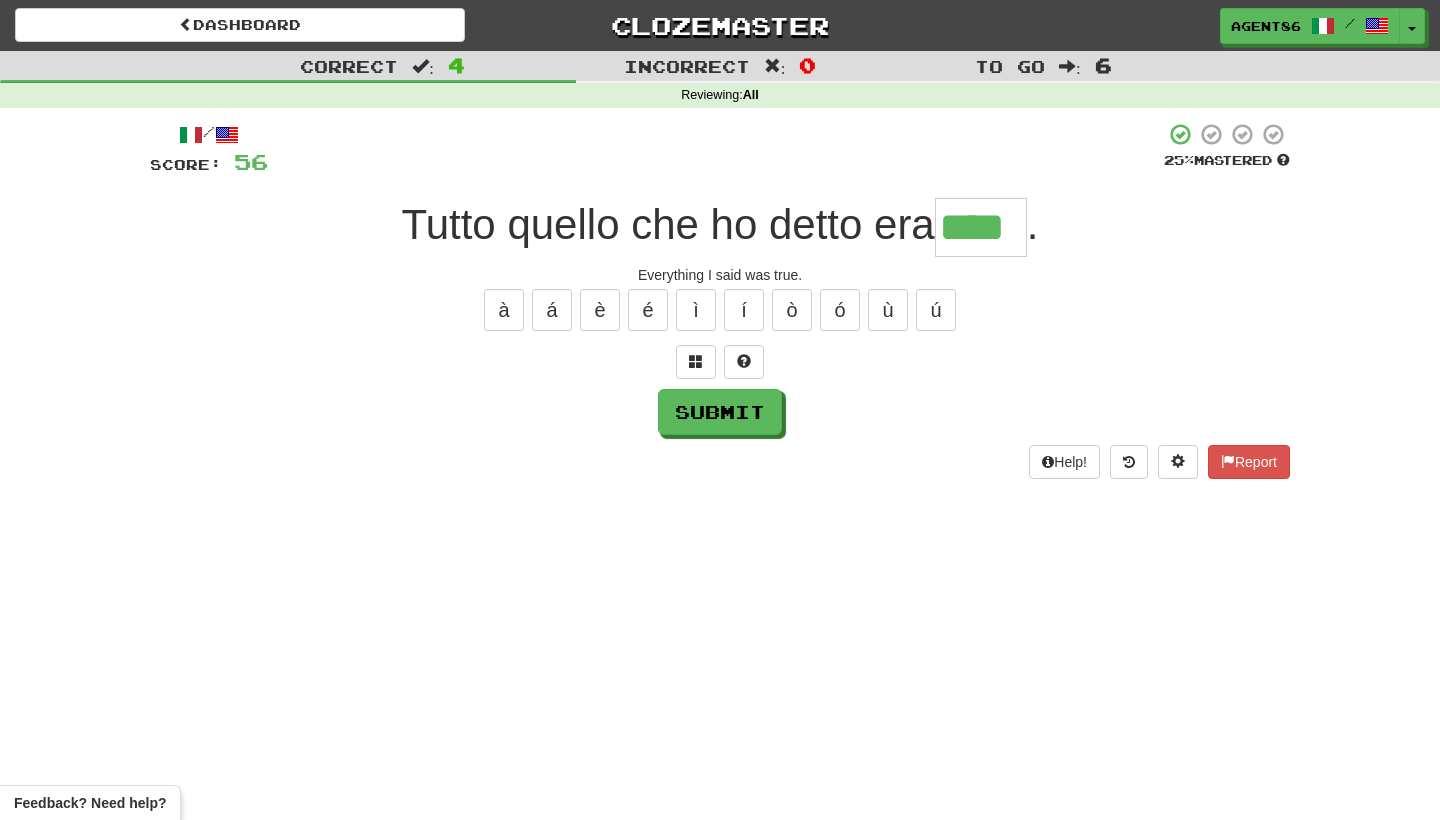 type on "****" 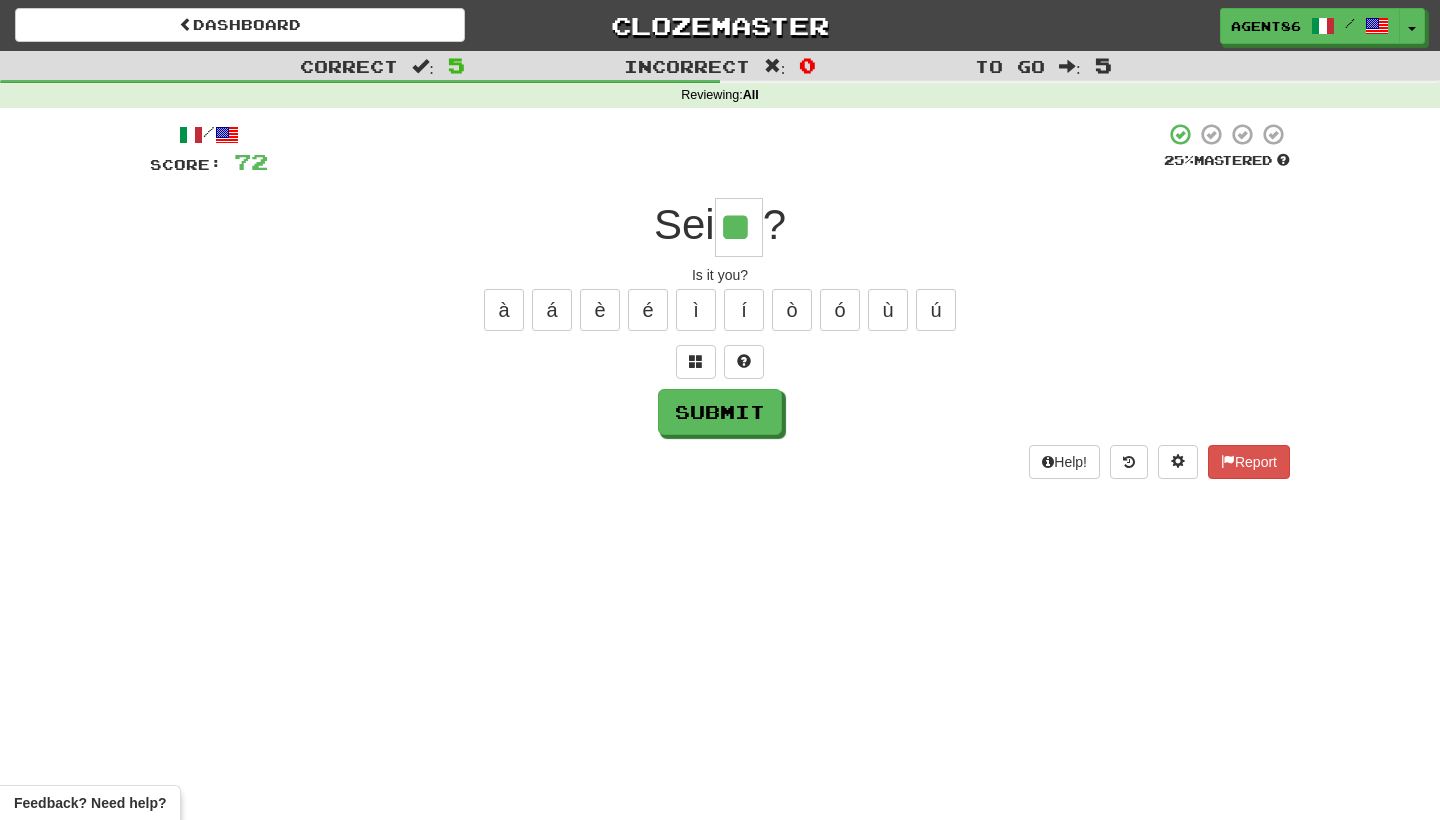 type on "**" 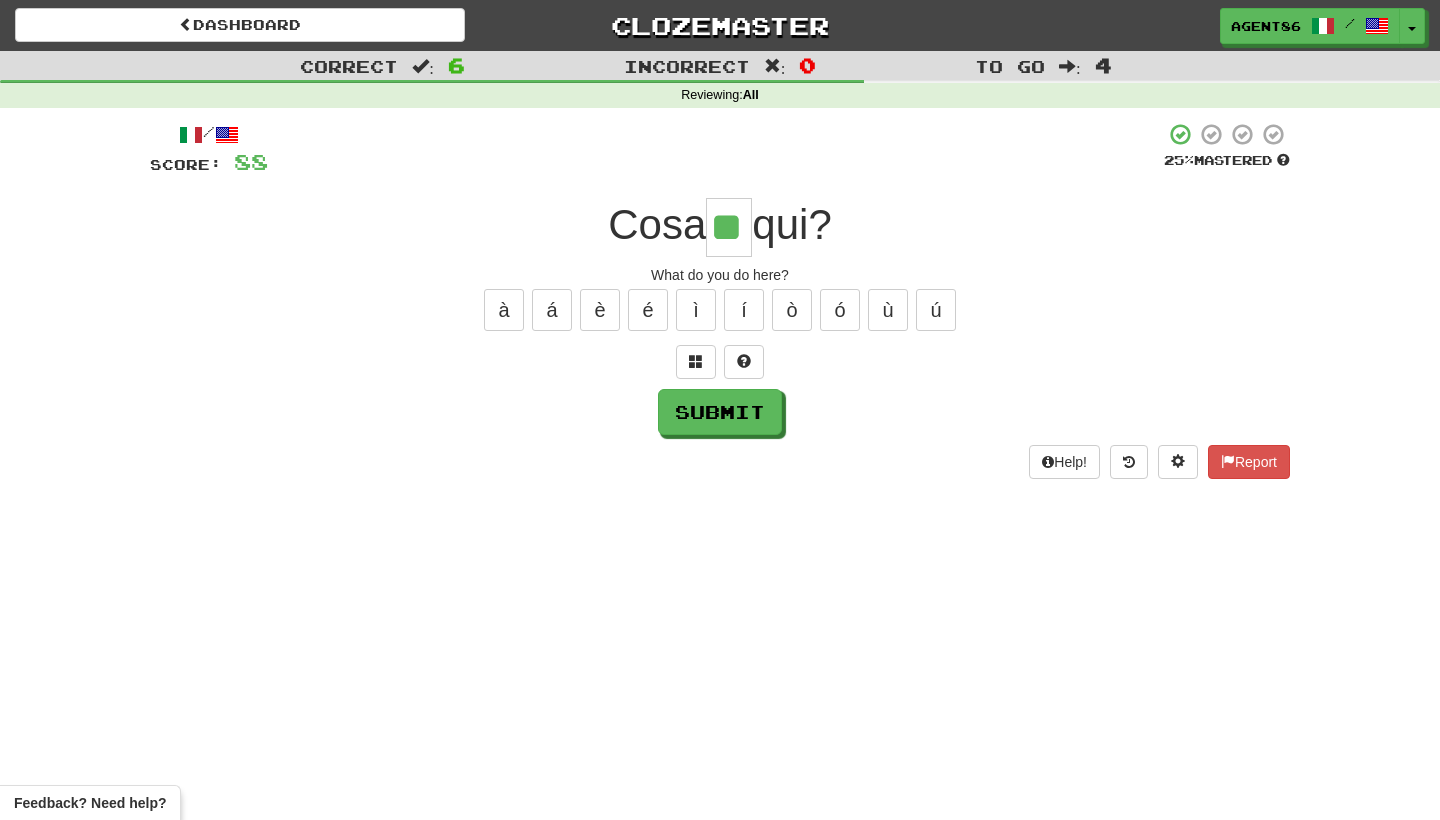 type on "**" 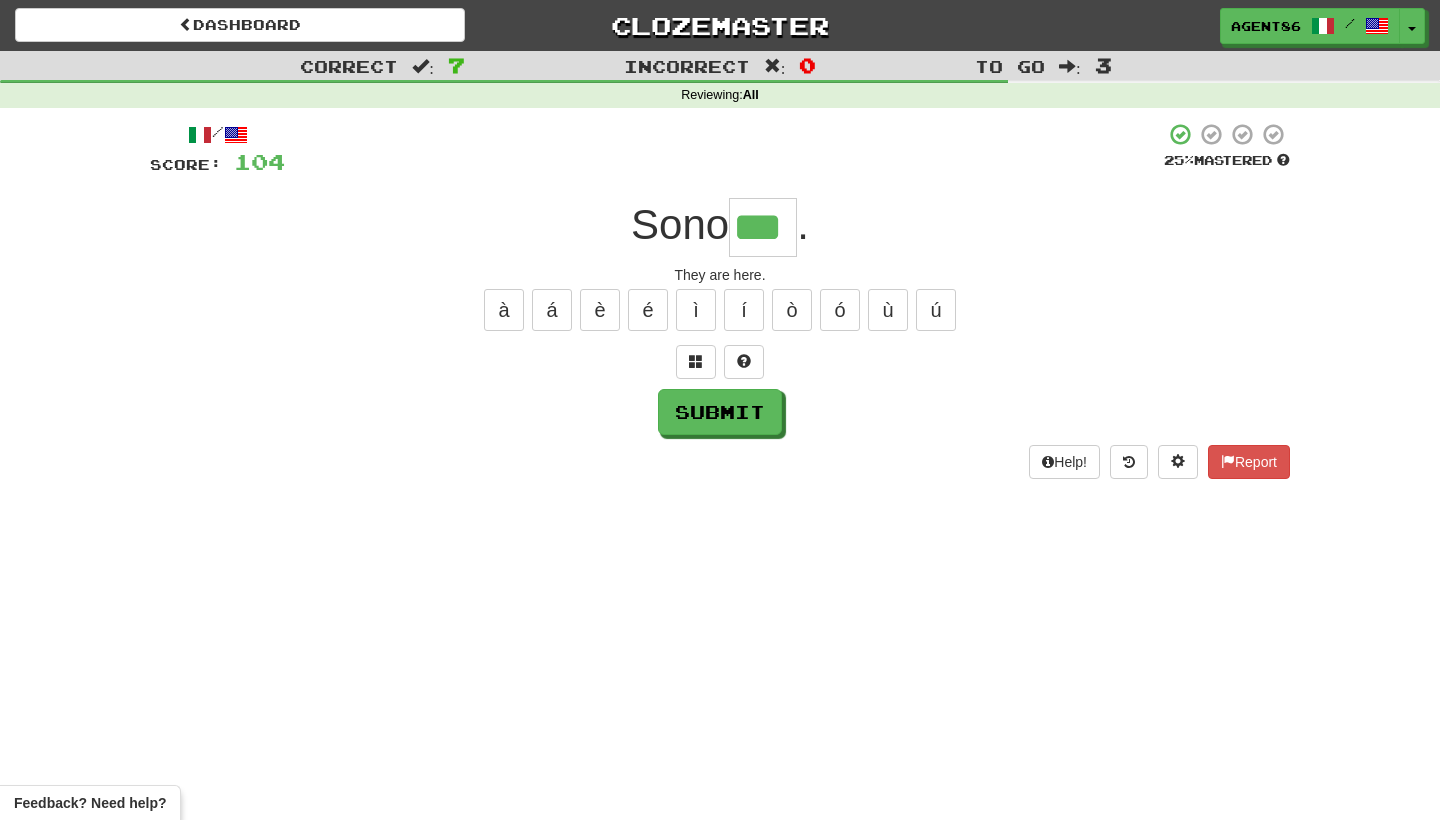 type on "***" 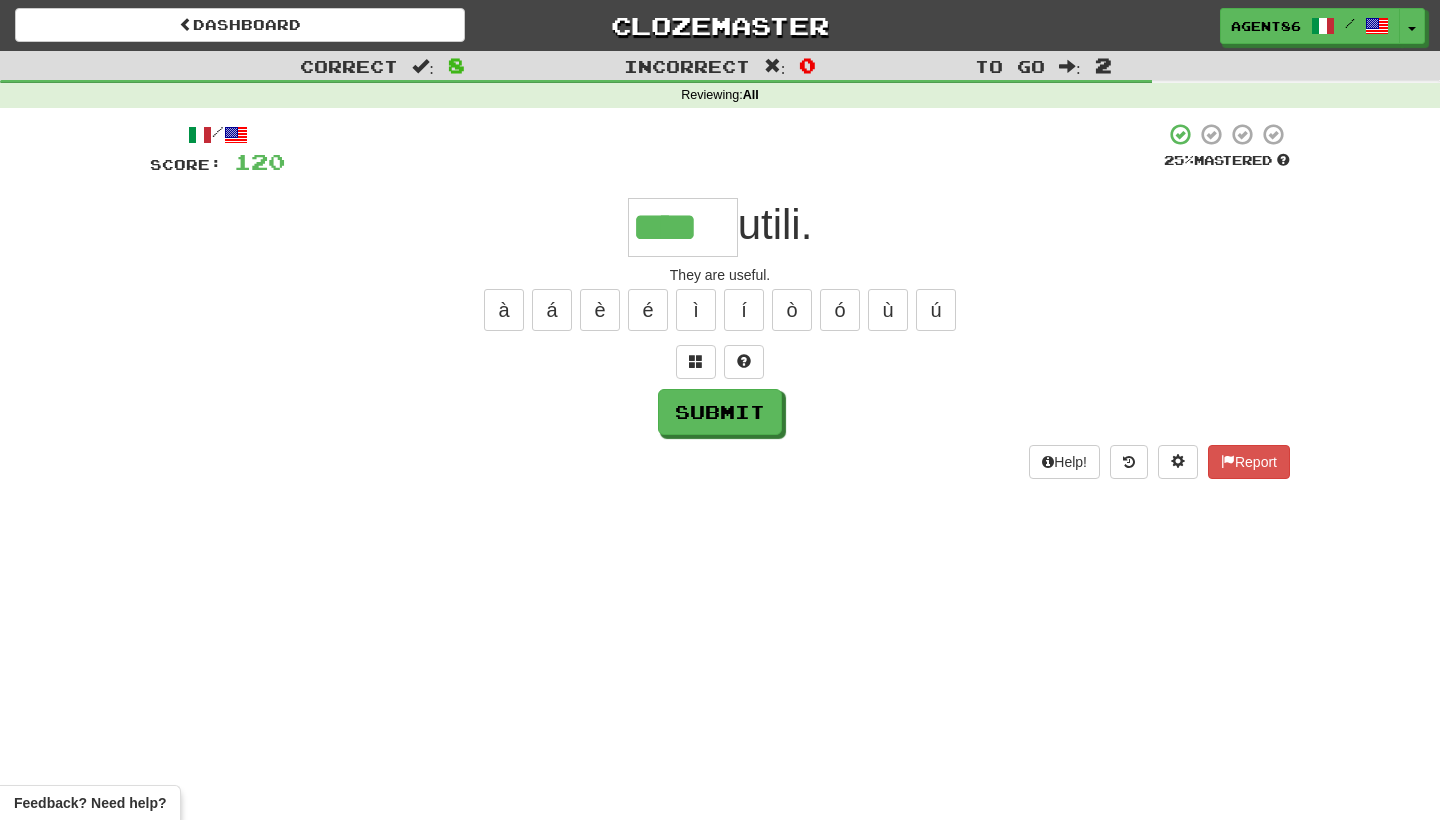 type on "****" 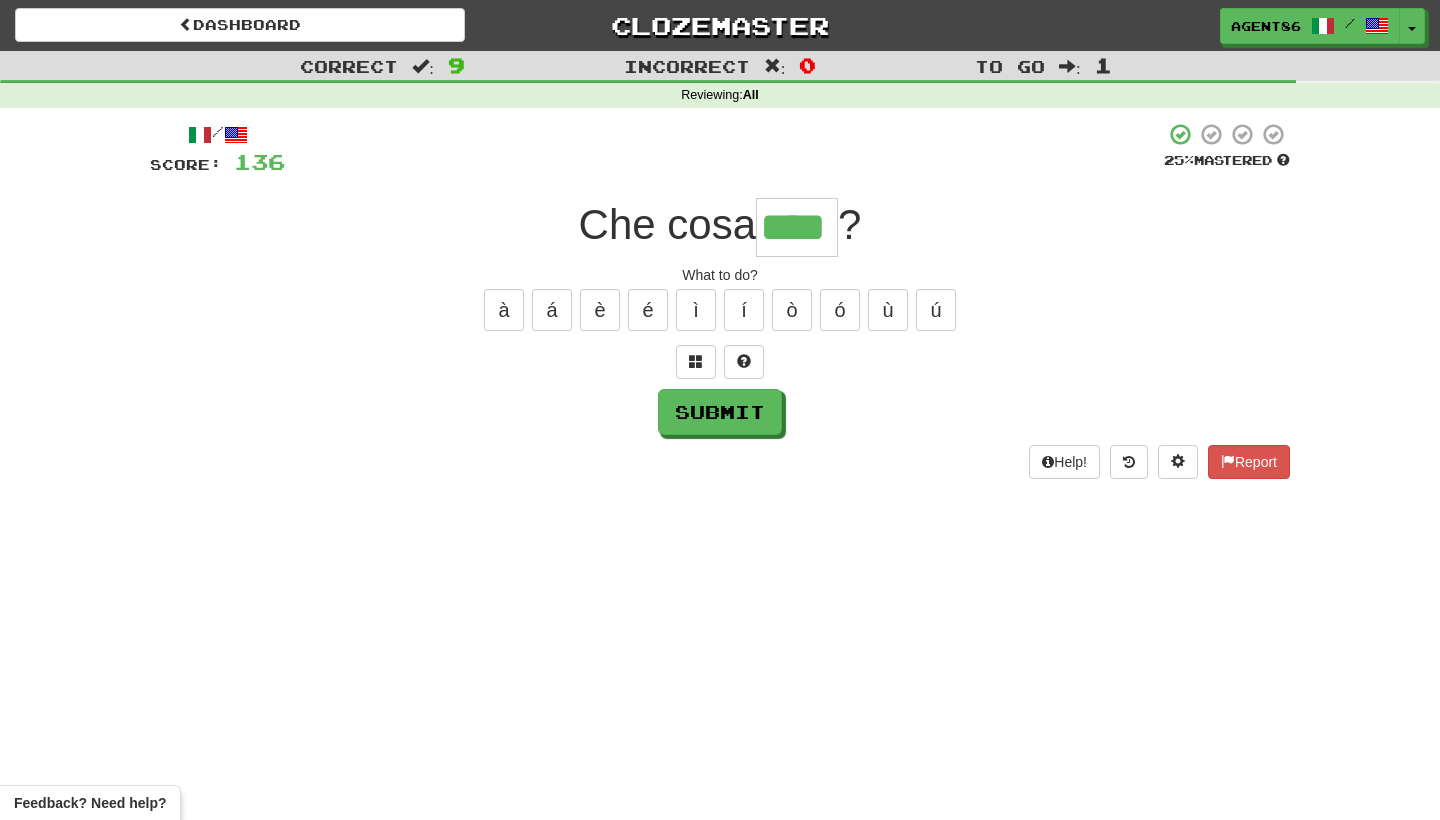type on "****" 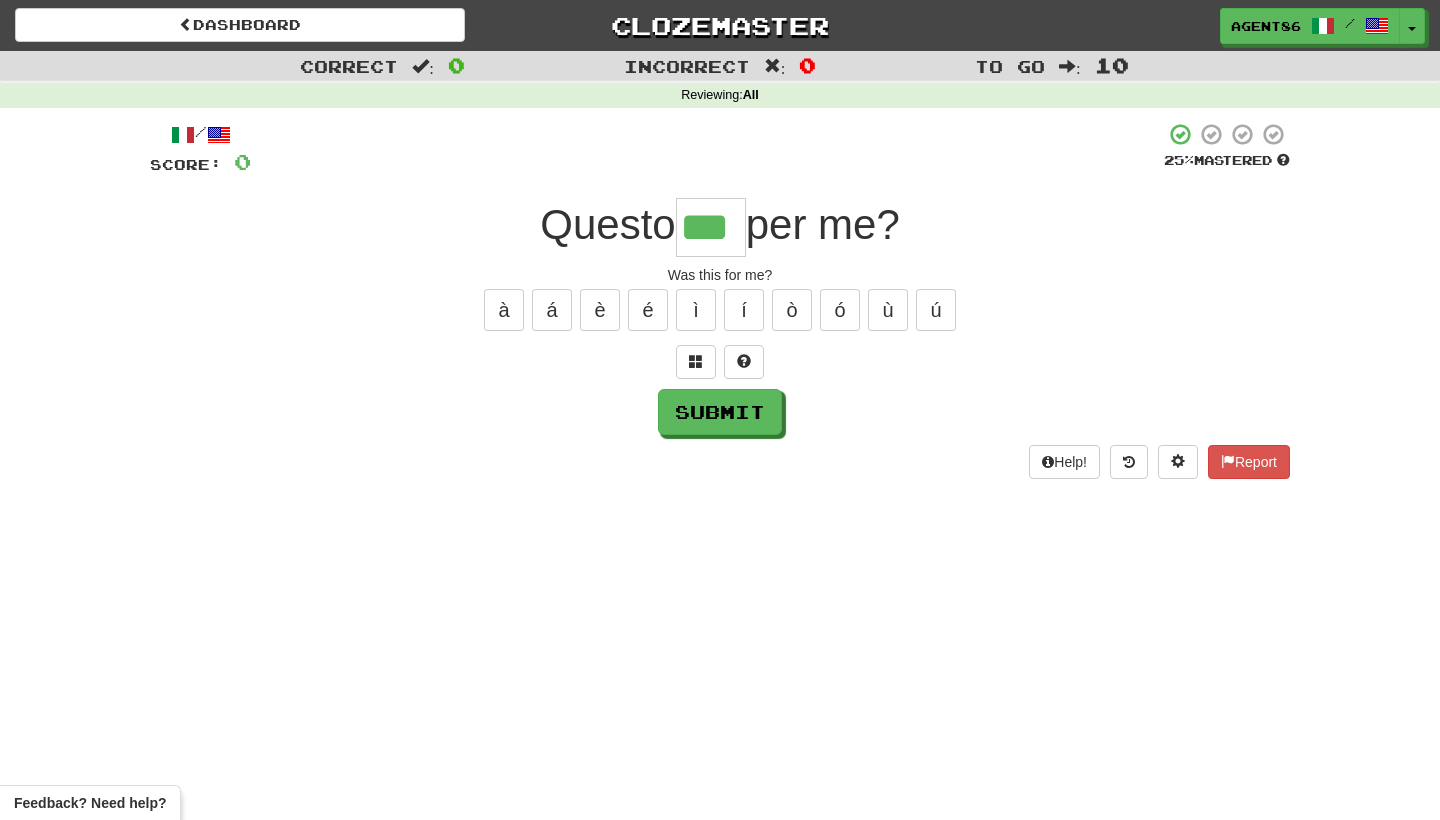 type on "***" 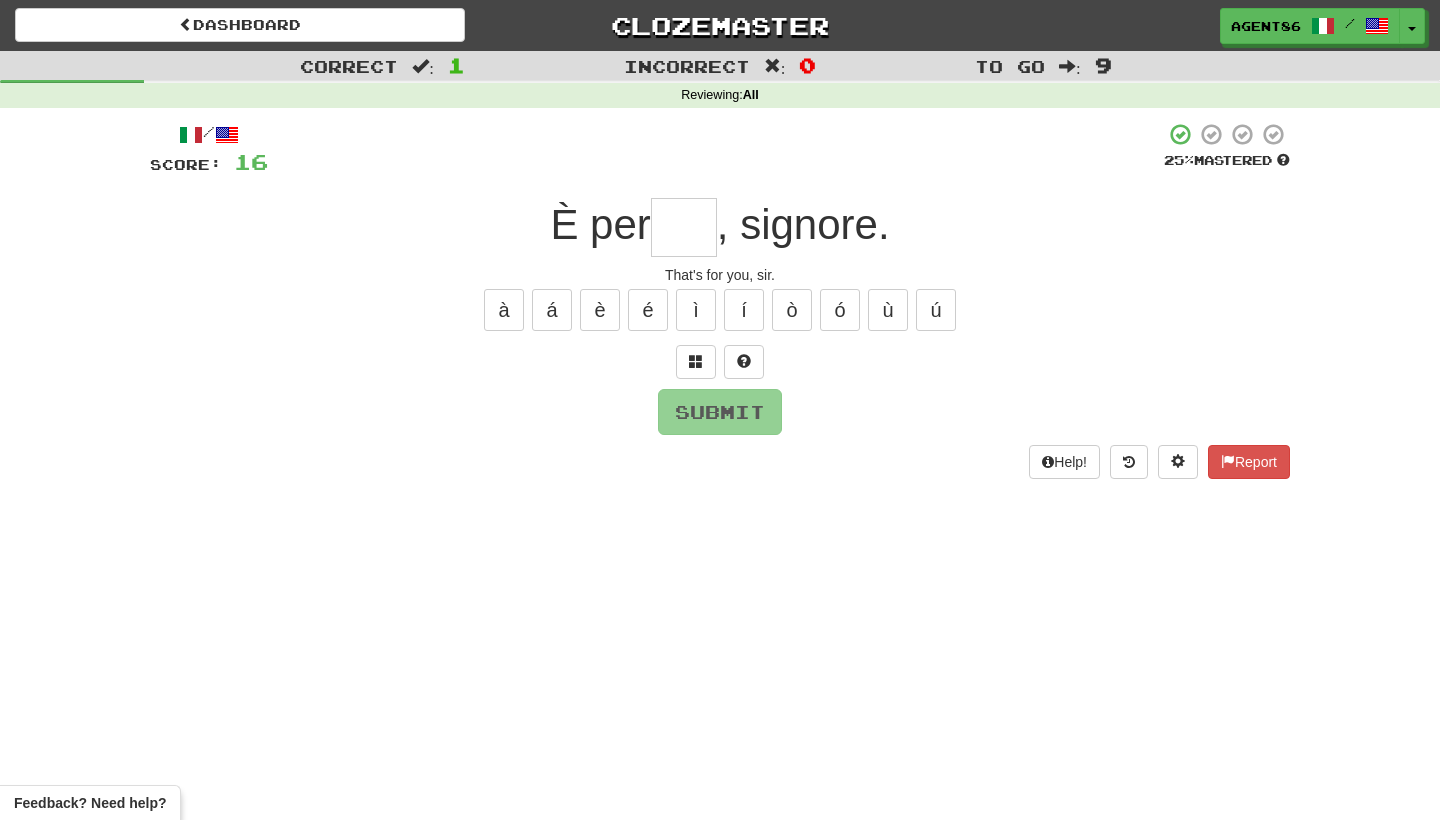 type on "*" 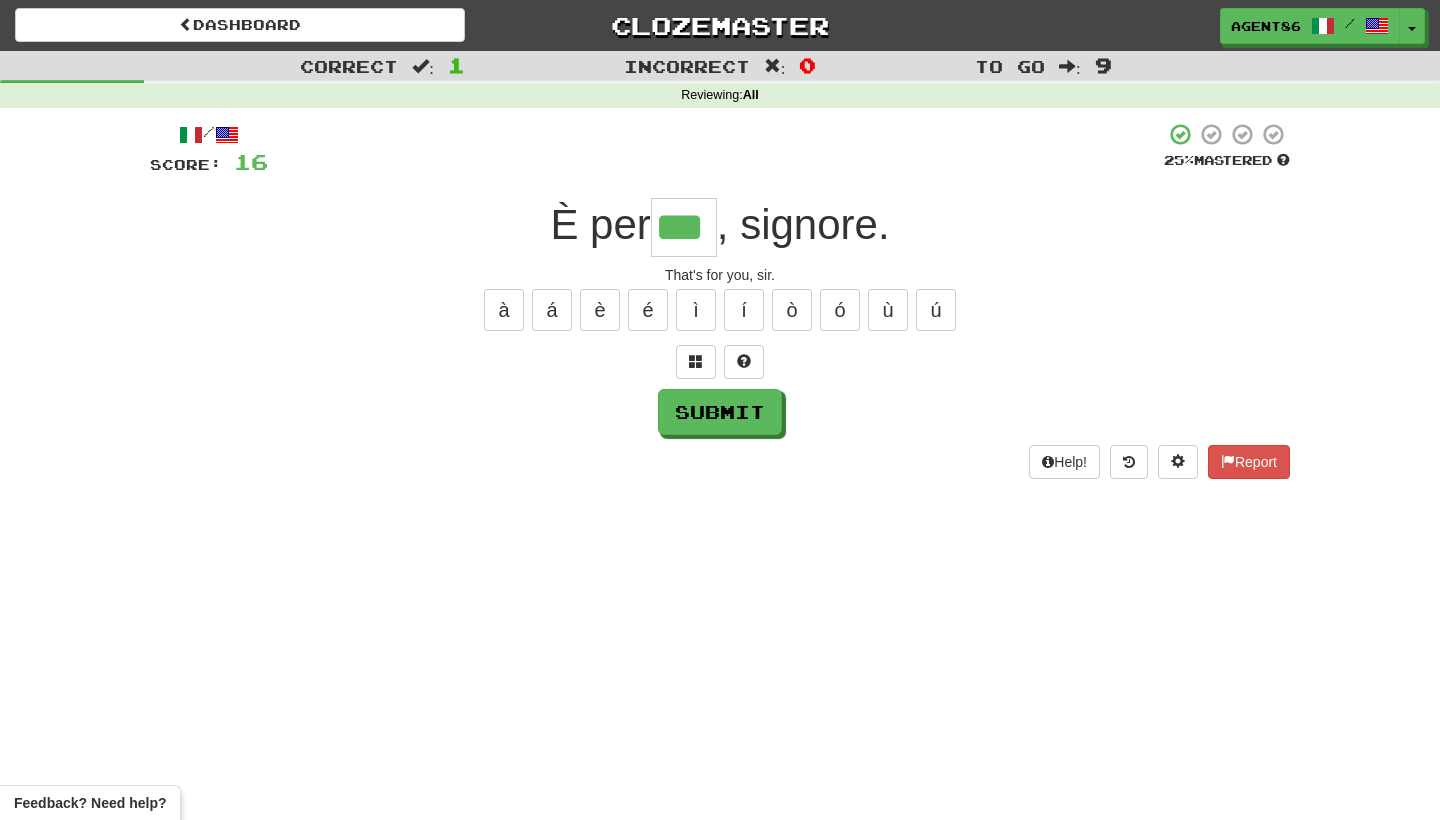 type on "***" 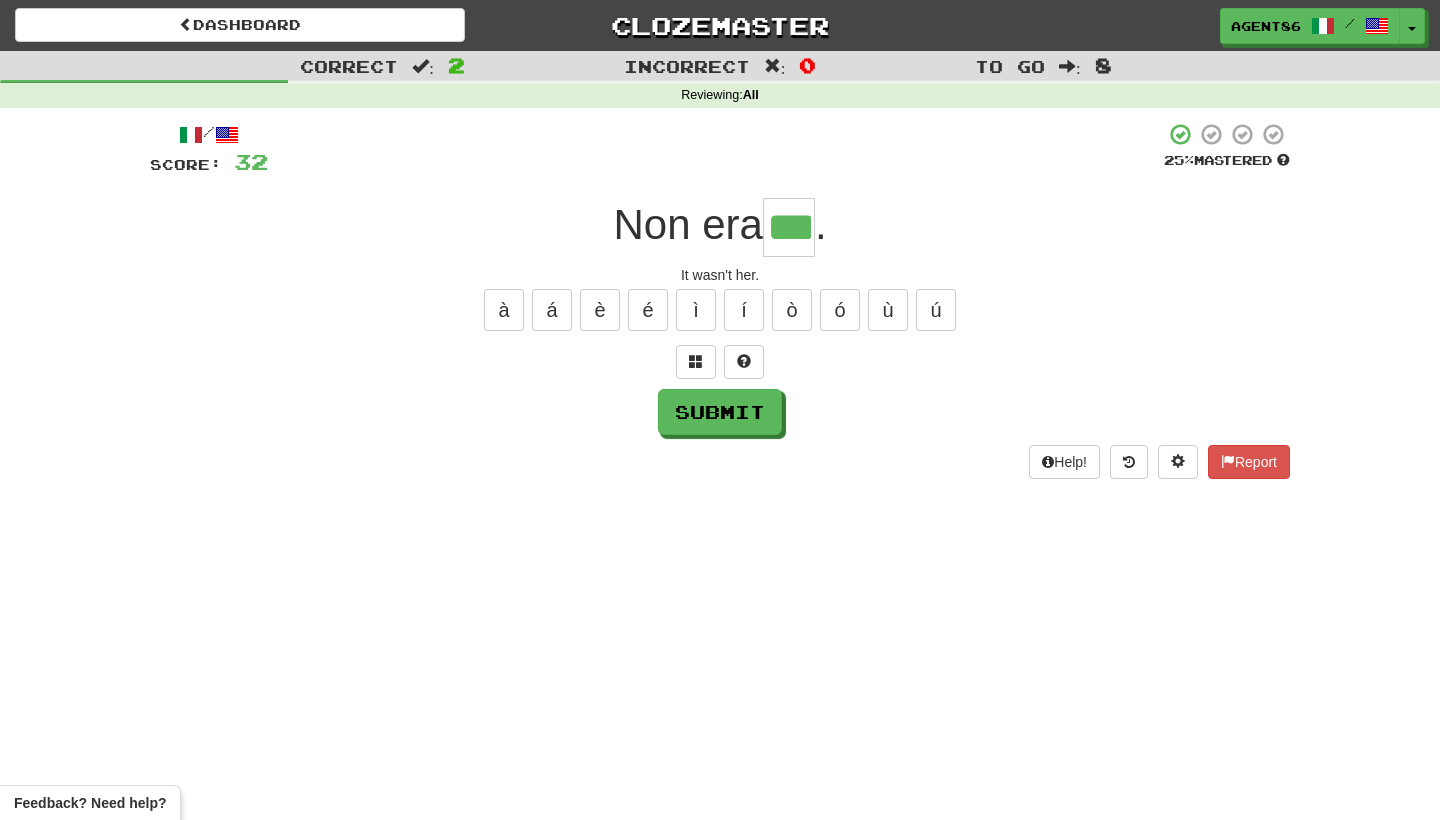 type on "***" 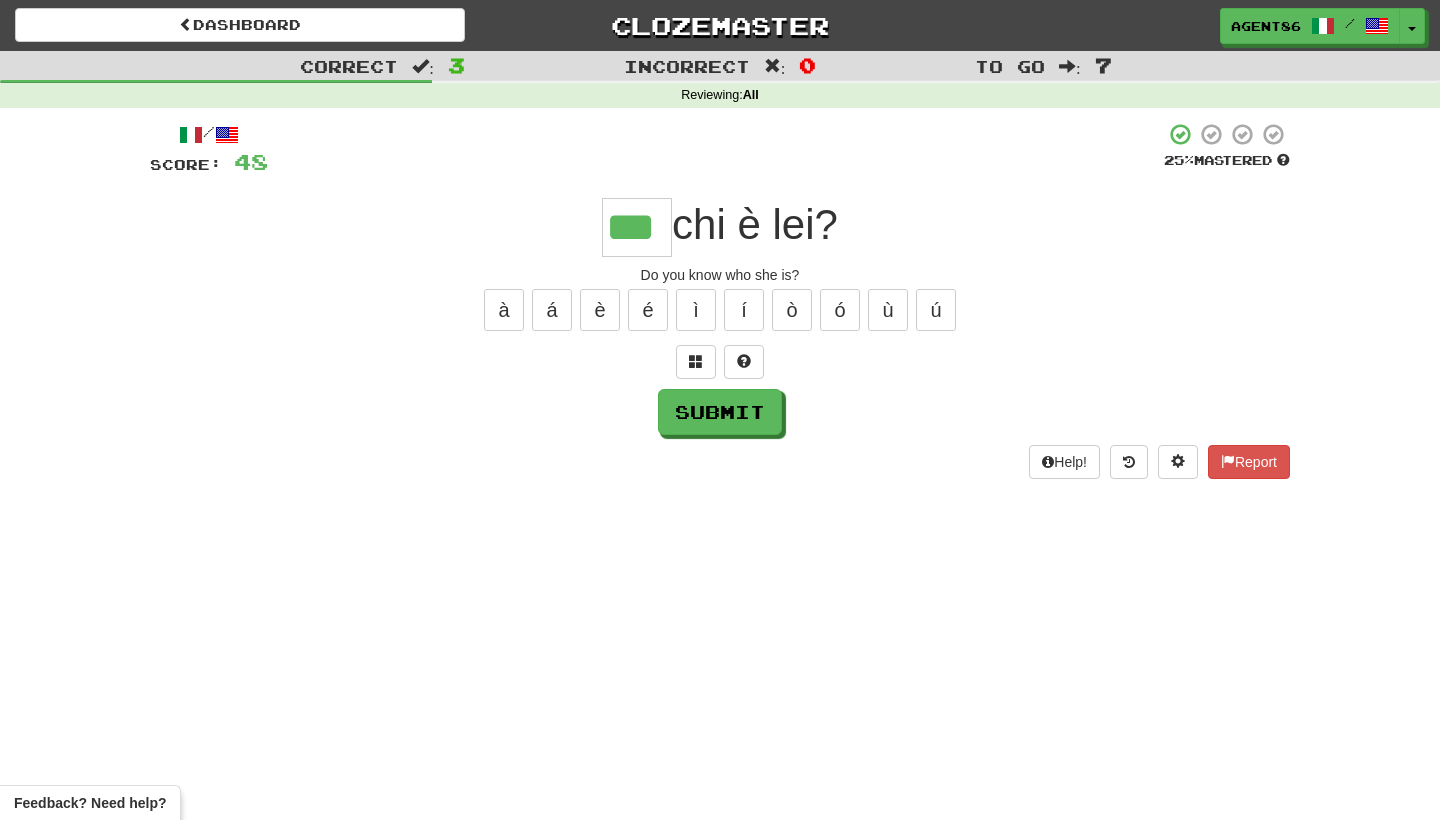 type on "***" 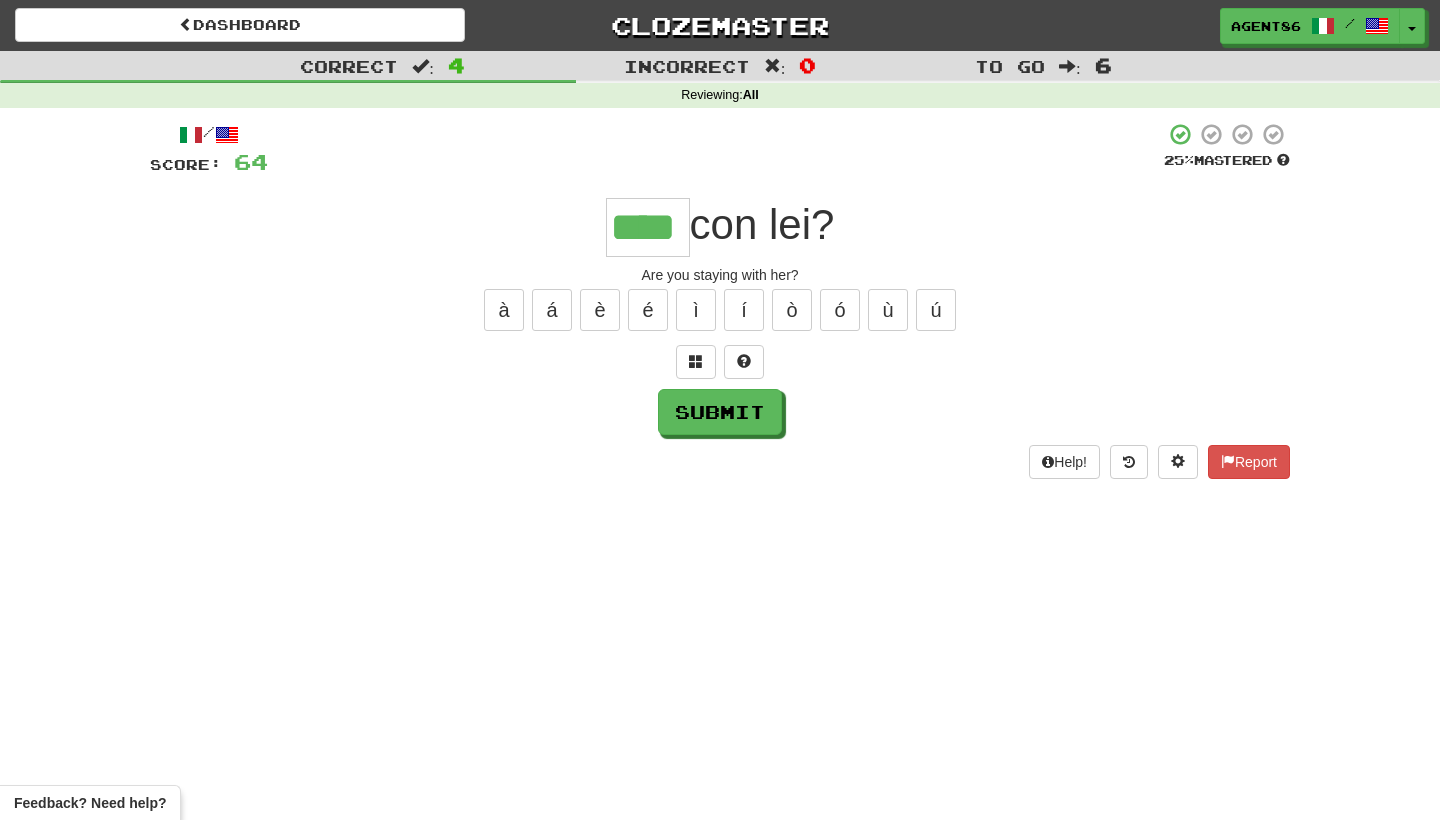 type on "****" 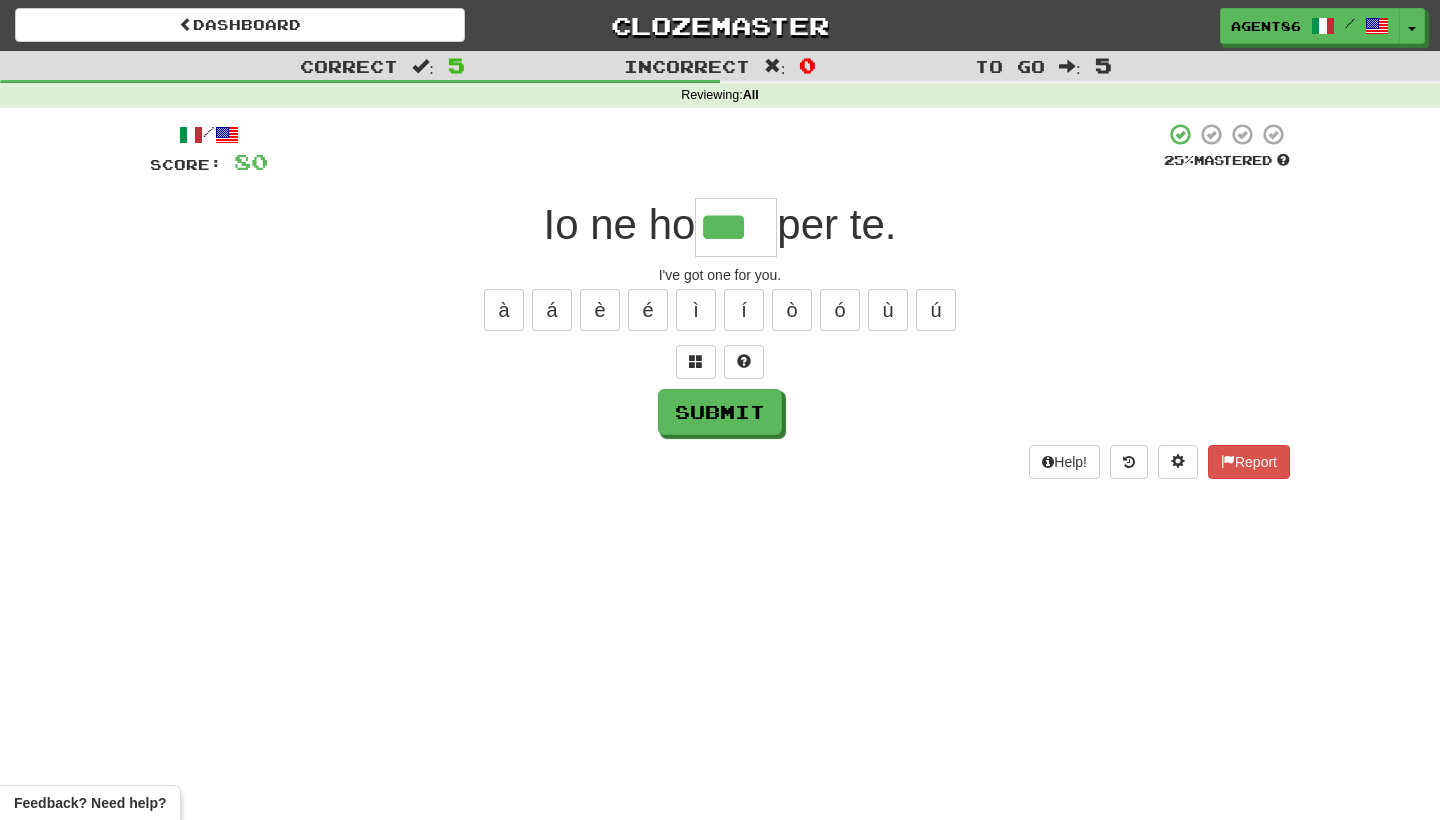 type on "***" 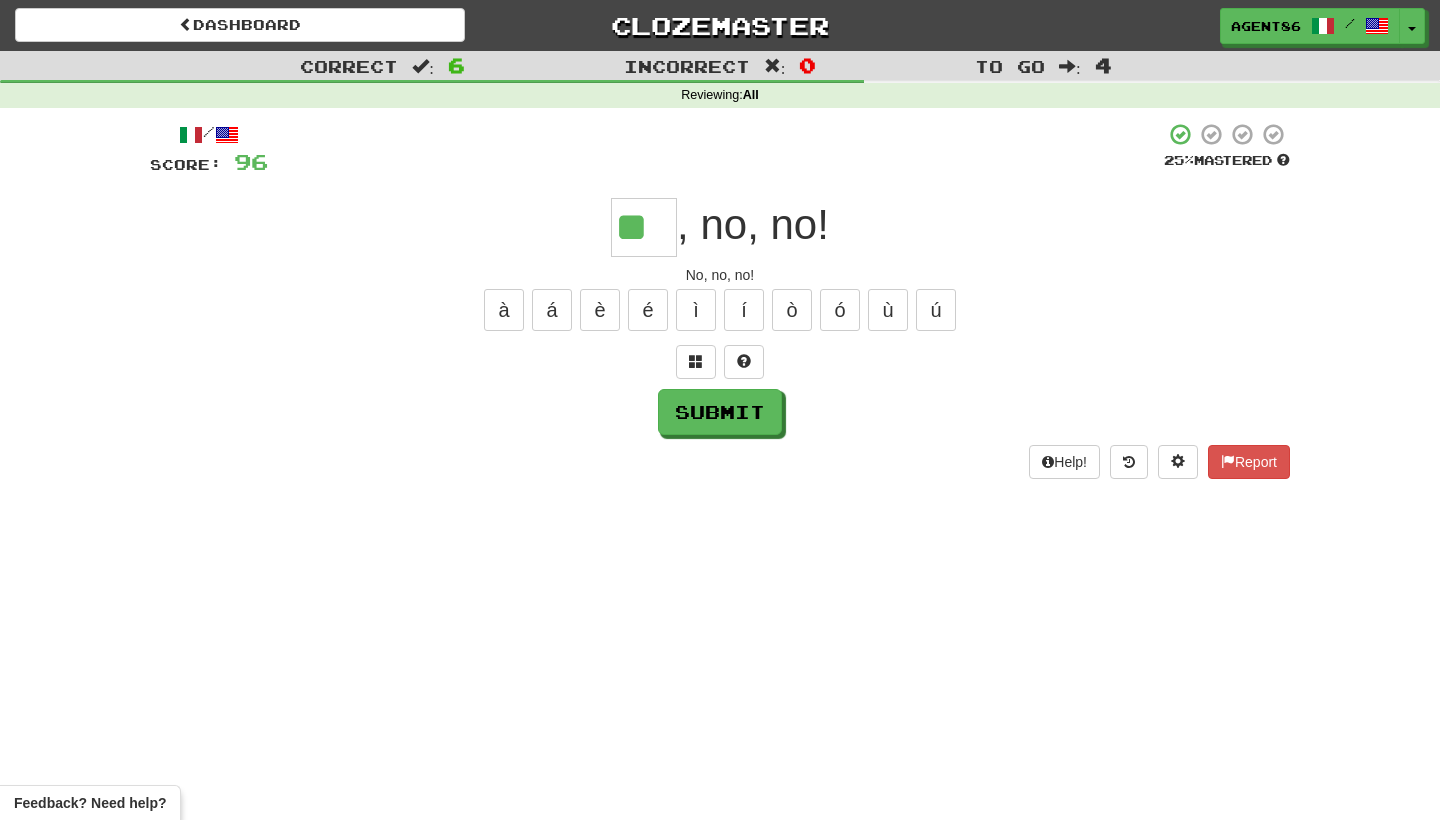 type on "**" 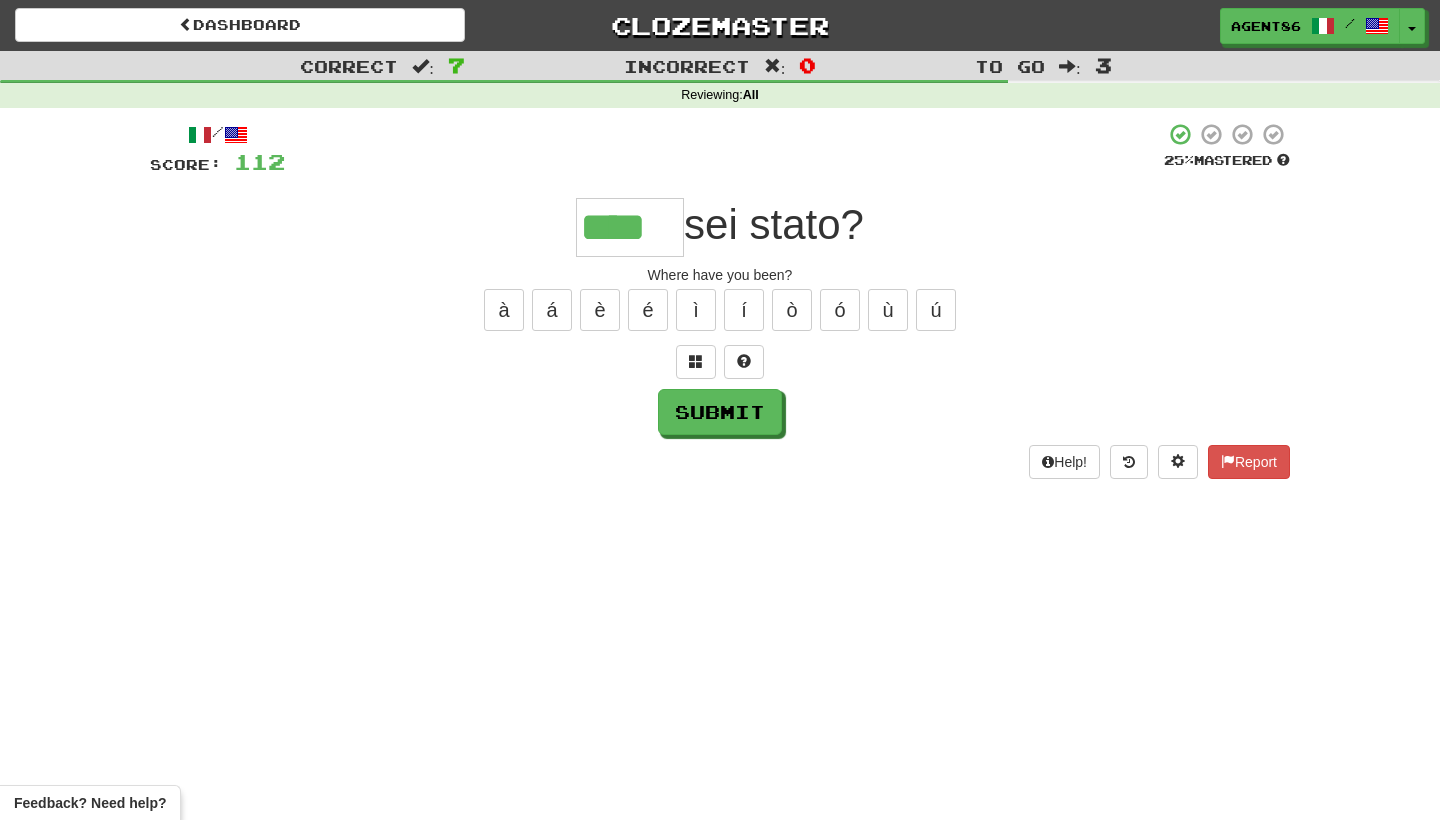 type on "****" 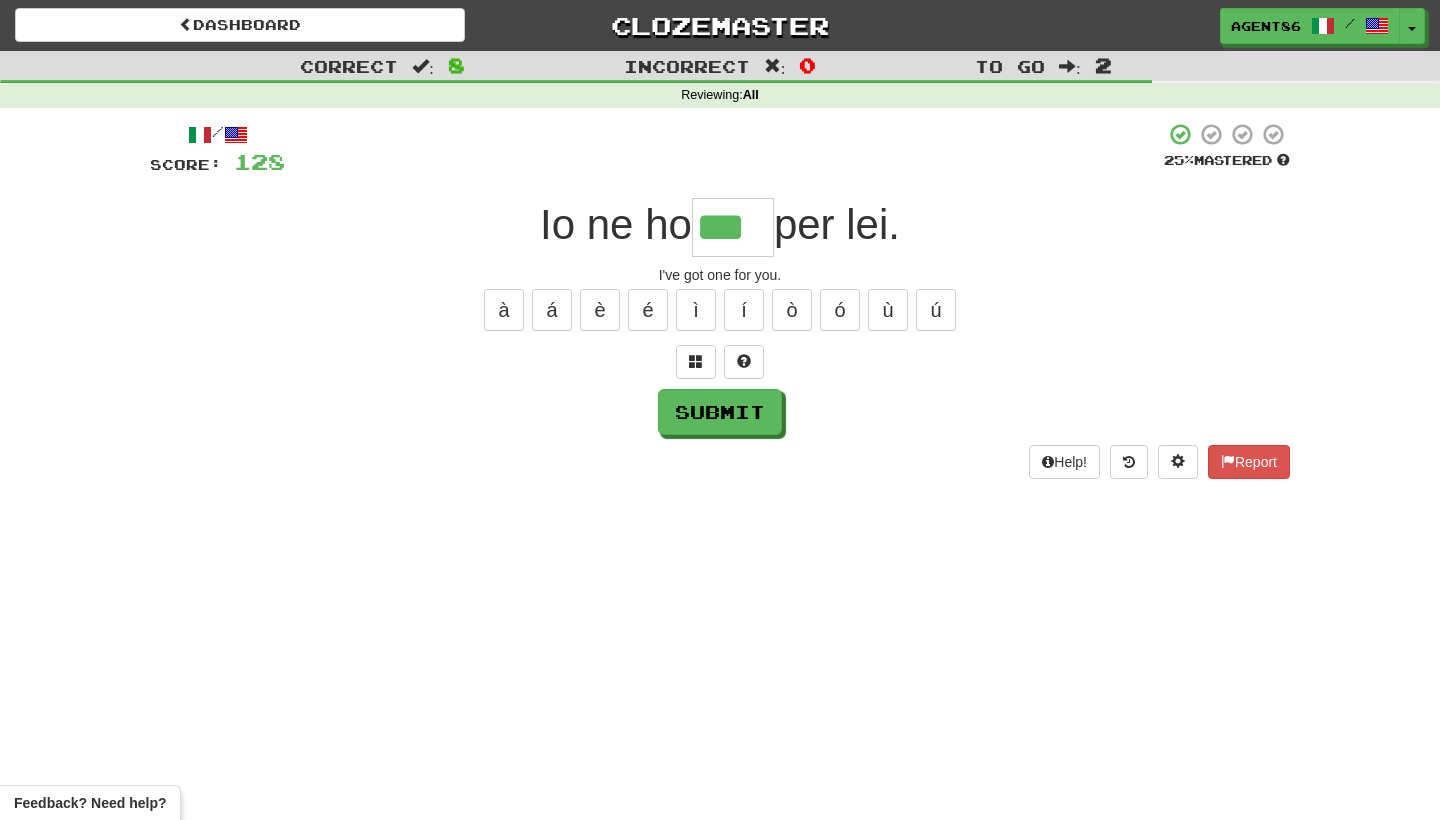 type on "***" 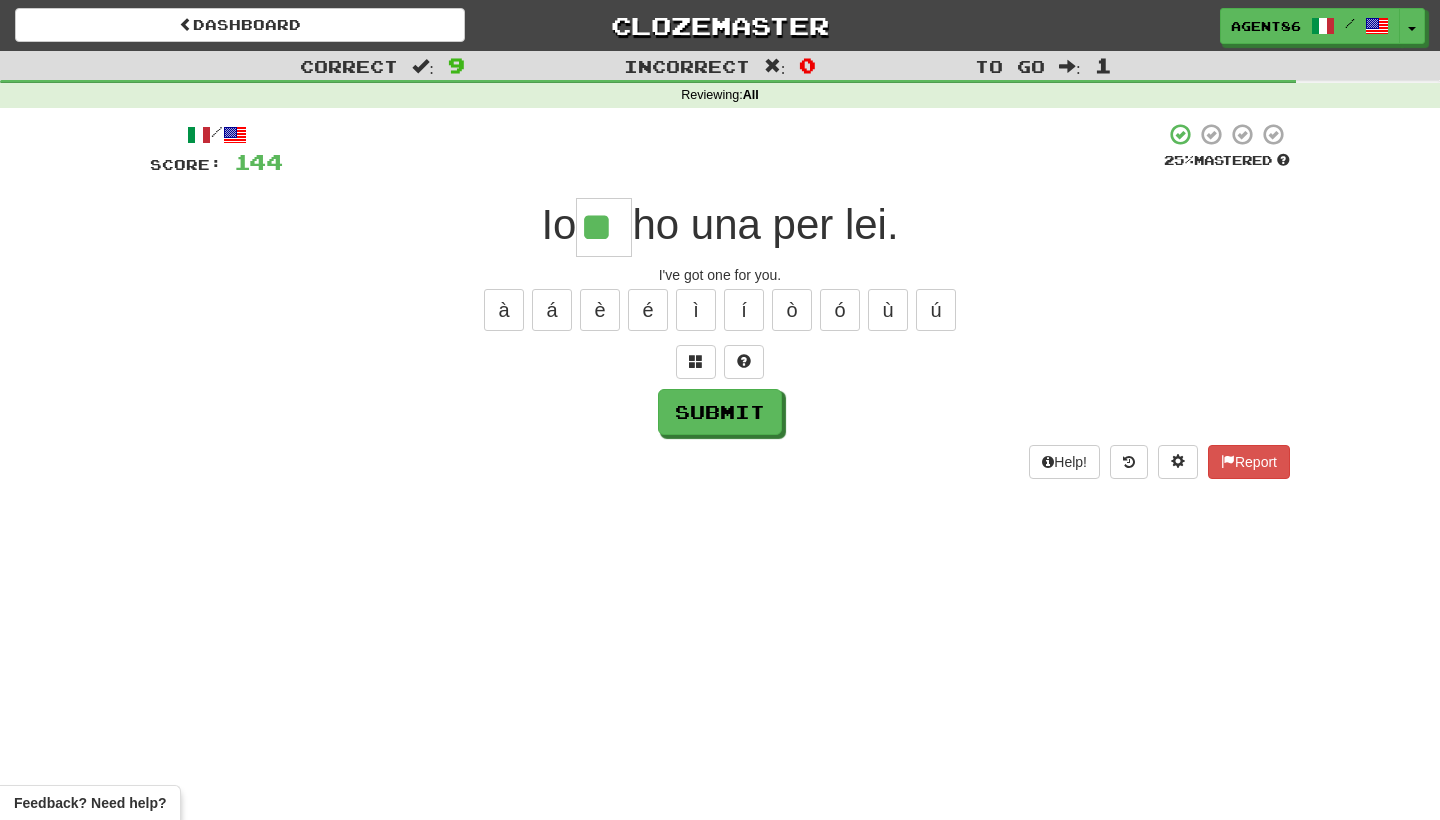 type on "**" 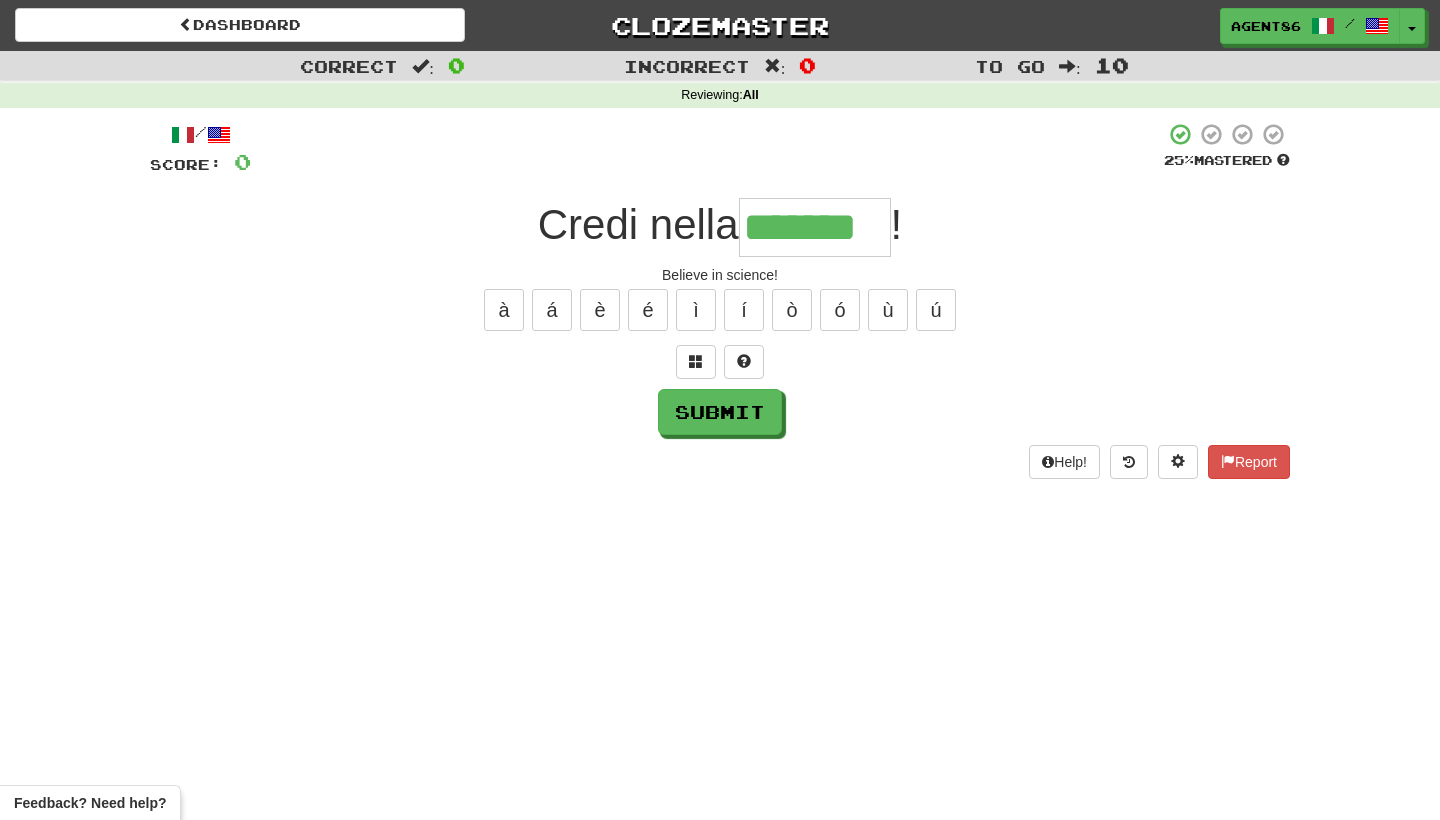 type on "*******" 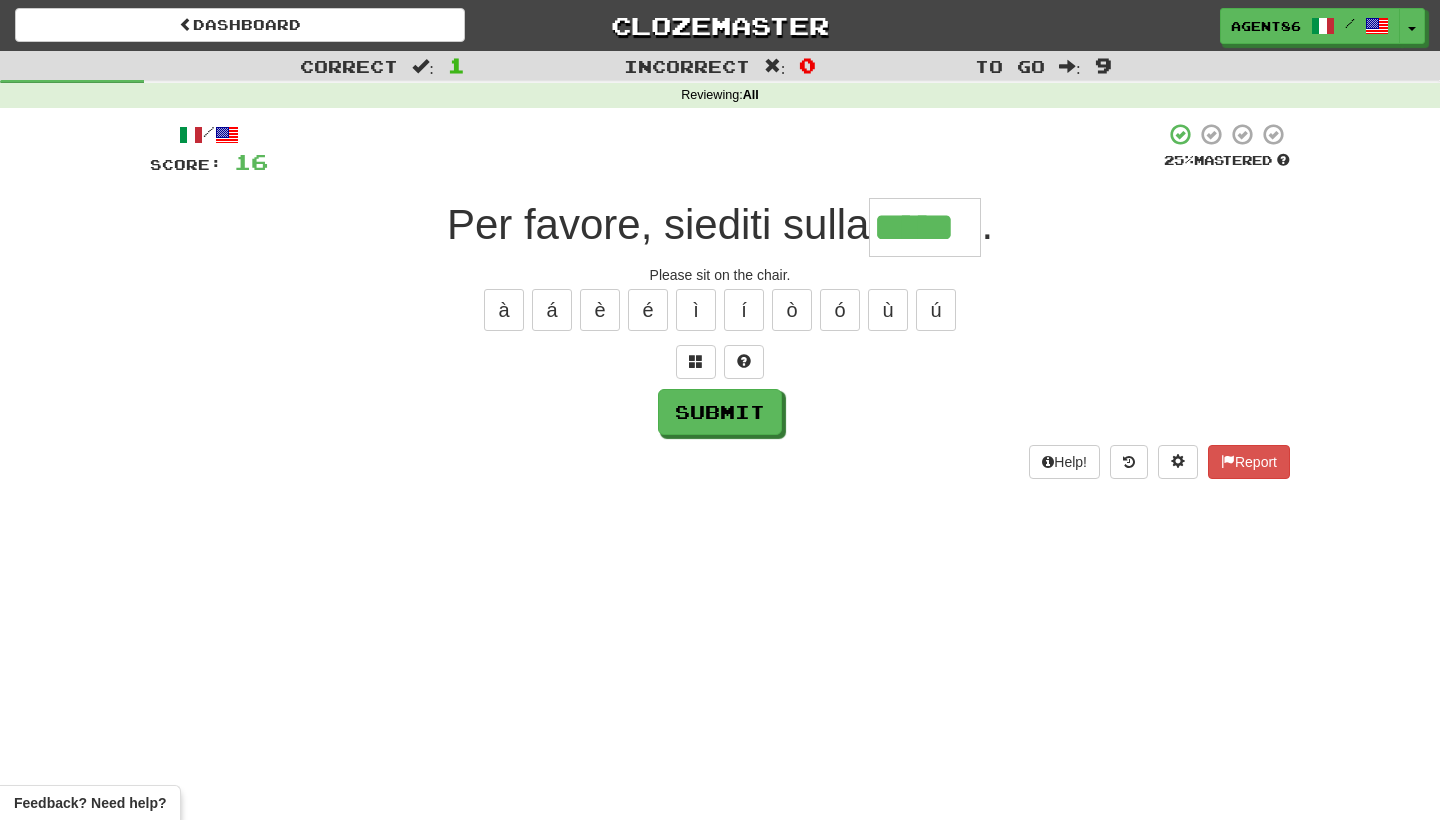 type on "*****" 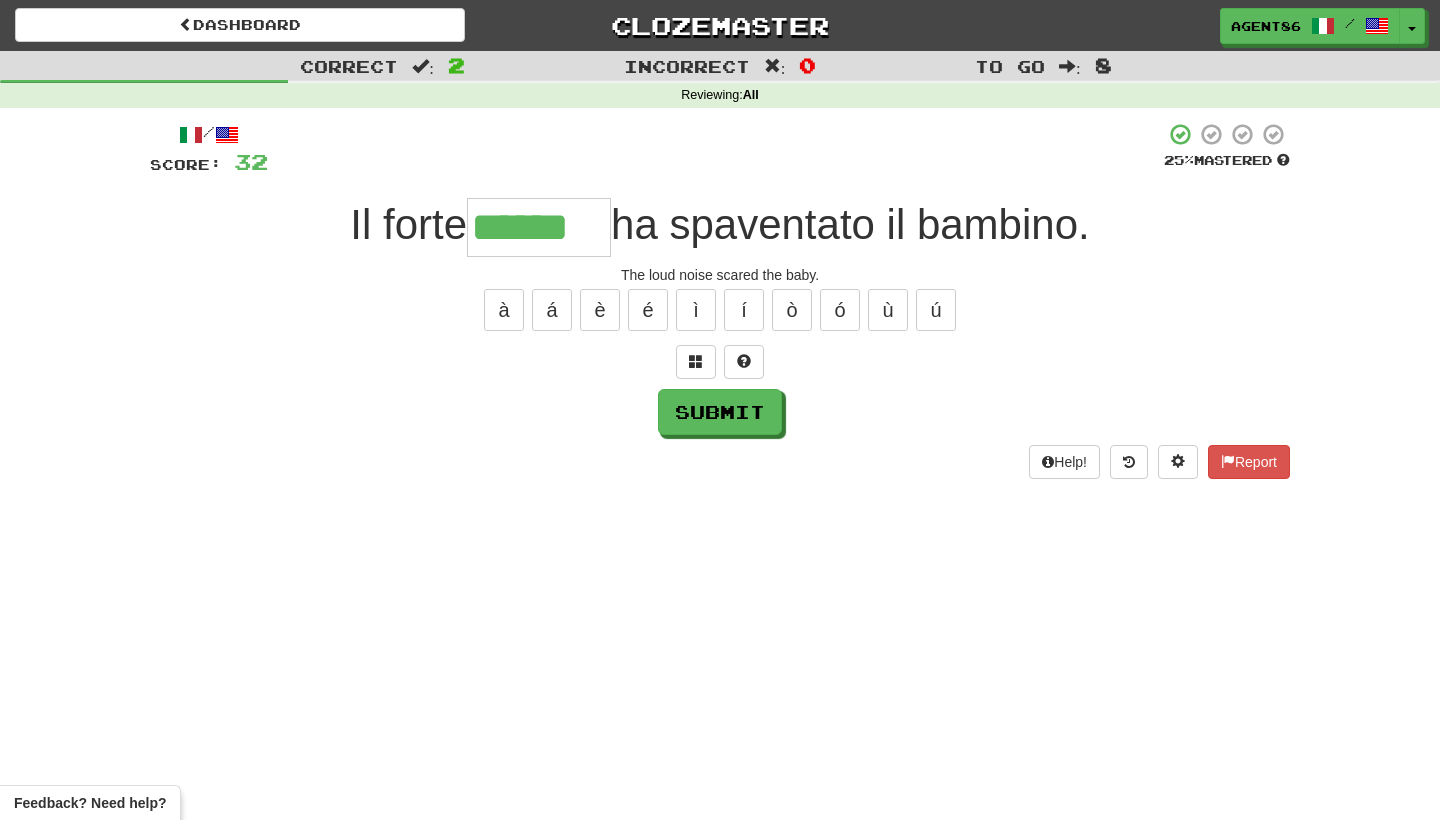 type on "******" 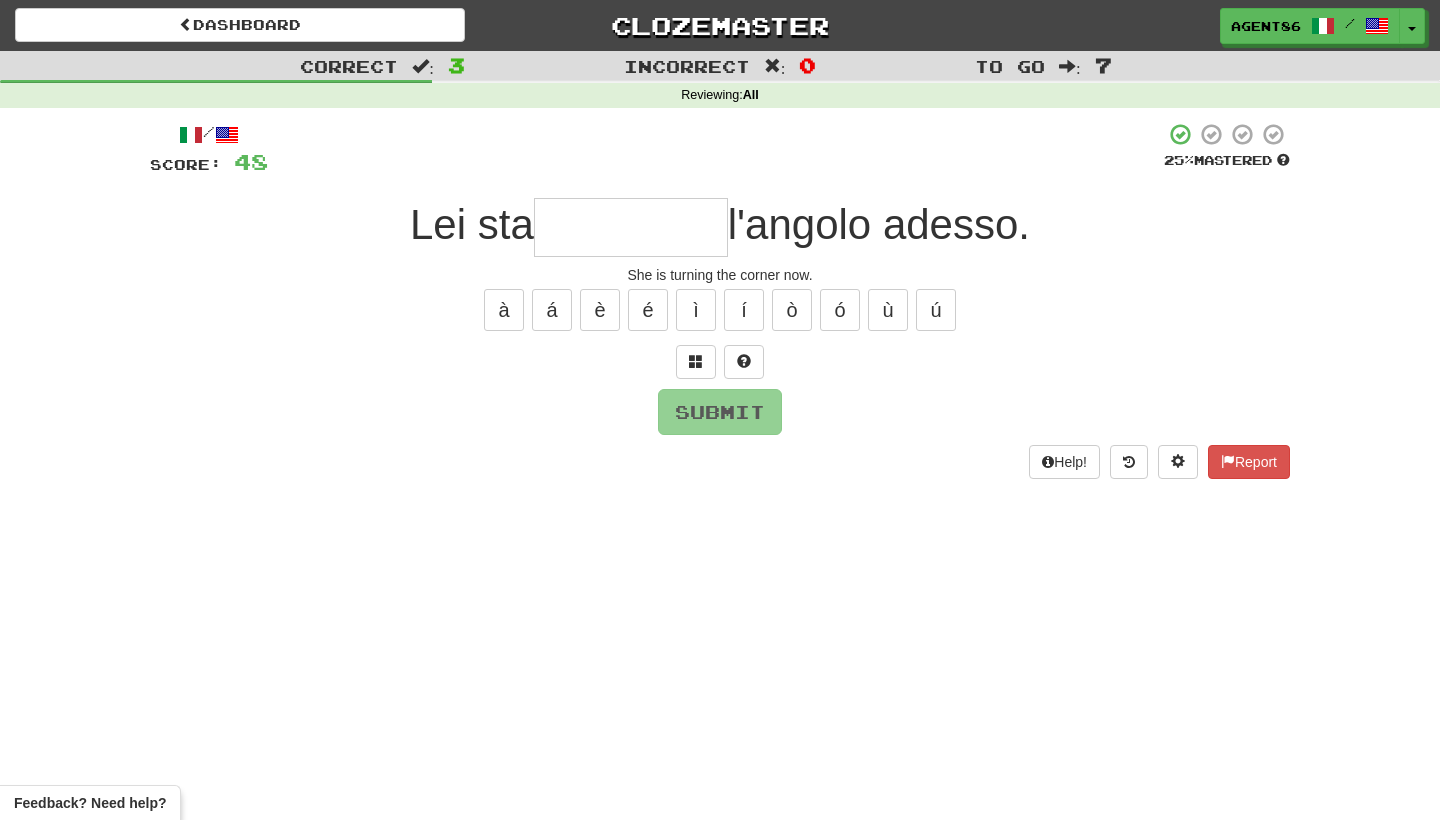 type on "*" 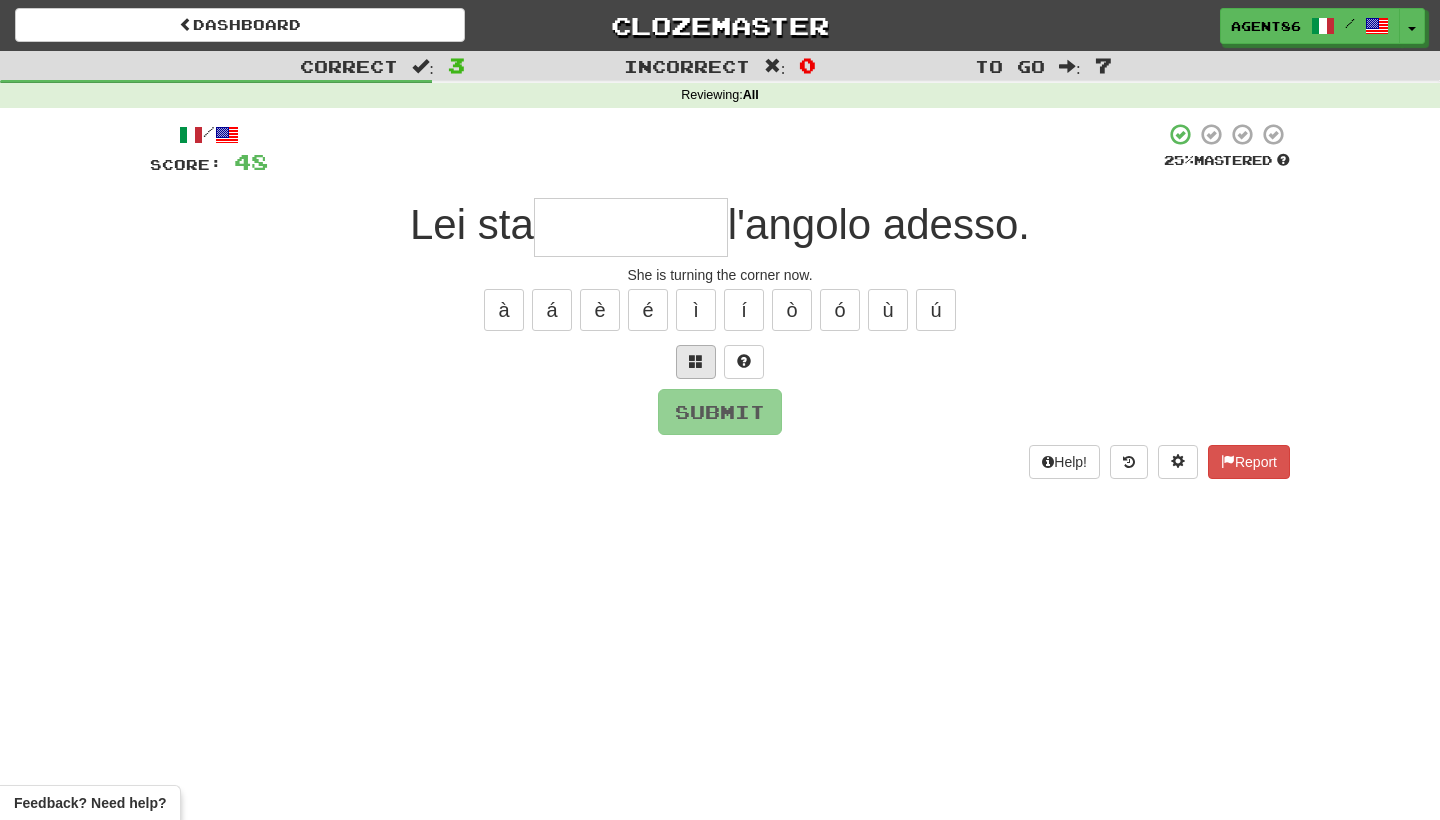 click at bounding box center [696, 361] 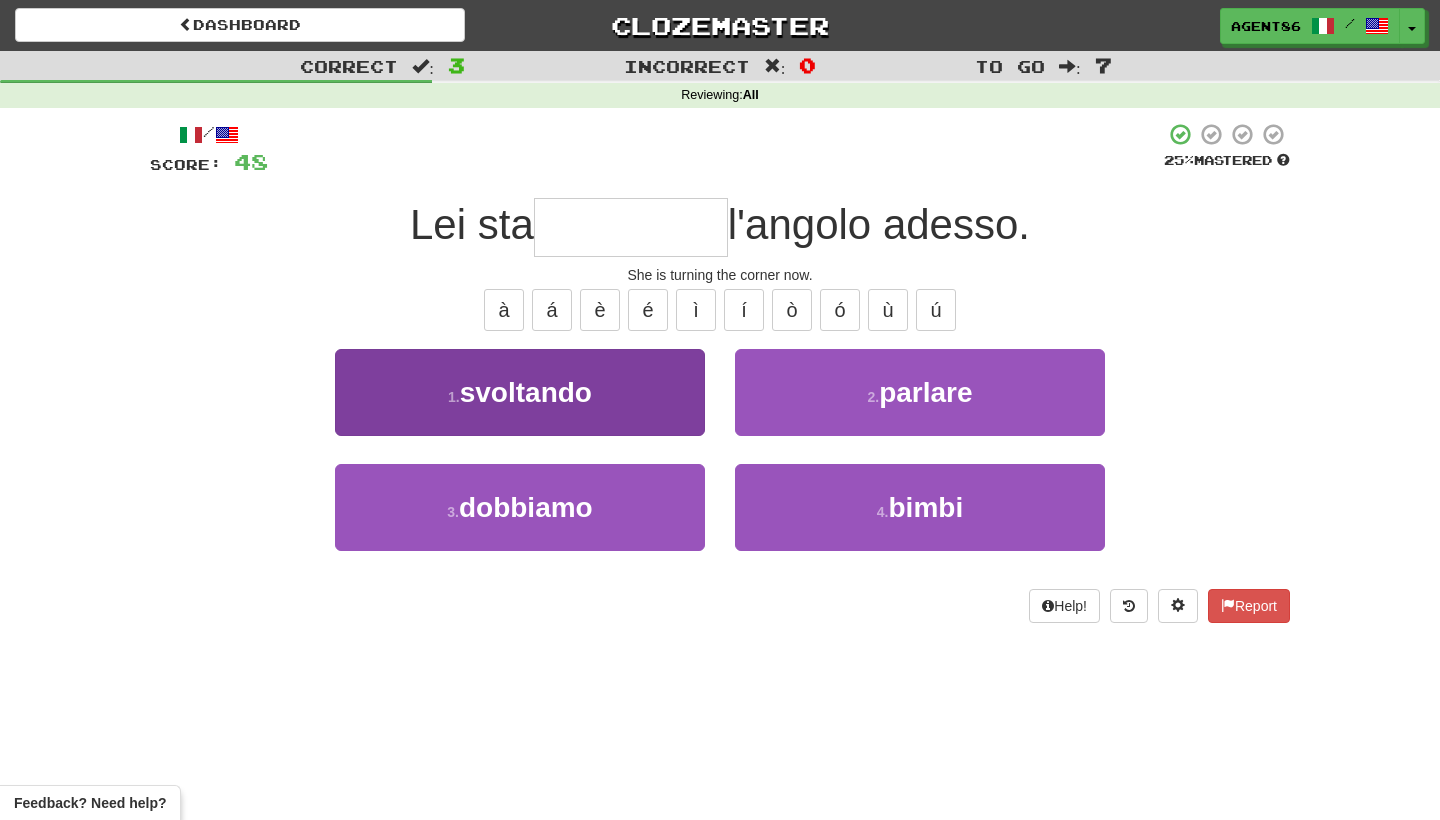 click on "1 .  svoltando" at bounding box center [520, 392] 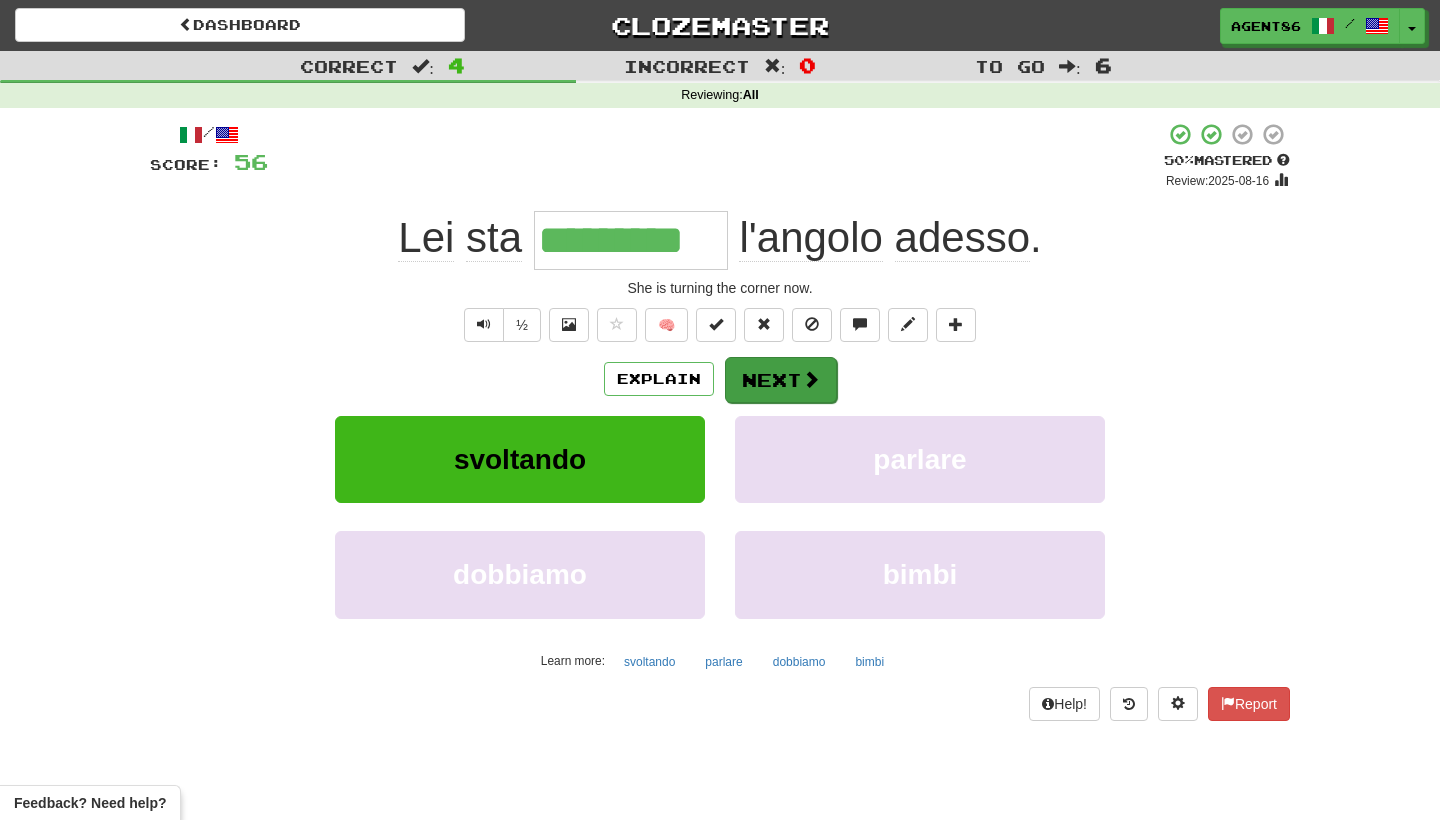 click on "Next" at bounding box center [781, 380] 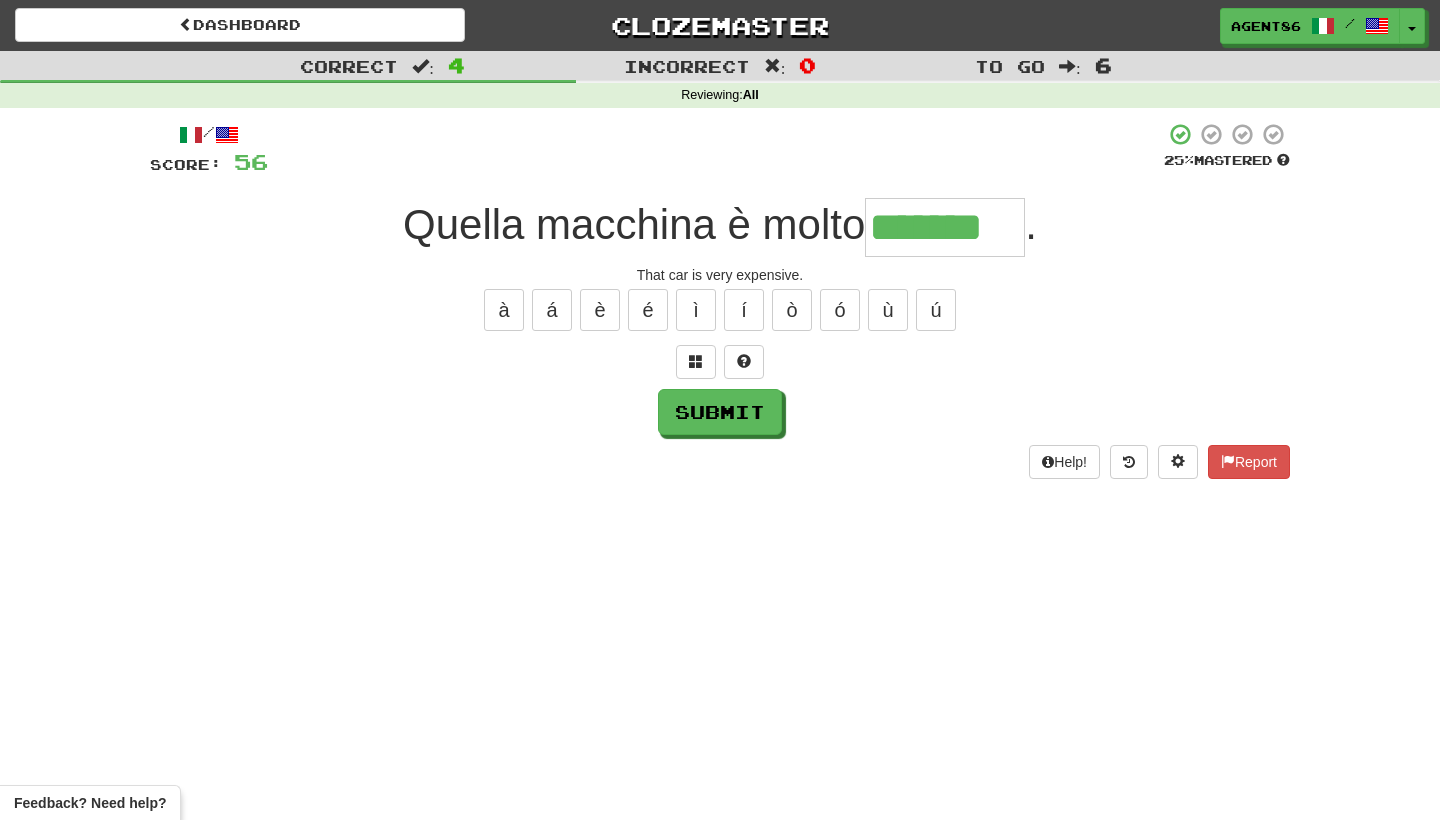 type on "*******" 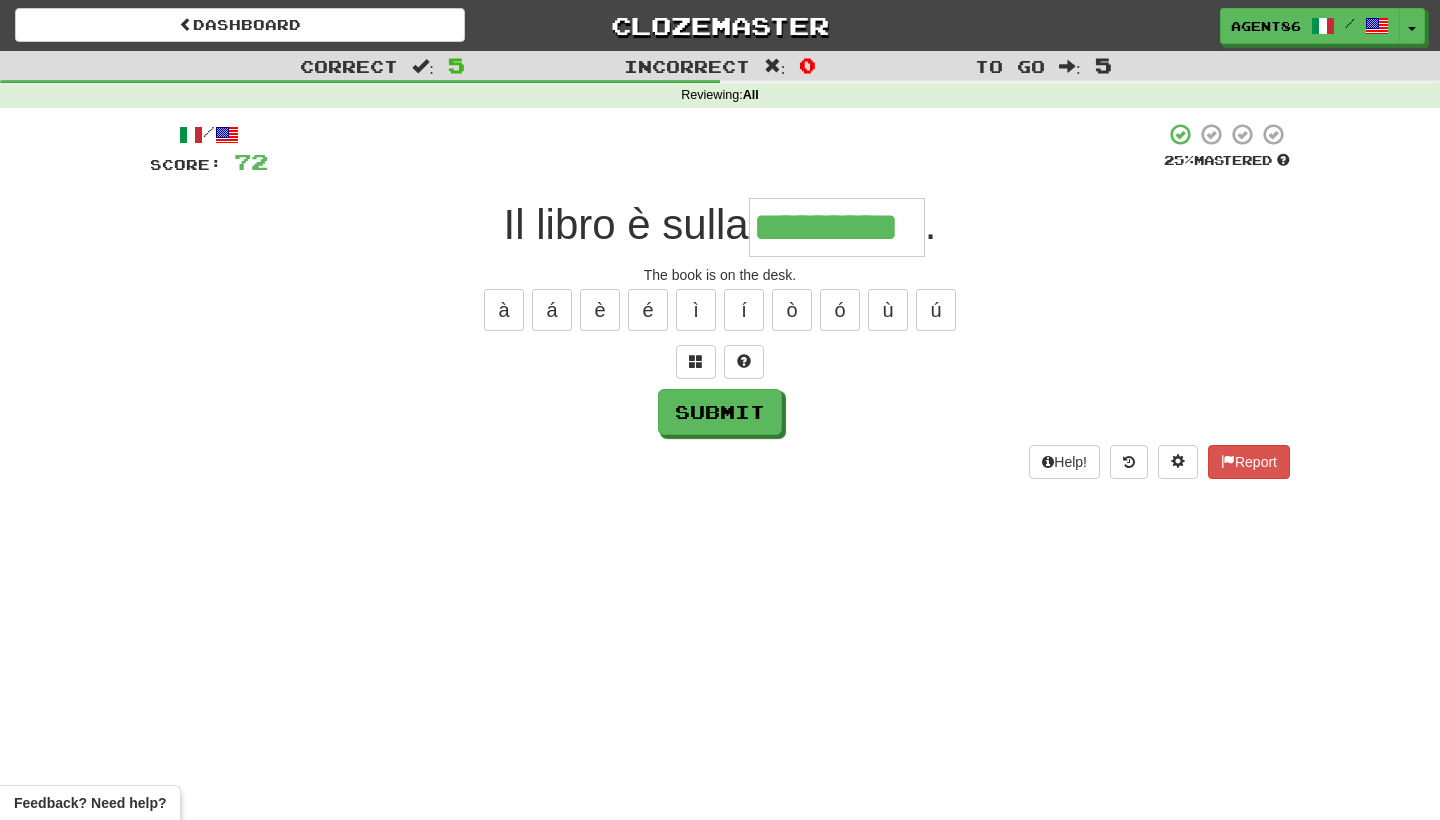 type on "*********" 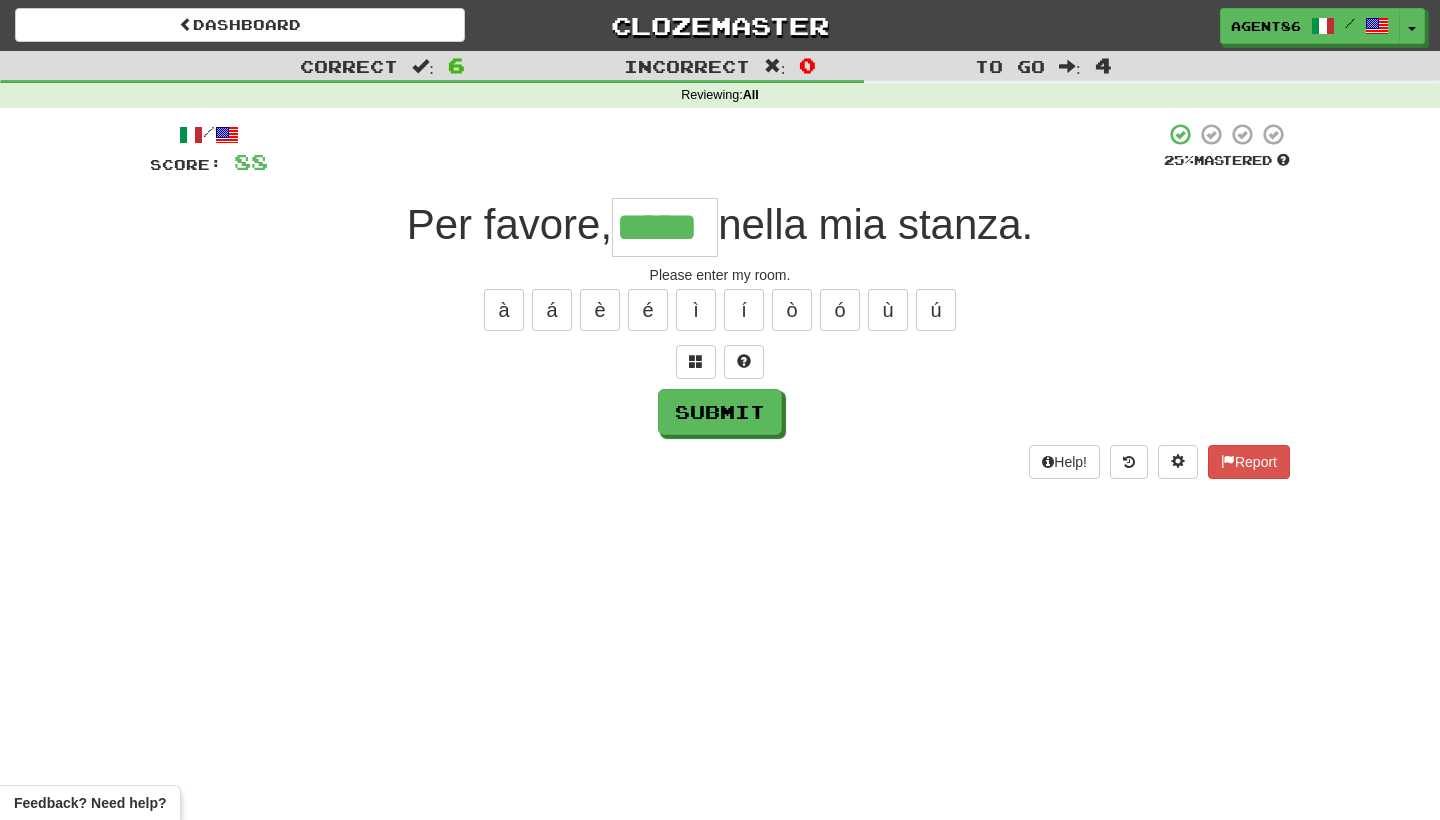 type on "*****" 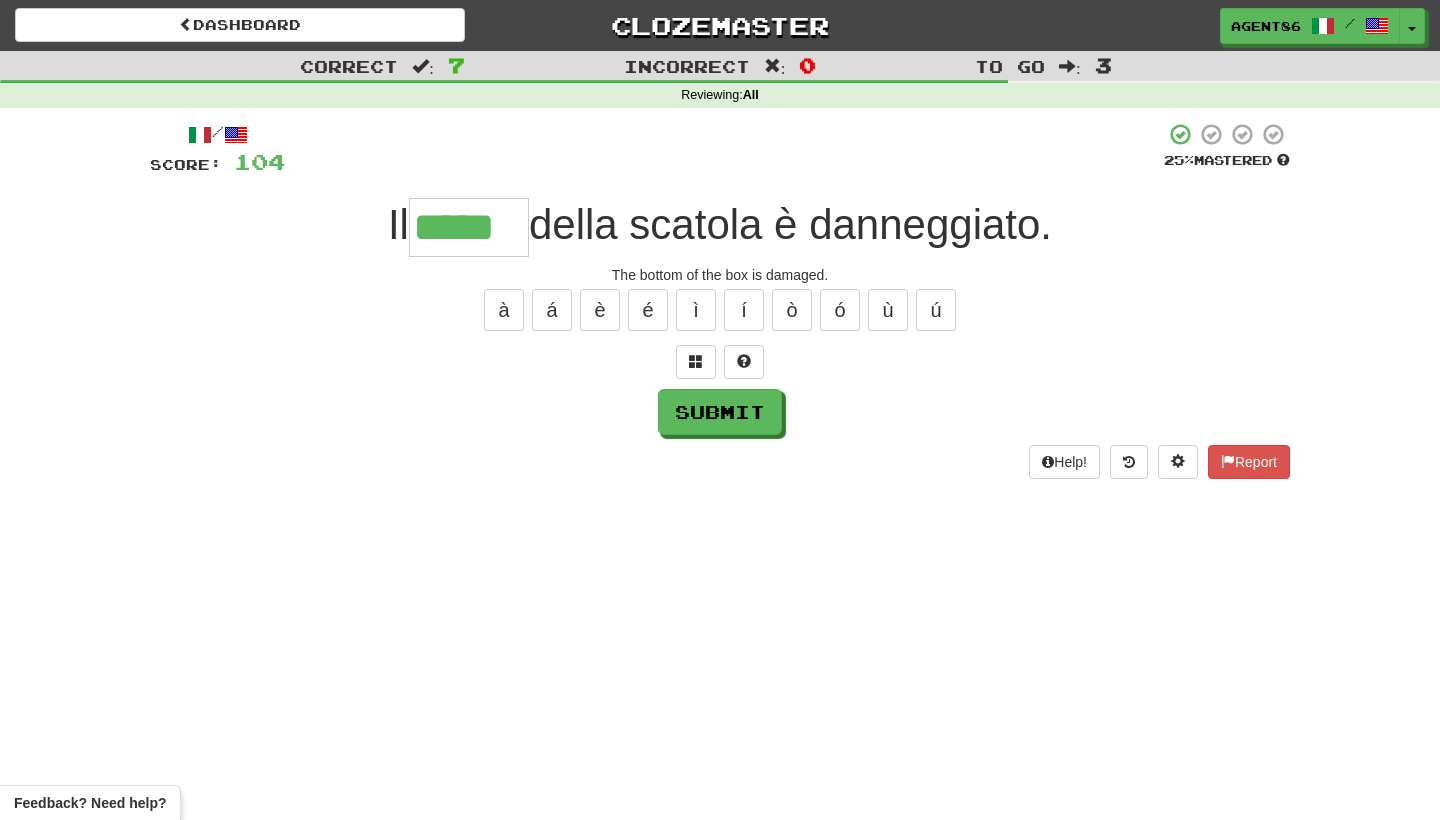 type on "*****" 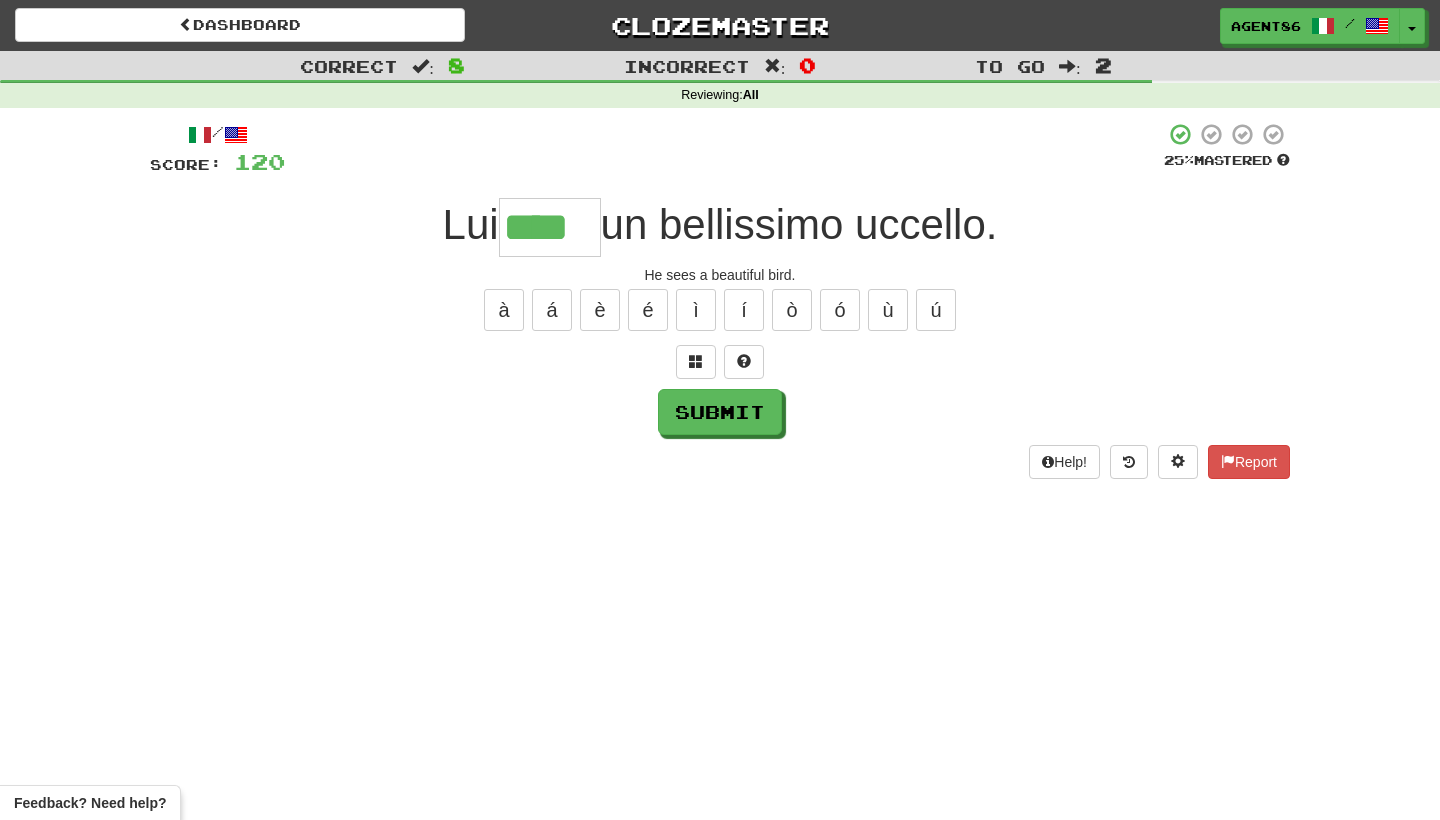 type on "****" 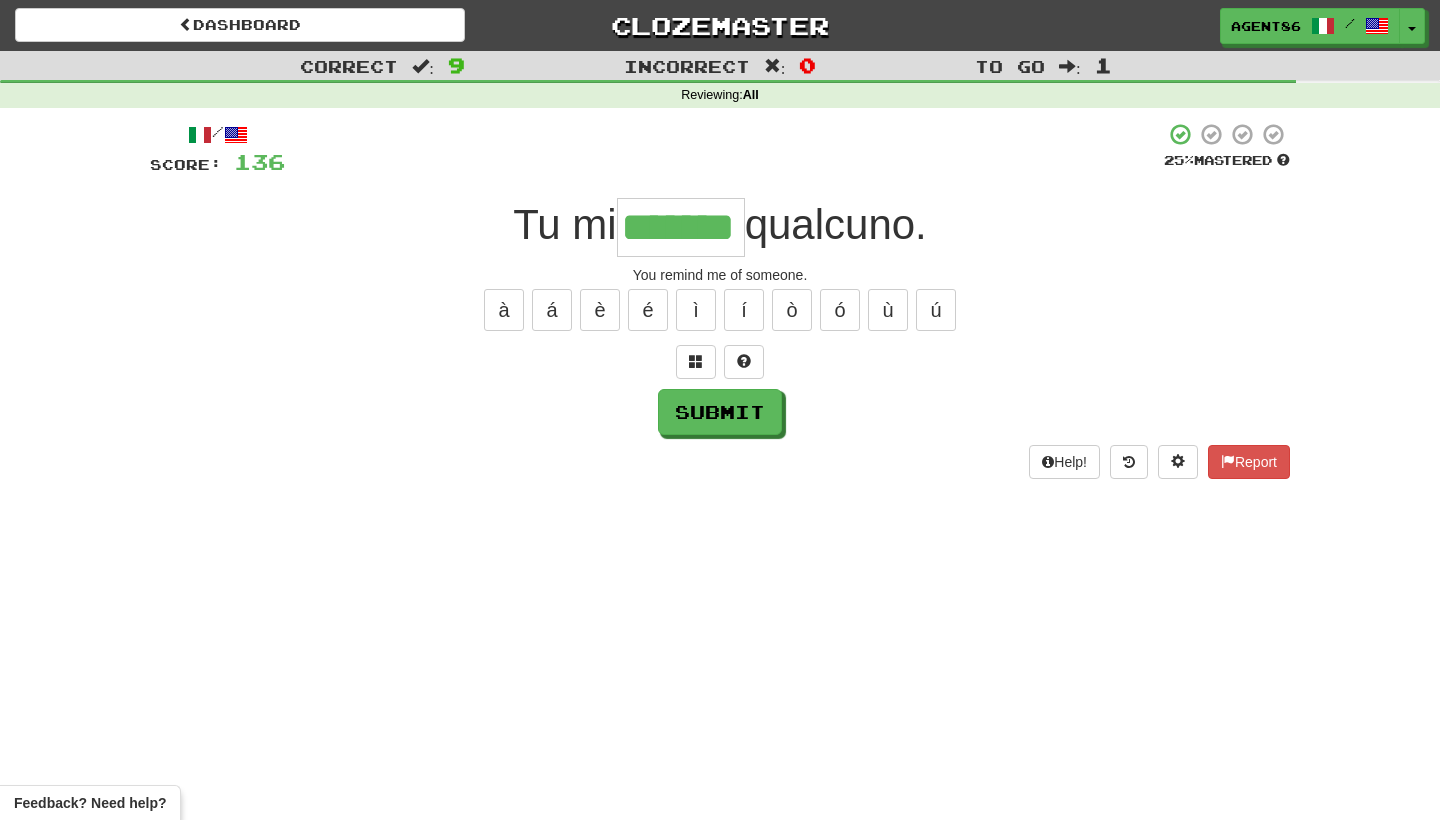 type on "*******" 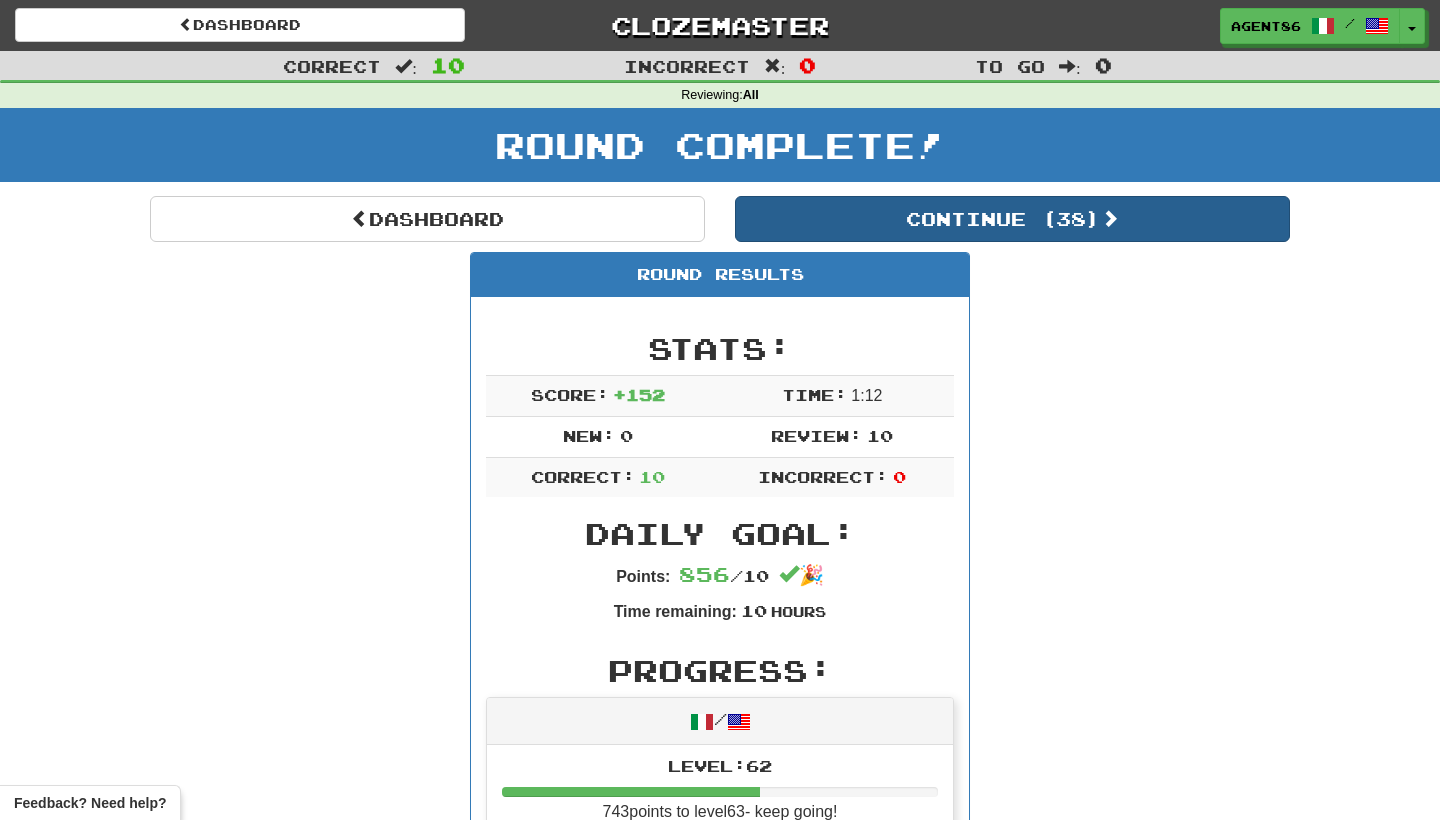 click on "Continue ( 38 )" at bounding box center (1012, 219) 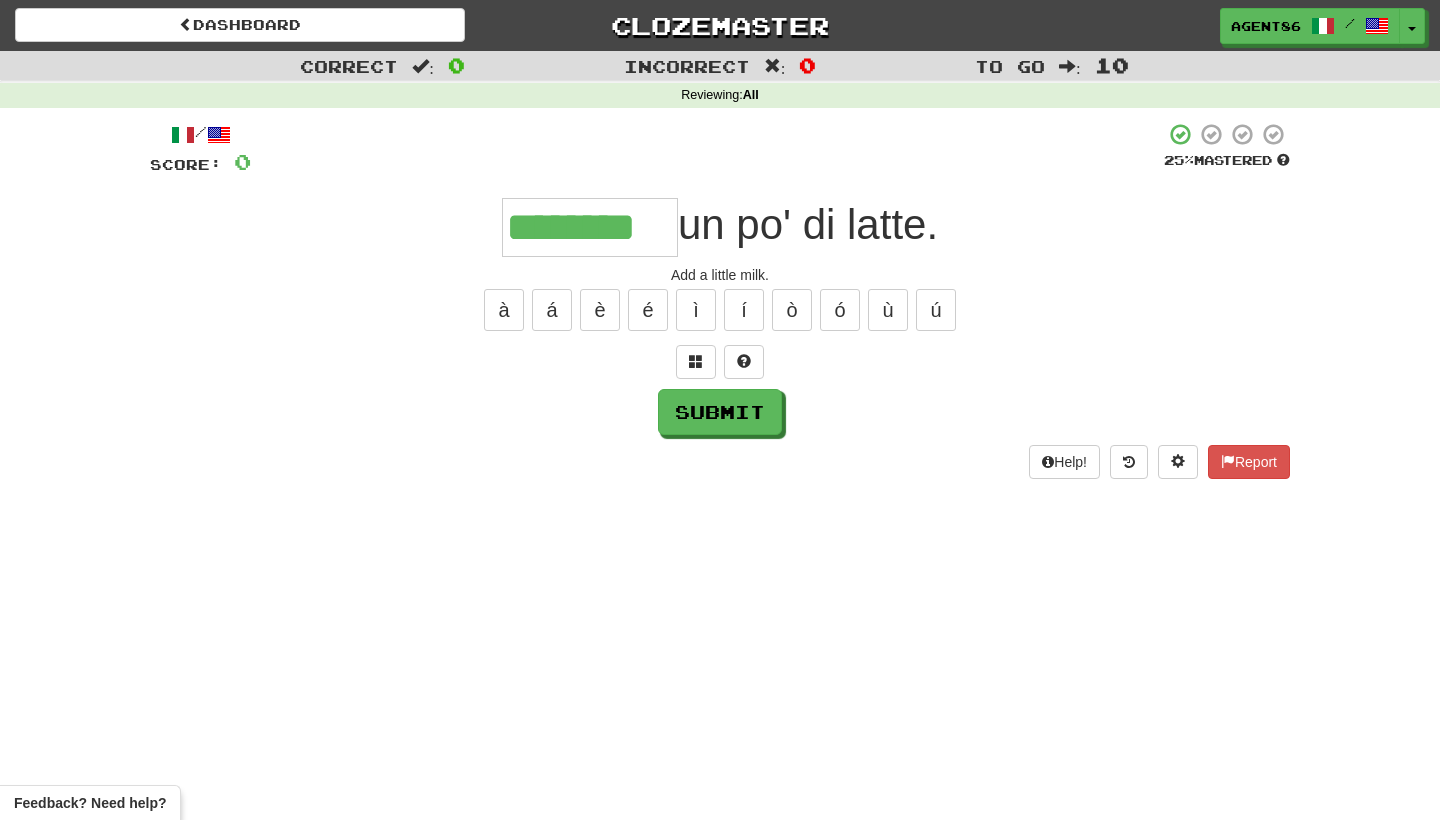 type on "********" 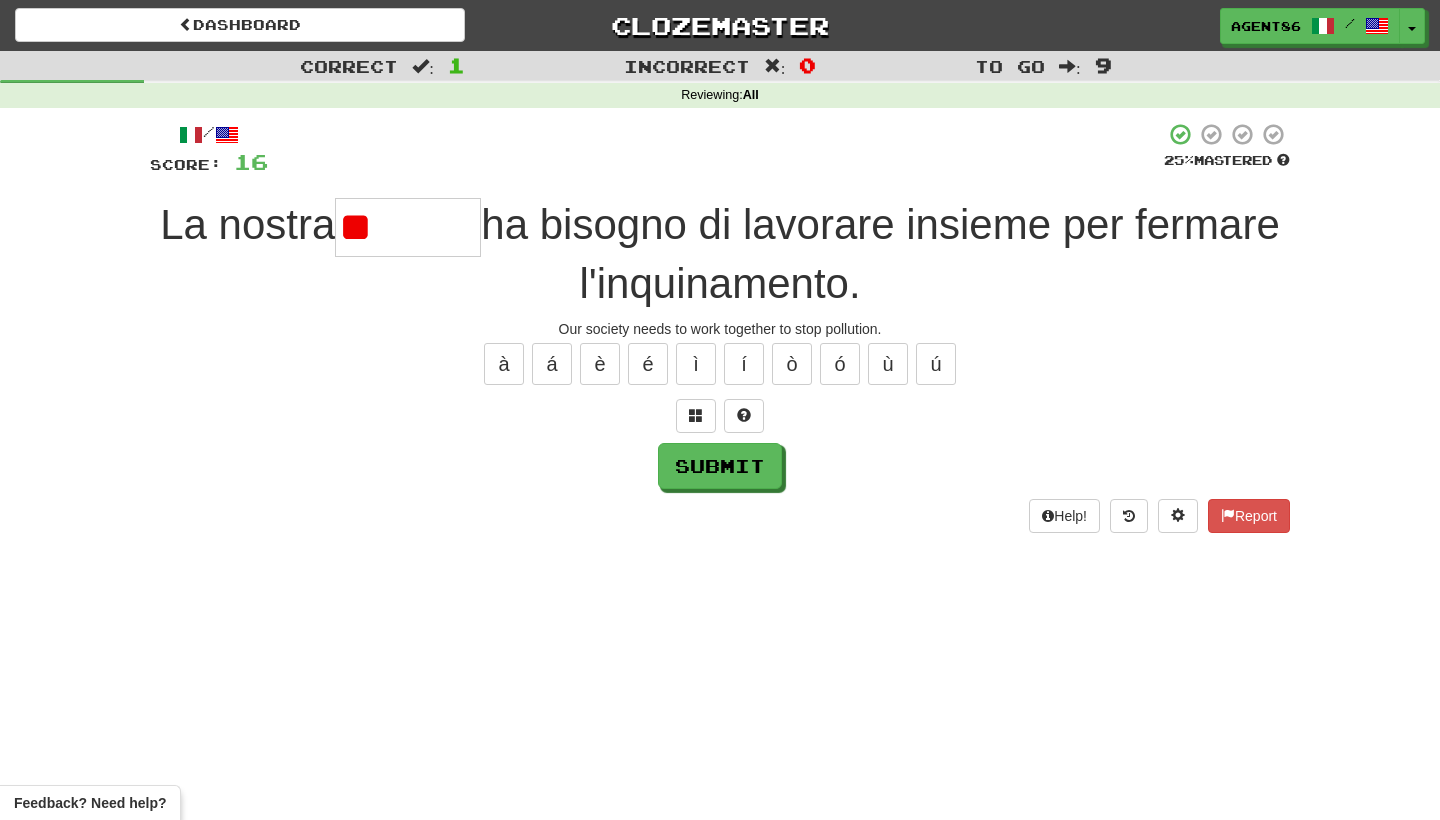 type on "*" 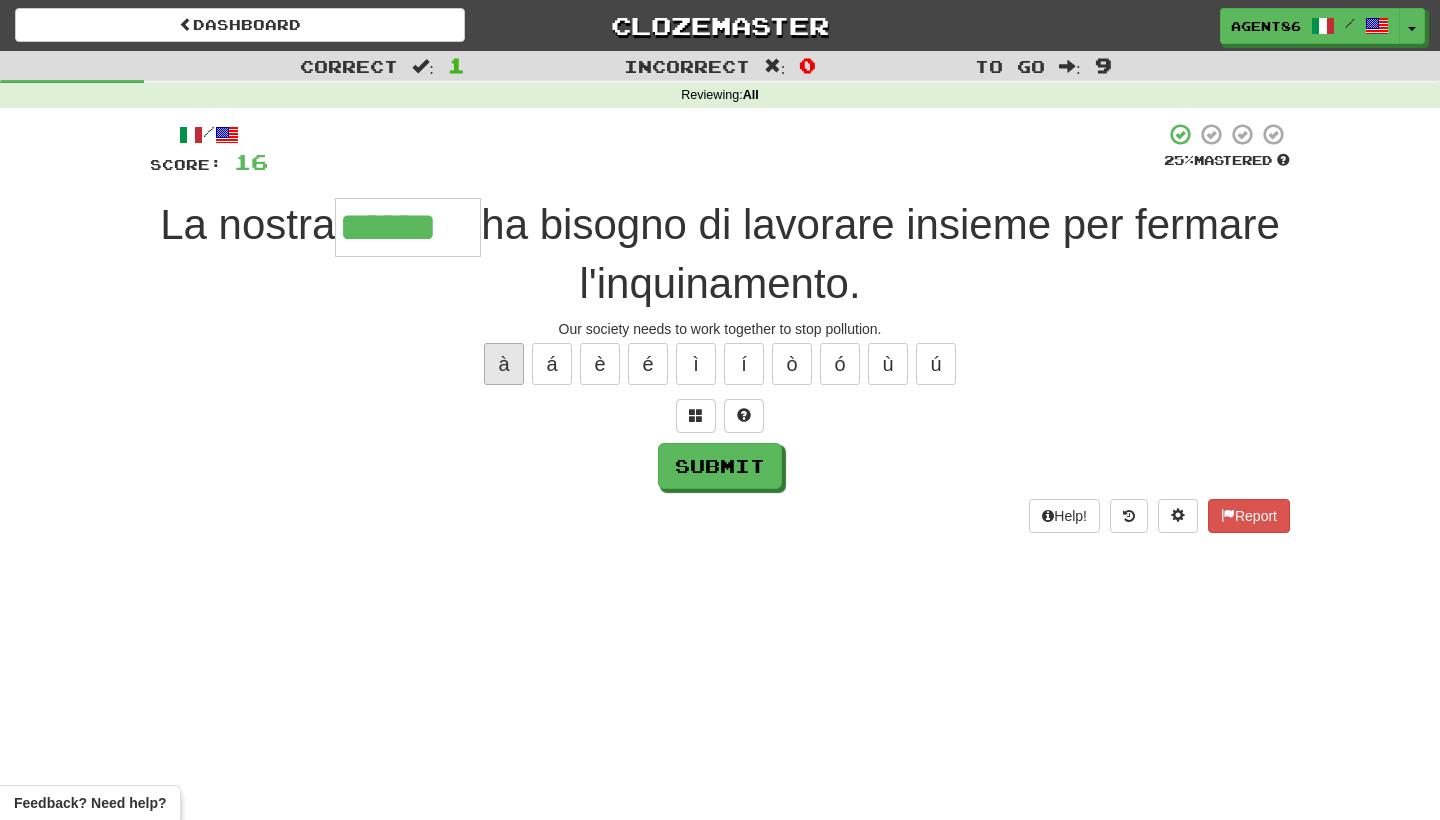 click on "à" at bounding box center [504, 364] 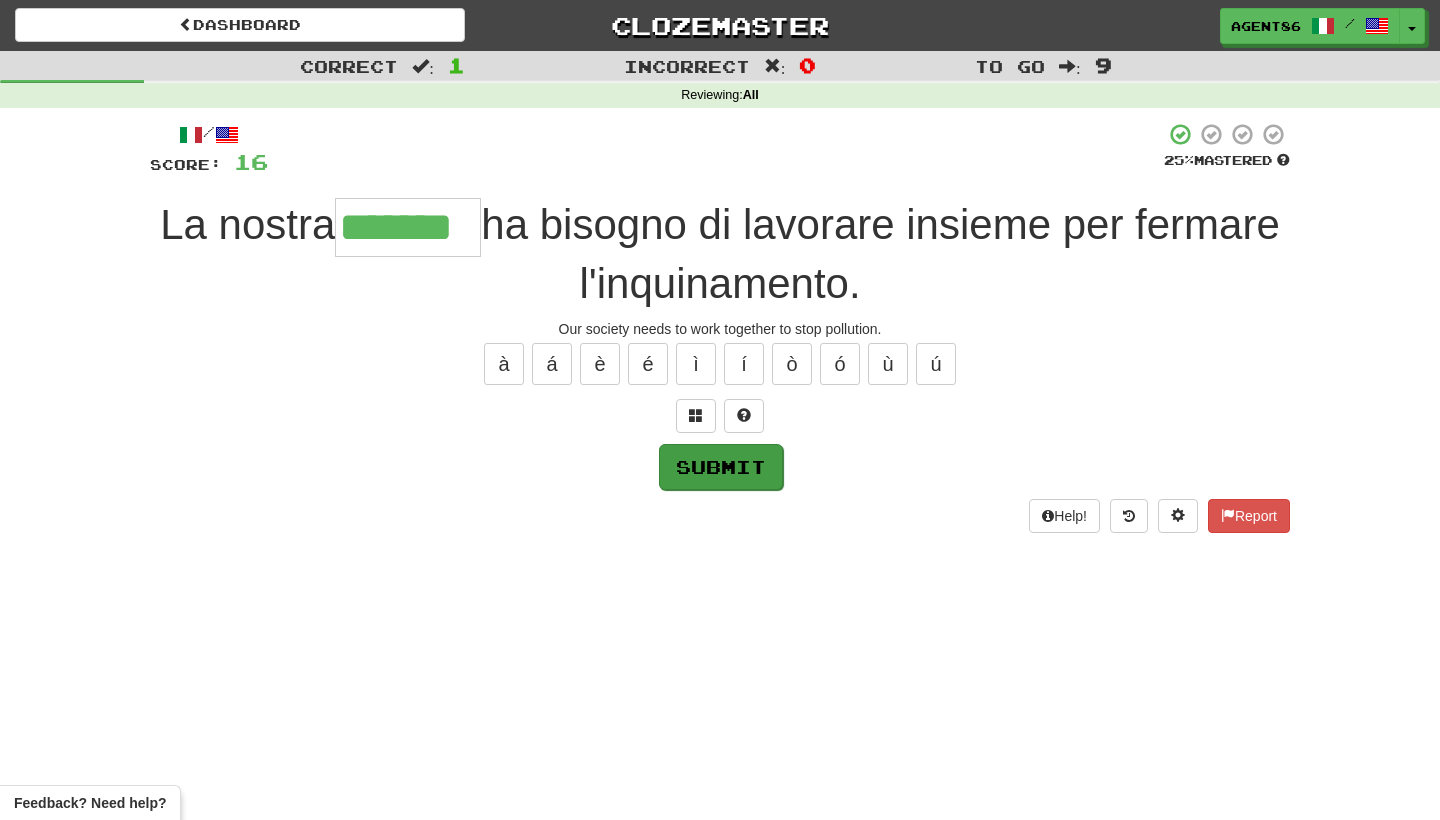 click on "Submit" at bounding box center [721, 467] 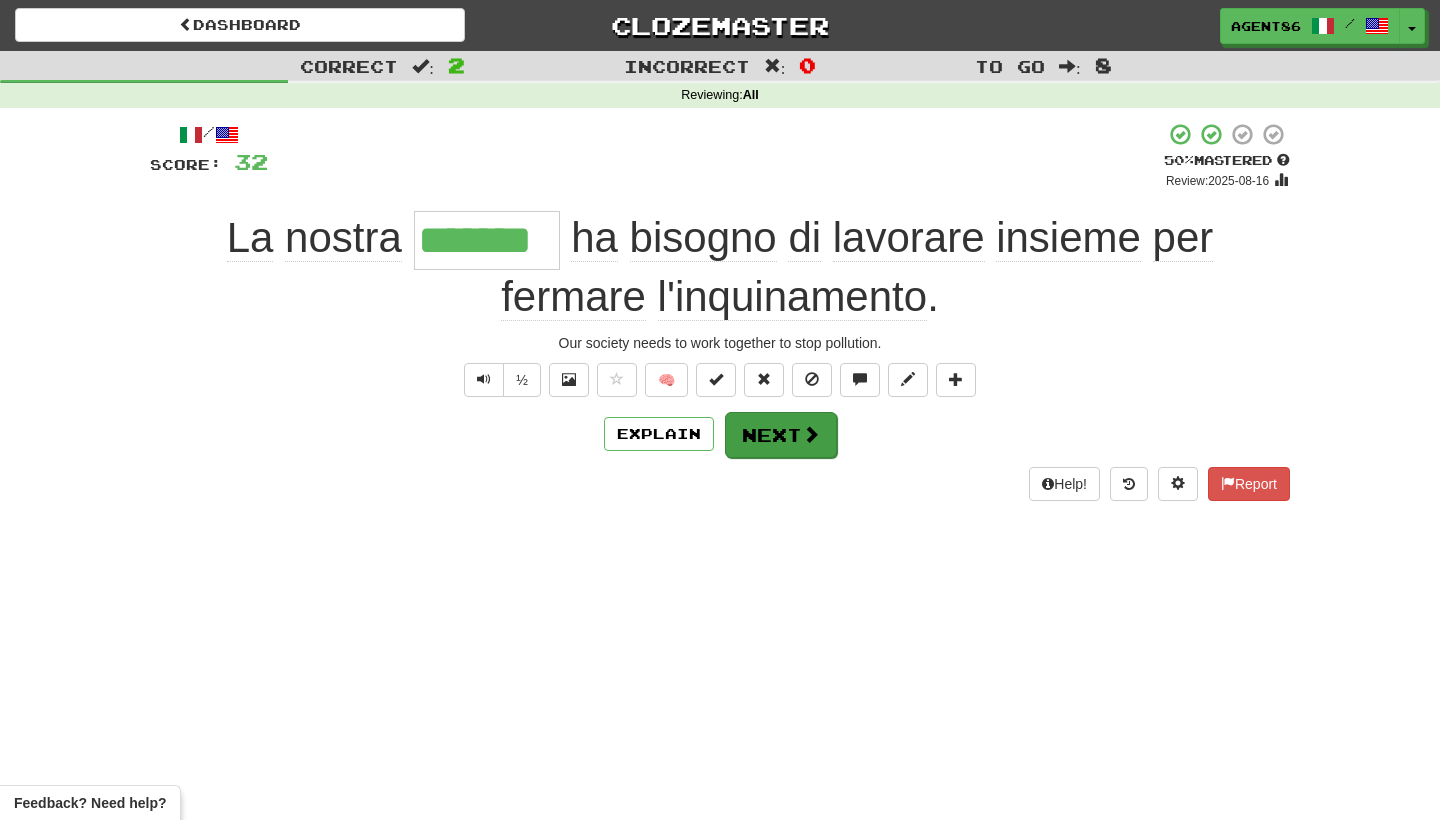 click on "Next" at bounding box center [781, 435] 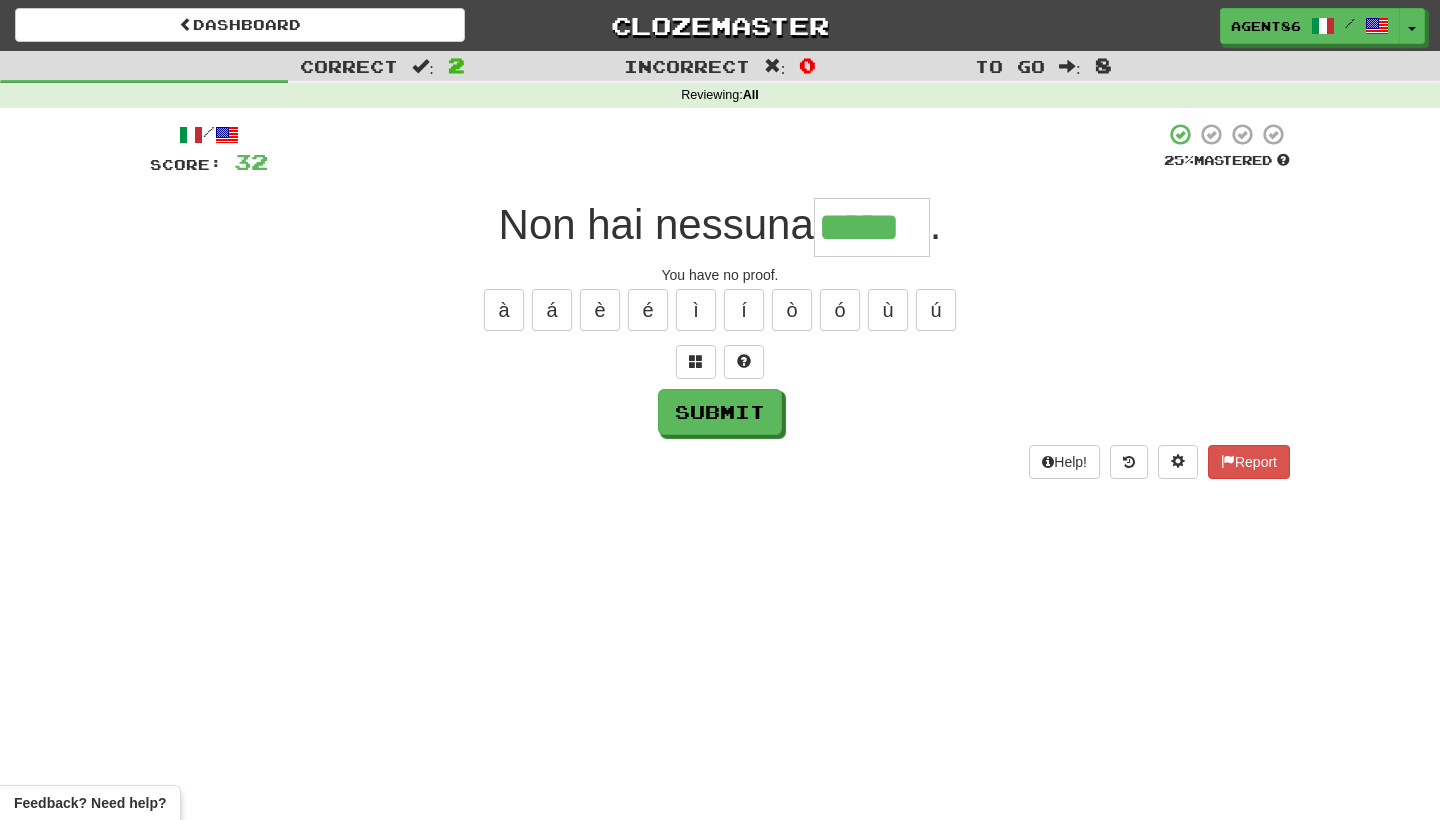 type on "*****" 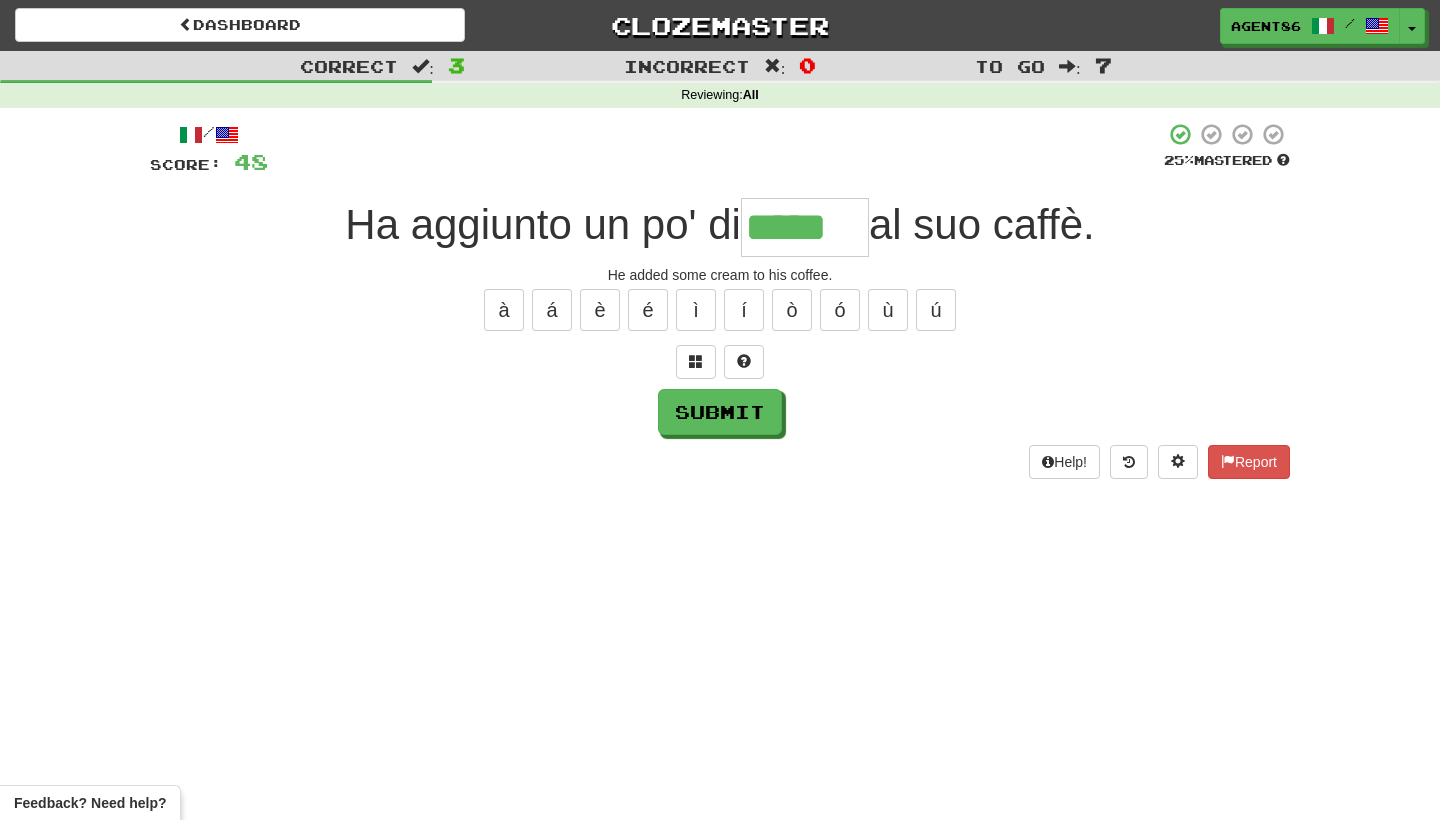 type on "*****" 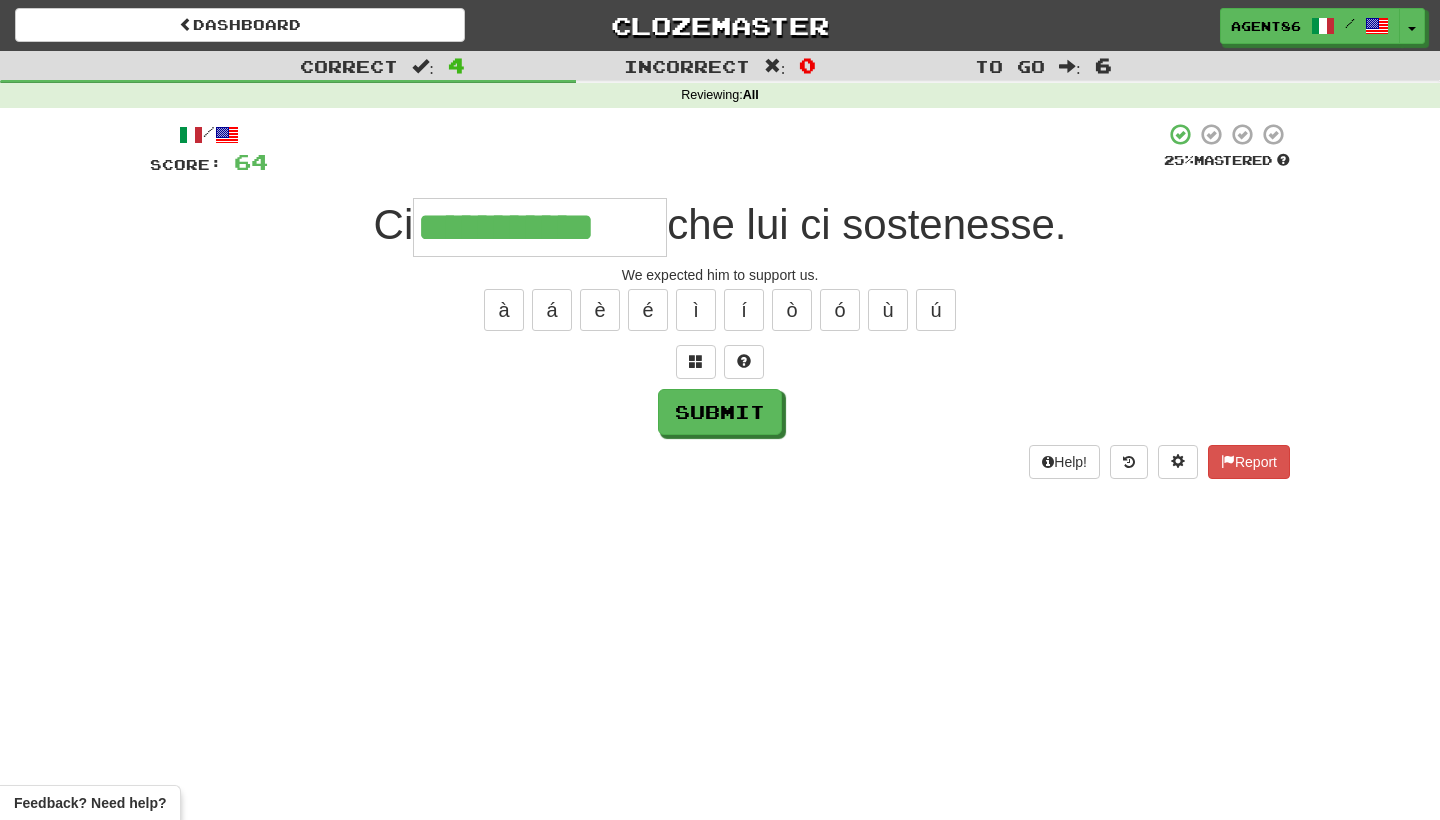 type on "**********" 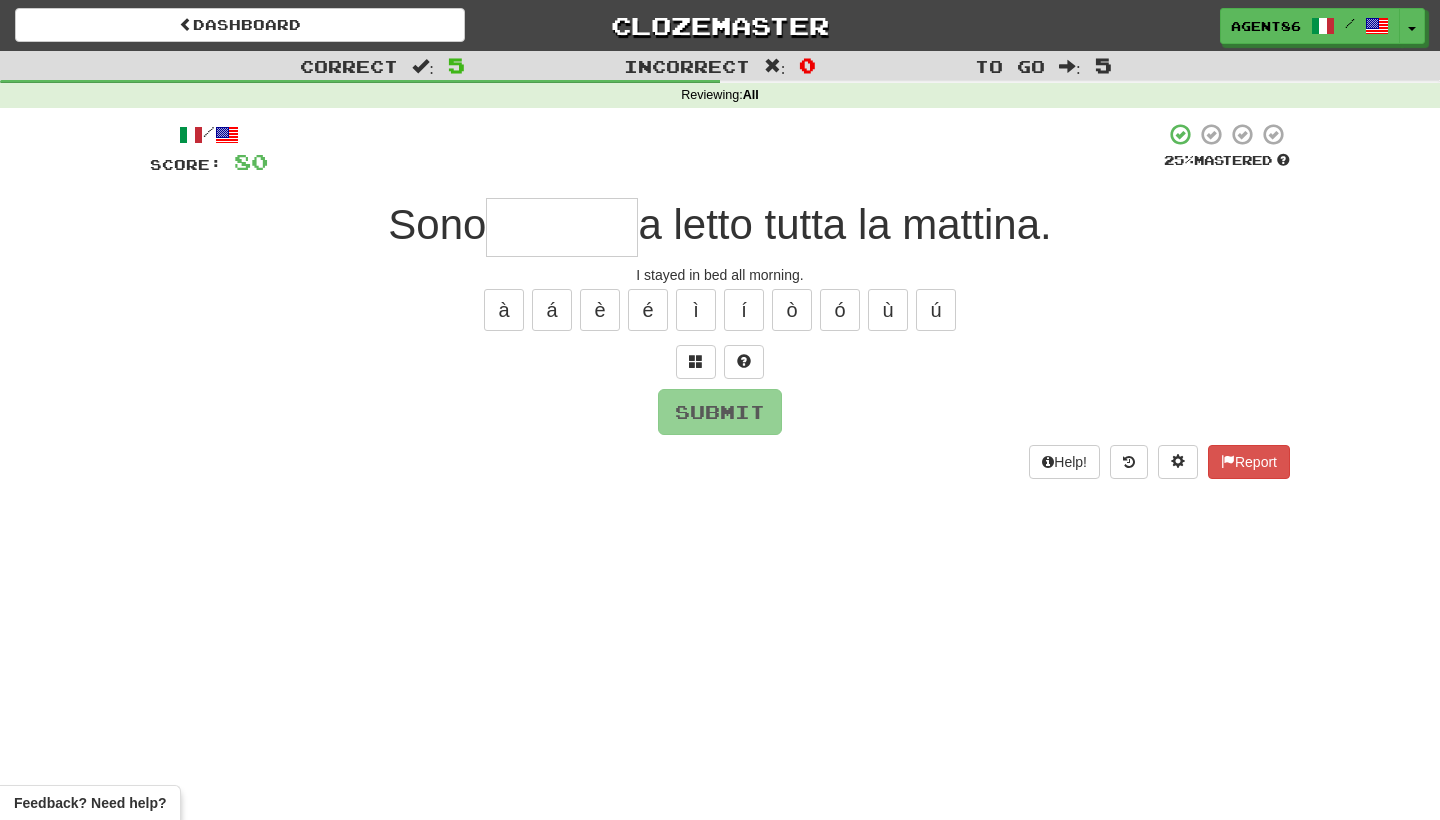type on "*" 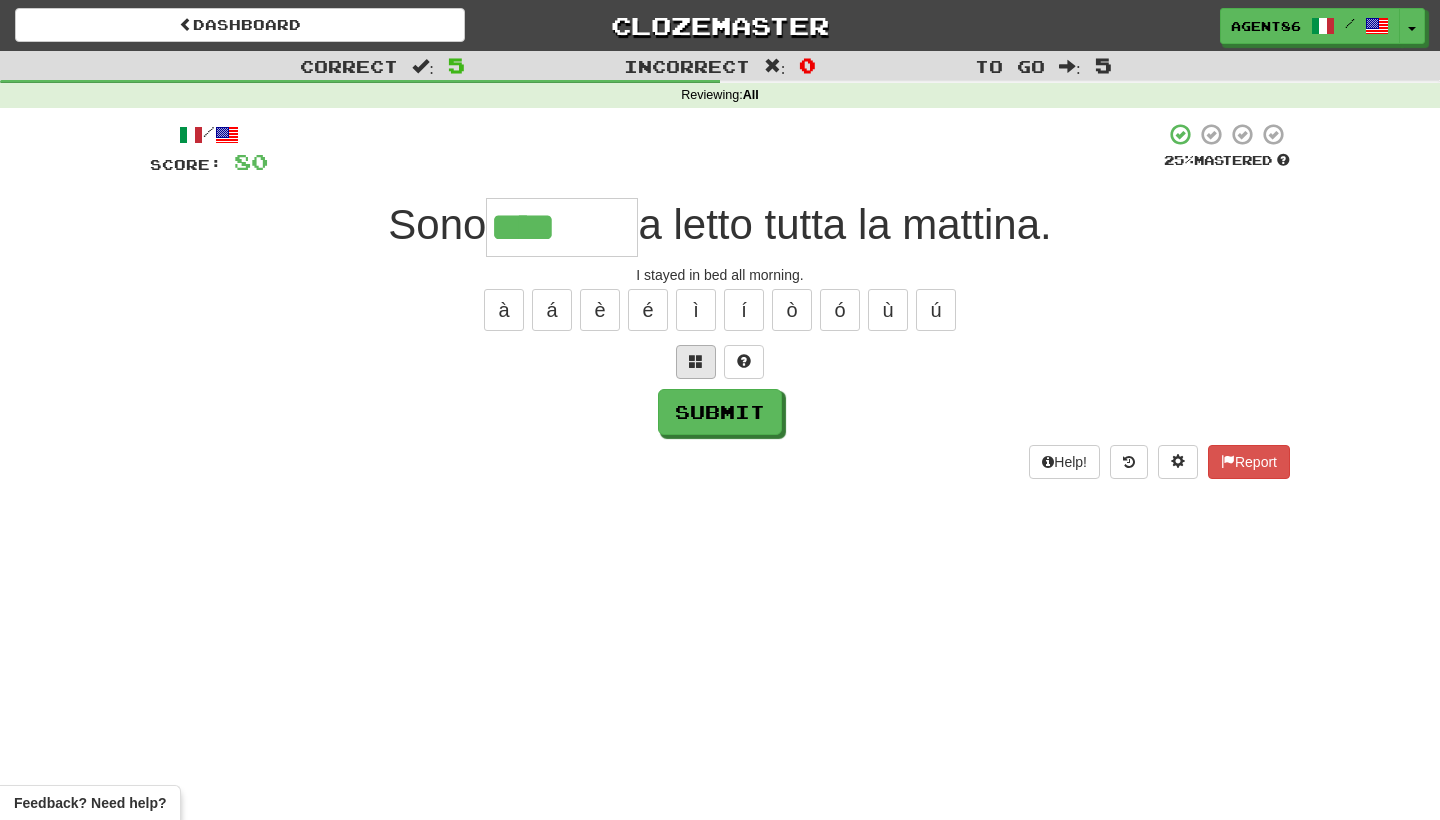 click at bounding box center [696, 361] 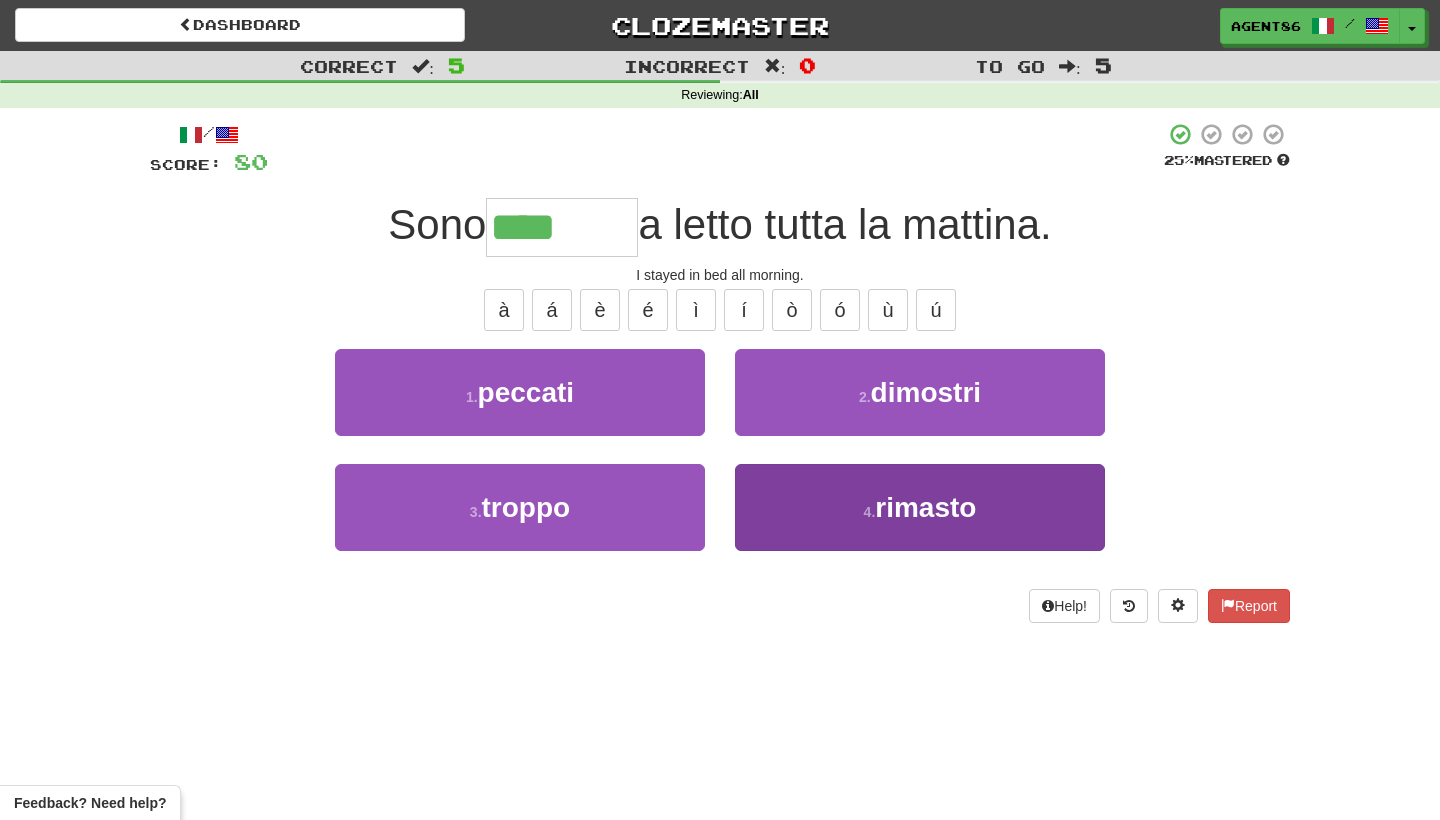 click on "4 .  rimasto" at bounding box center [920, 507] 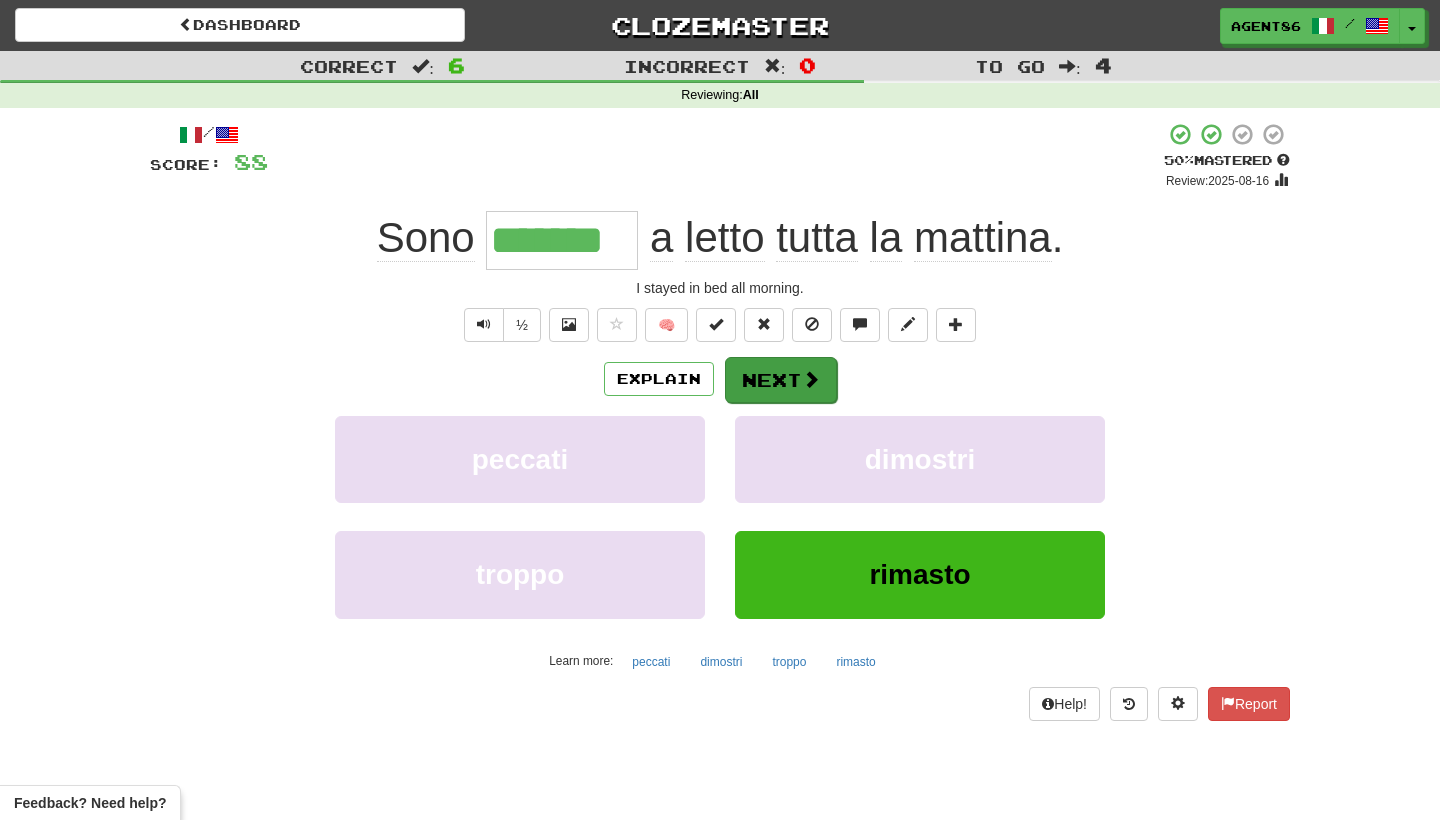 click on "Next" at bounding box center [781, 380] 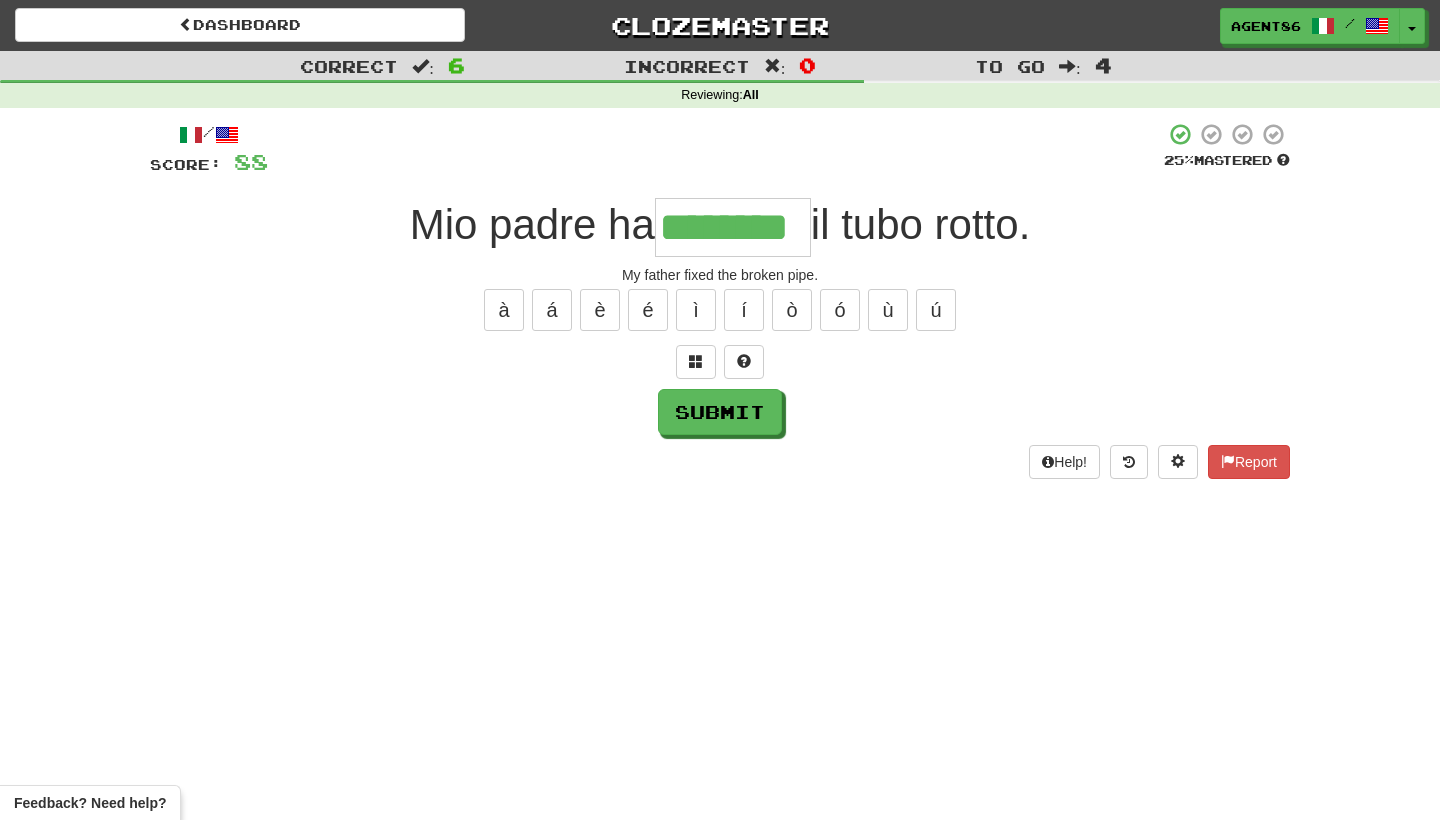 type on "********" 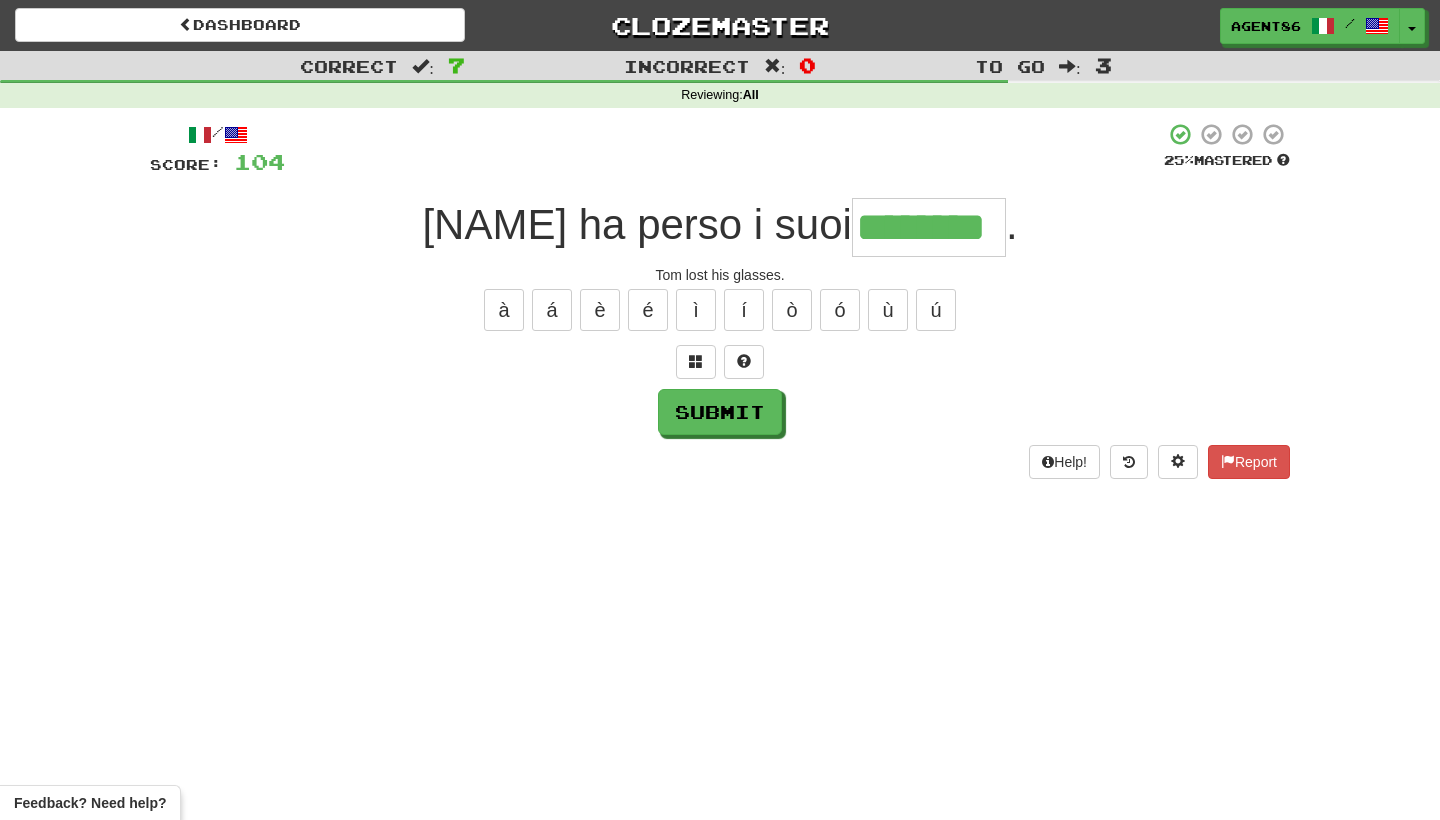 type on "********" 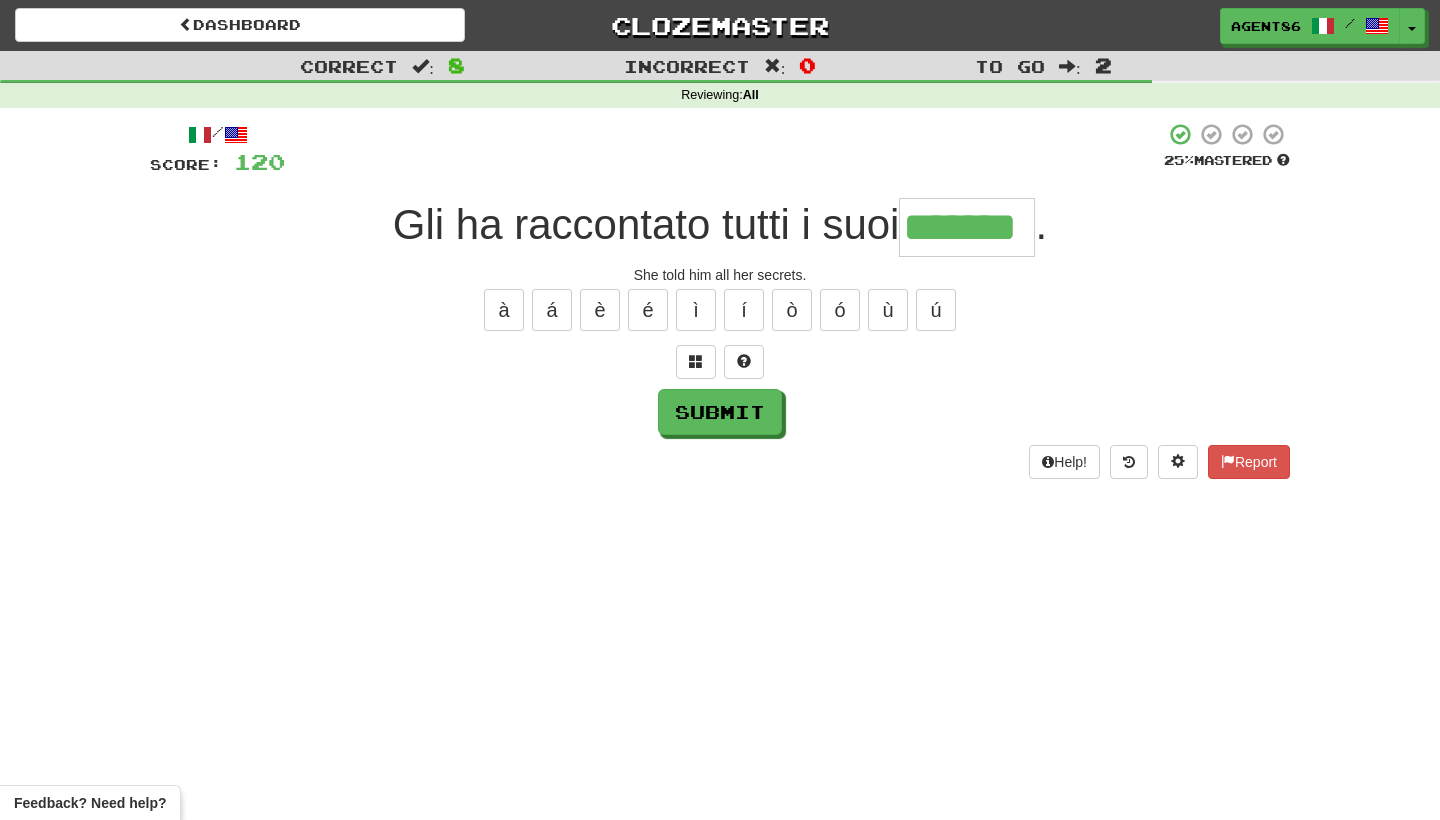 type on "*******" 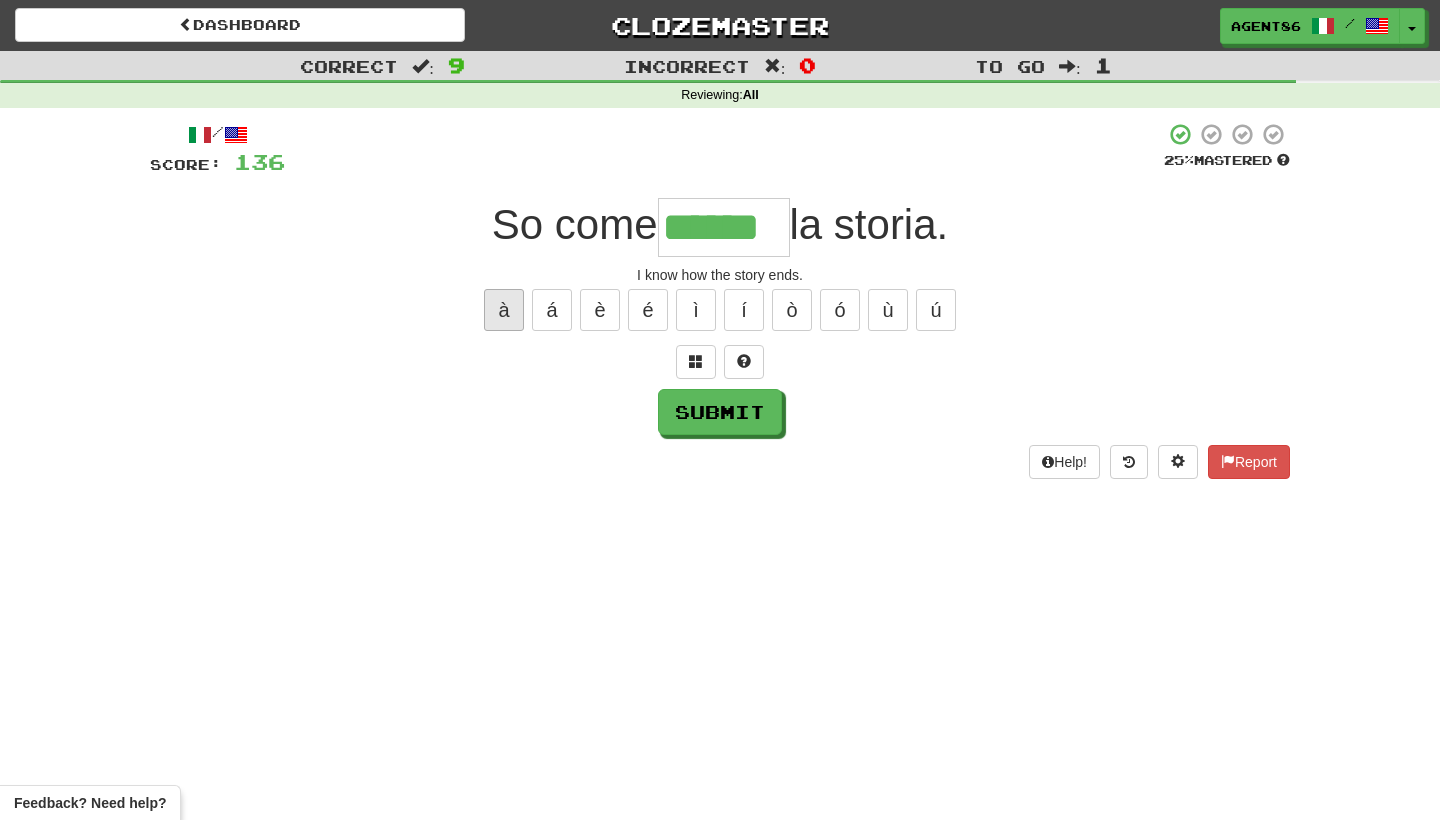 click on "à" at bounding box center [504, 310] 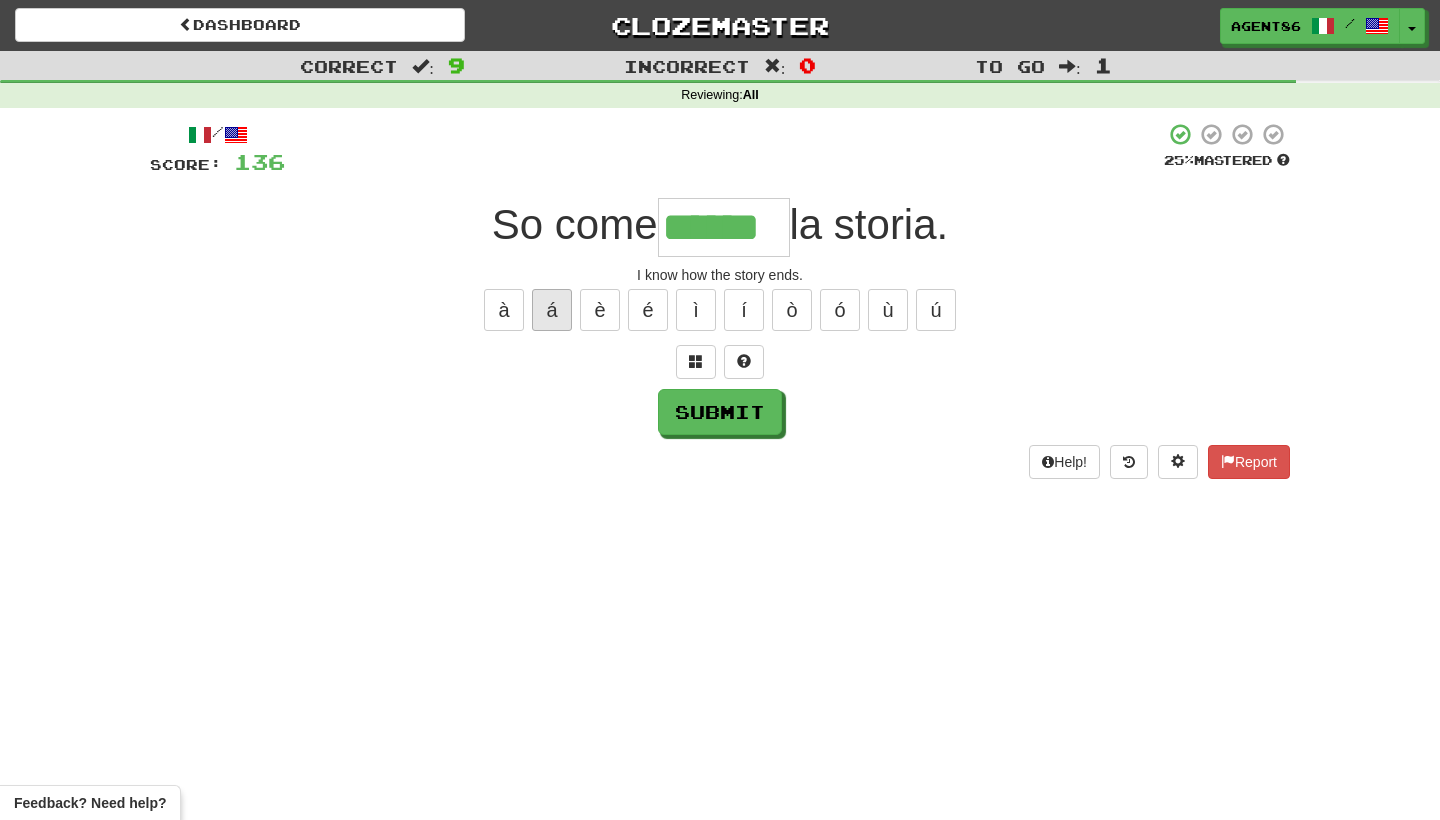 click on "á" at bounding box center (552, 310) 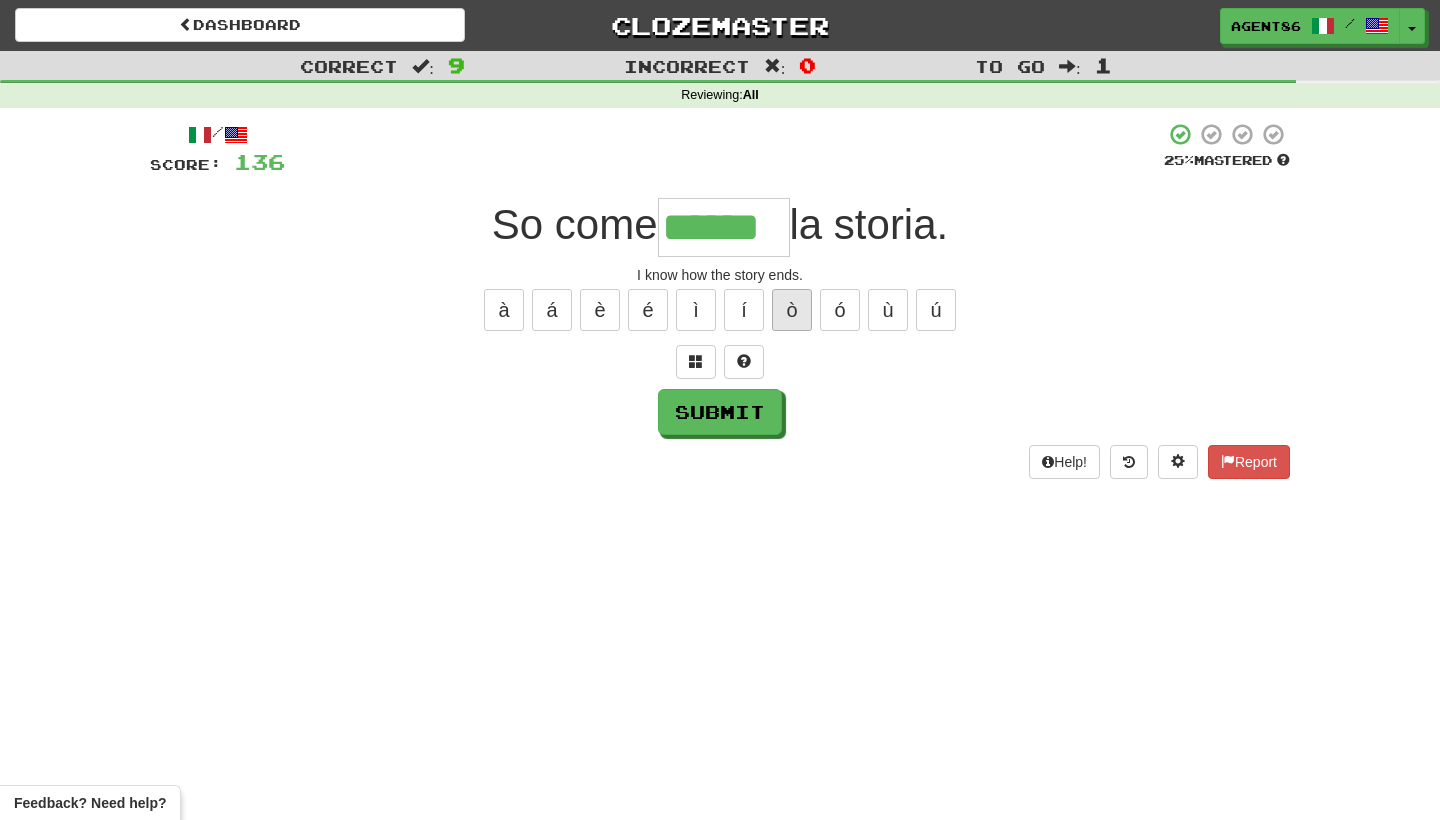 click on "ò" at bounding box center [792, 310] 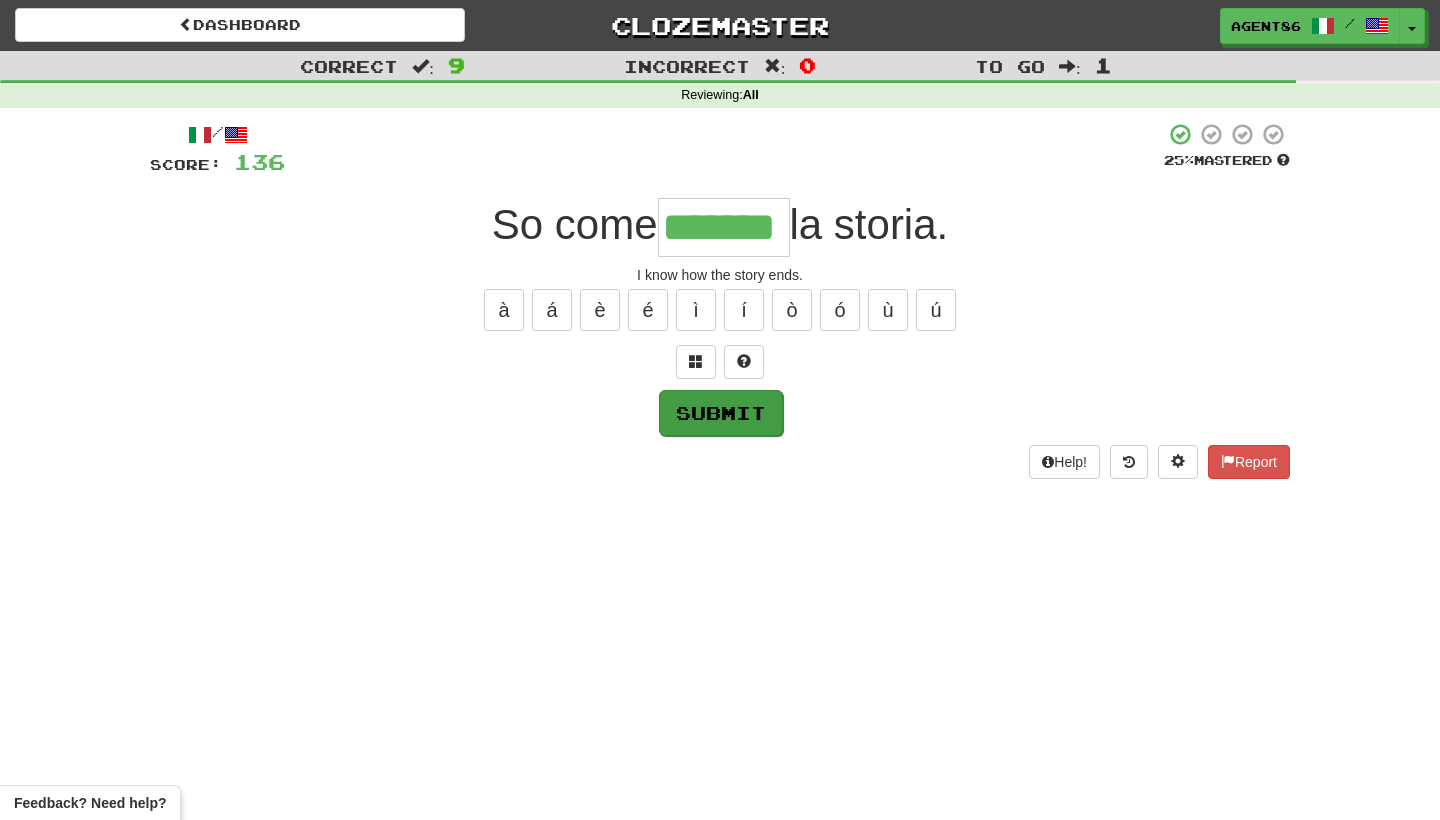 type on "*******" 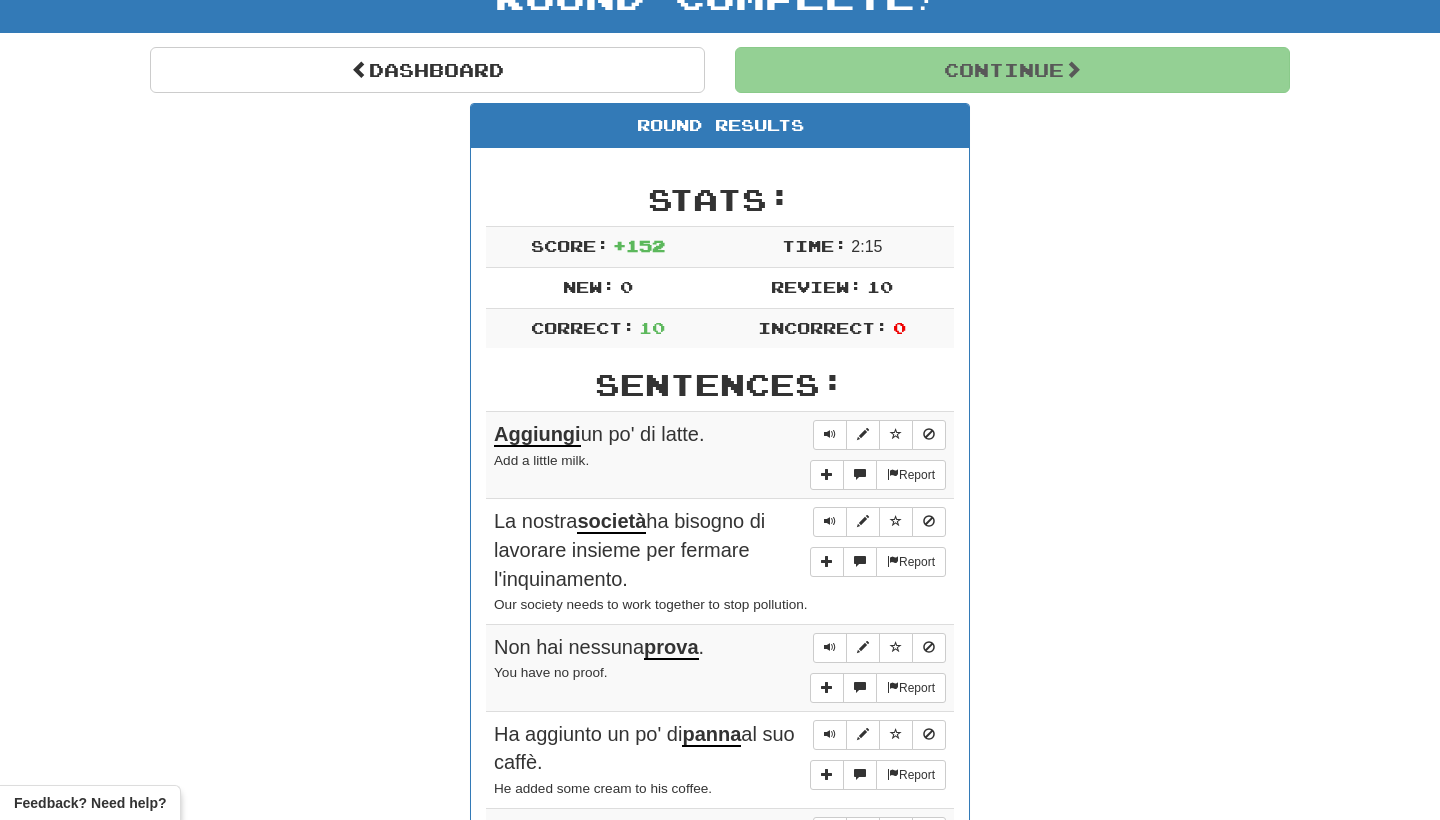 scroll, scrollTop: 158, scrollLeft: 0, axis: vertical 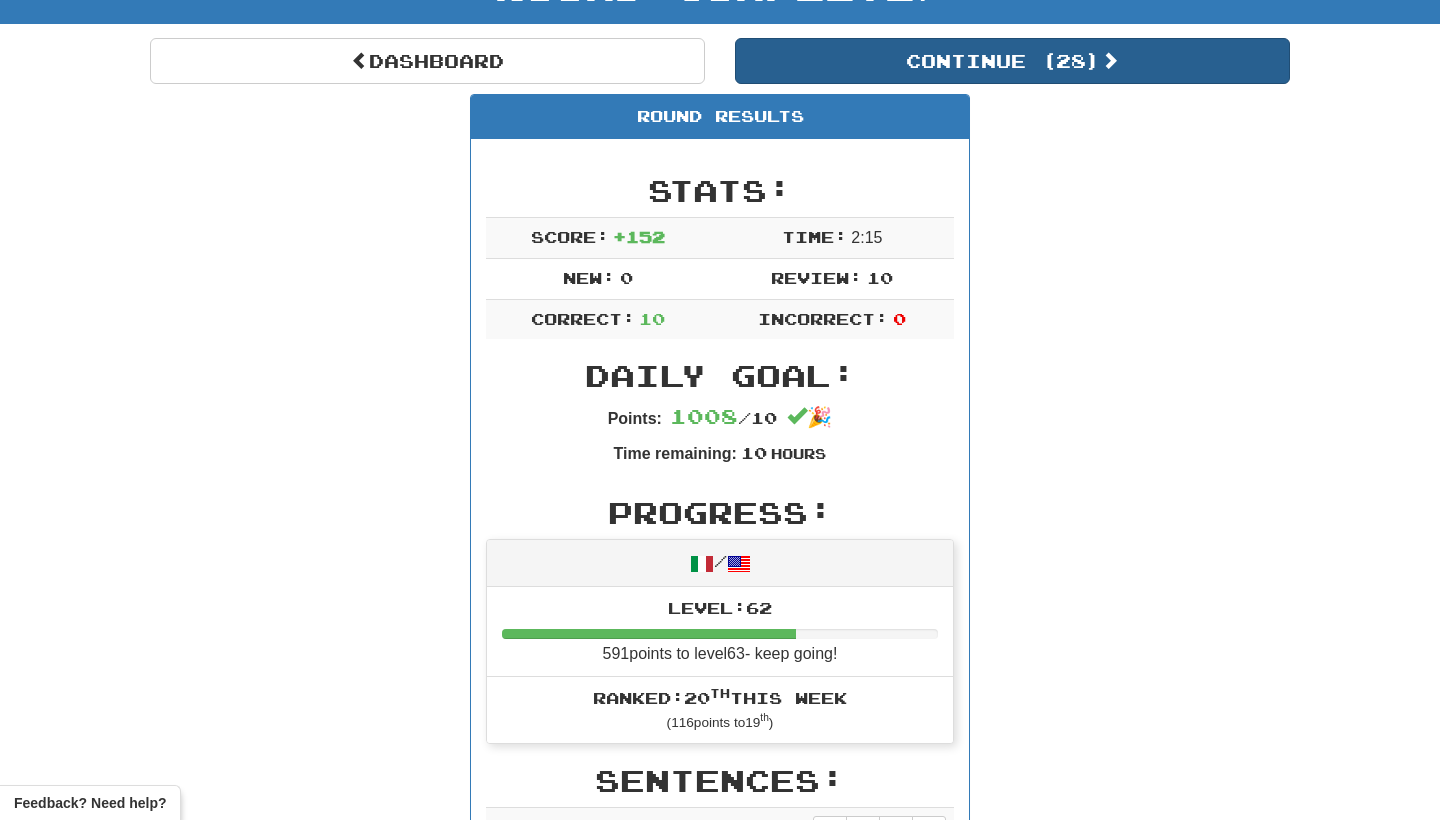 click on "Continue ( 28 )" at bounding box center (1012, 61) 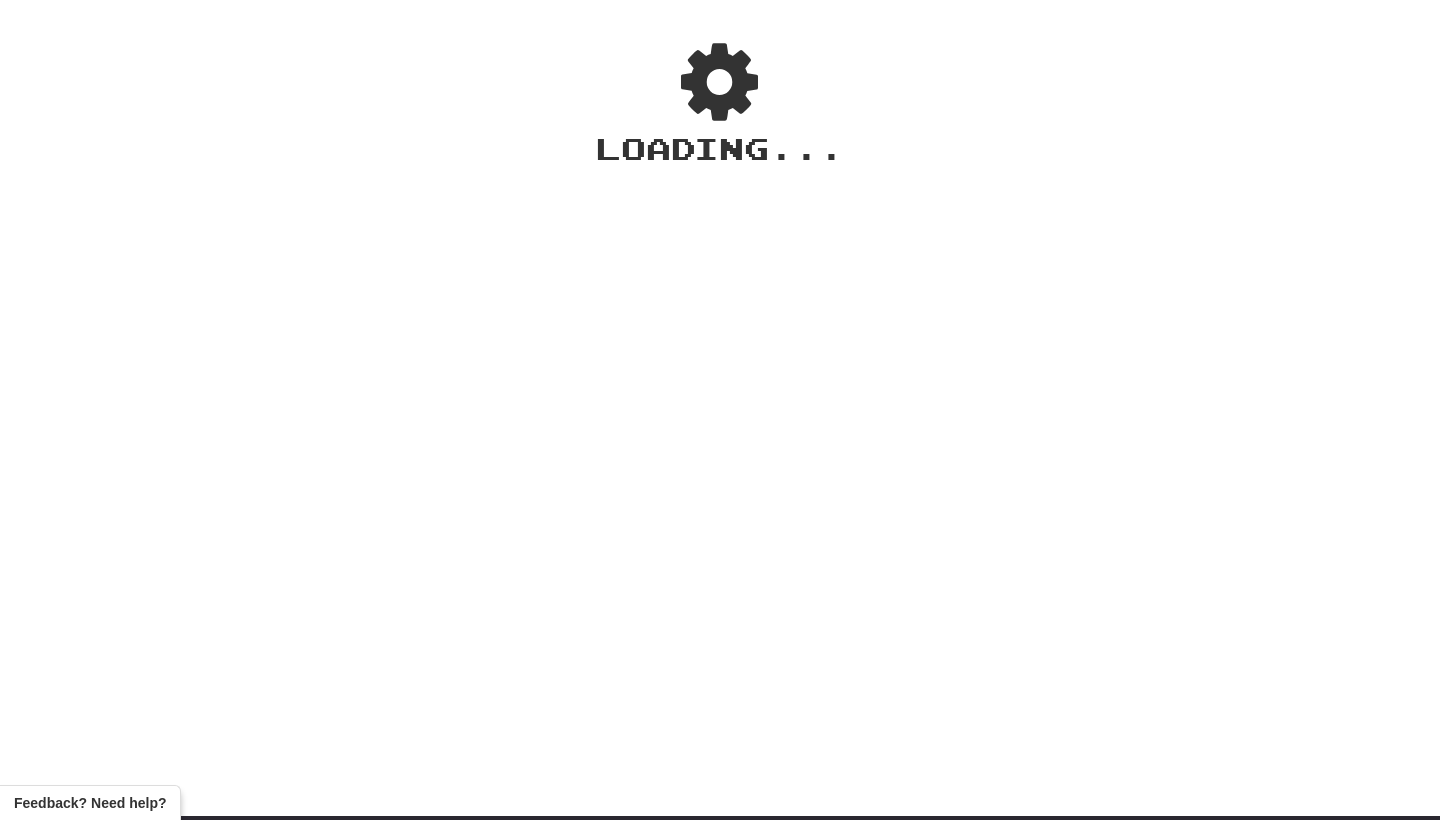 scroll, scrollTop: 47, scrollLeft: 0, axis: vertical 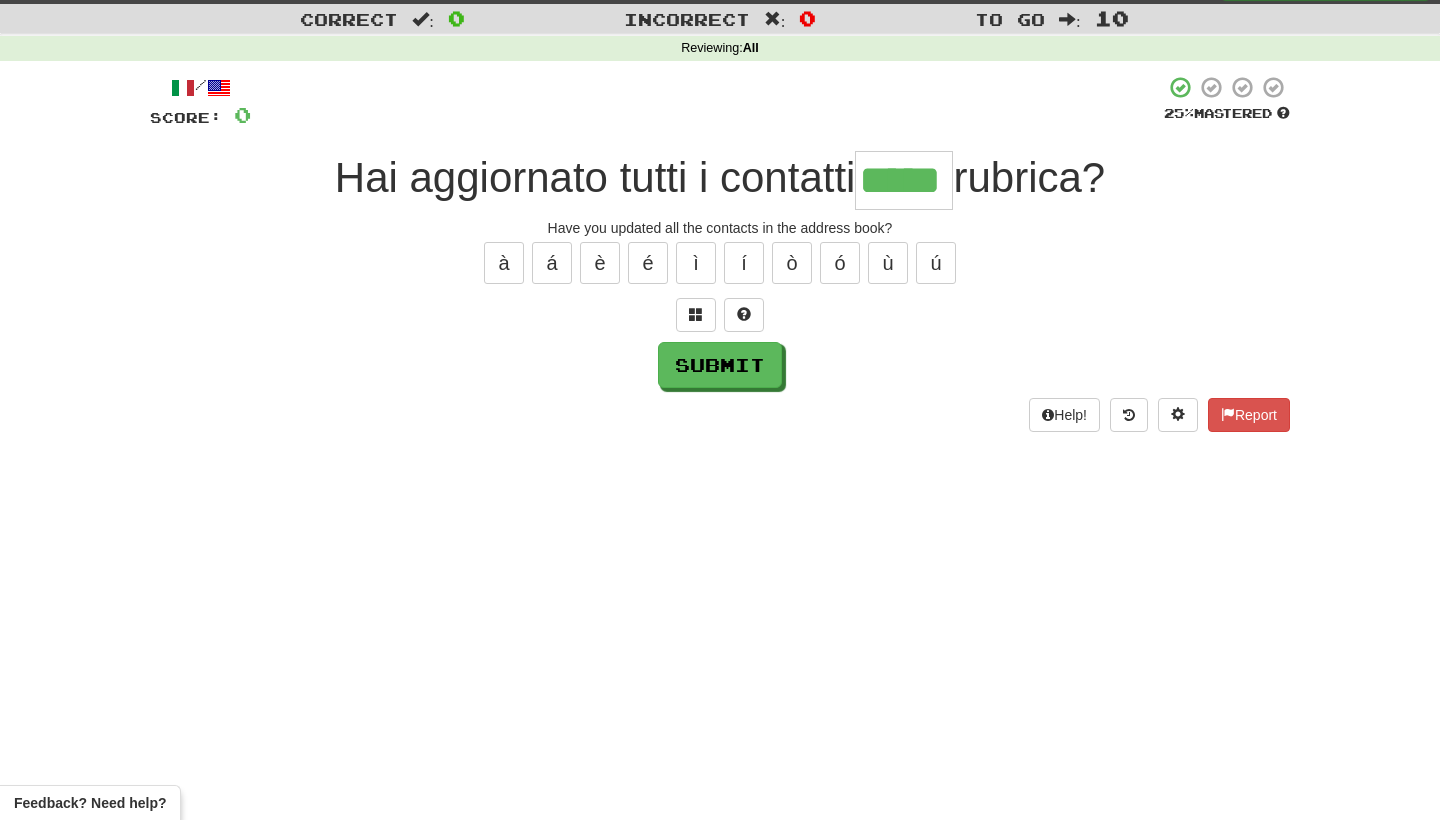 type on "*****" 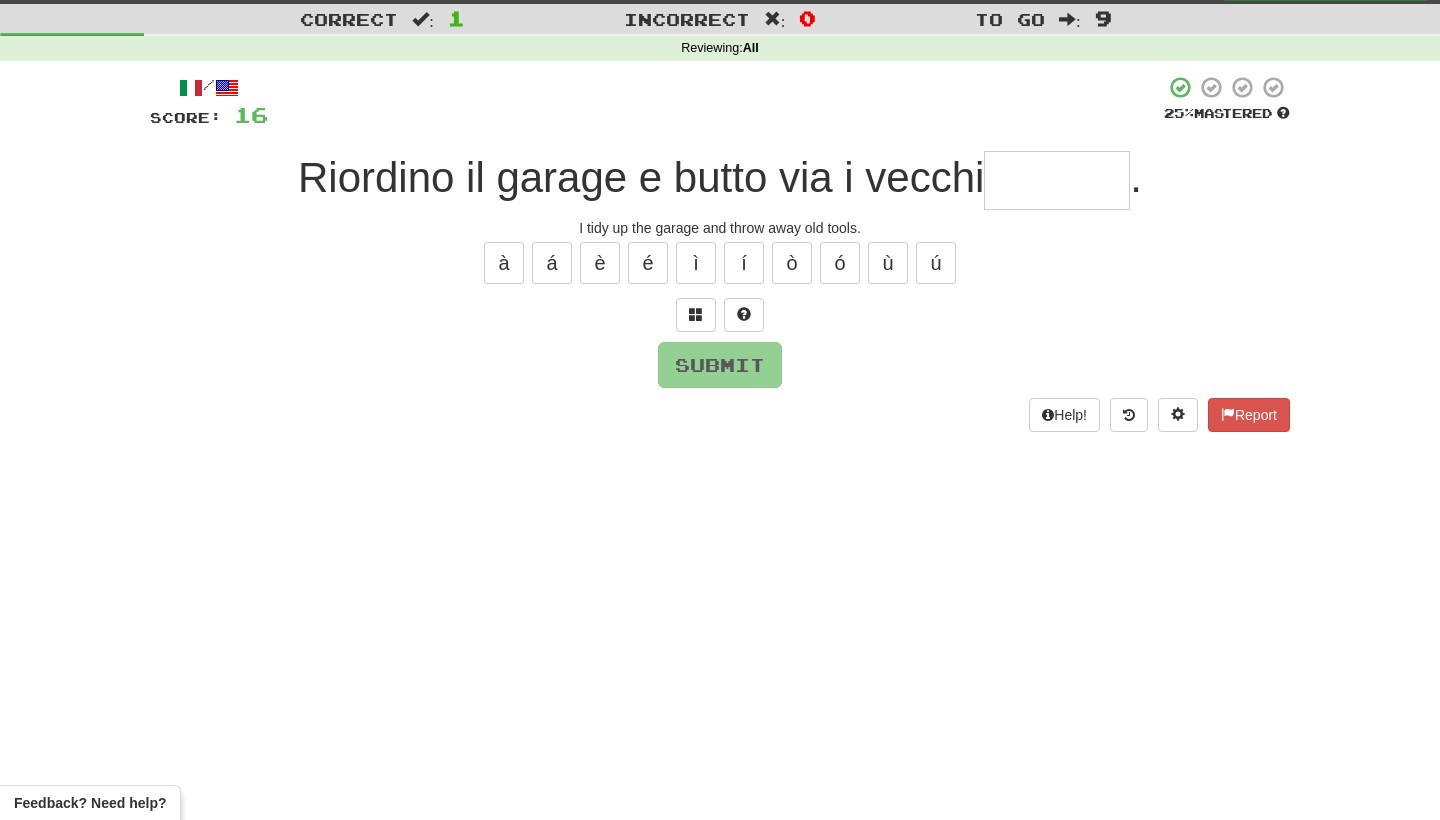 type on "*" 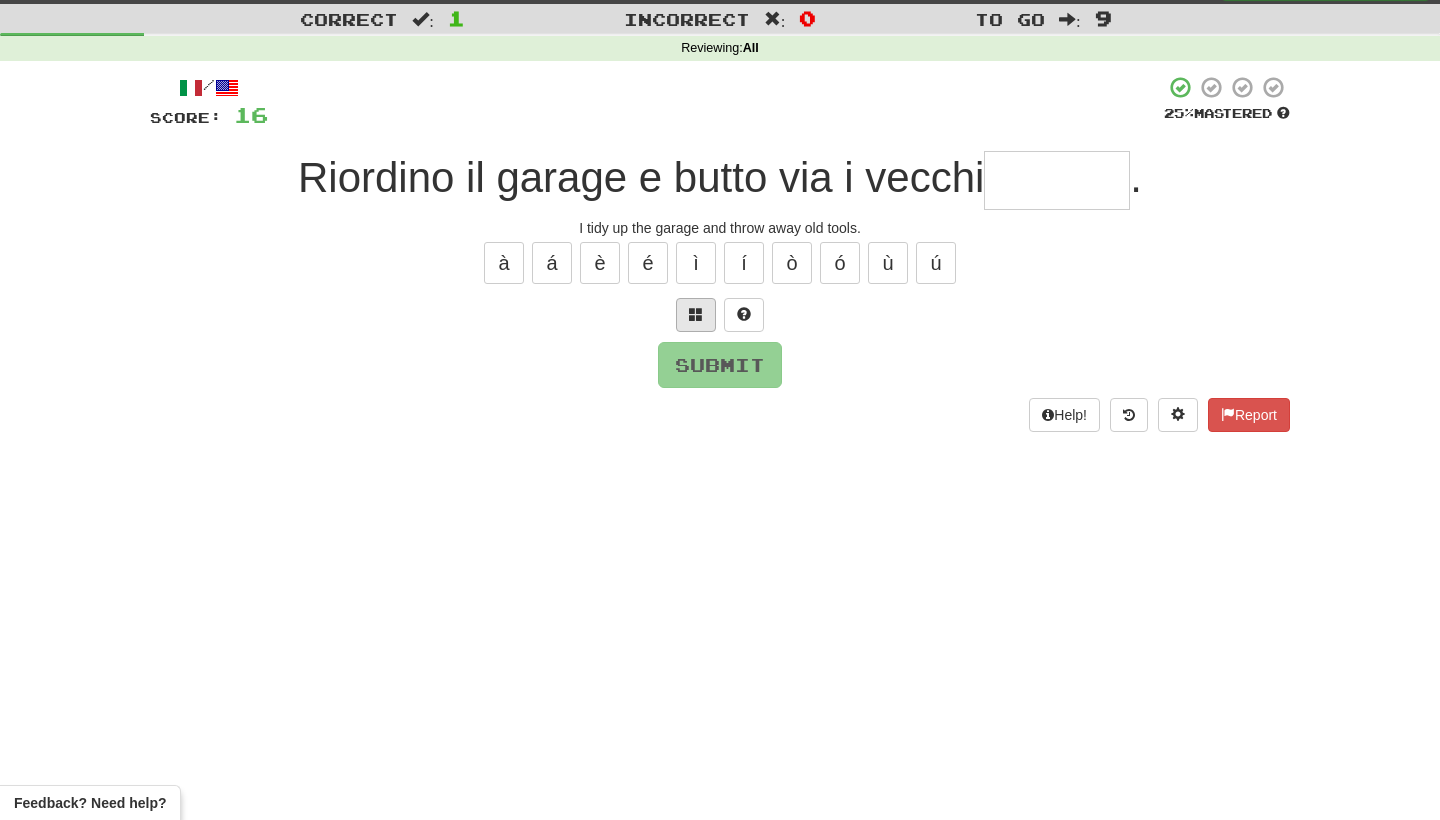 click at bounding box center [696, 315] 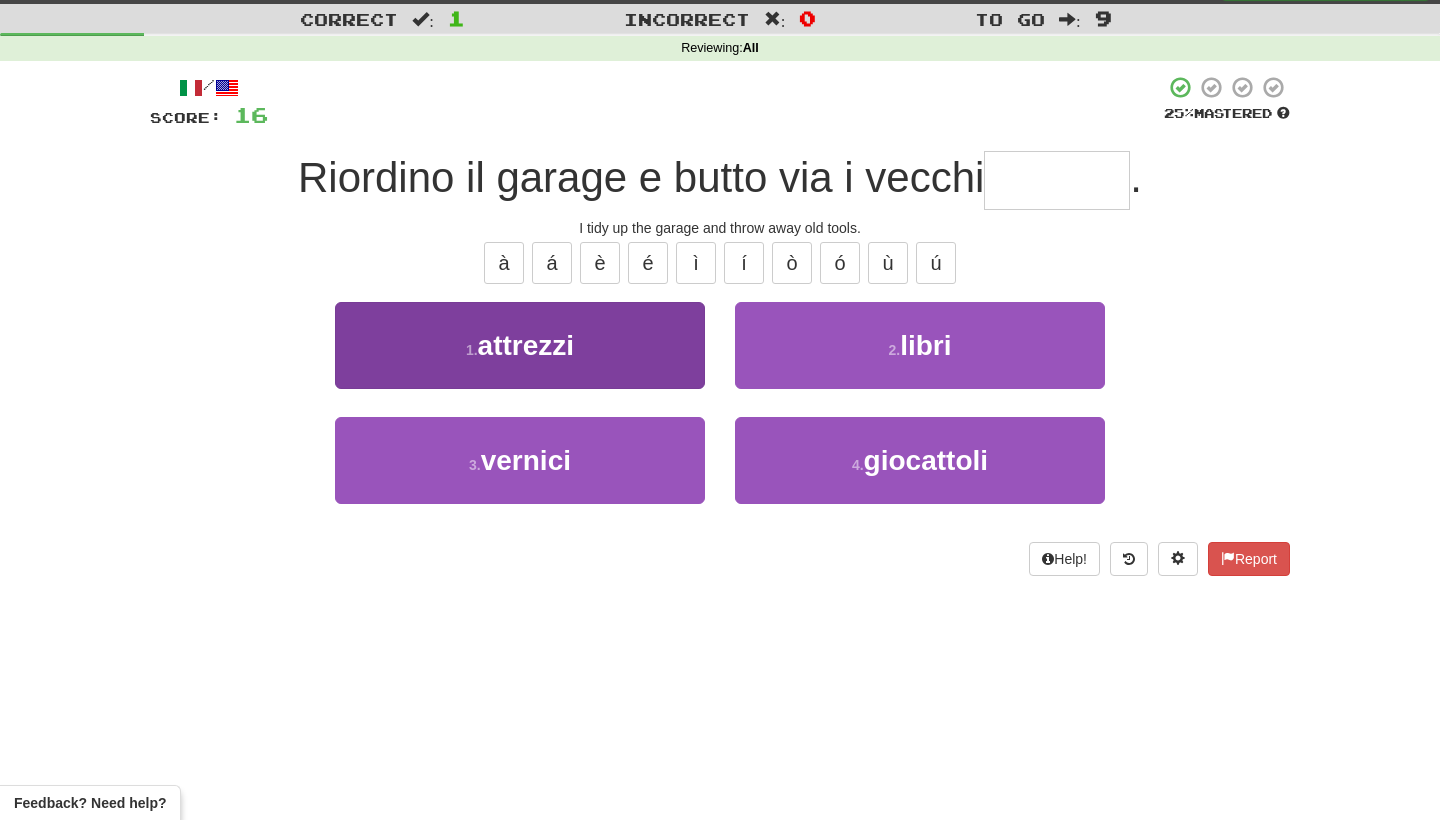 click on "1 .  attrezzi" at bounding box center (520, 345) 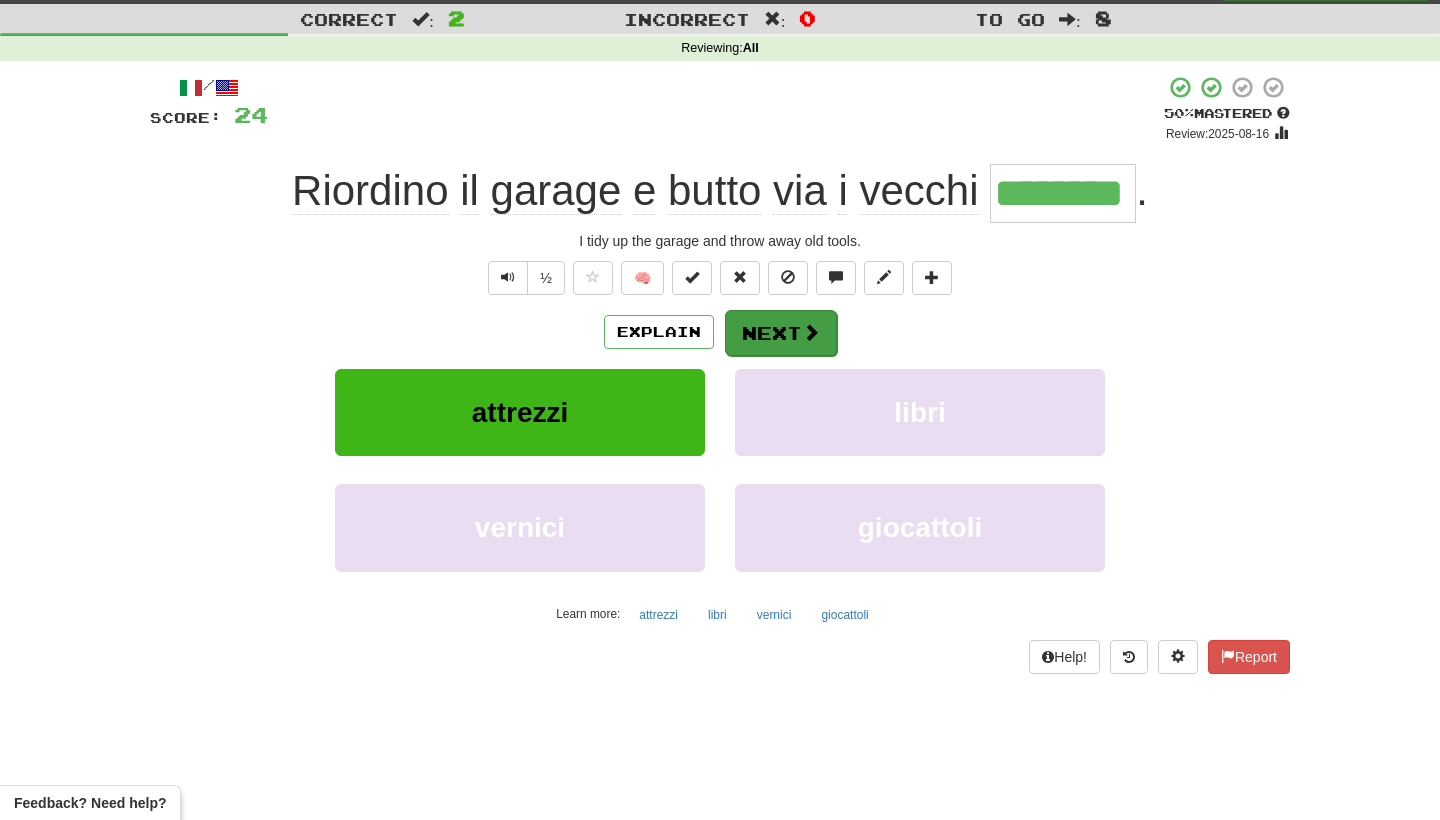 click on "Next" at bounding box center [781, 333] 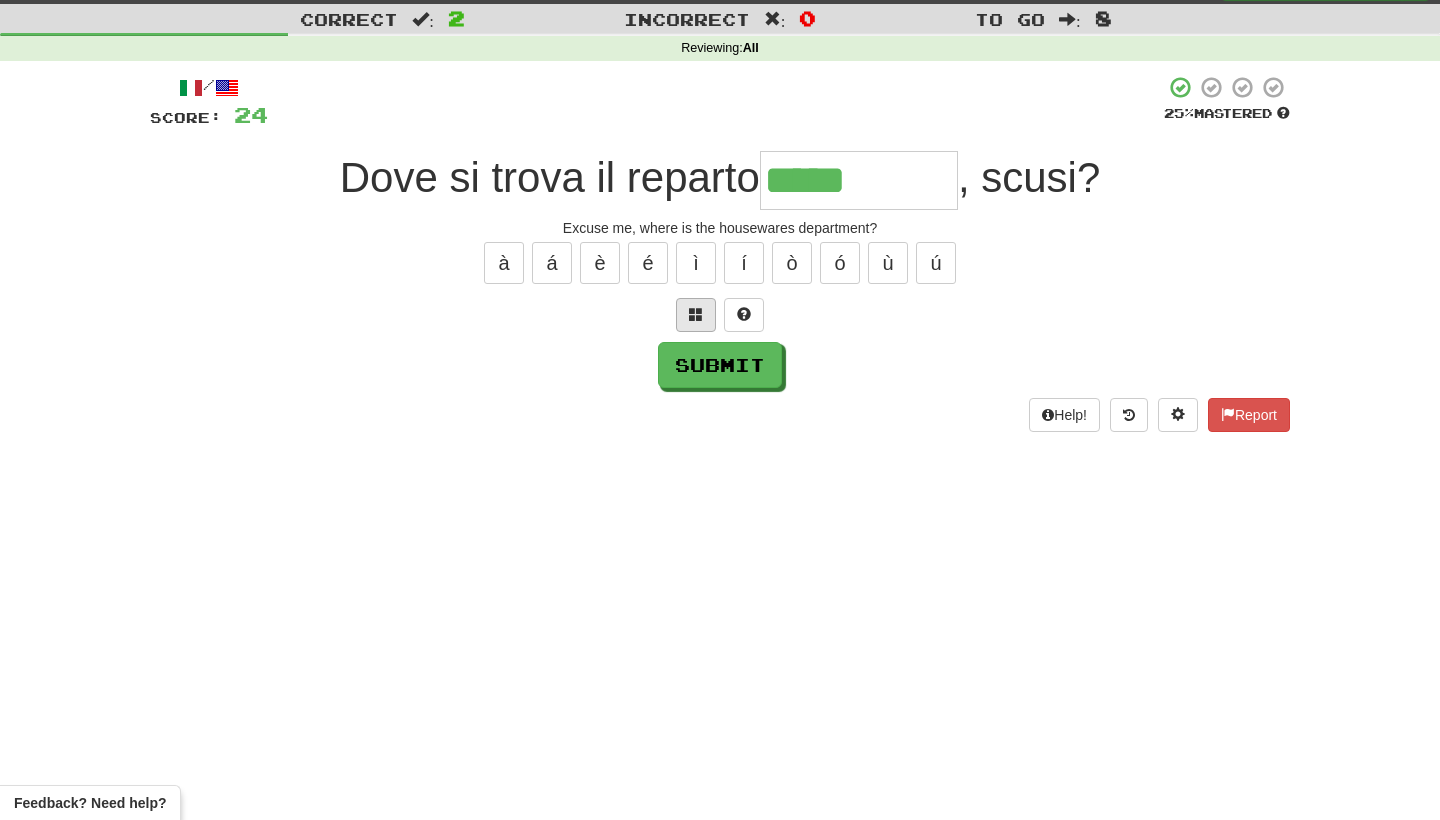 click at bounding box center [696, 315] 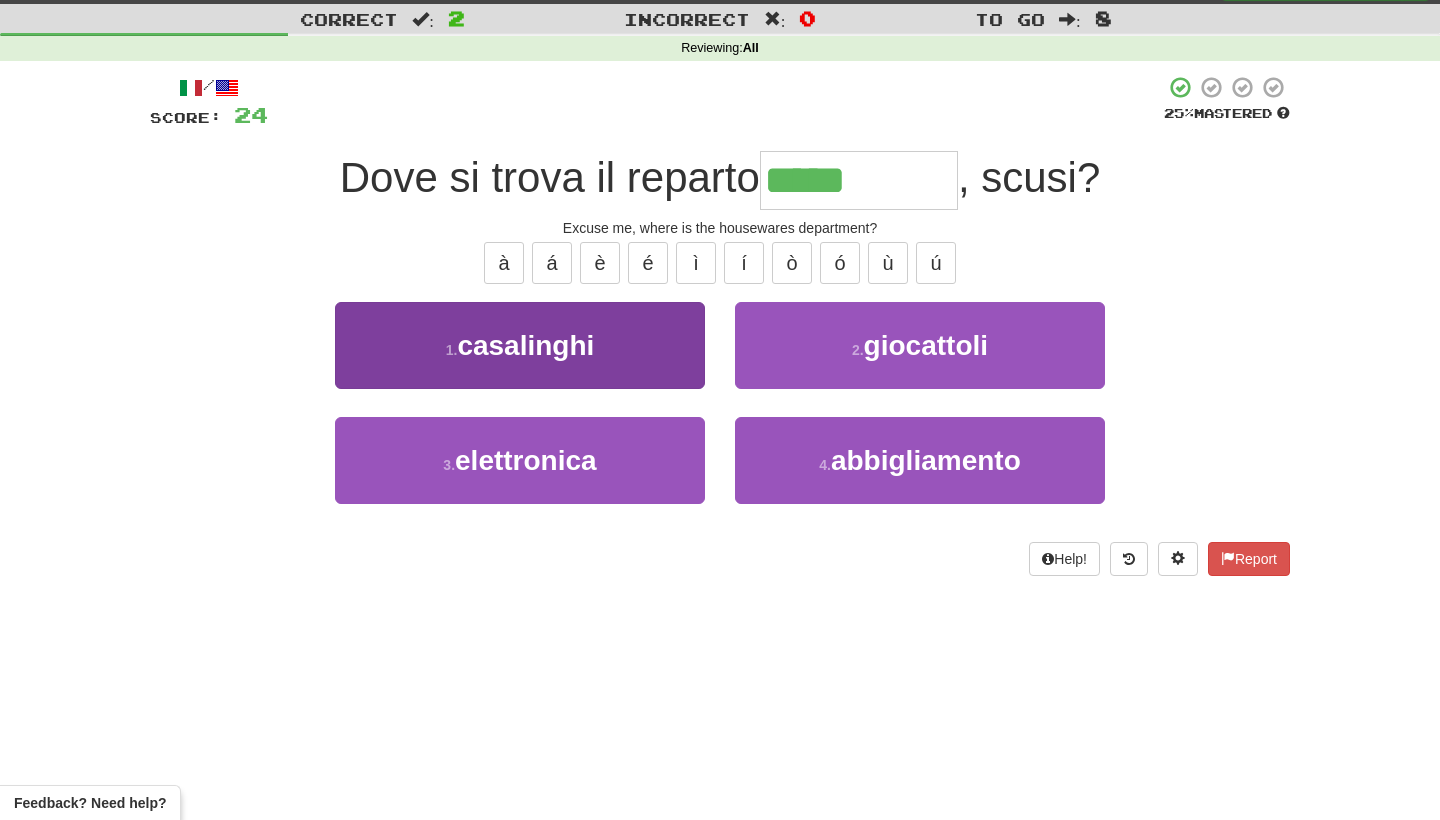 click on "1 .  casalinghi" at bounding box center (520, 345) 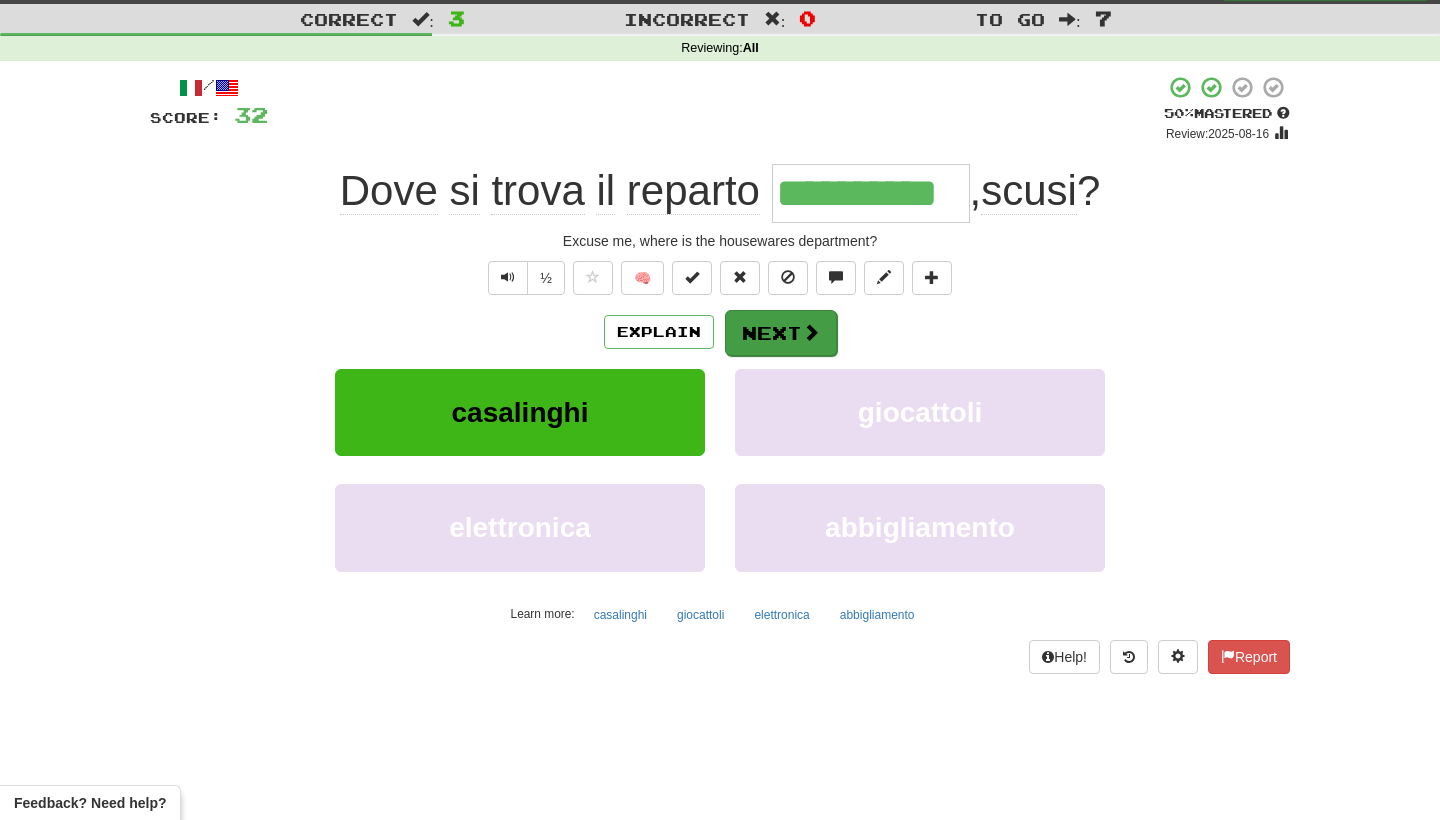 click on "Next" at bounding box center [781, 333] 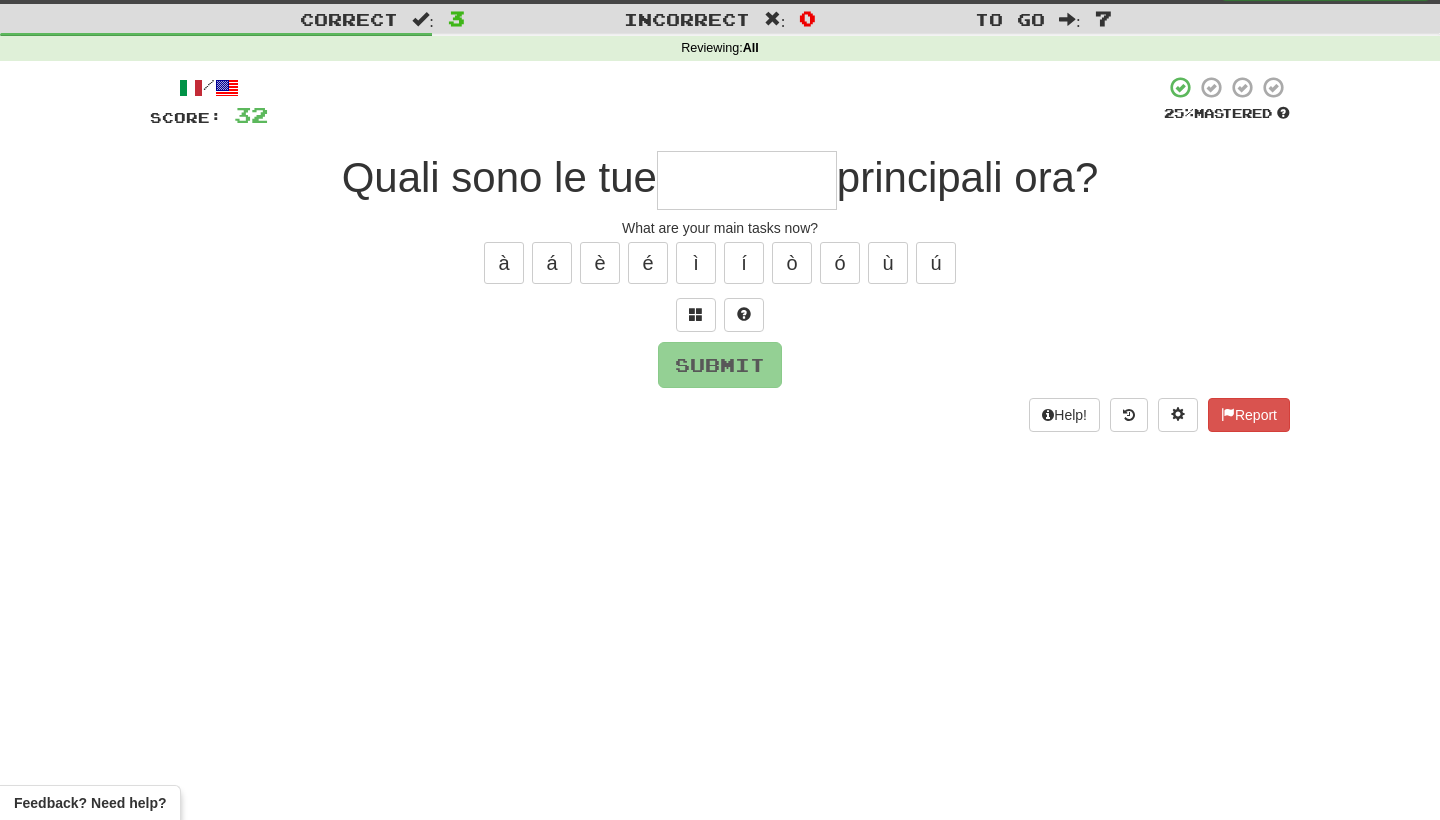 type on "*" 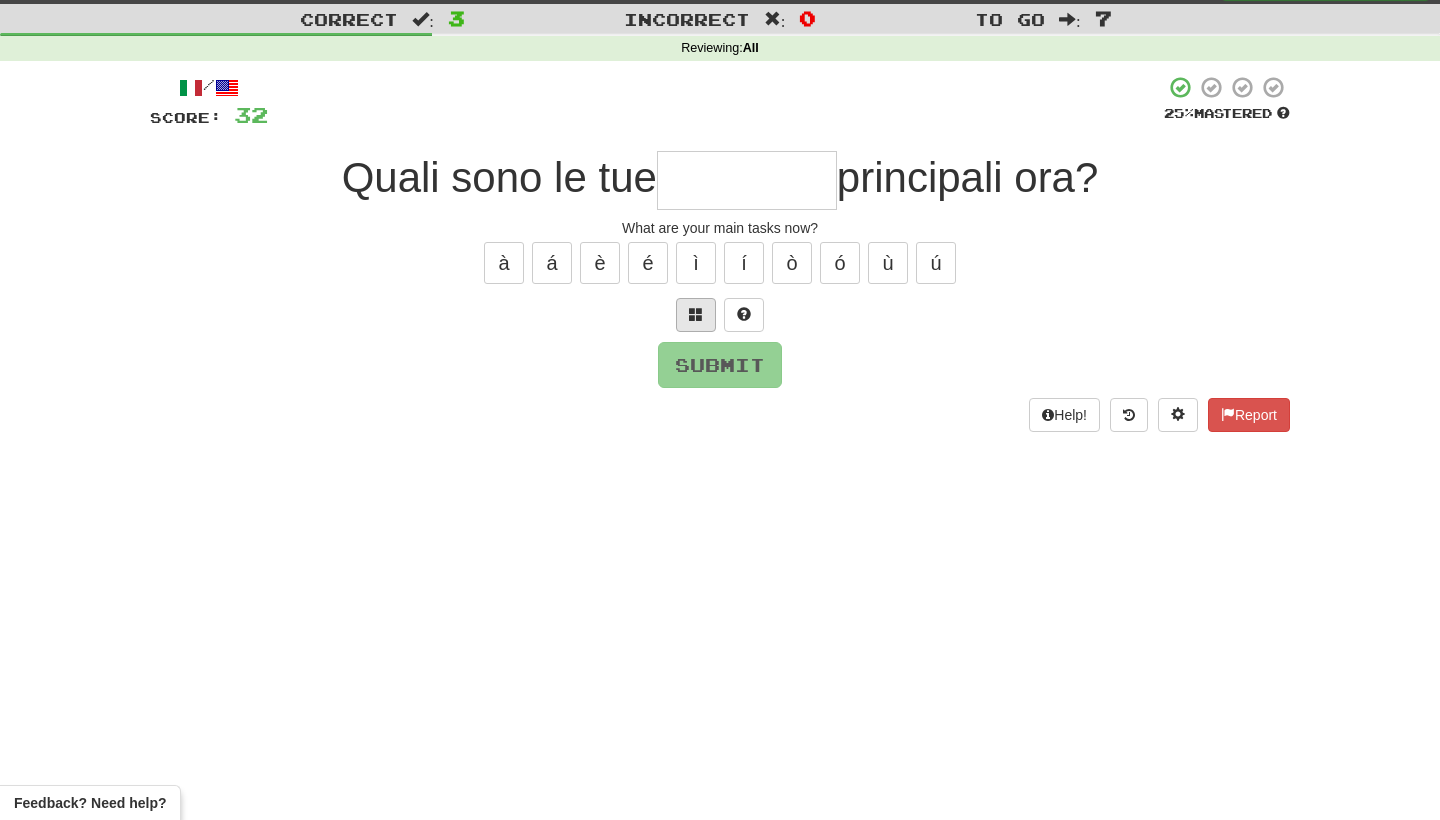 click at bounding box center [696, 314] 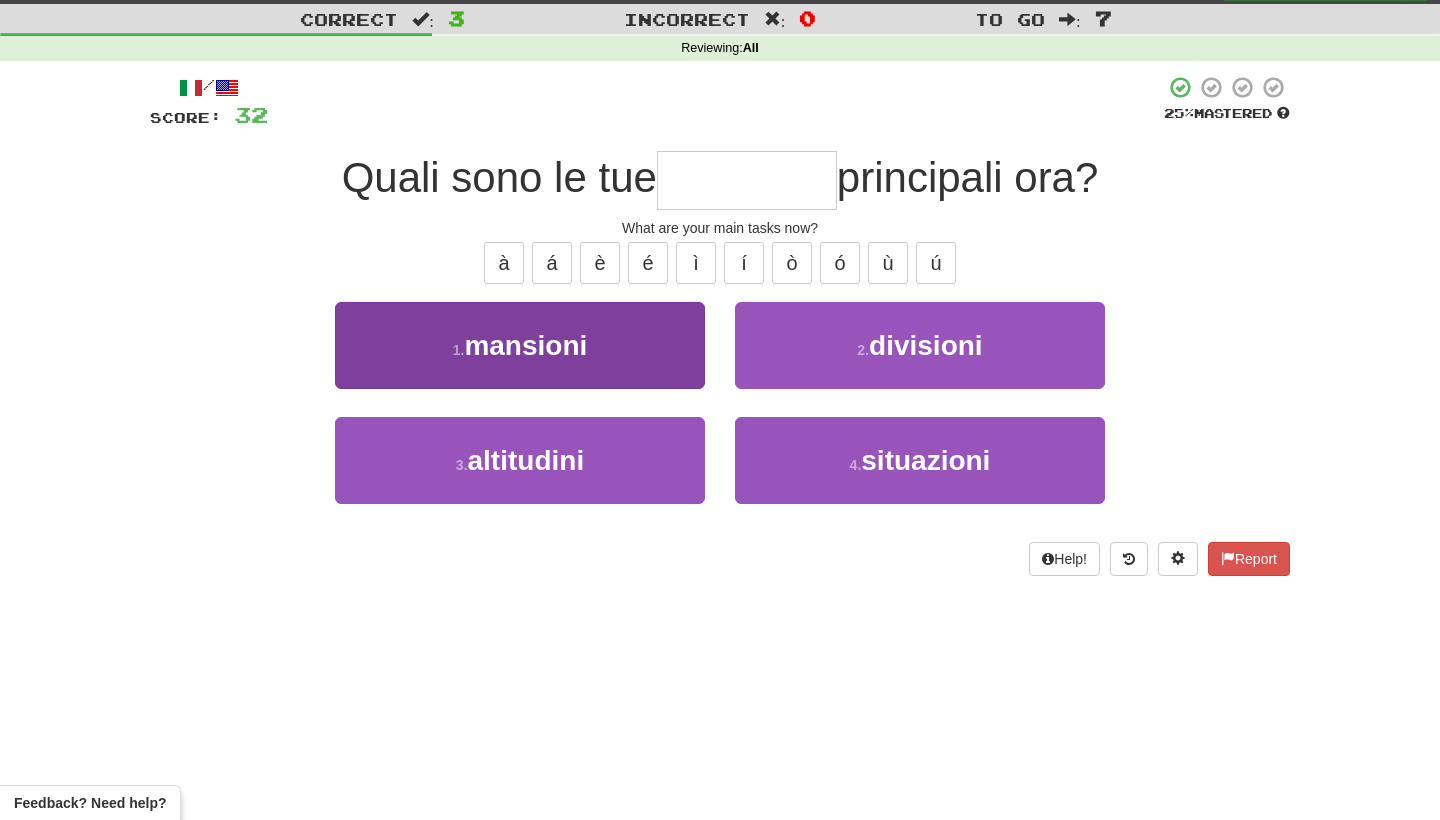 click on "1 .  mansioni" at bounding box center (520, 345) 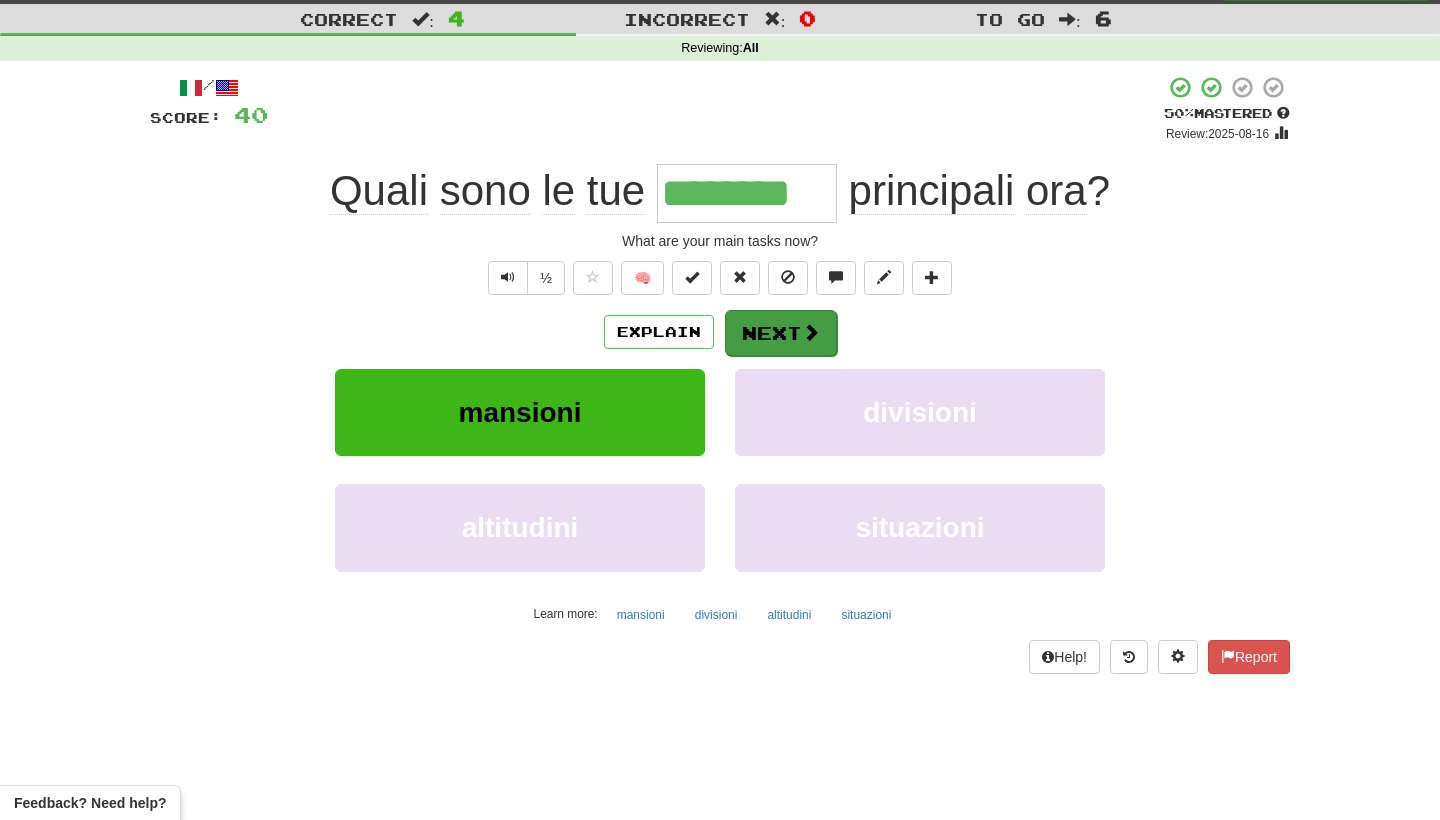 click on "Next" at bounding box center [781, 333] 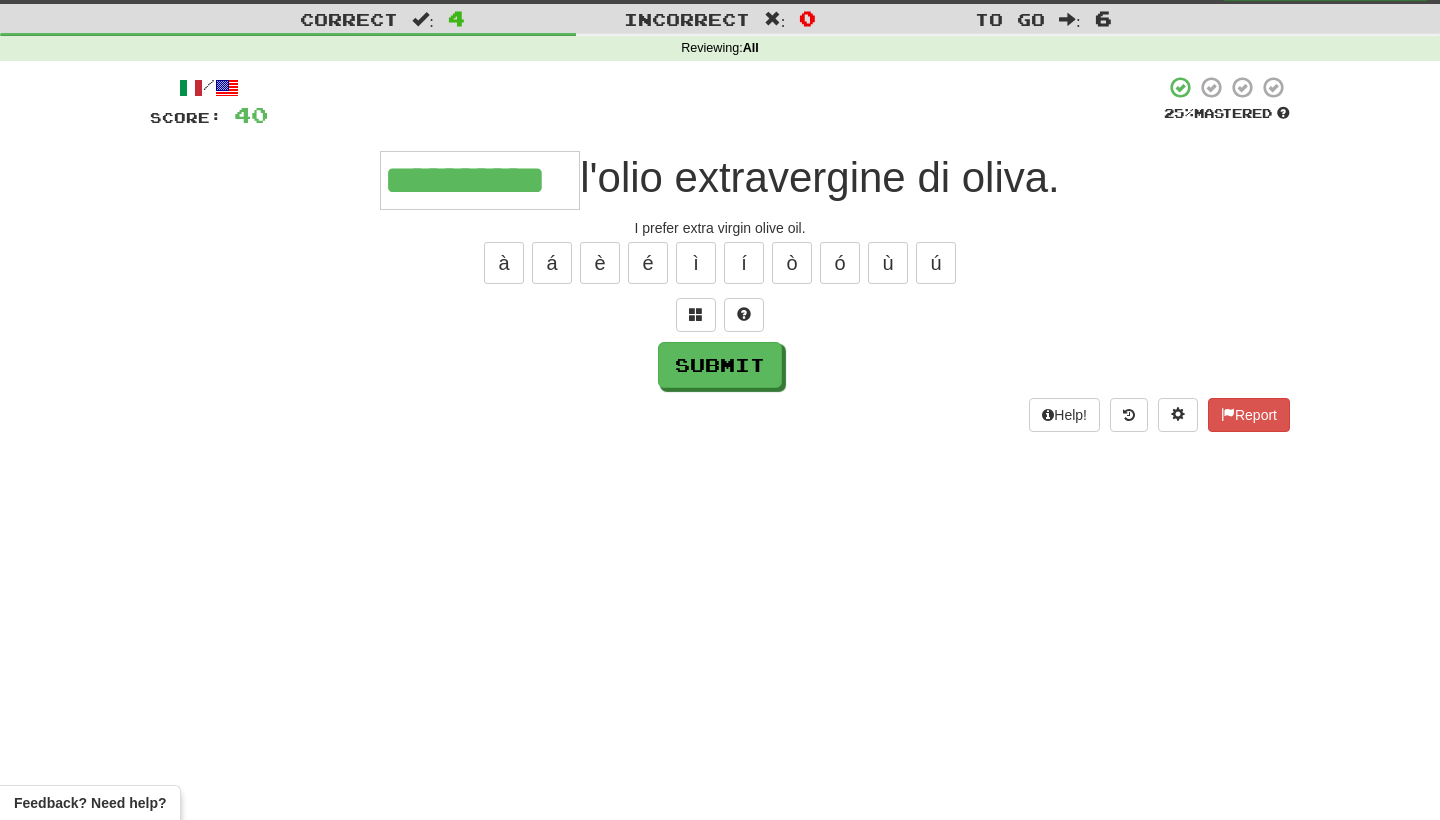 type on "**********" 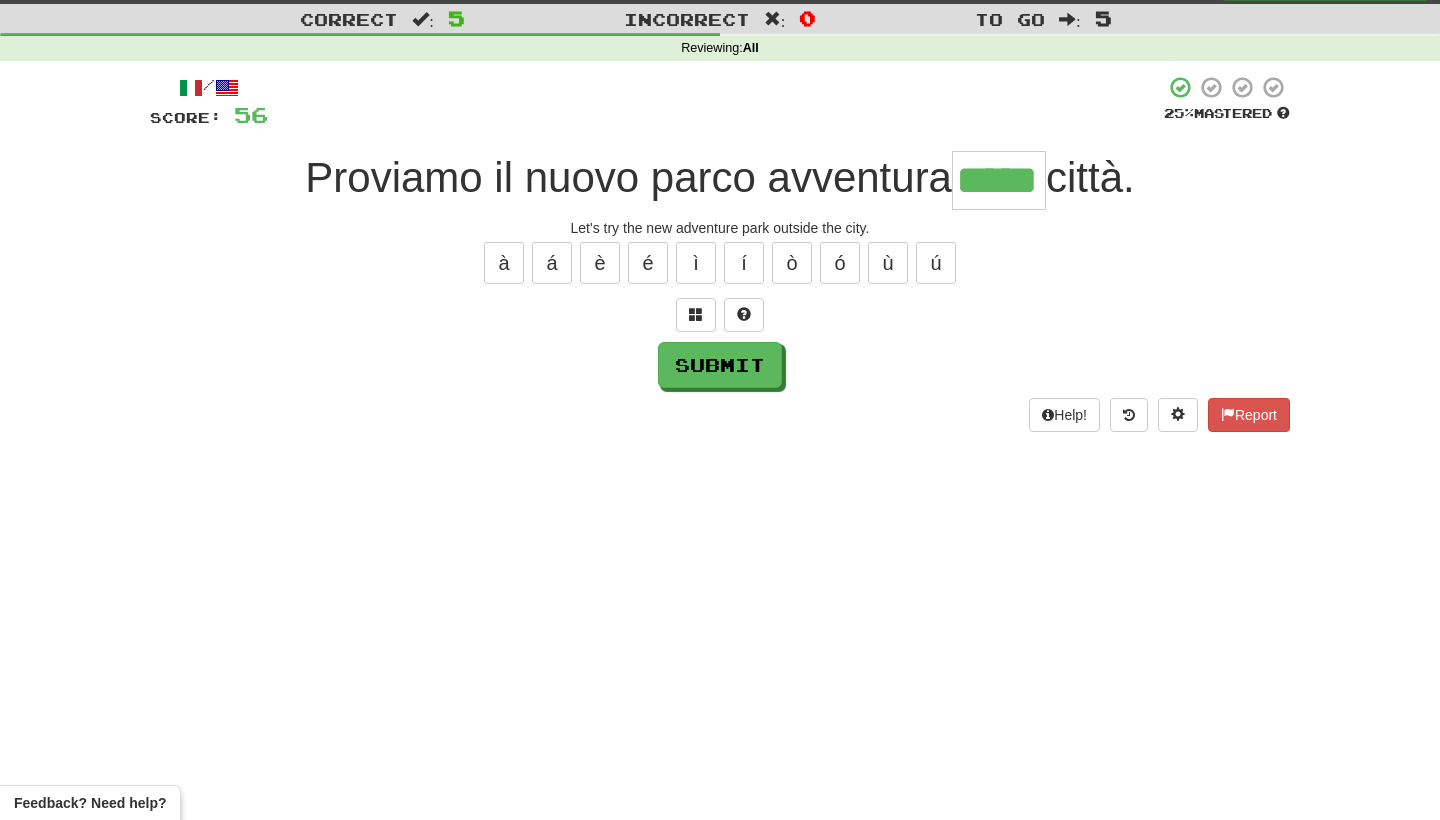 type on "*****" 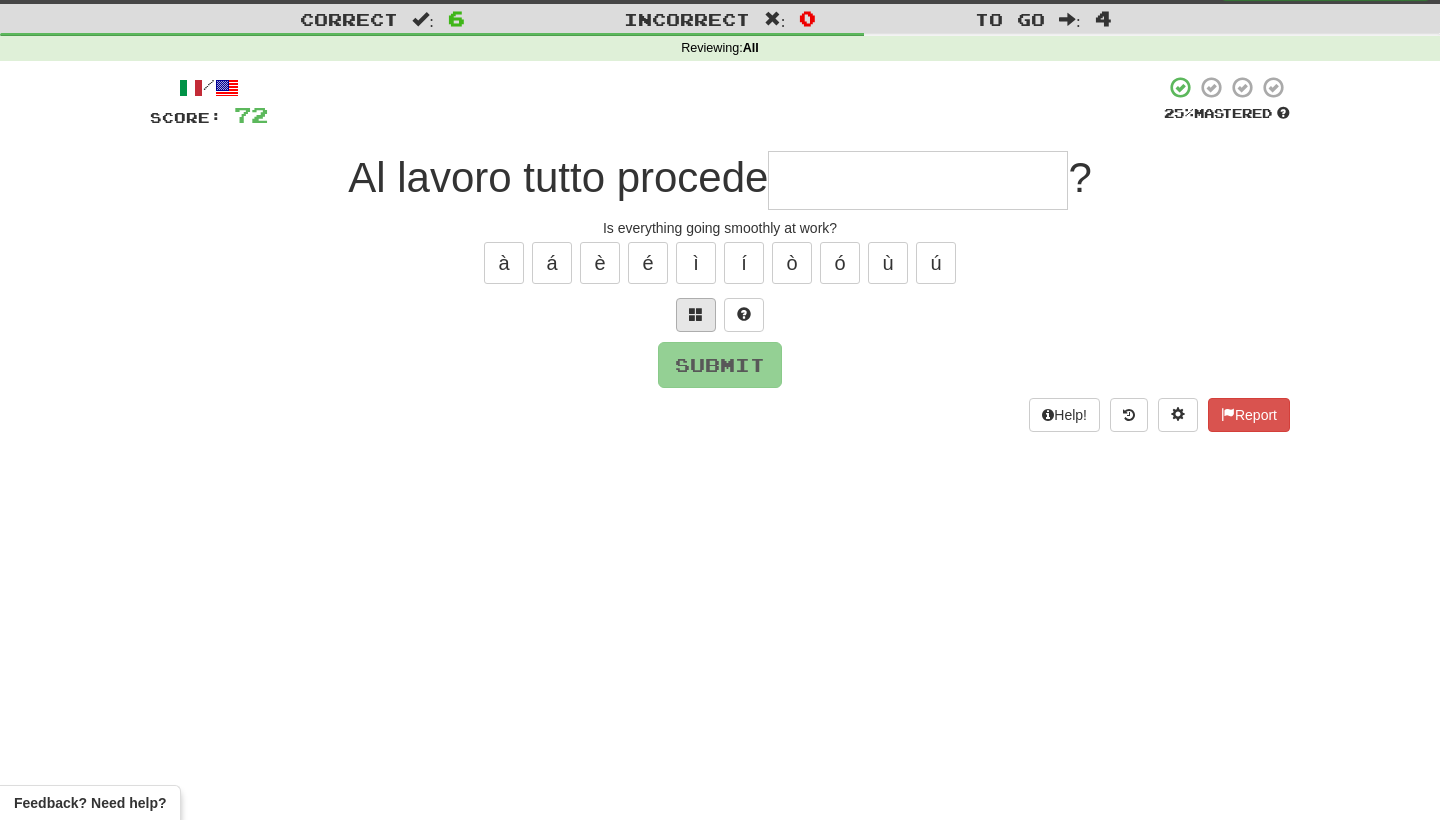 click at bounding box center (696, 314) 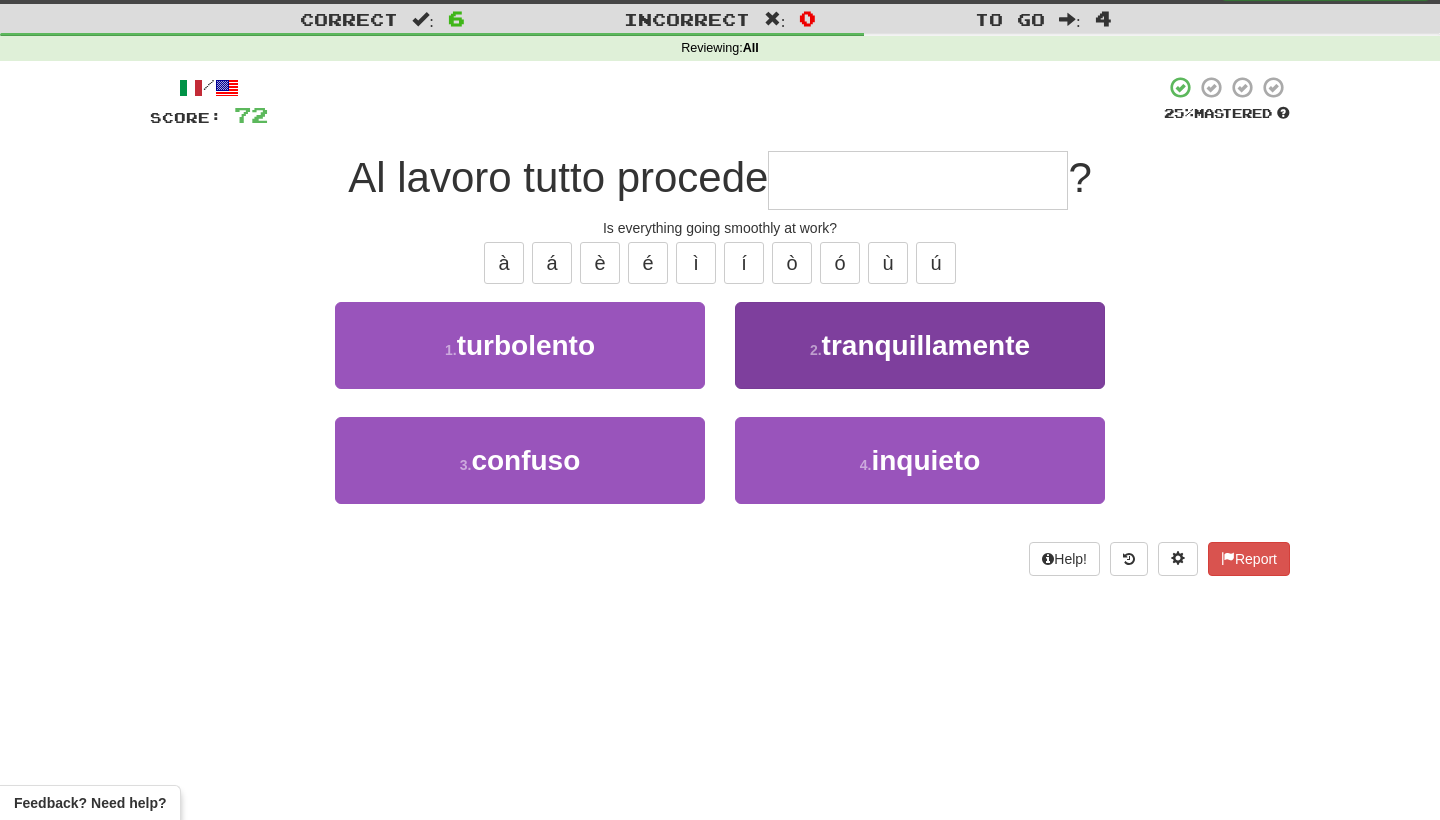 click on "2 ." at bounding box center [816, 350] 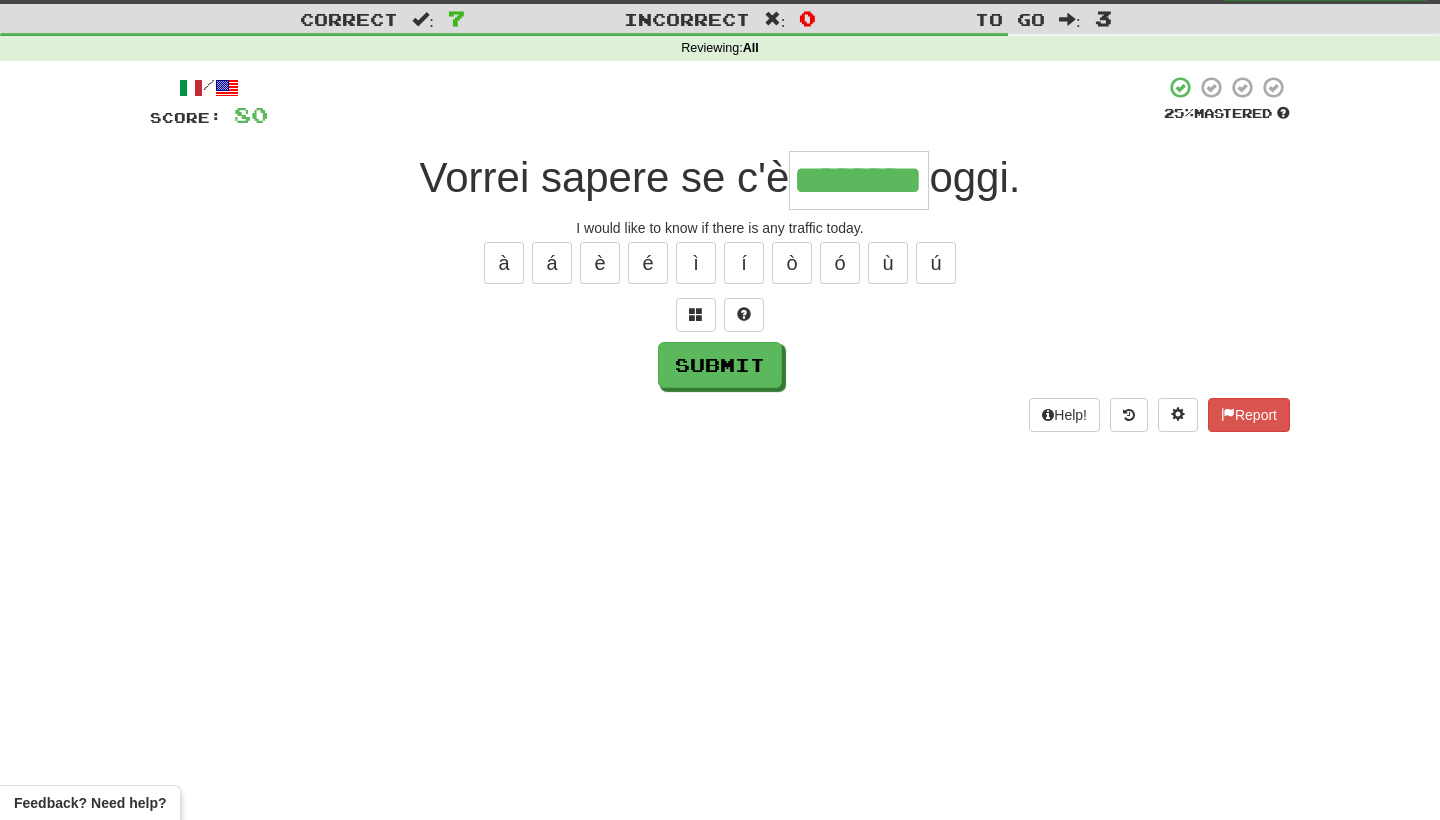 type on "********" 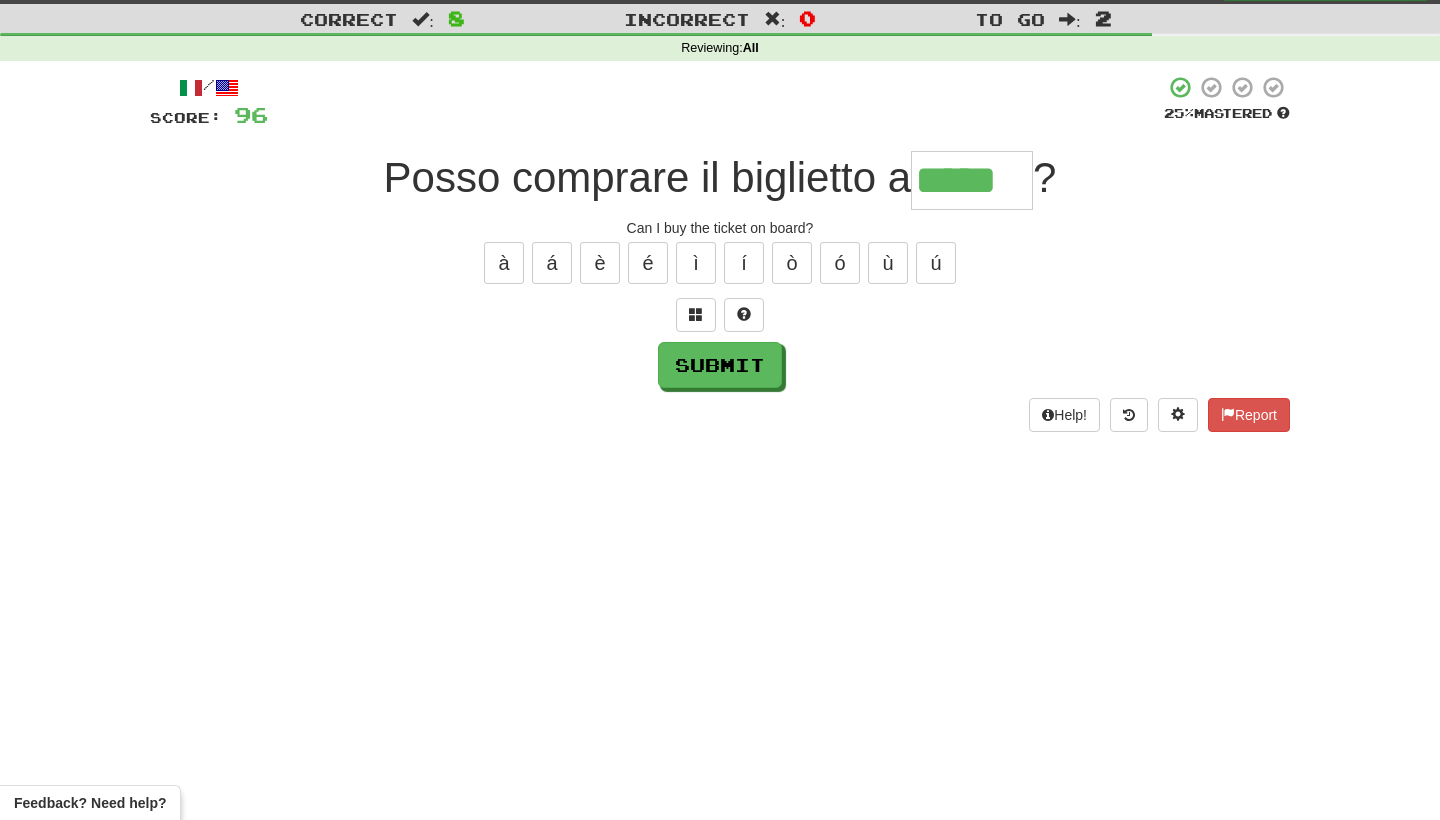 type on "*****" 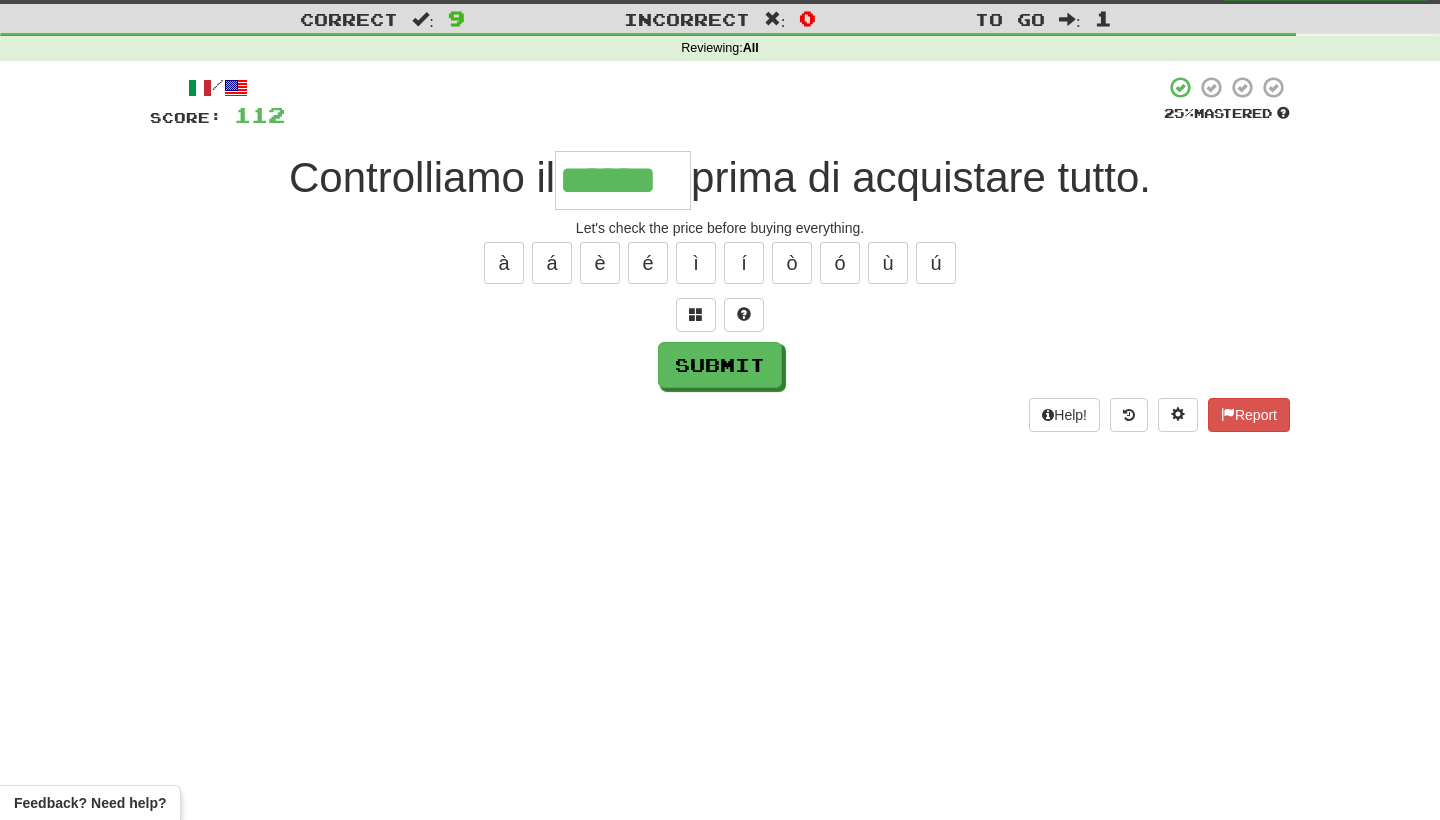 type on "******" 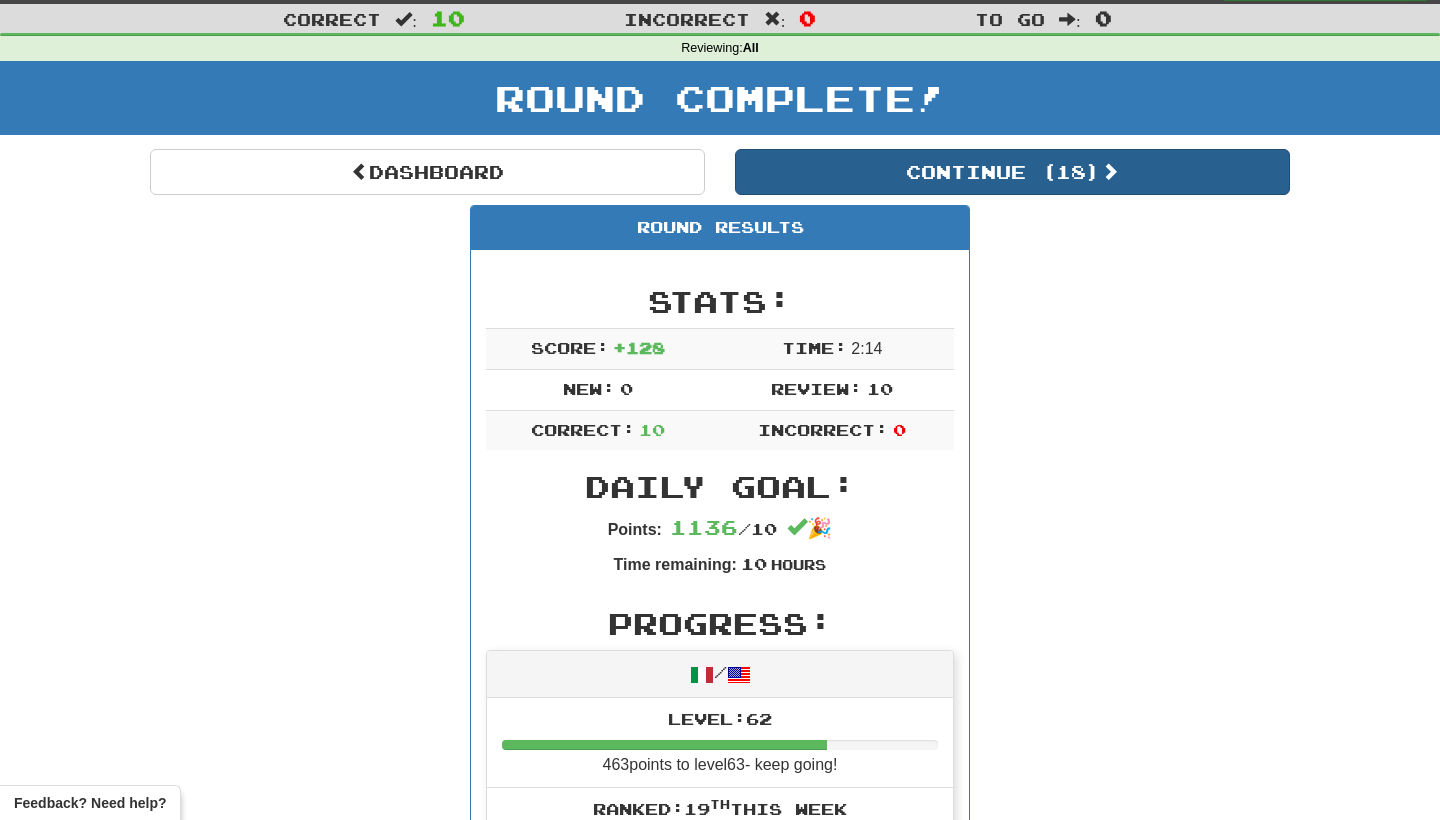 click on "Continue ( 18 )" at bounding box center [1012, 172] 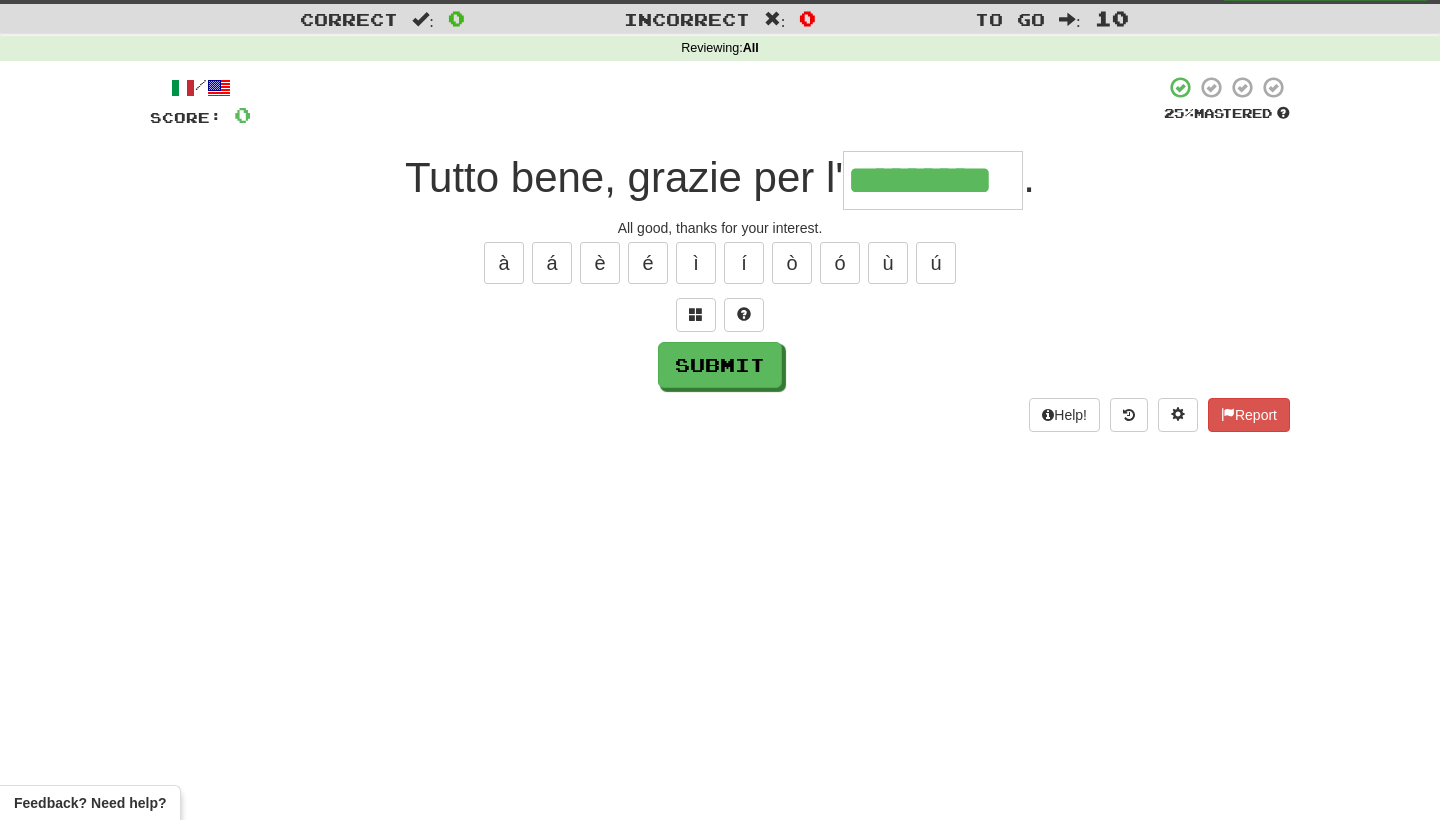 type on "*********" 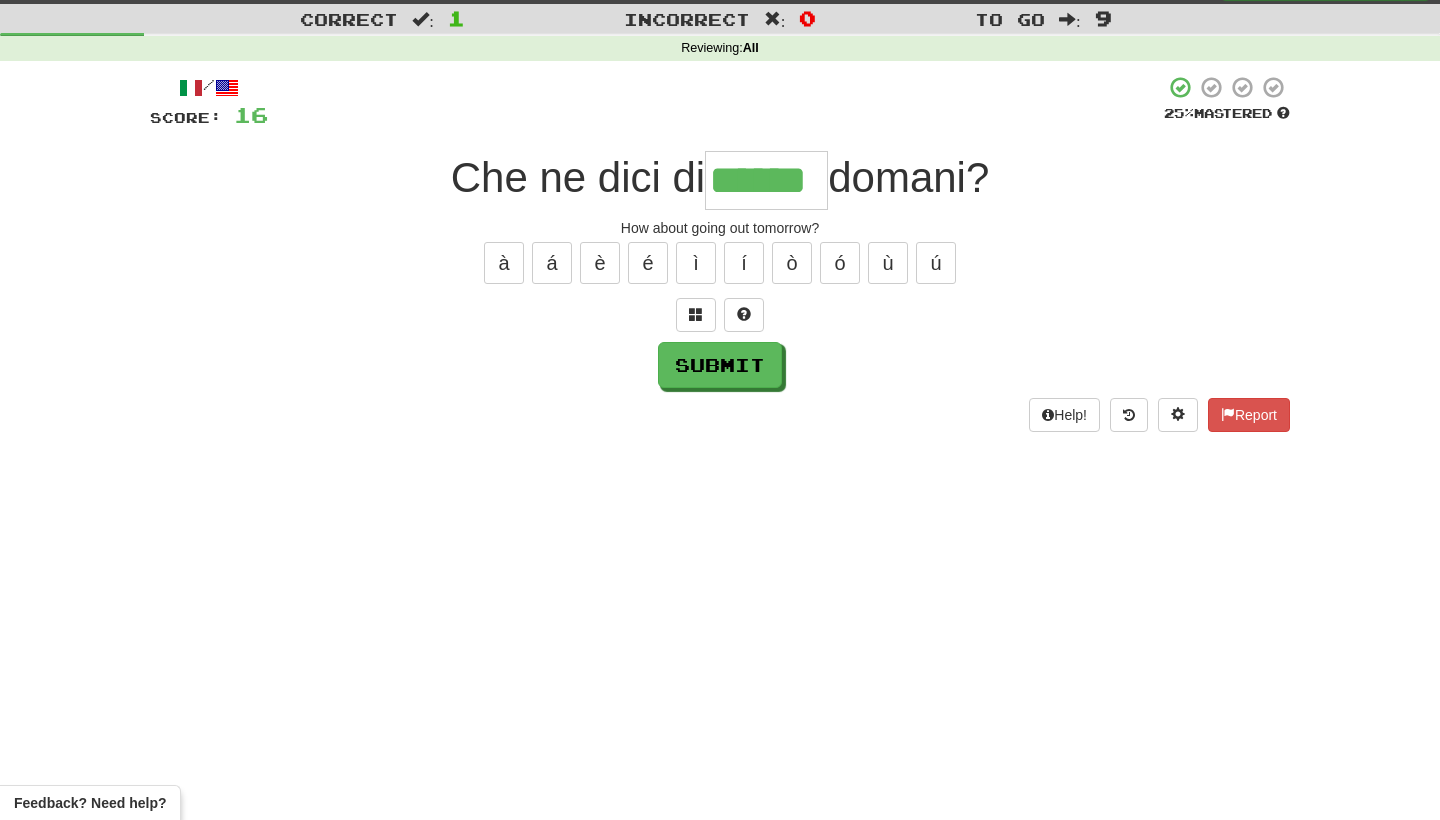 type on "******" 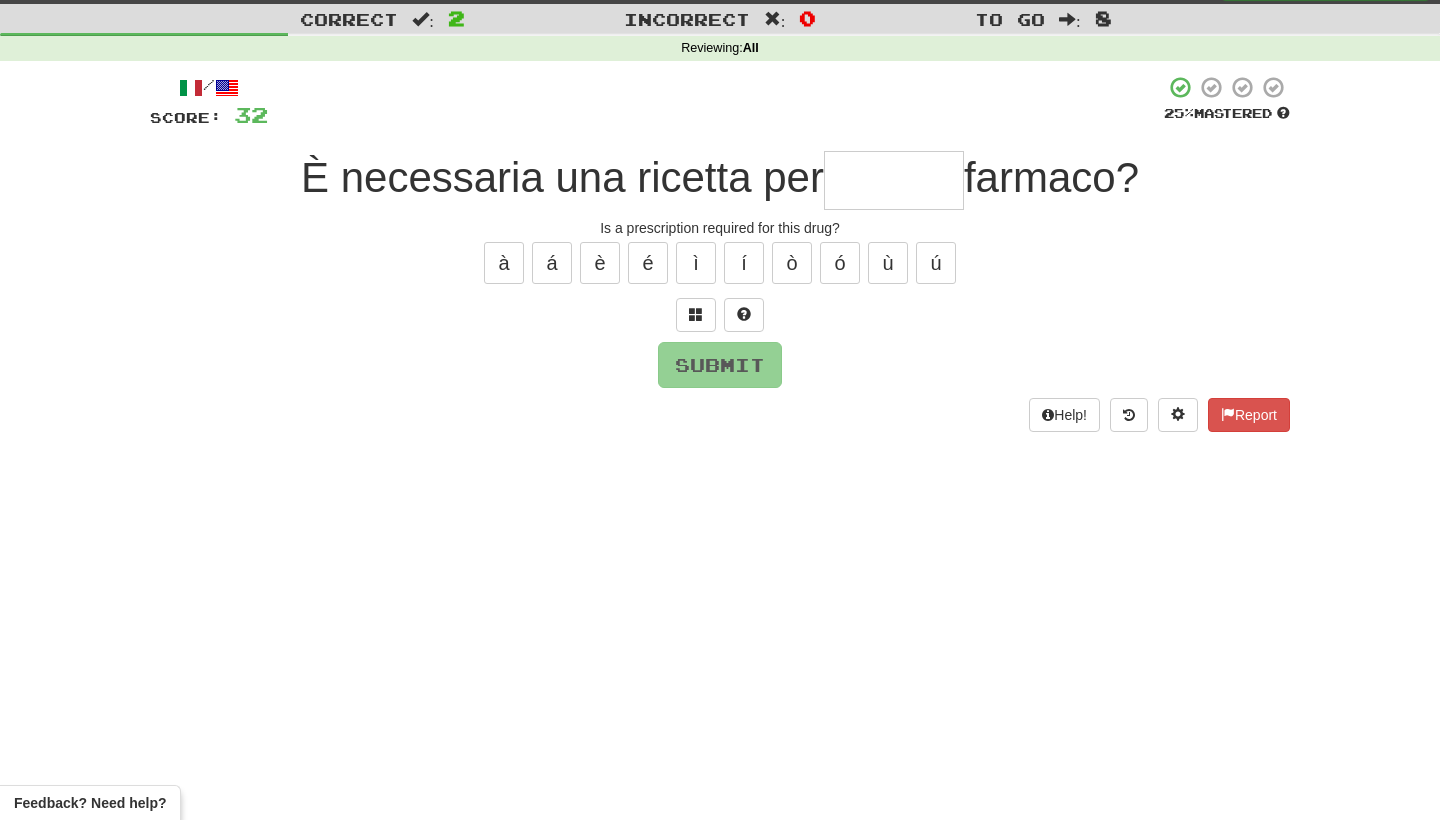 type on "*" 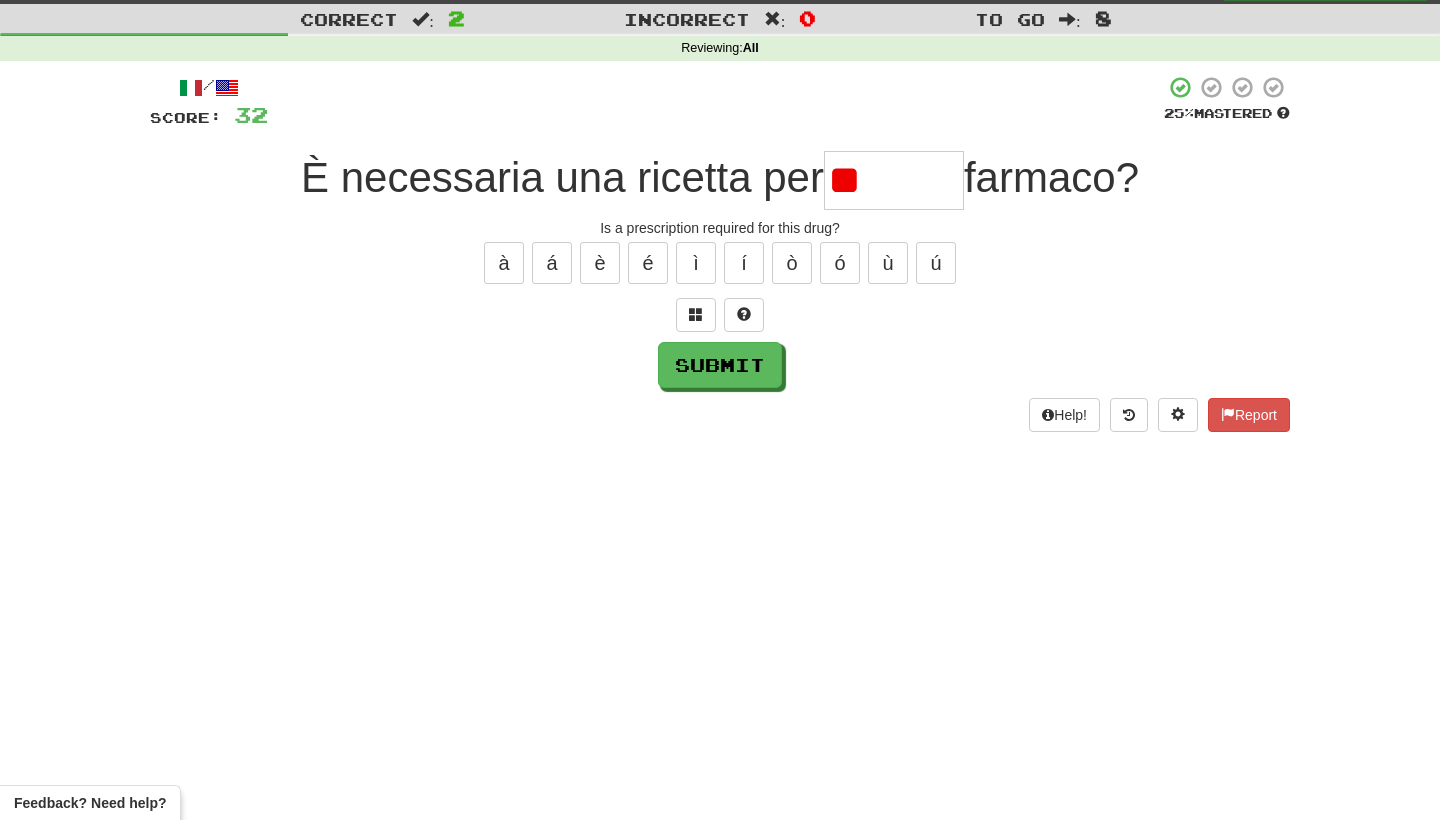 type on "*" 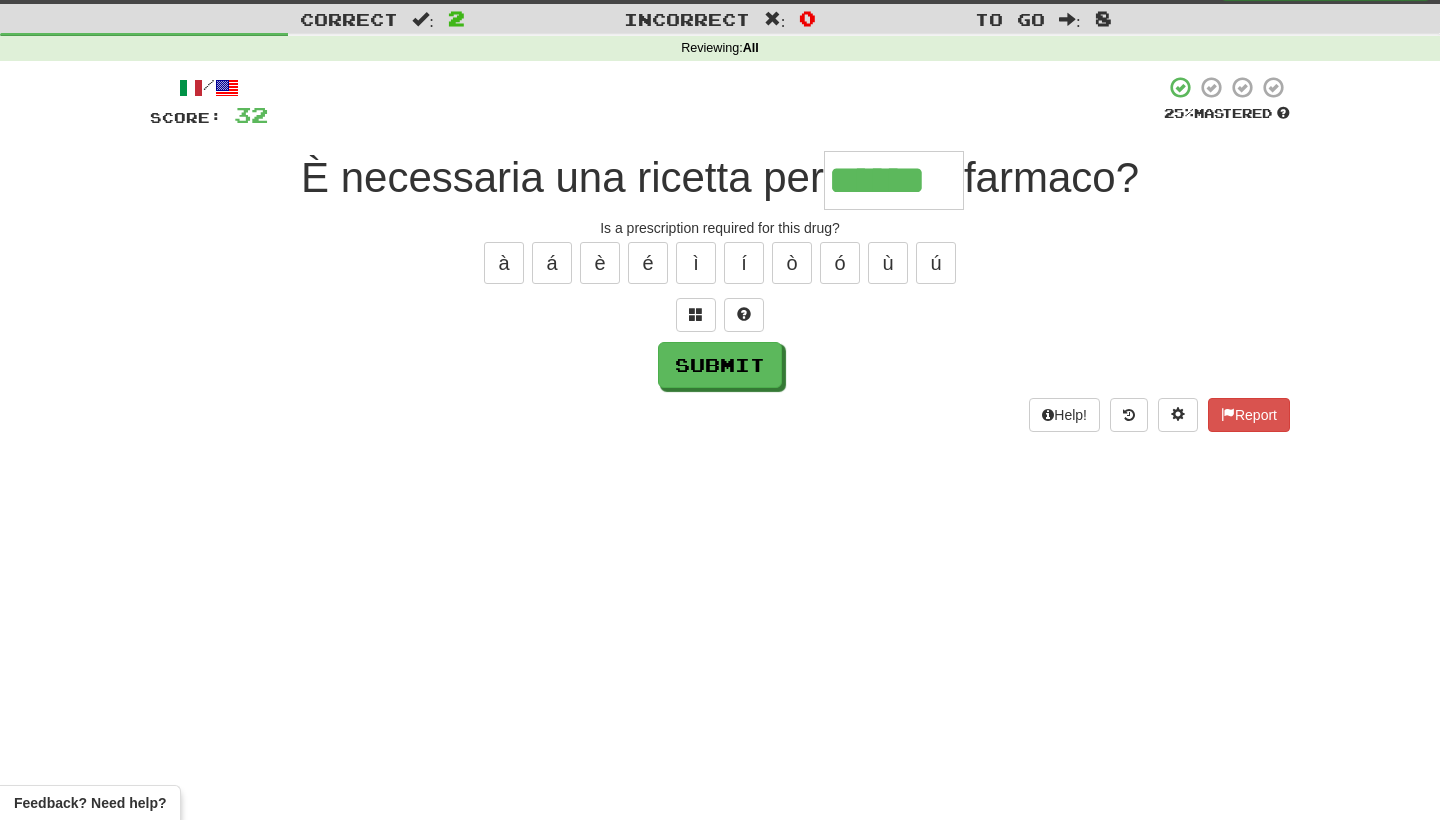 type on "******" 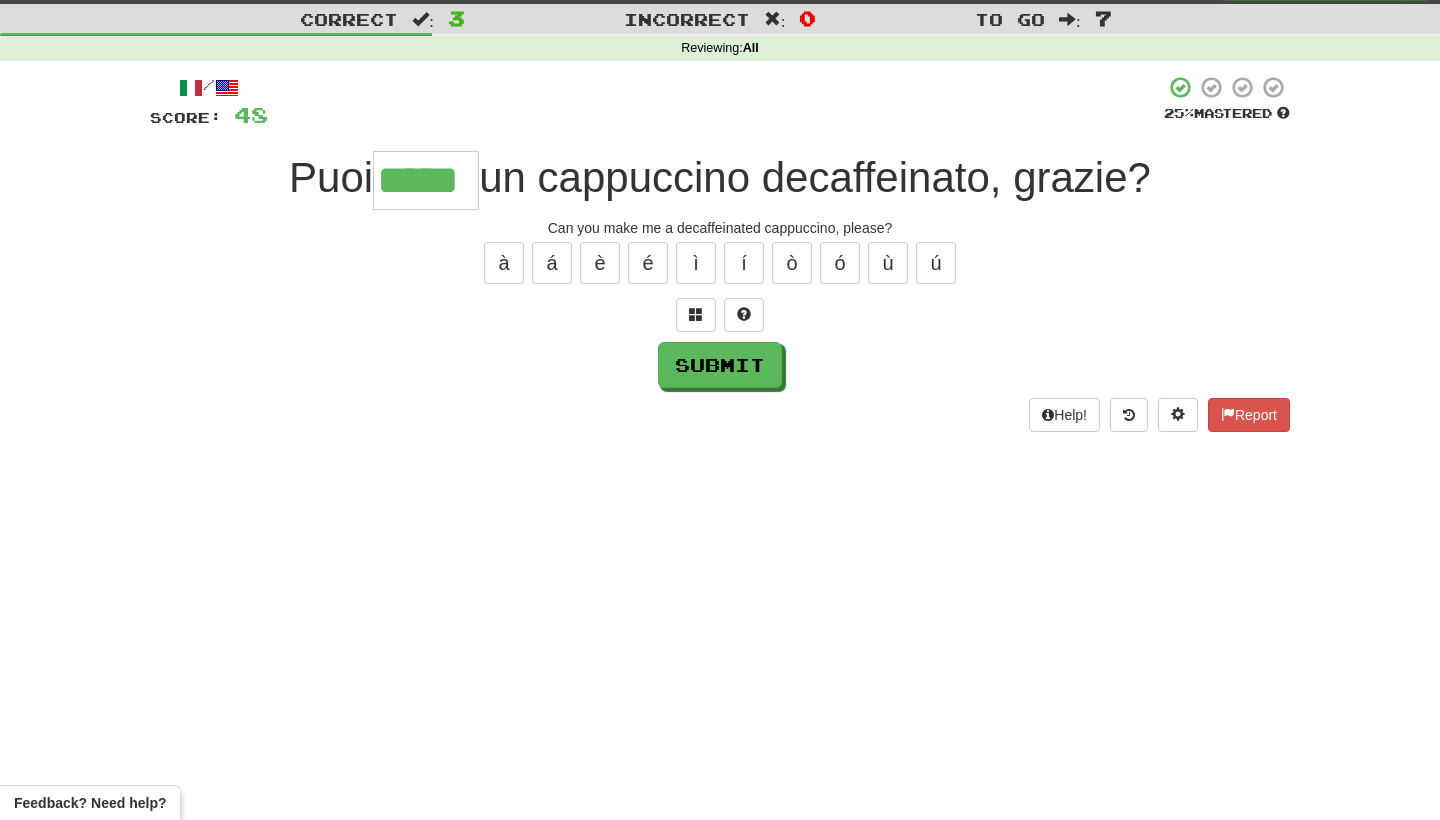 type on "*****" 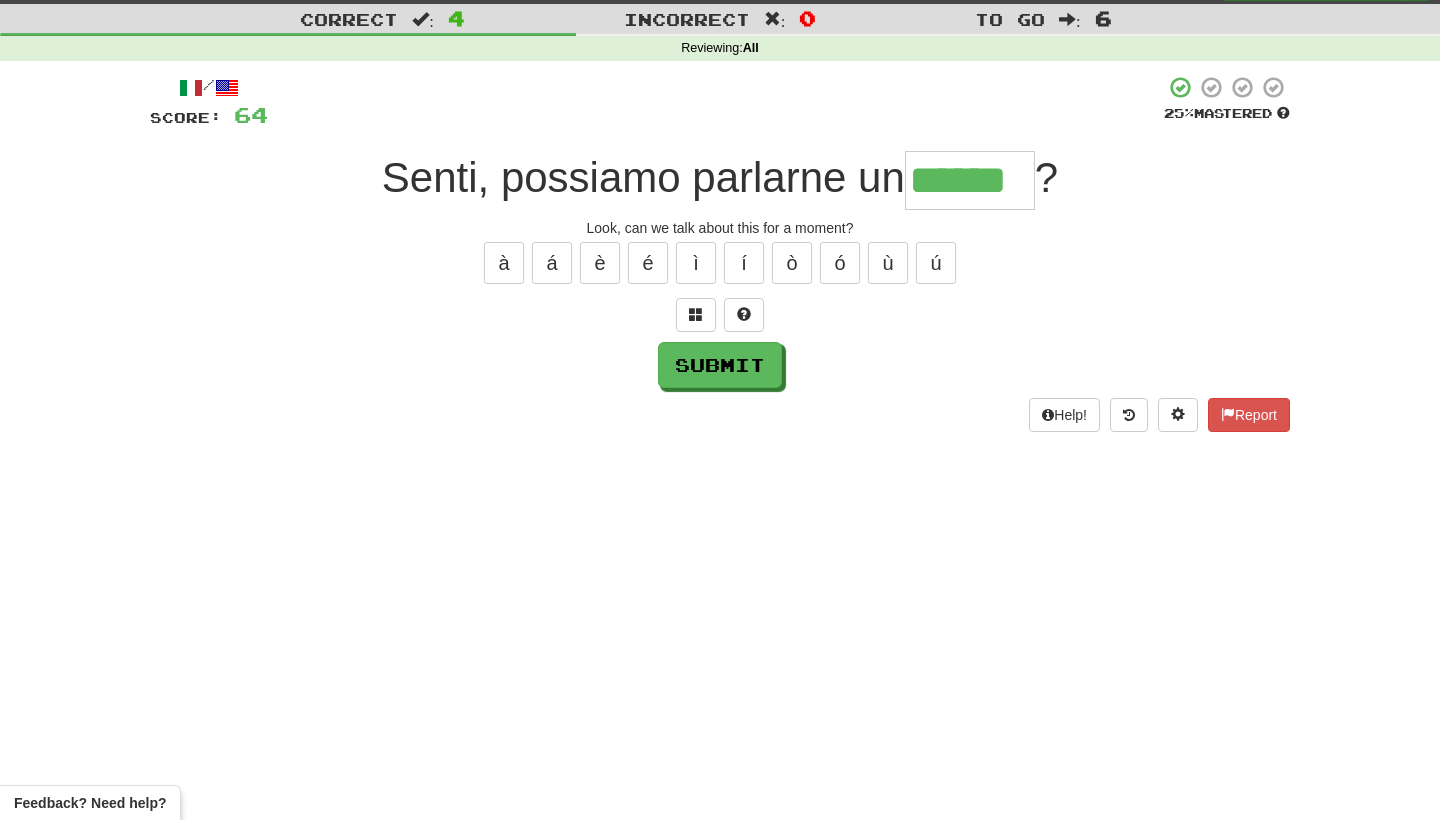 type on "******" 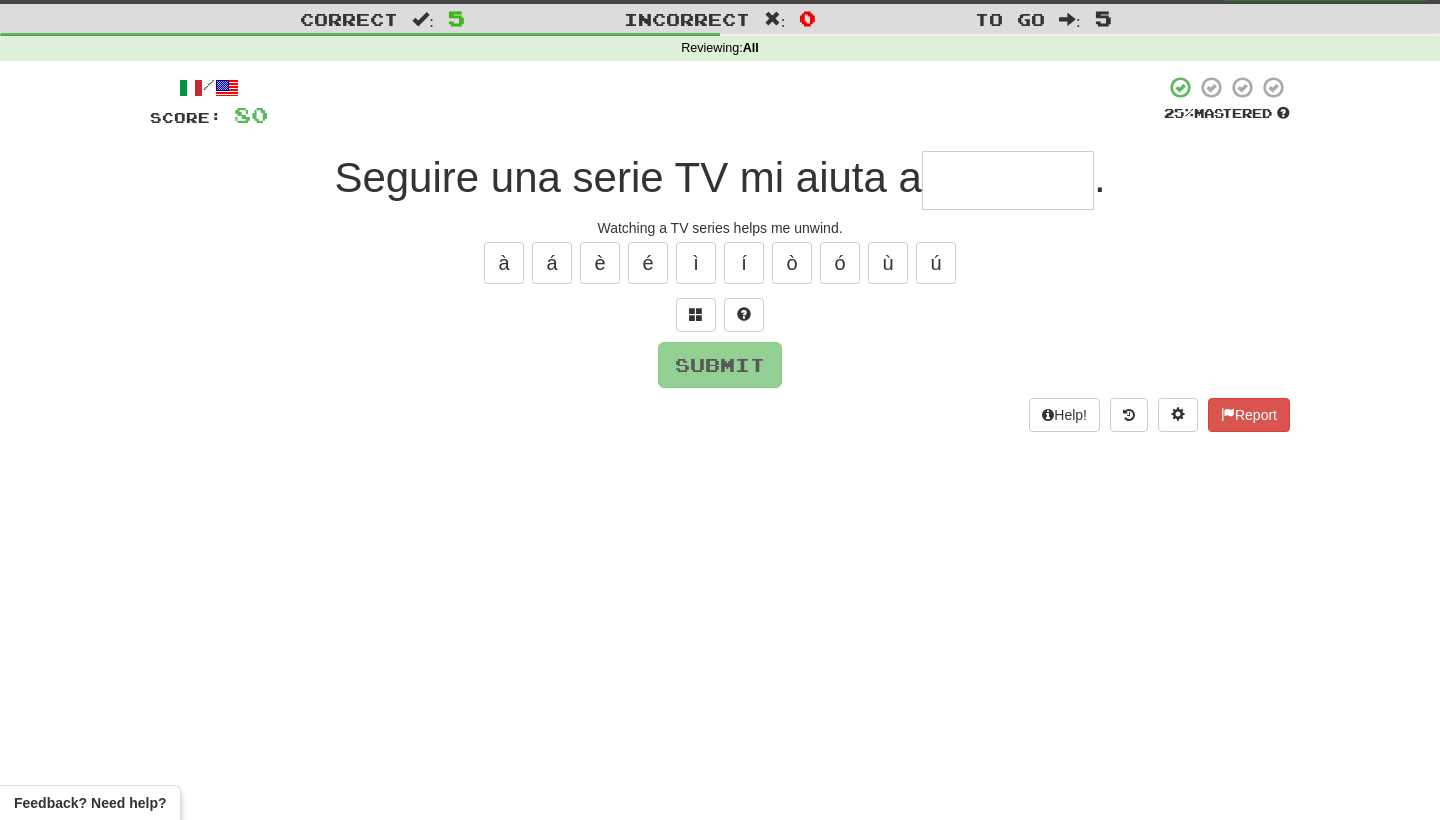 type on "*" 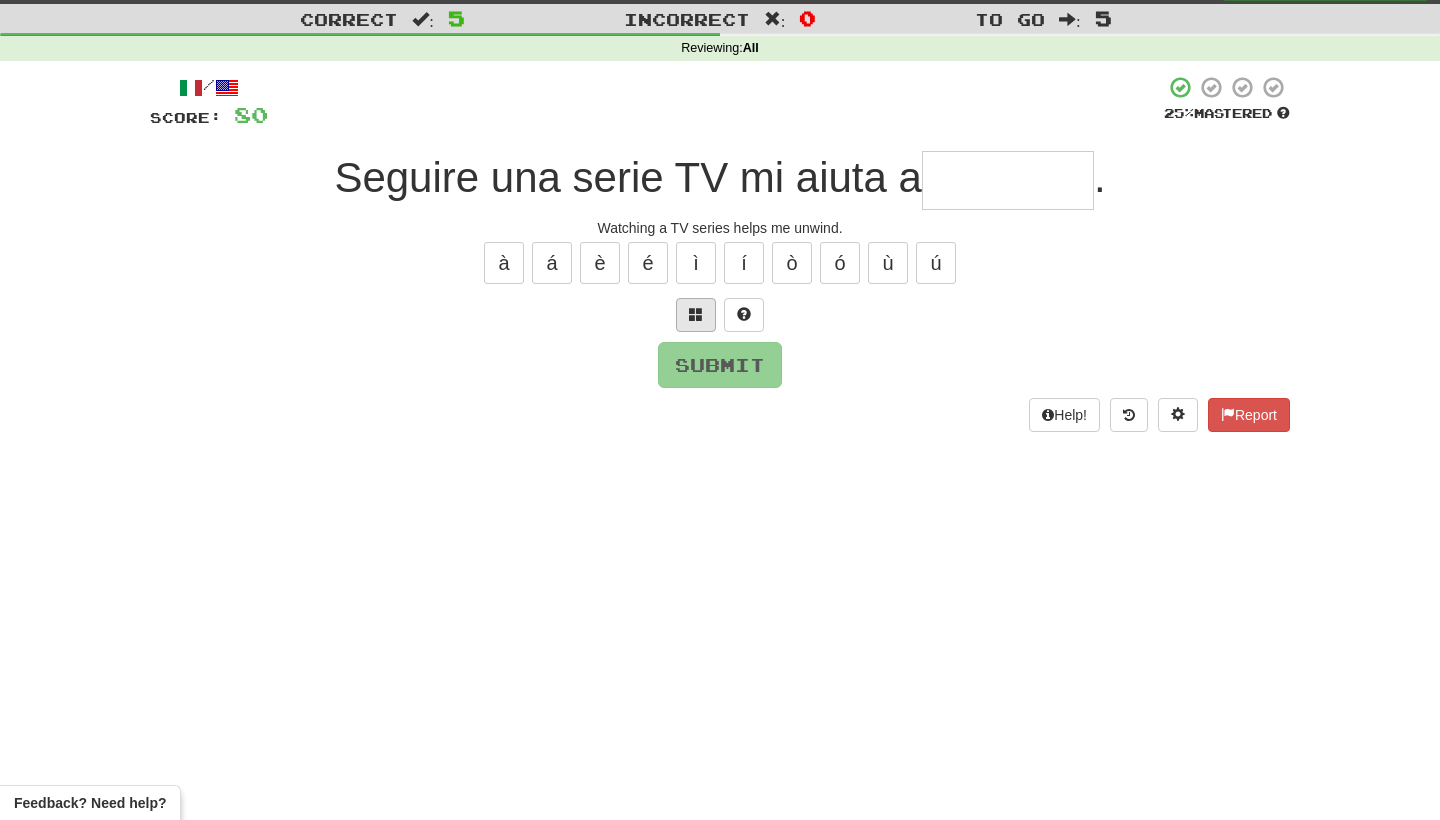click at bounding box center [696, 315] 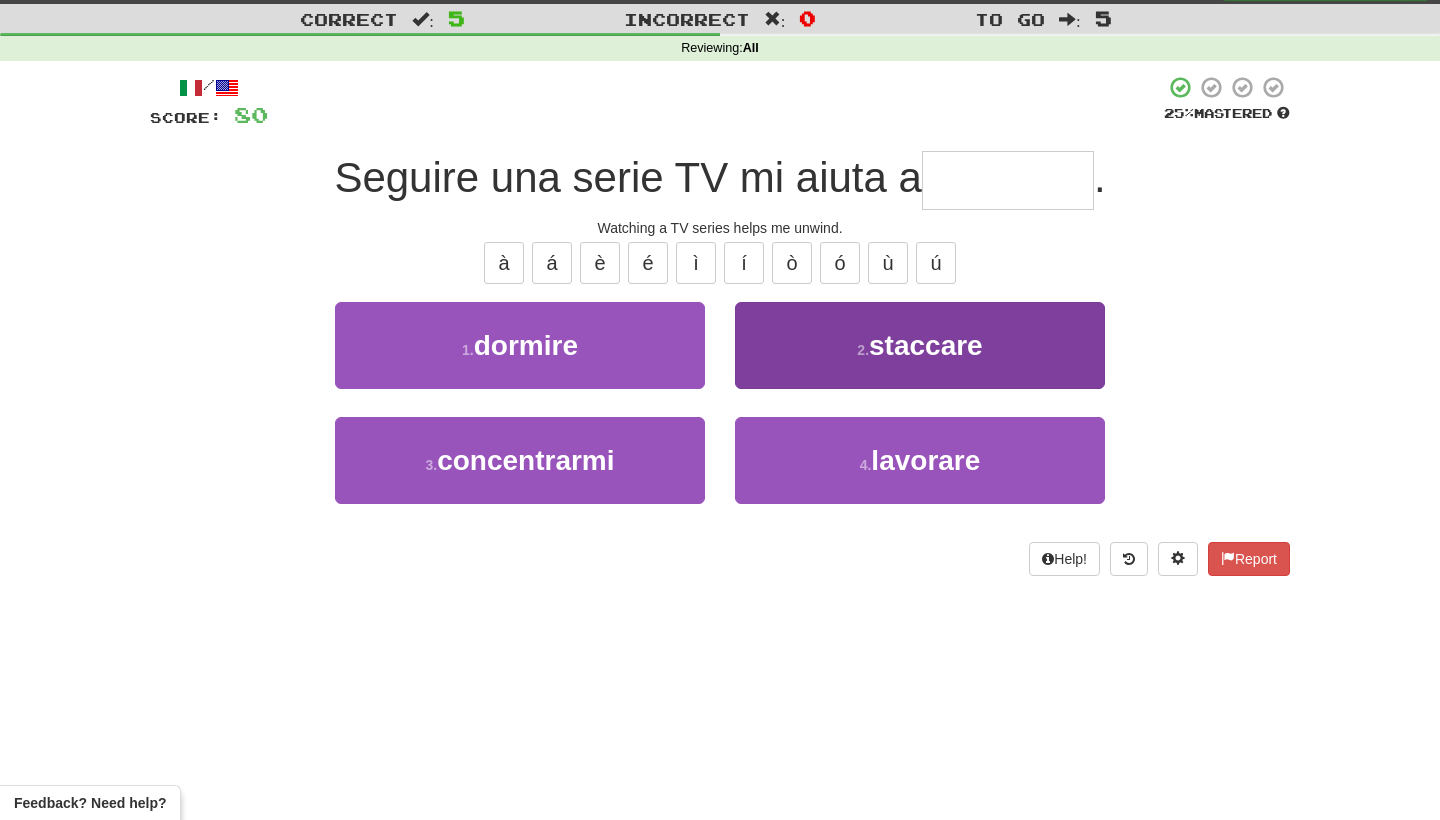 click on "2 .  staccare" at bounding box center (920, 345) 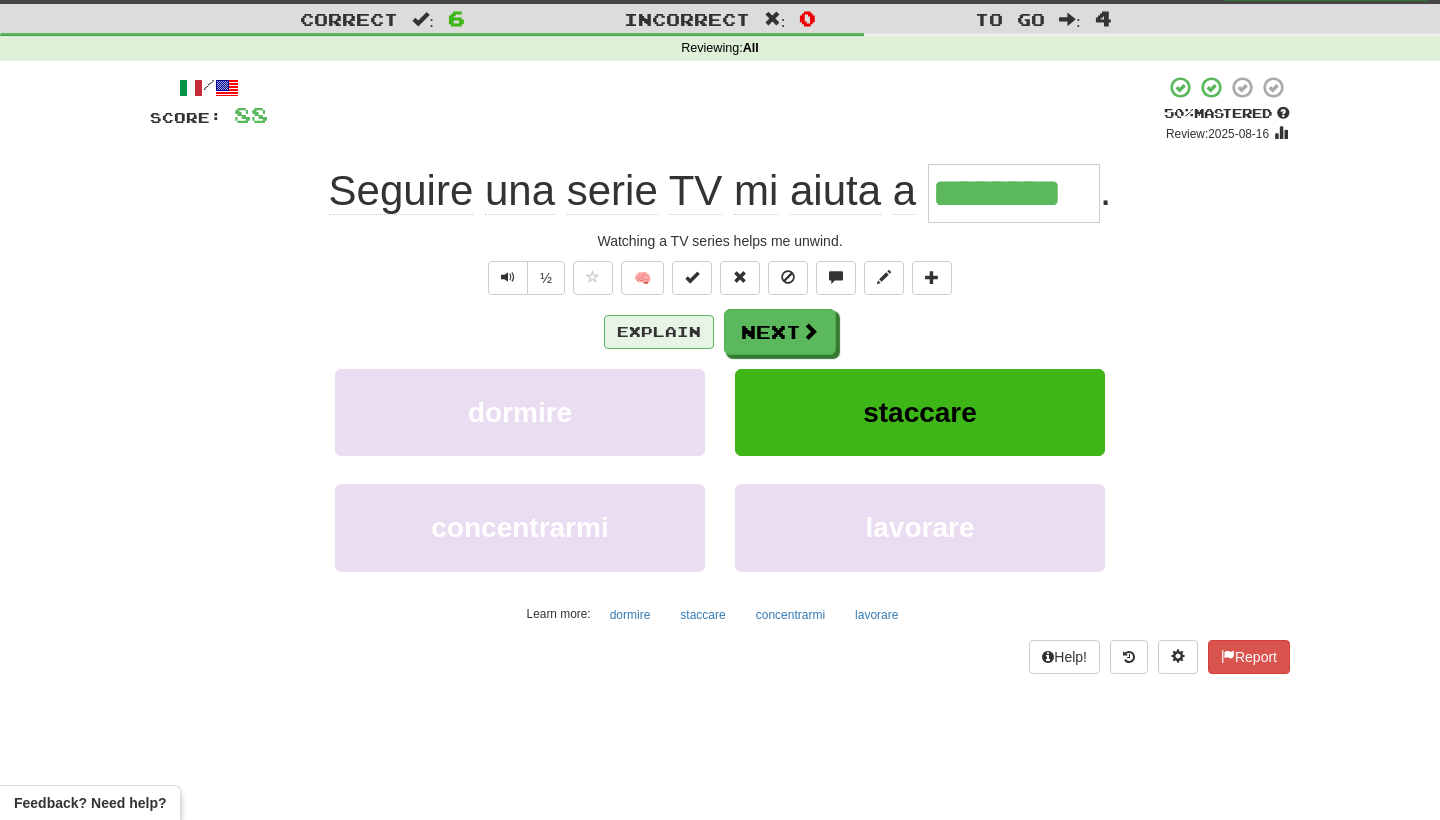 click on "Explain" at bounding box center [659, 332] 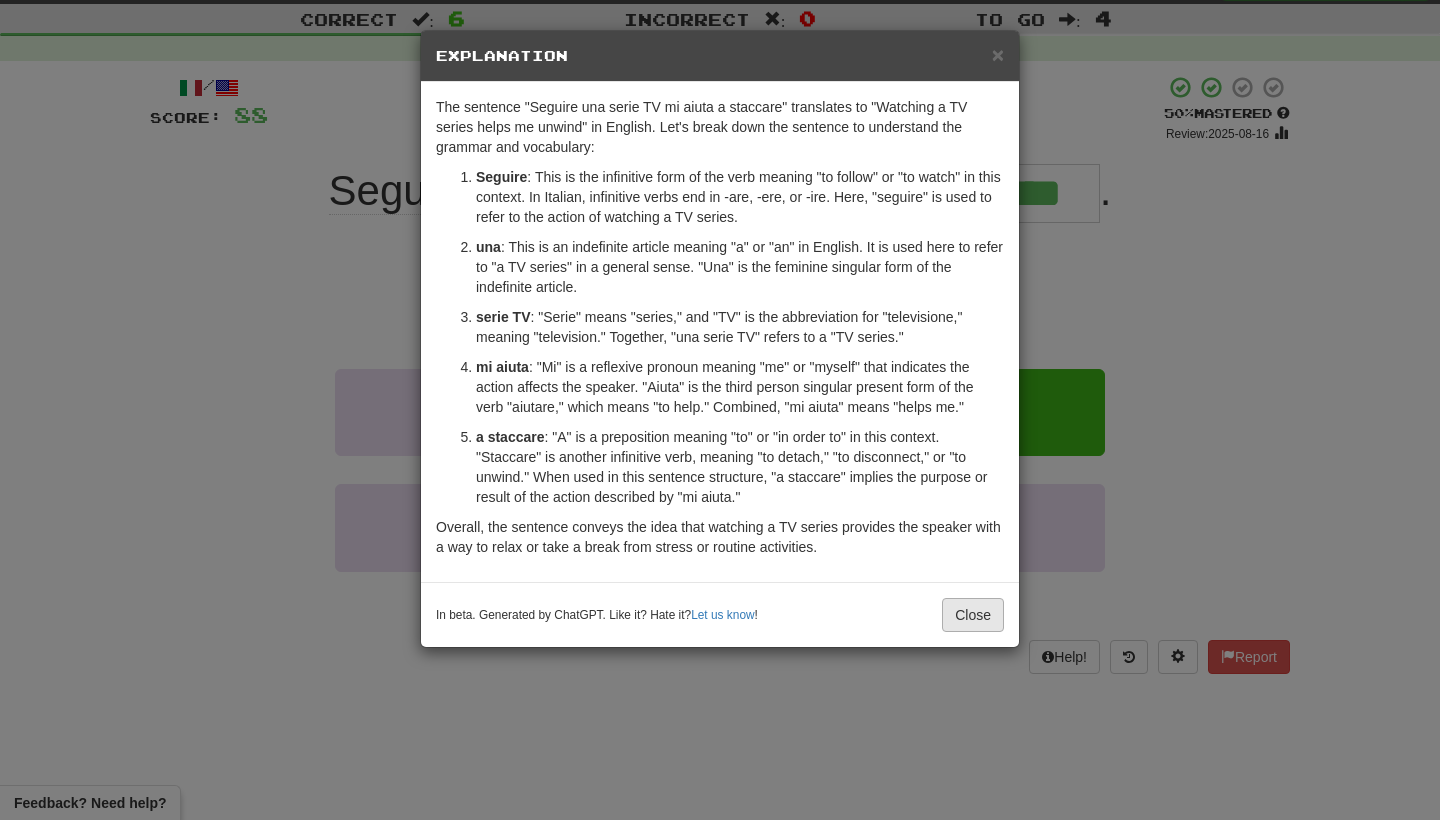 click on "Close" at bounding box center [973, 615] 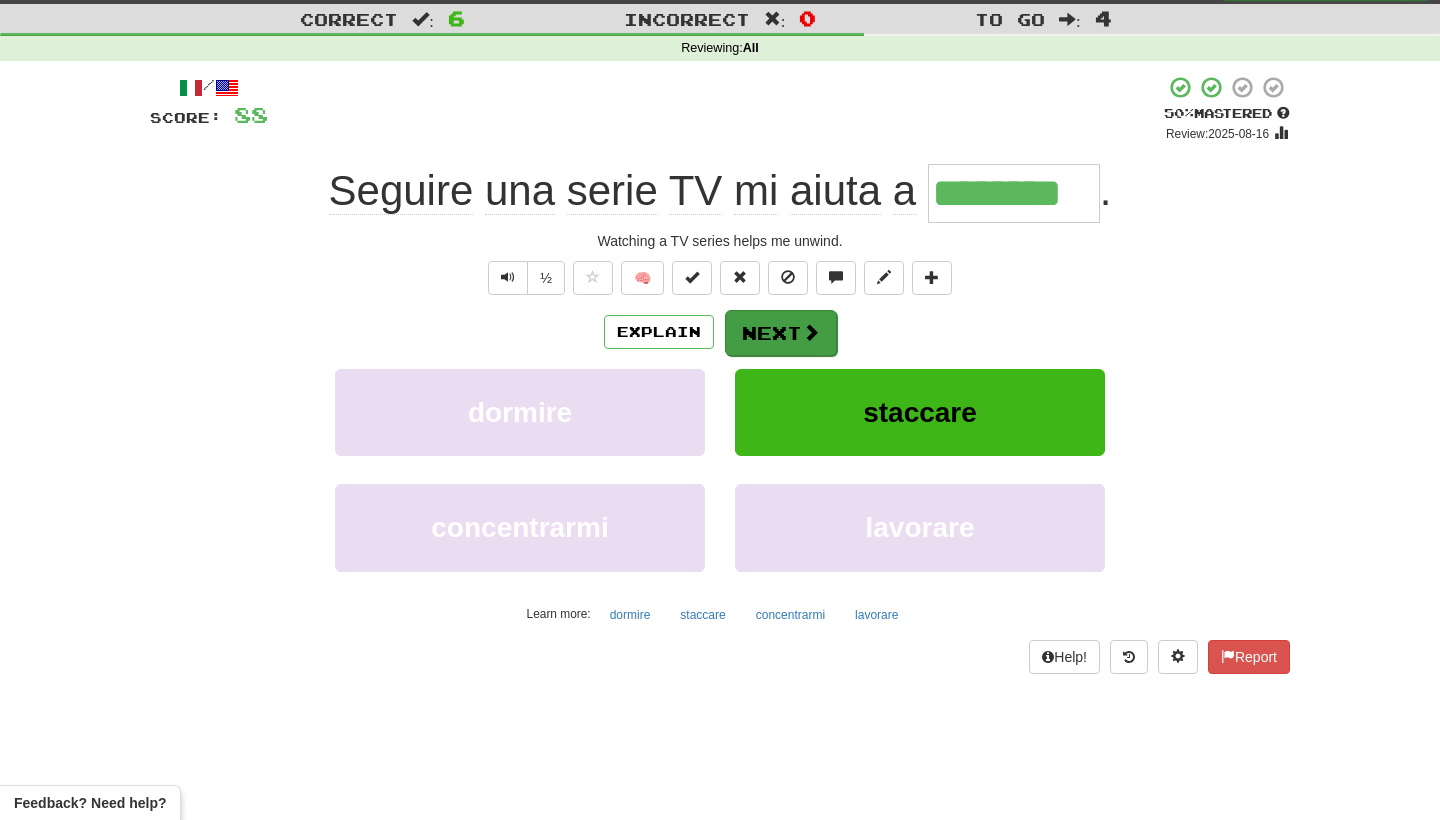 click on "Next" at bounding box center [781, 333] 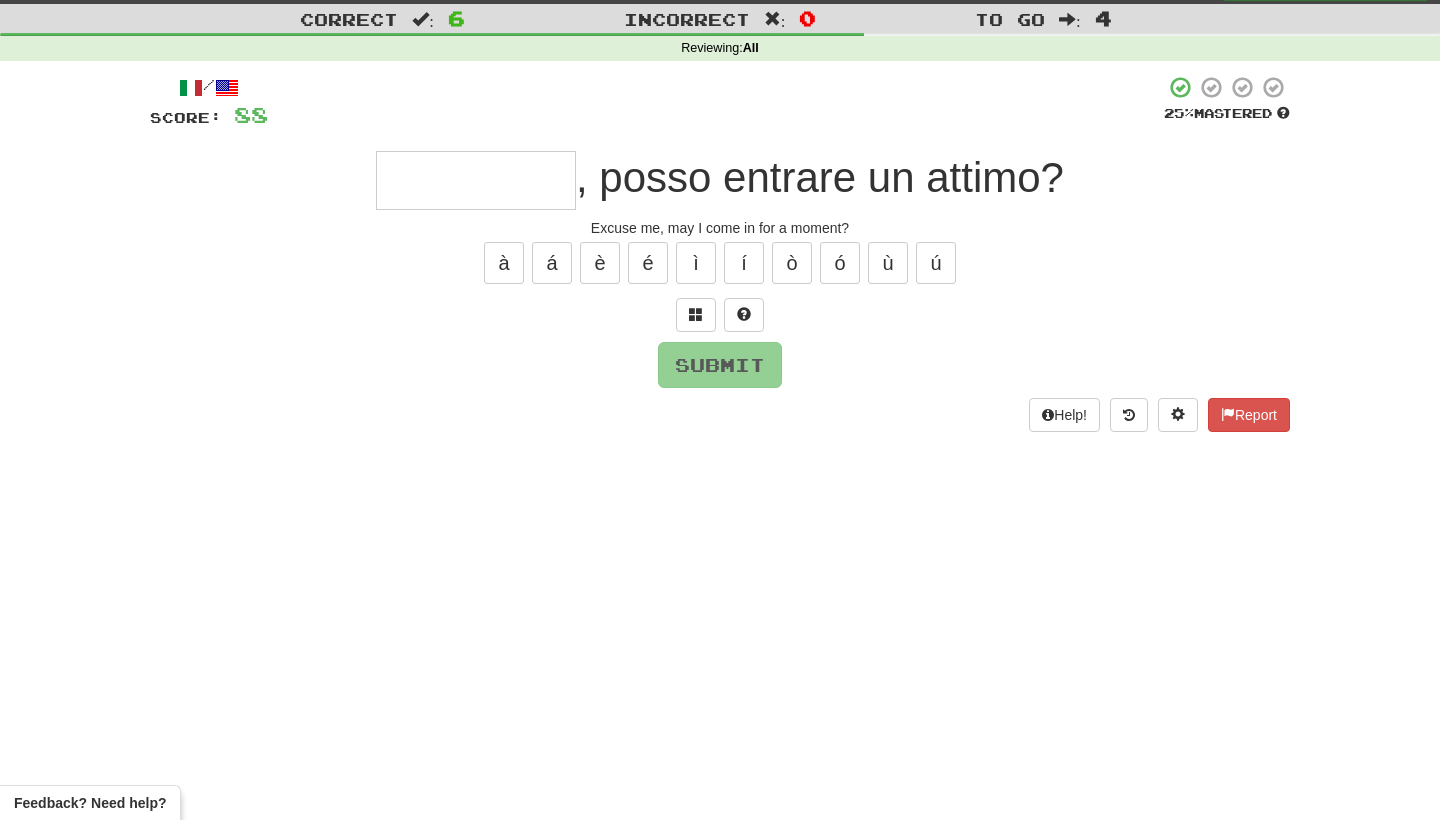 type on "*" 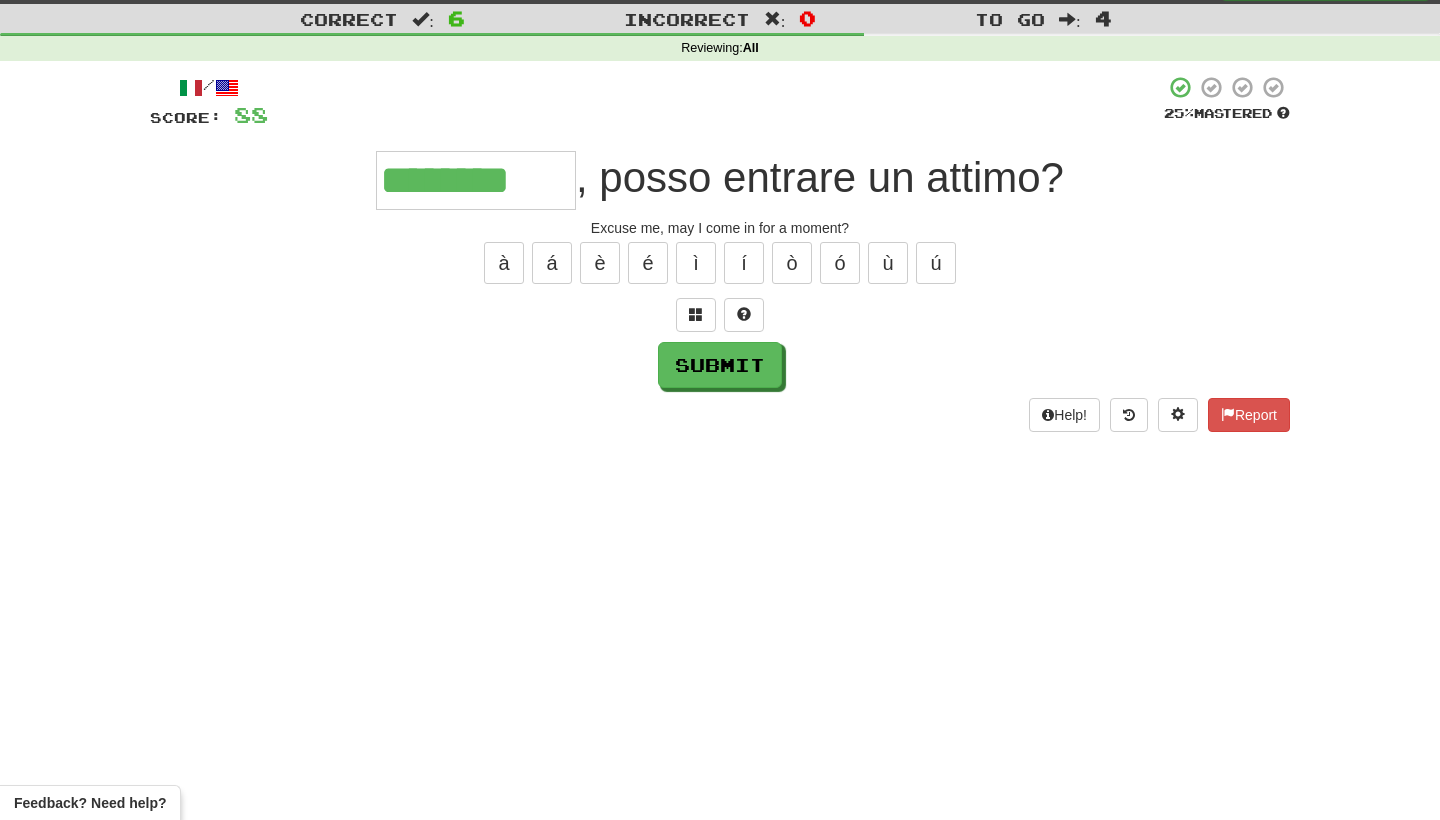 type on "********" 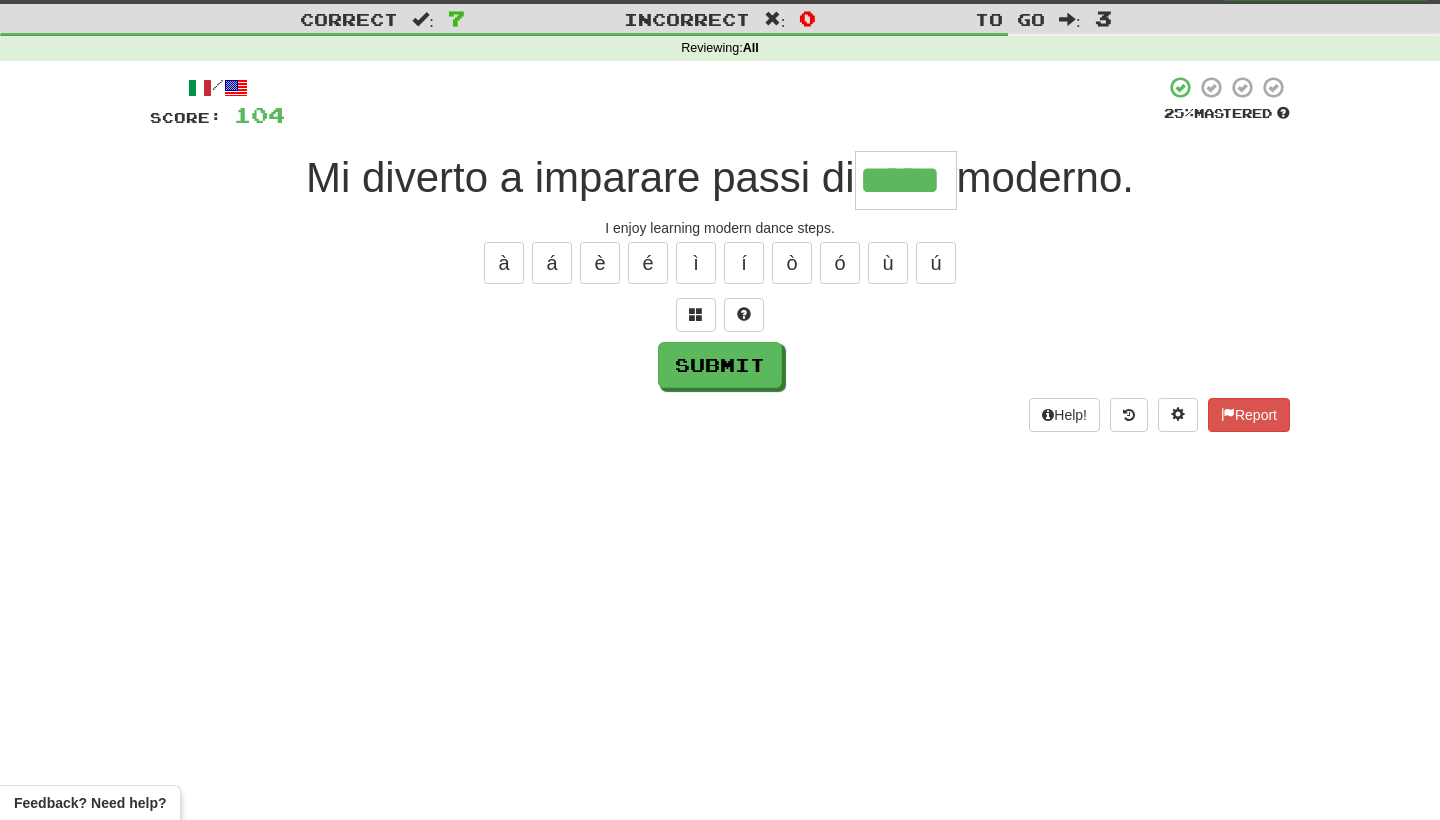 type on "*****" 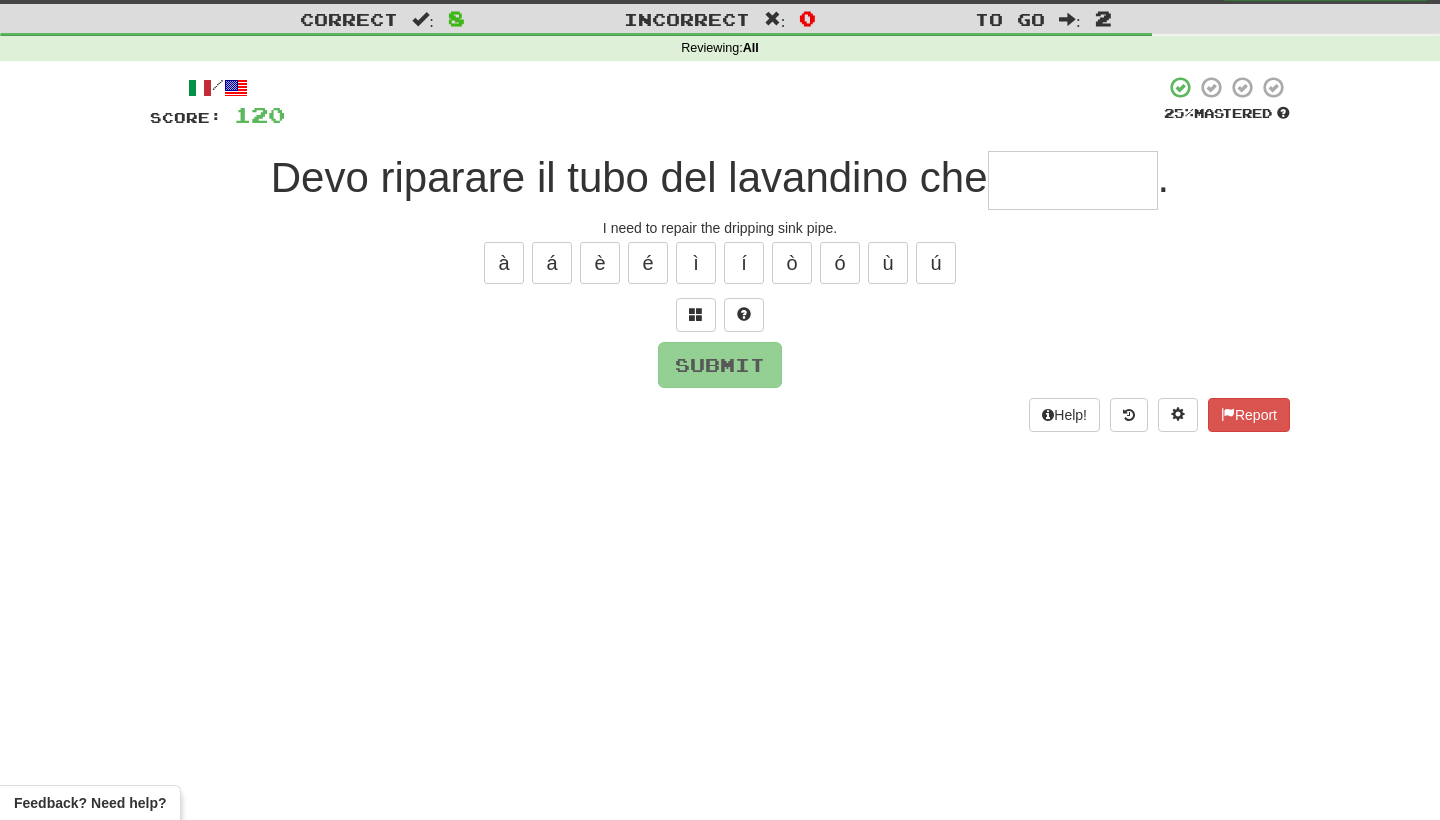 type on "*" 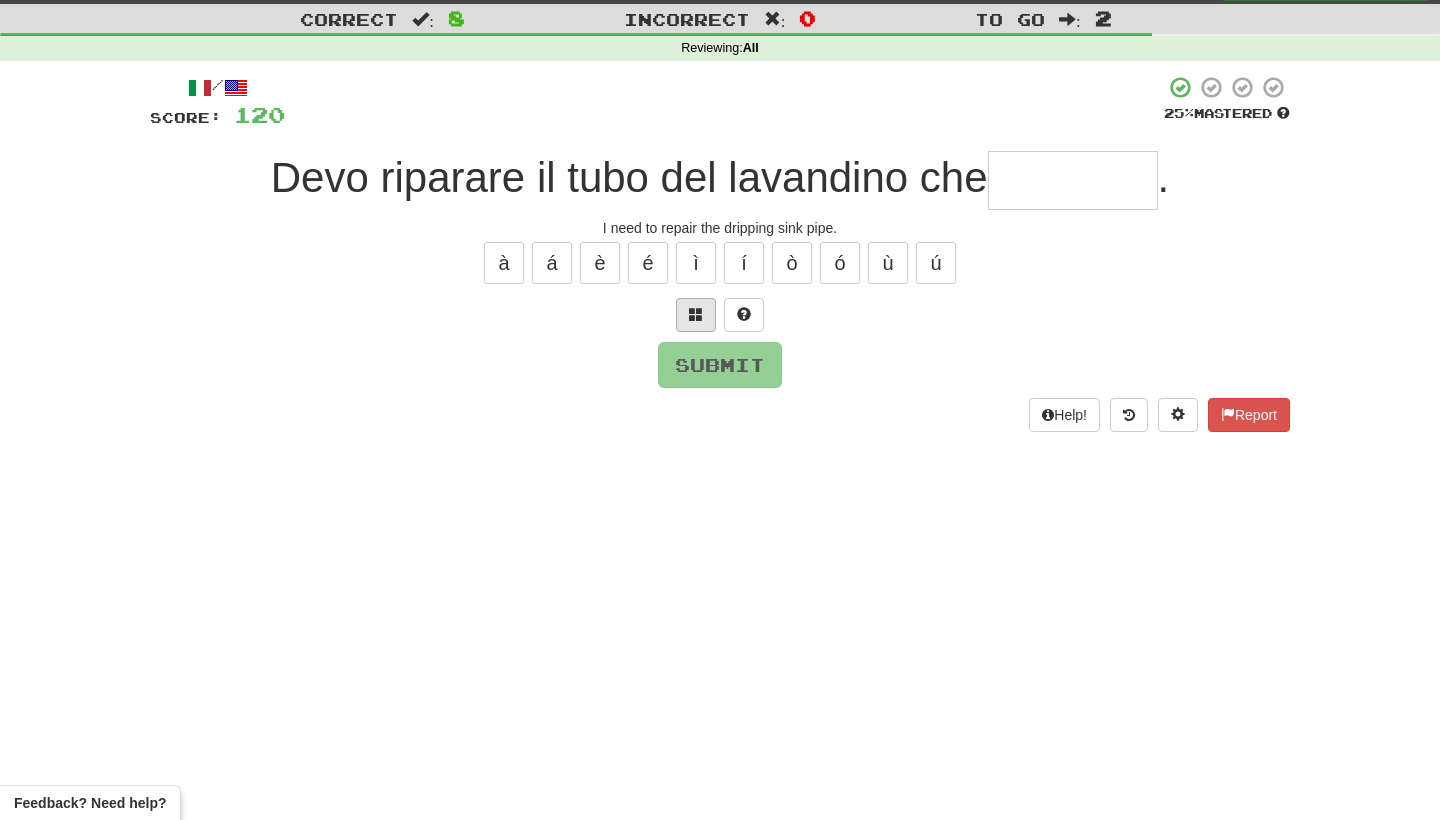 click at bounding box center [696, 314] 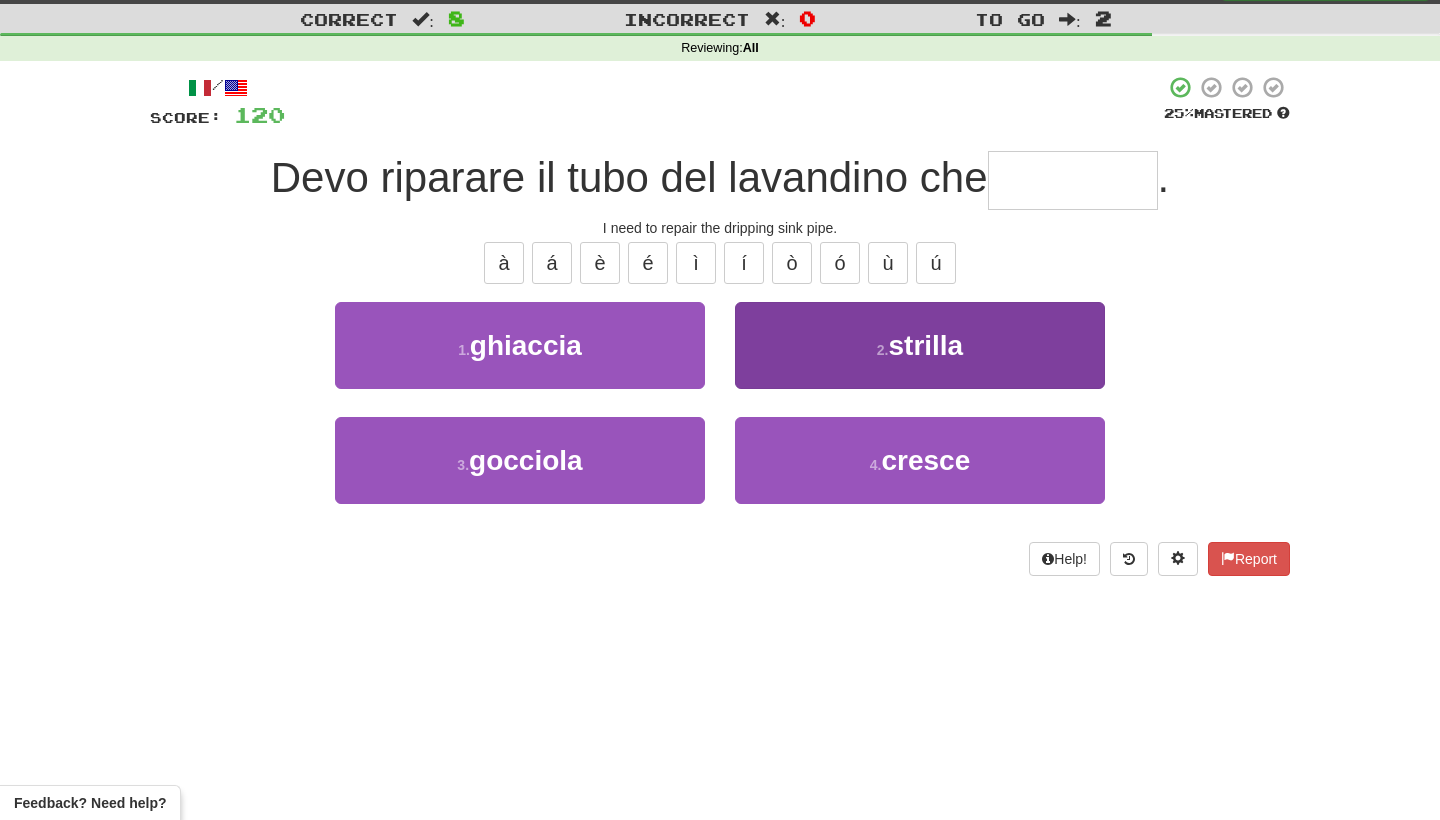 click on "2 .  strilla" at bounding box center [920, 345] 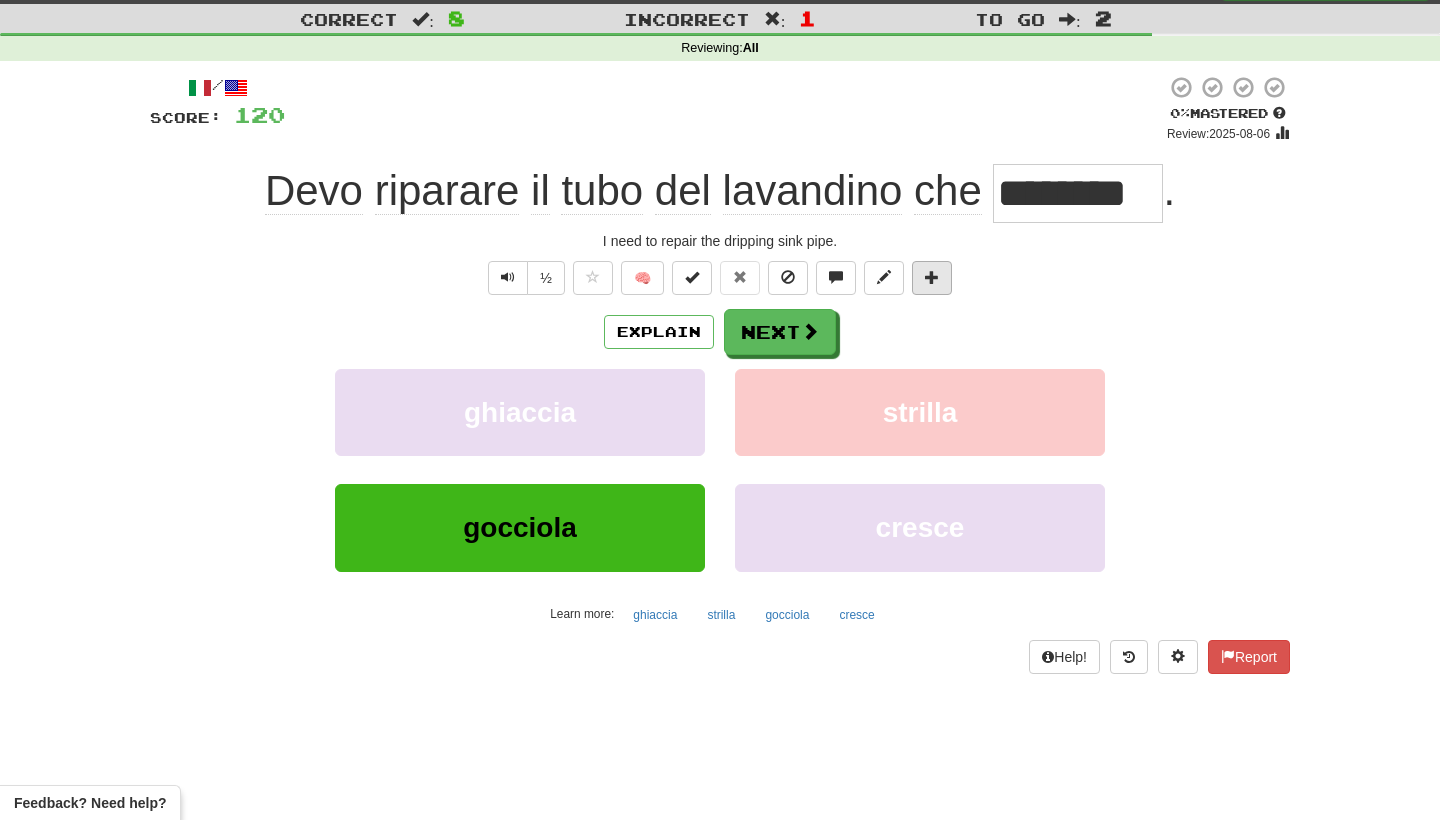 click at bounding box center [932, 277] 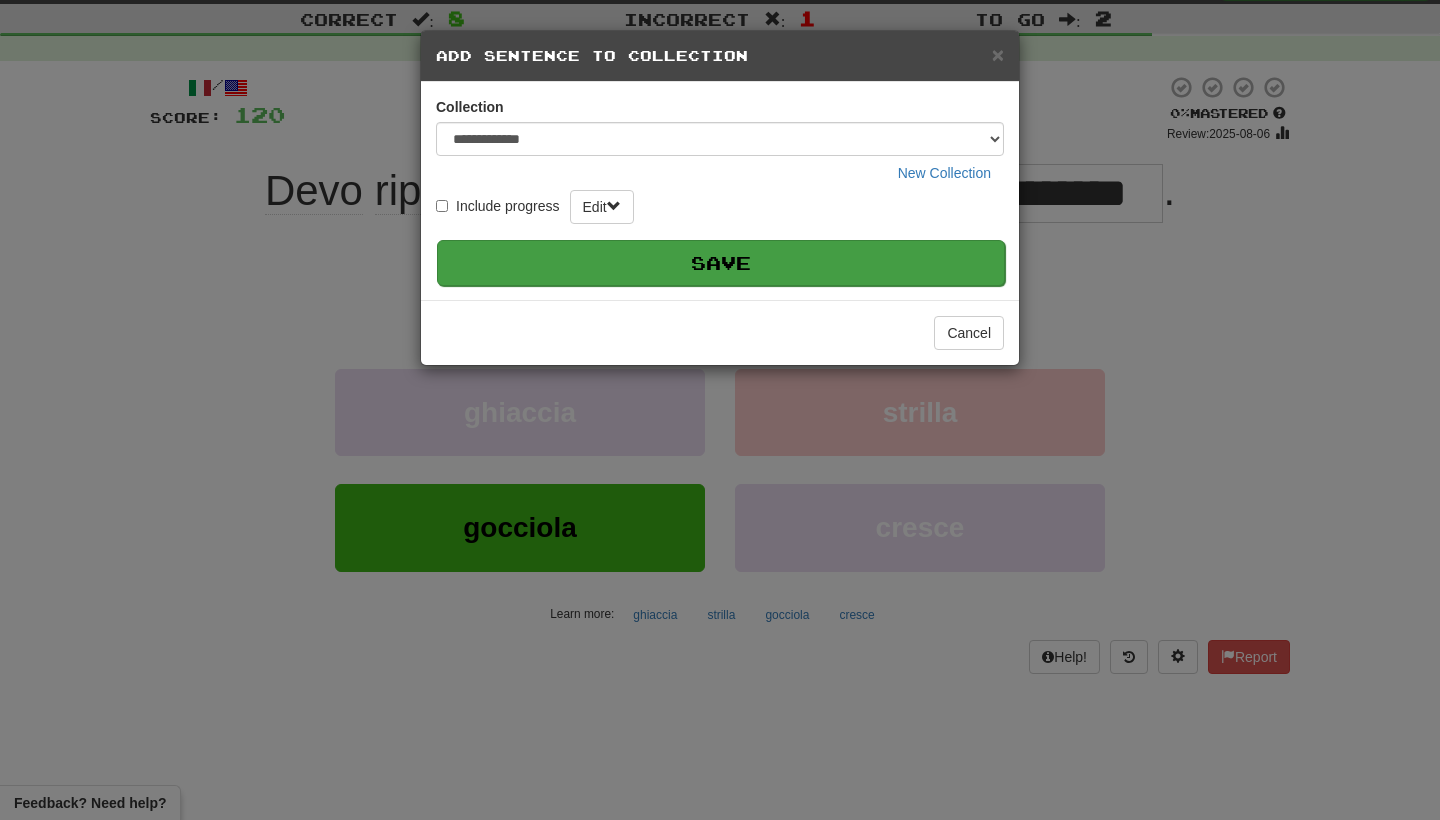 click on "Save" at bounding box center [721, 263] 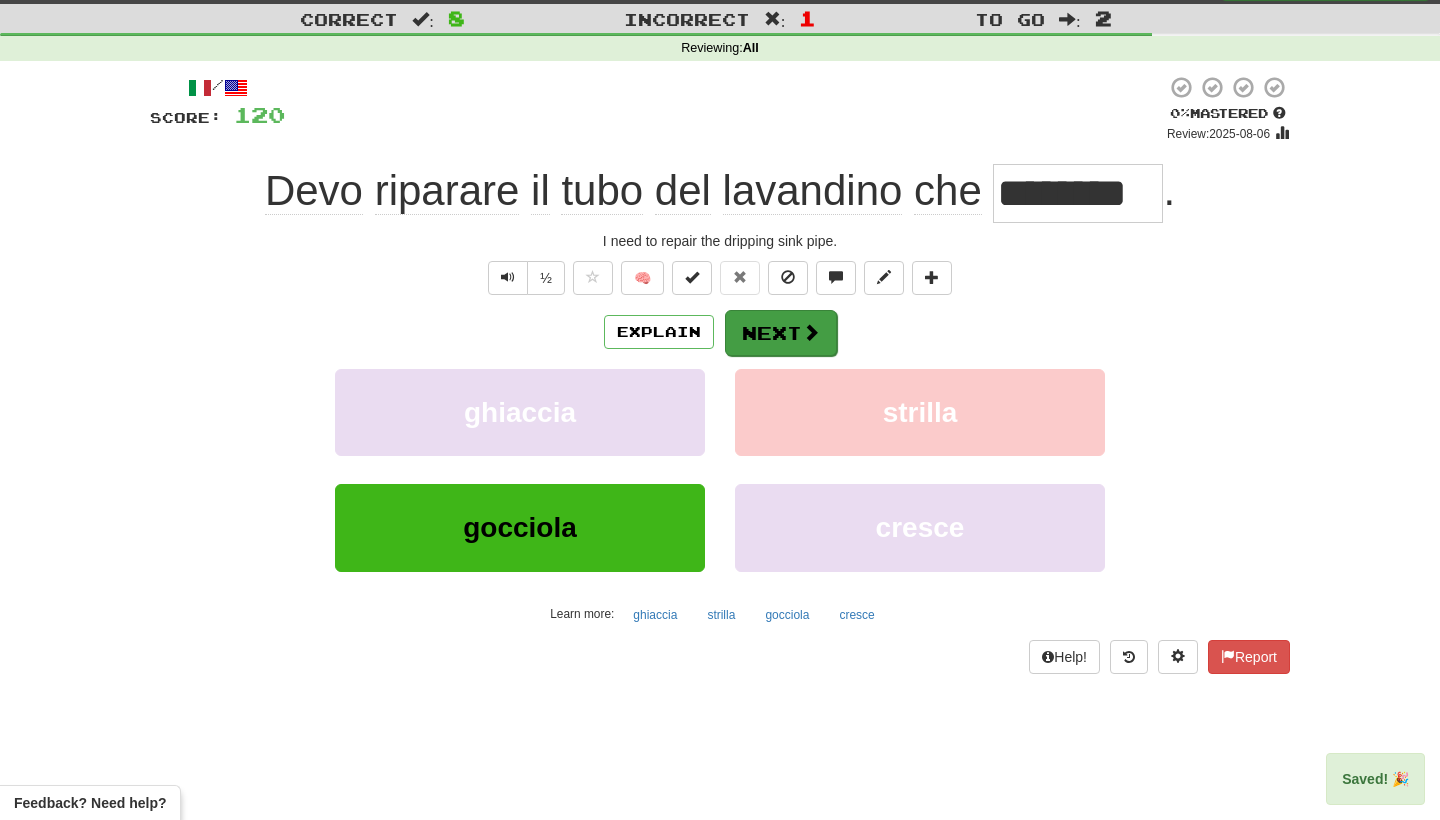 click on "Next" at bounding box center [781, 333] 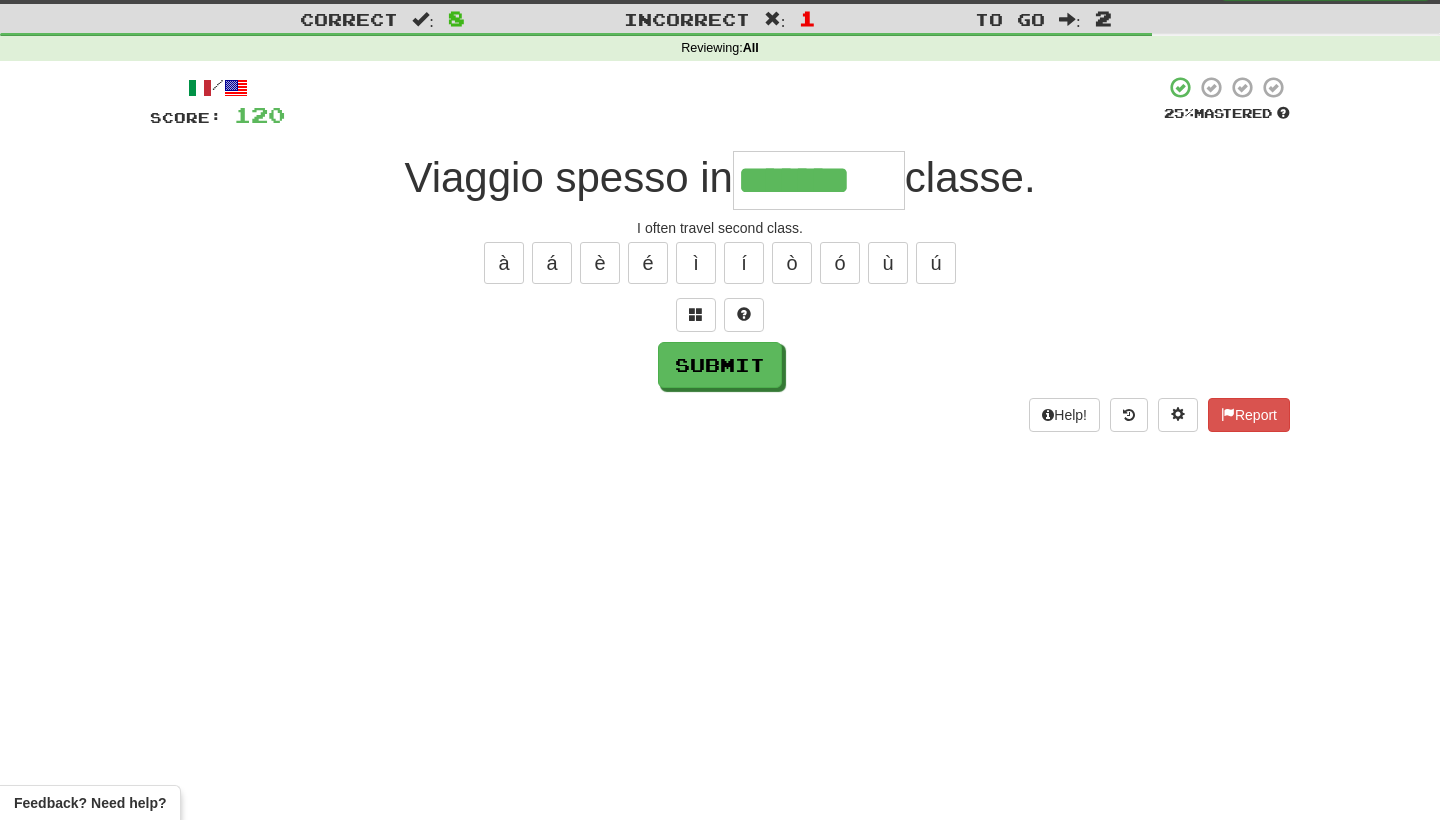 type on "*******" 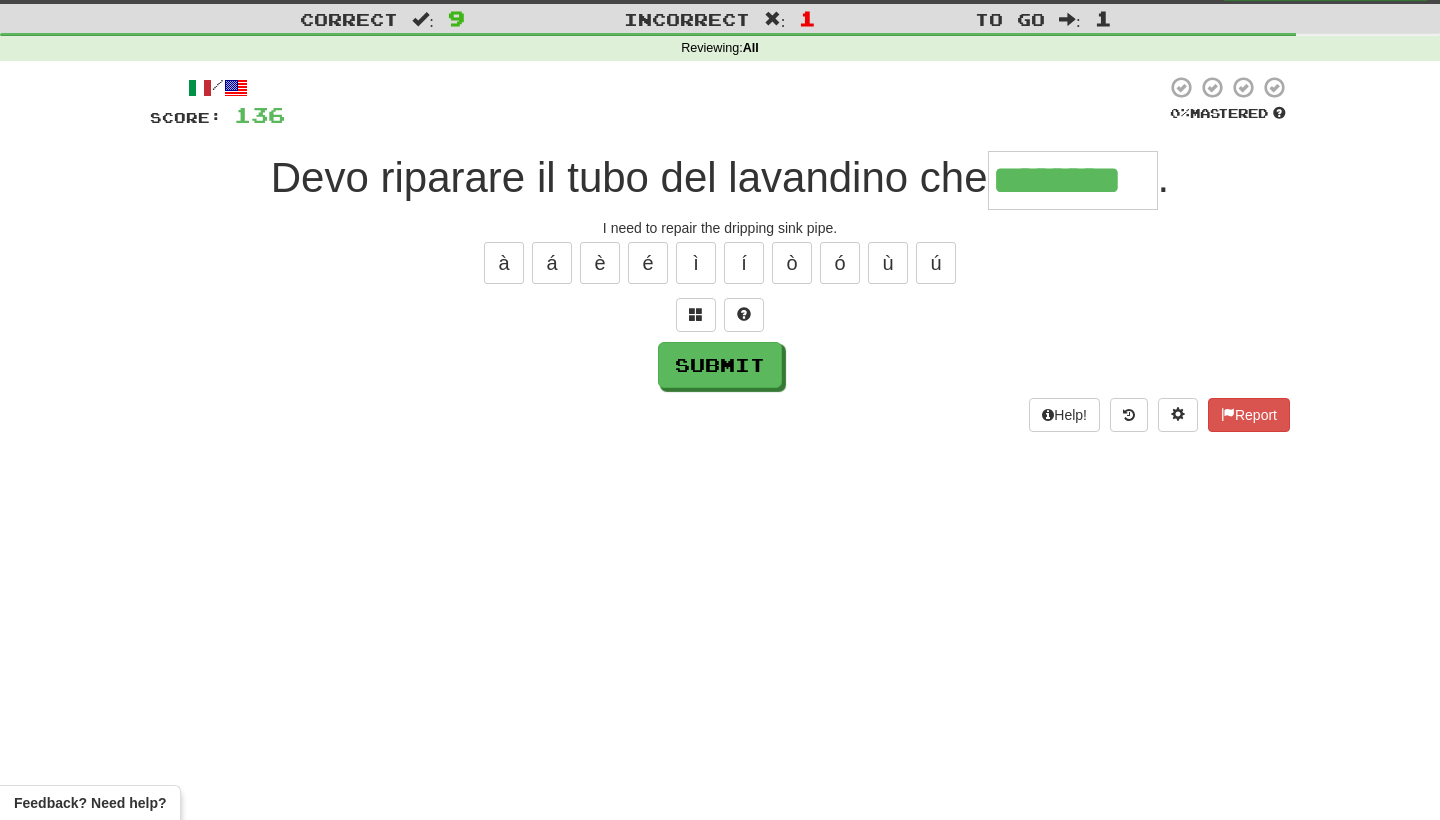 type on "********" 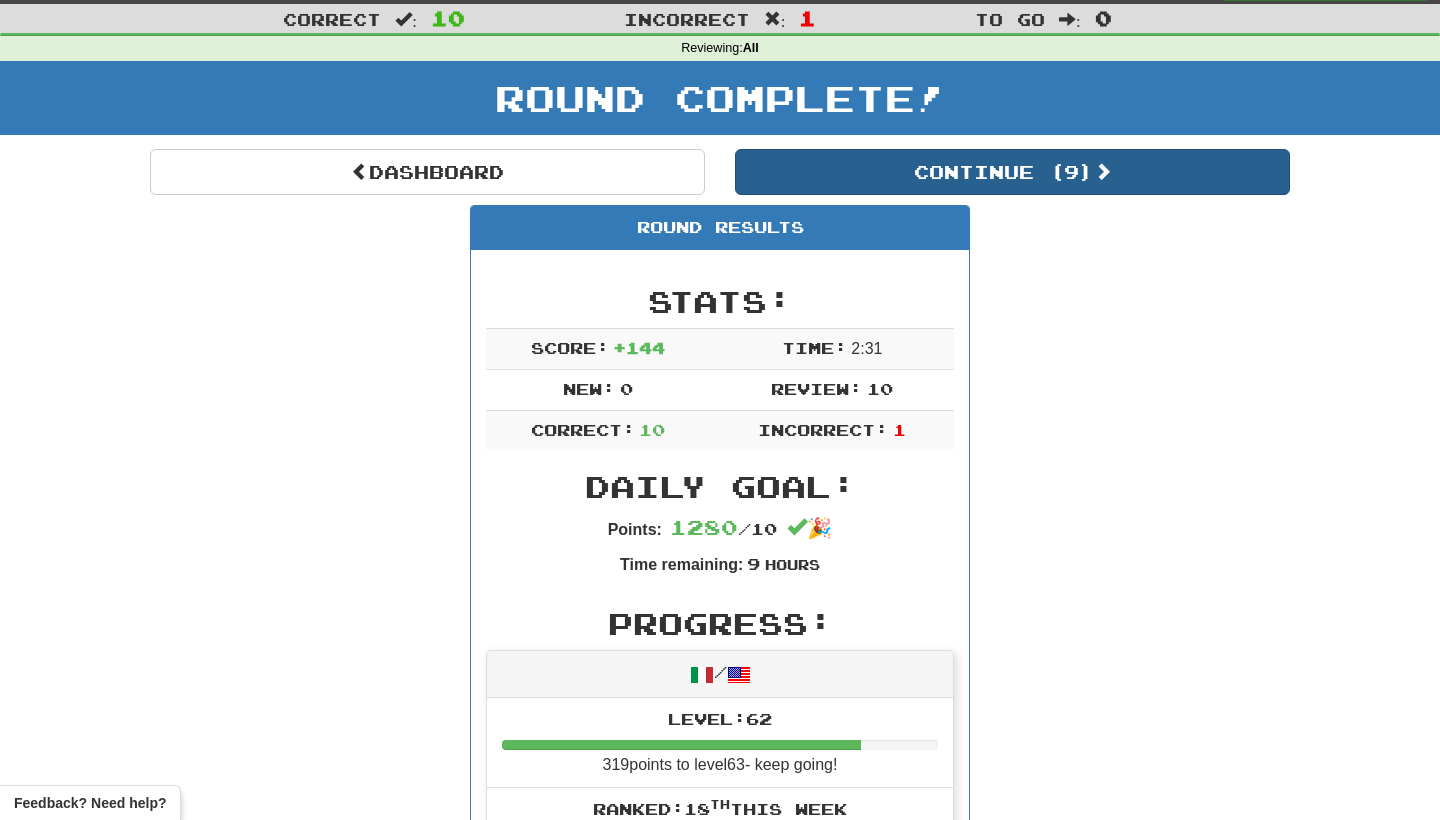 click on "Continue ( 9 )" at bounding box center (1012, 172) 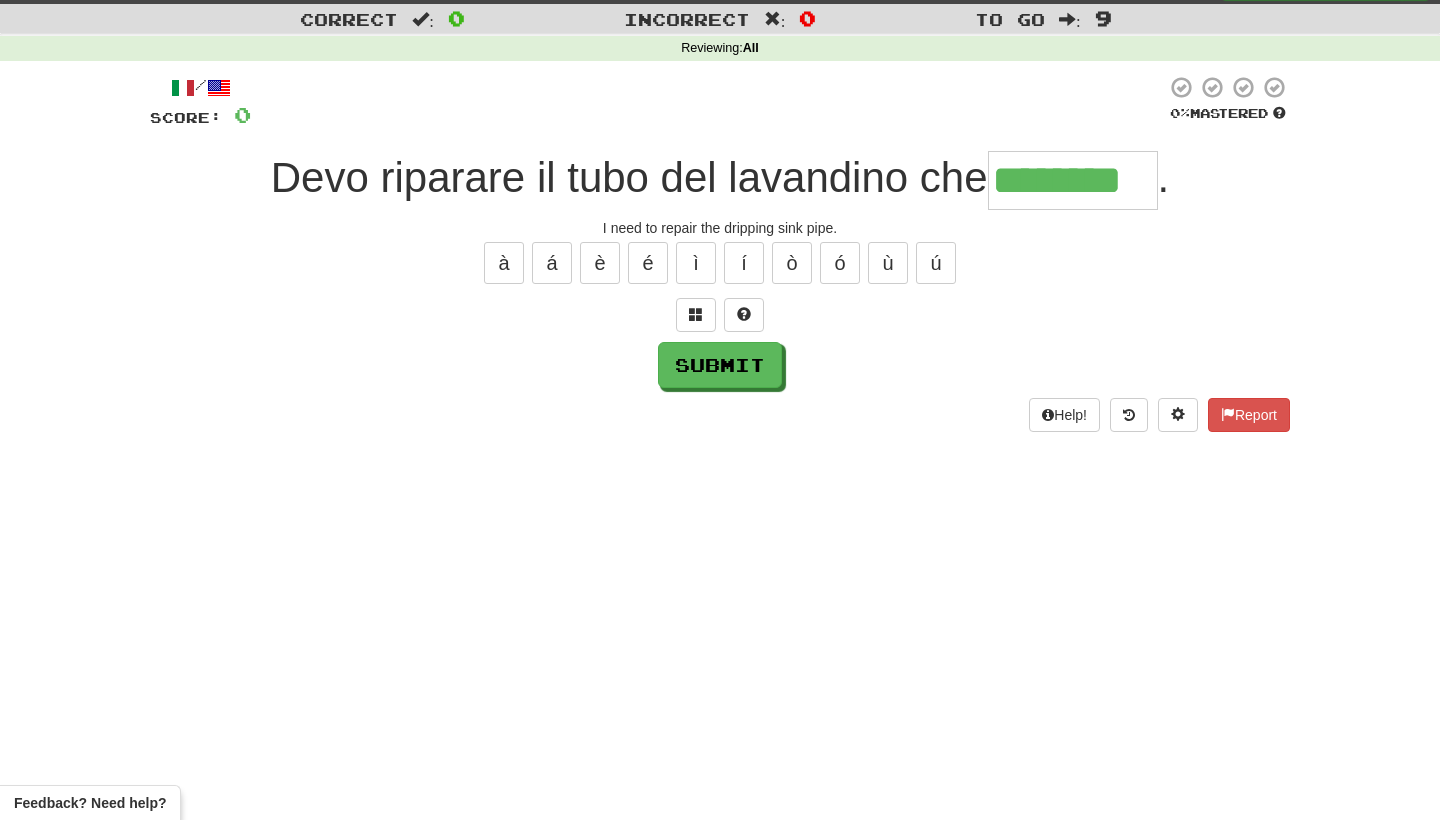 type on "********" 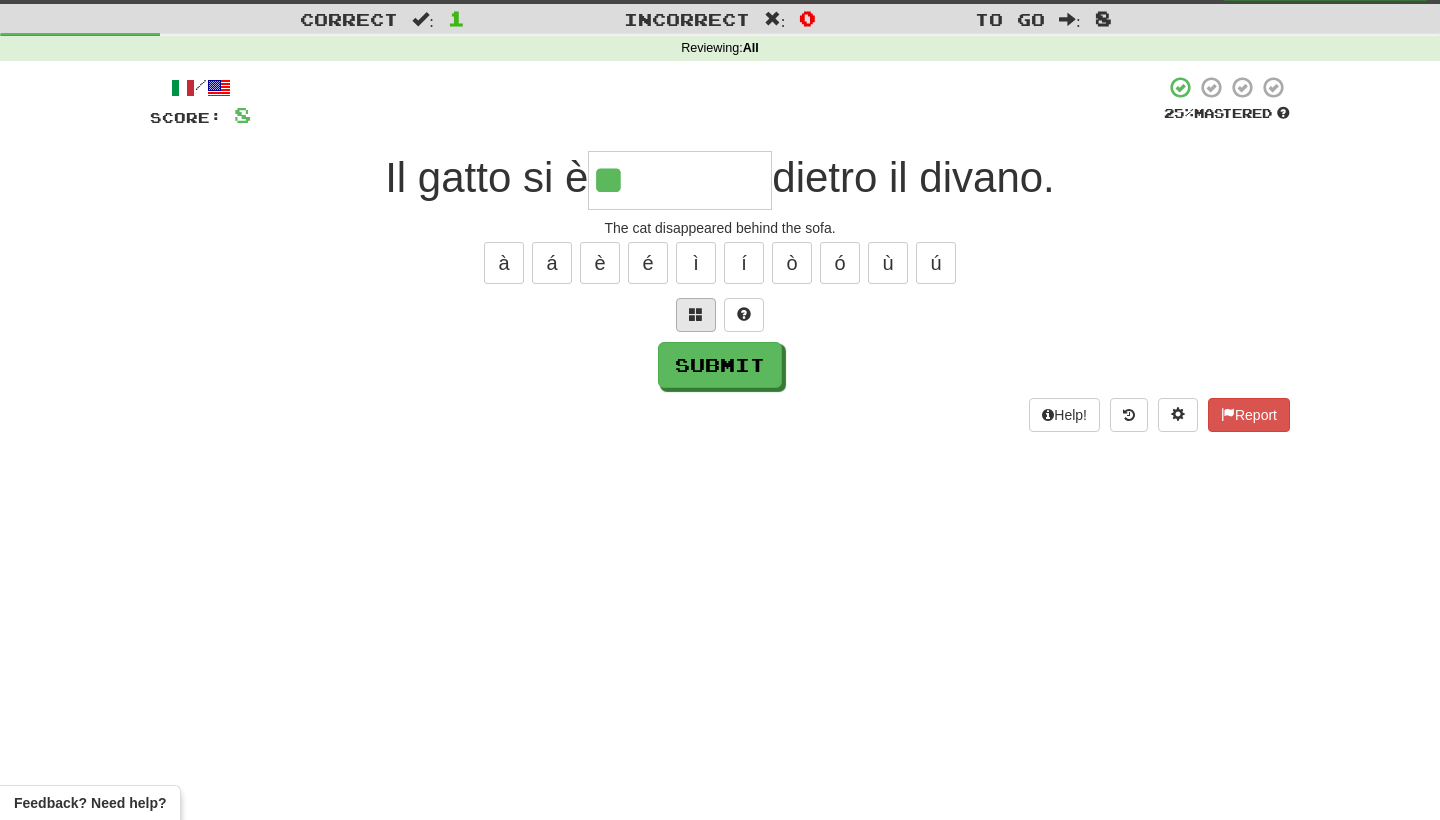 click at bounding box center [696, 314] 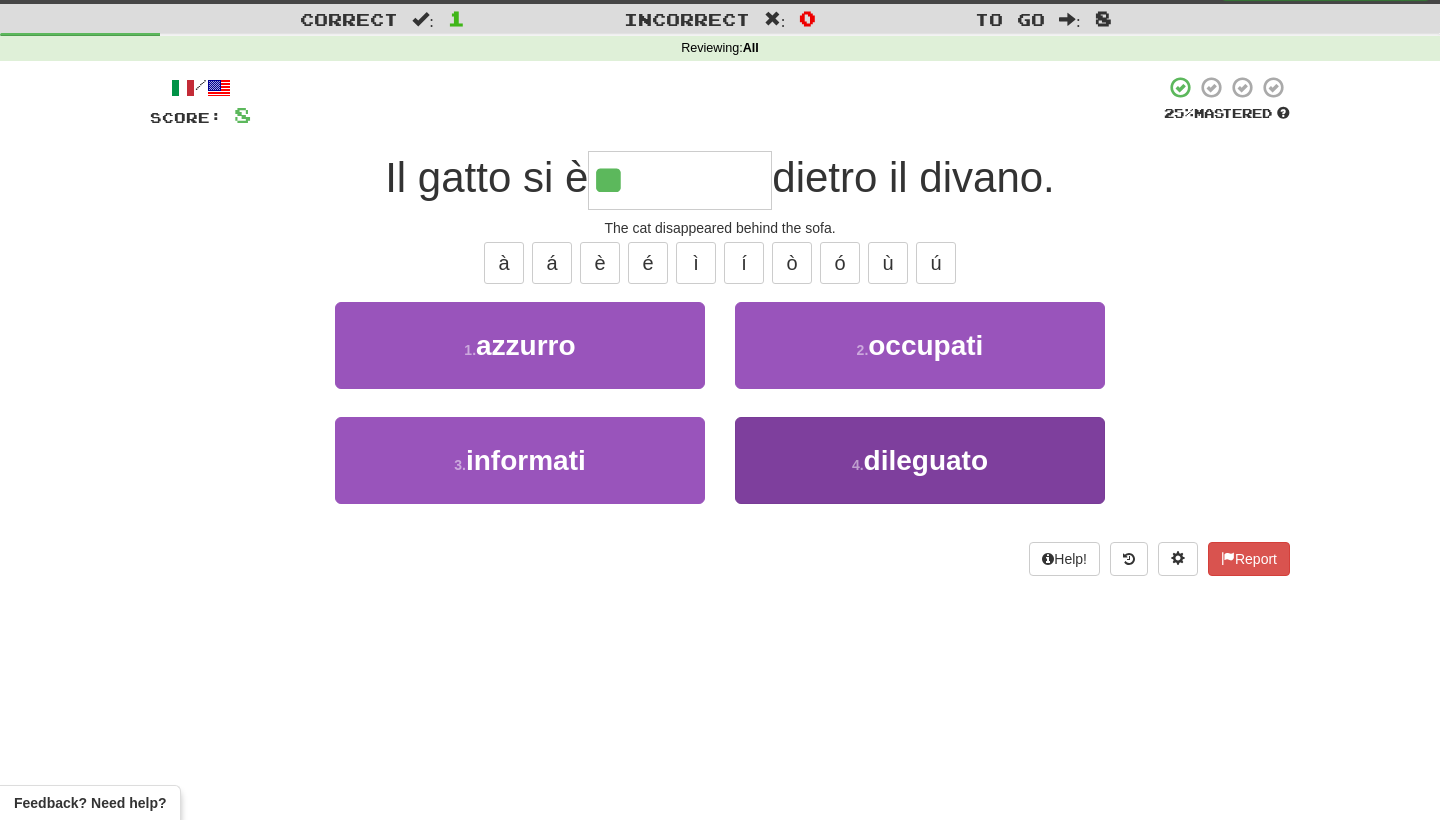 click on "4 .  dileguato" at bounding box center [920, 460] 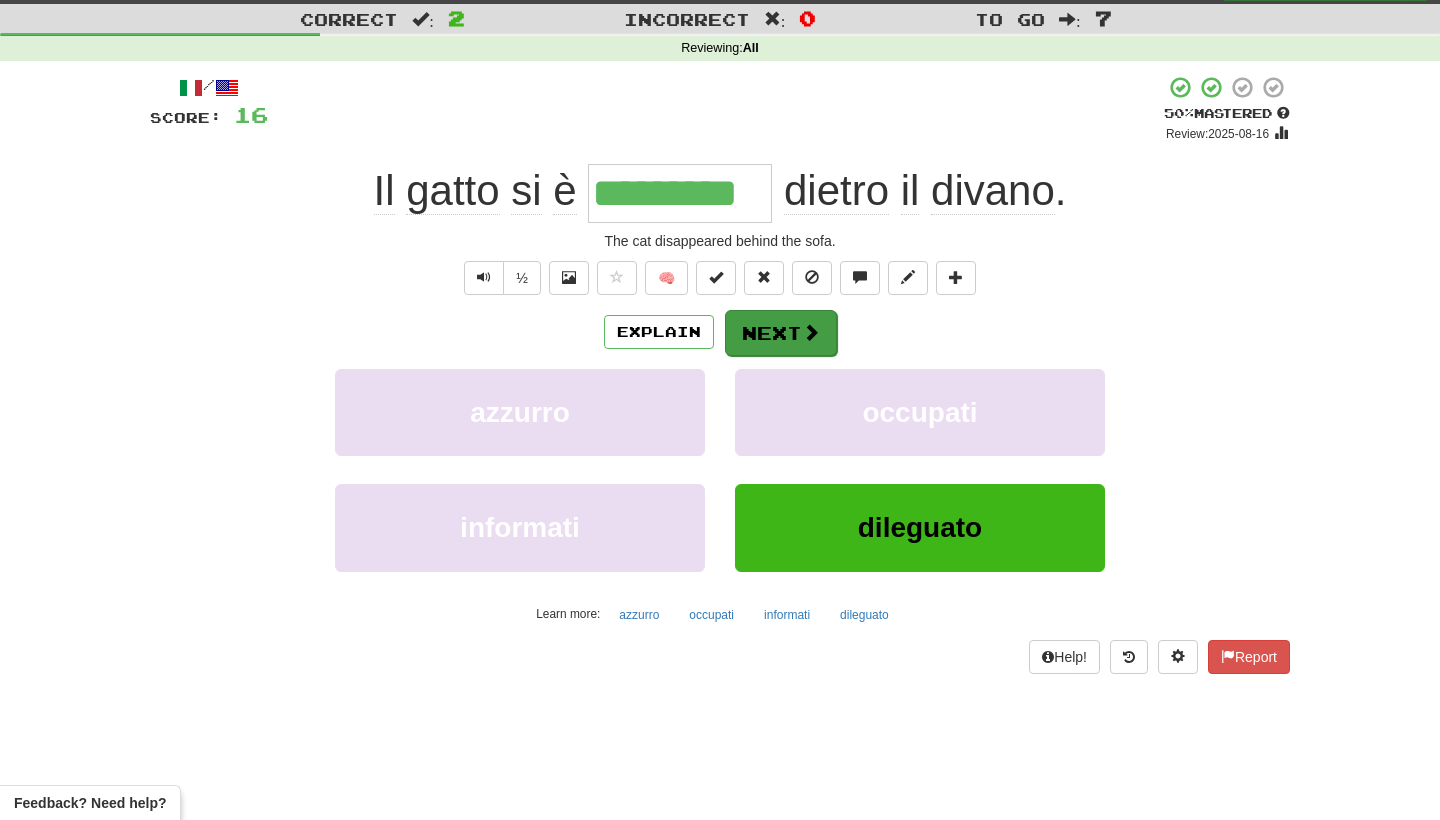 click on "Next" at bounding box center (781, 333) 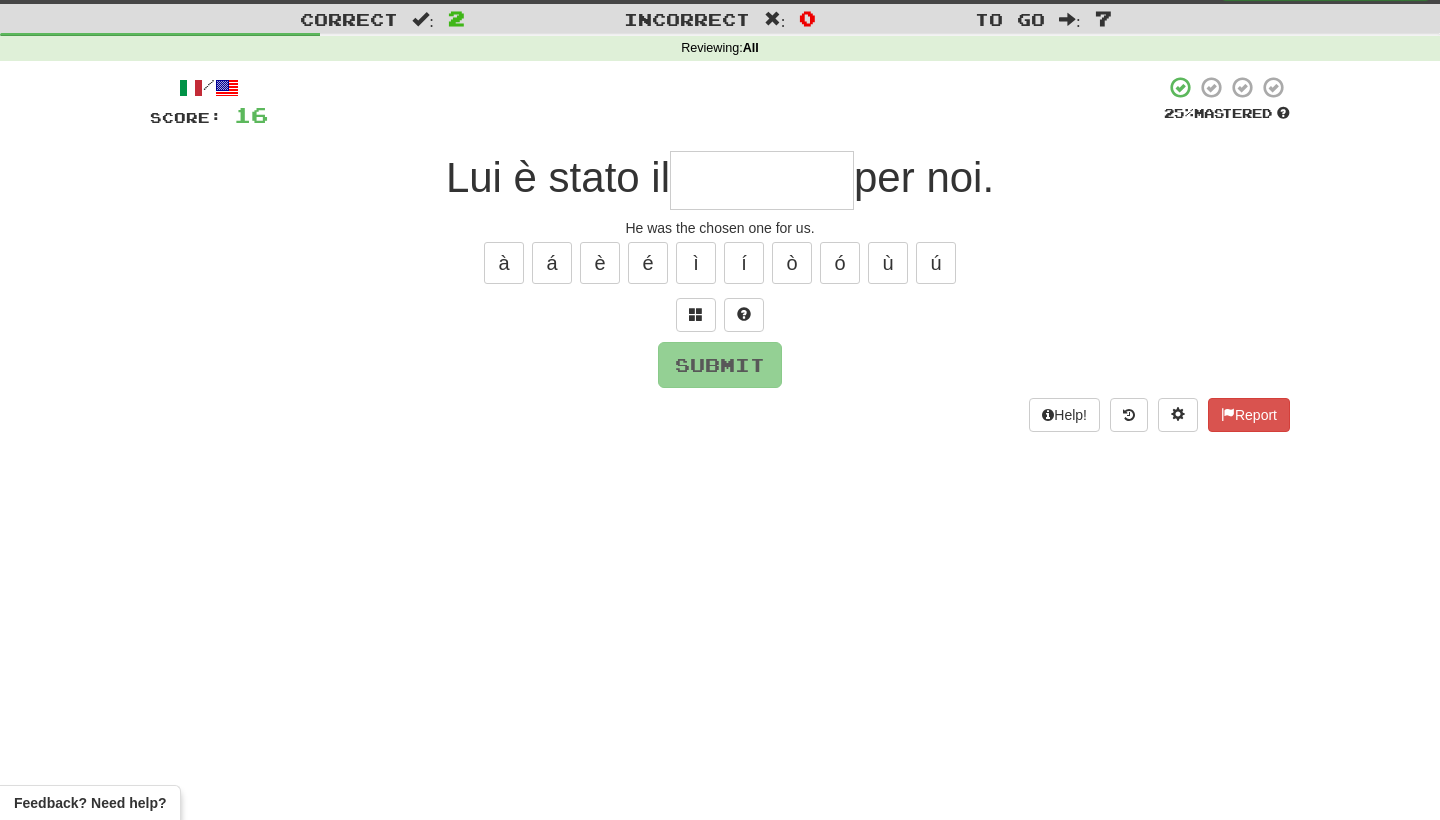 type on "*" 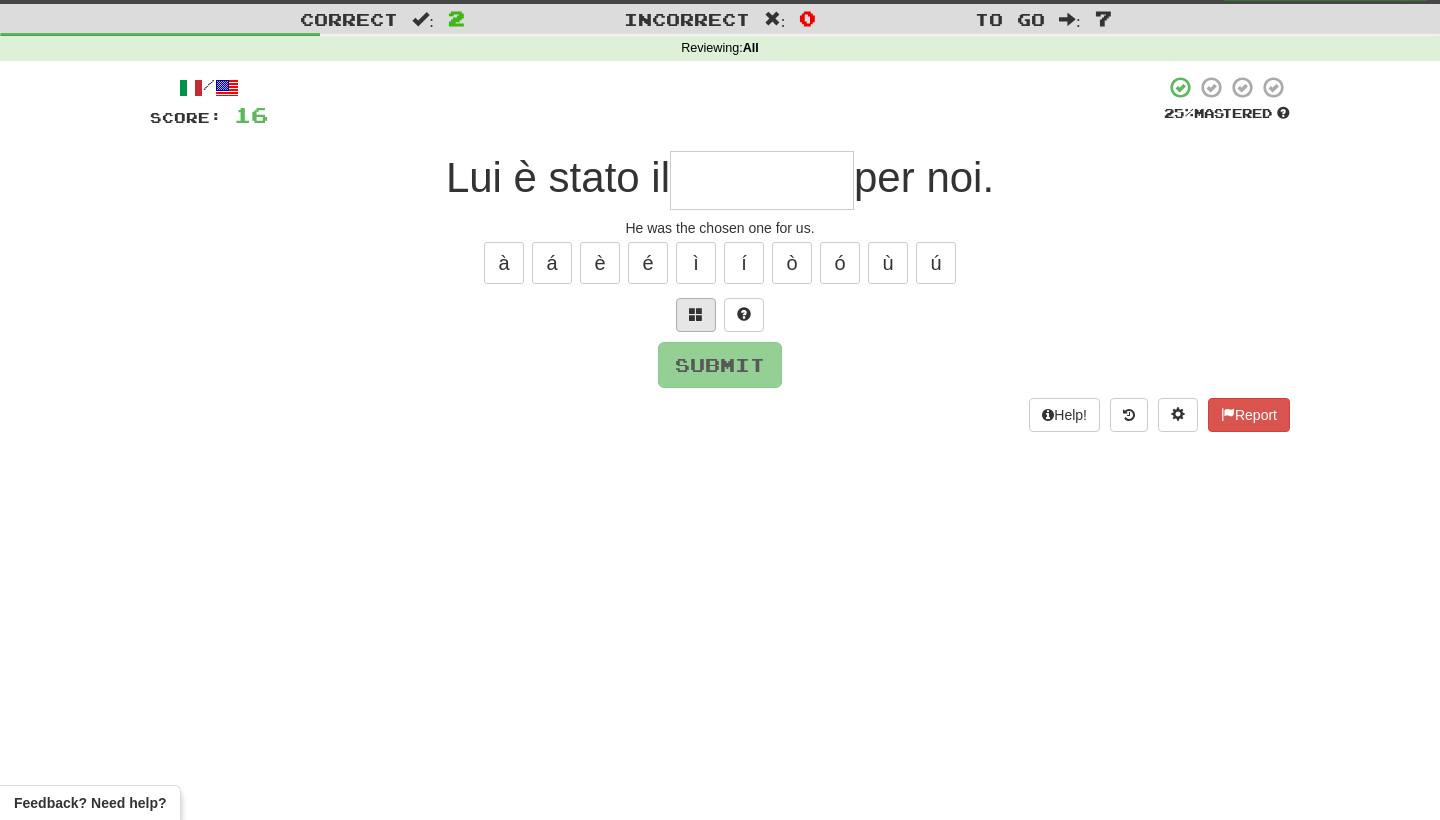 click at bounding box center [696, 314] 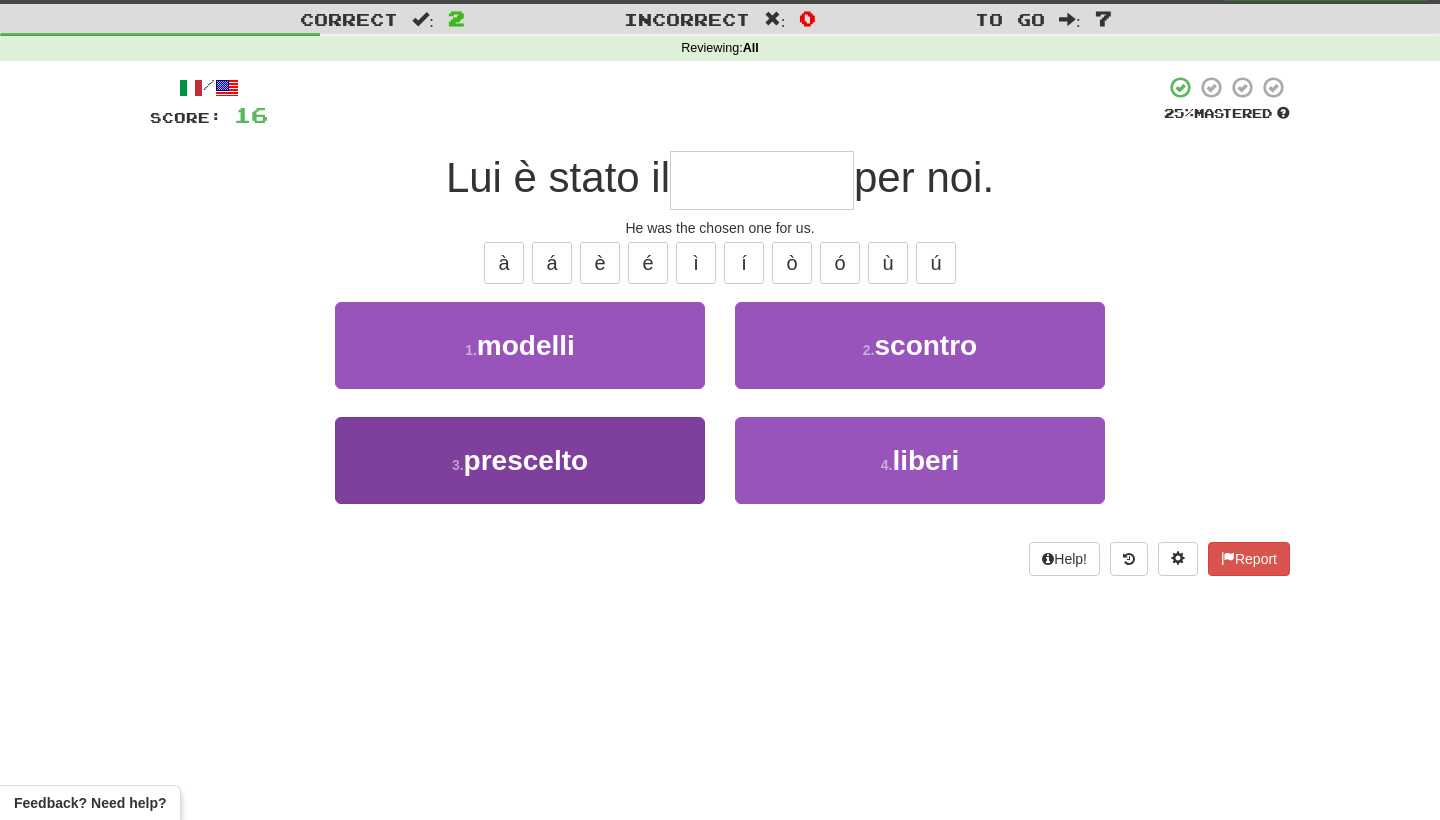 click on "3 .  prescelto" at bounding box center [520, 460] 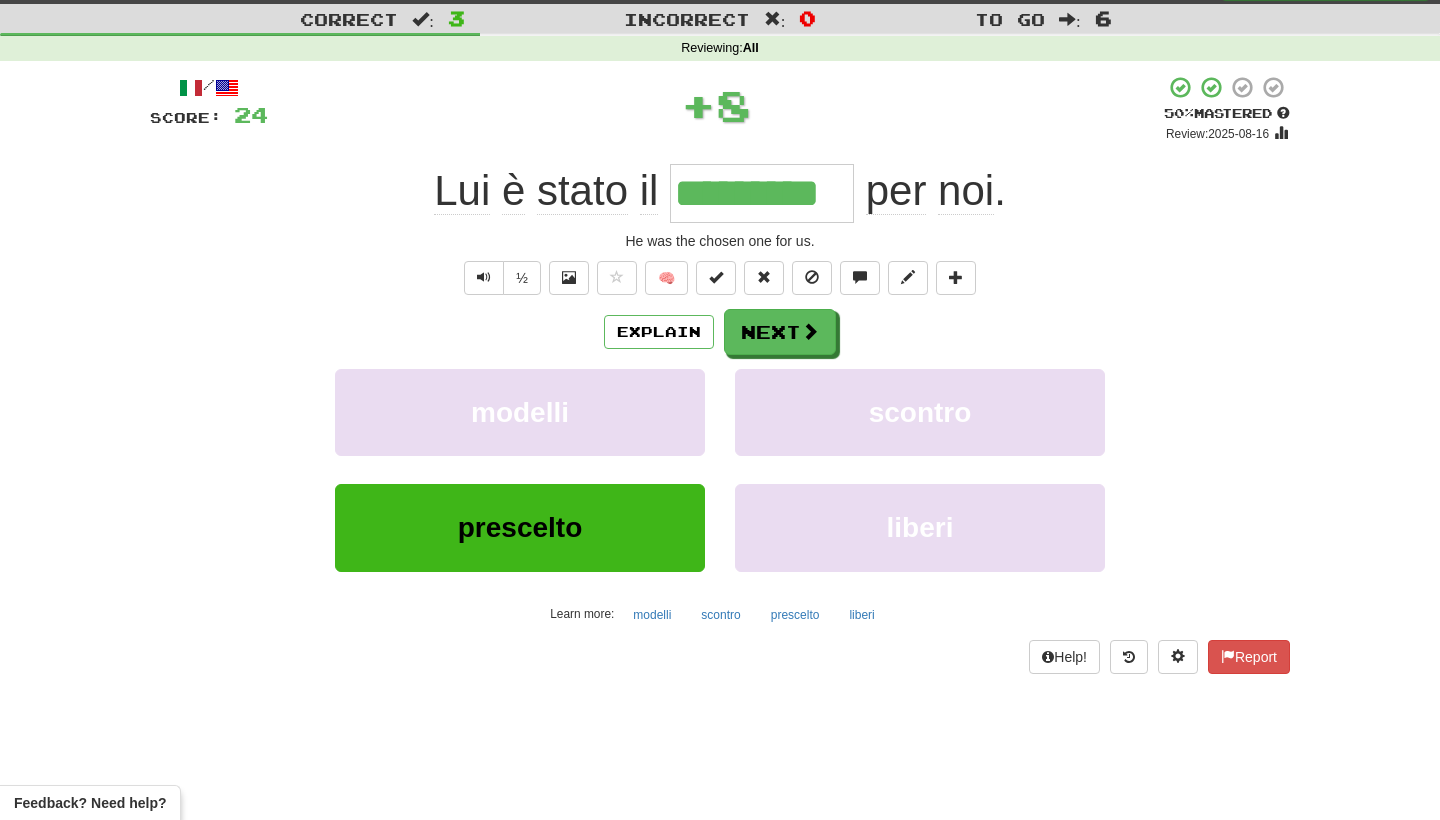 scroll, scrollTop: 48, scrollLeft: 0, axis: vertical 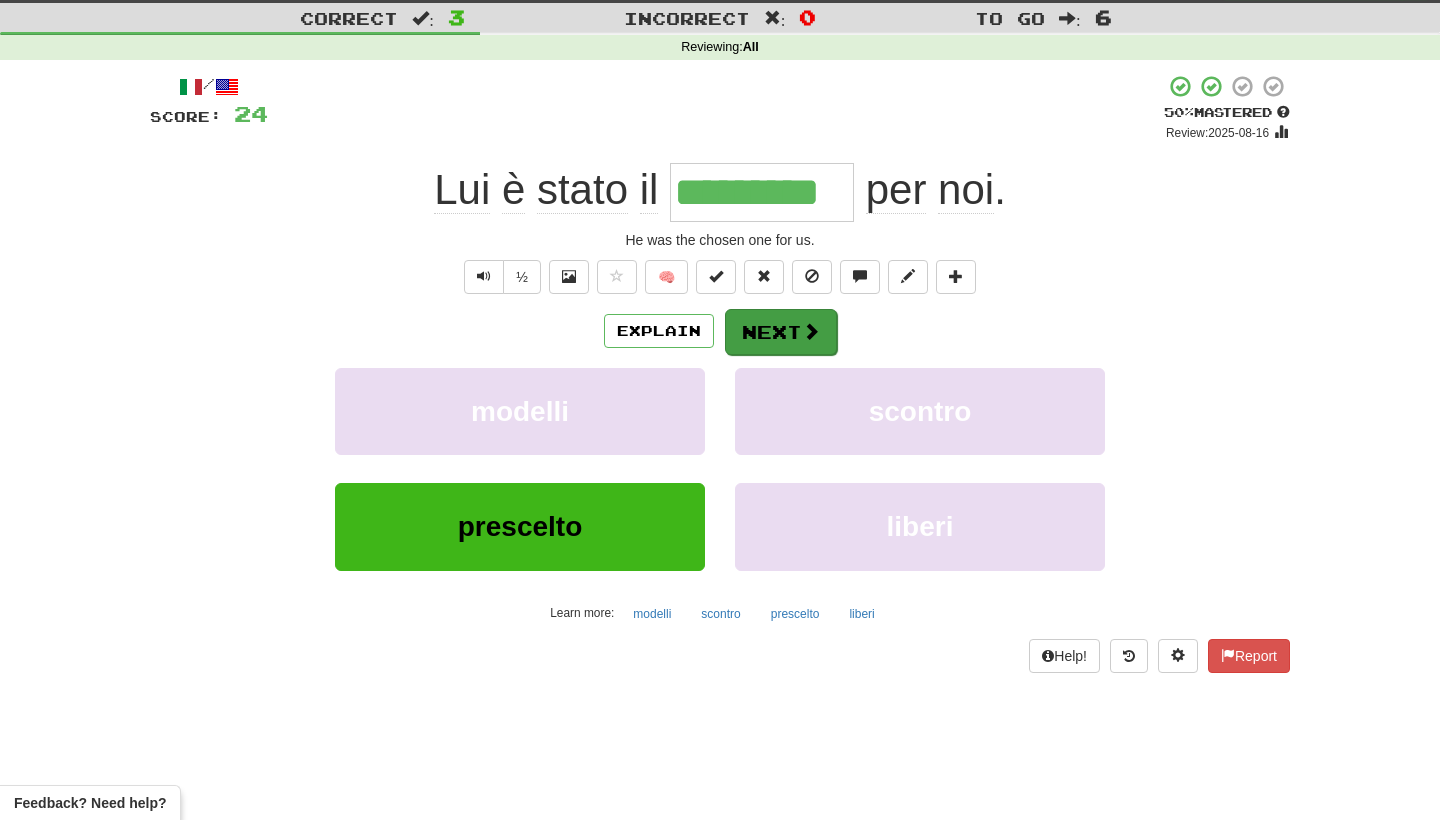 click on "Next" at bounding box center (781, 332) 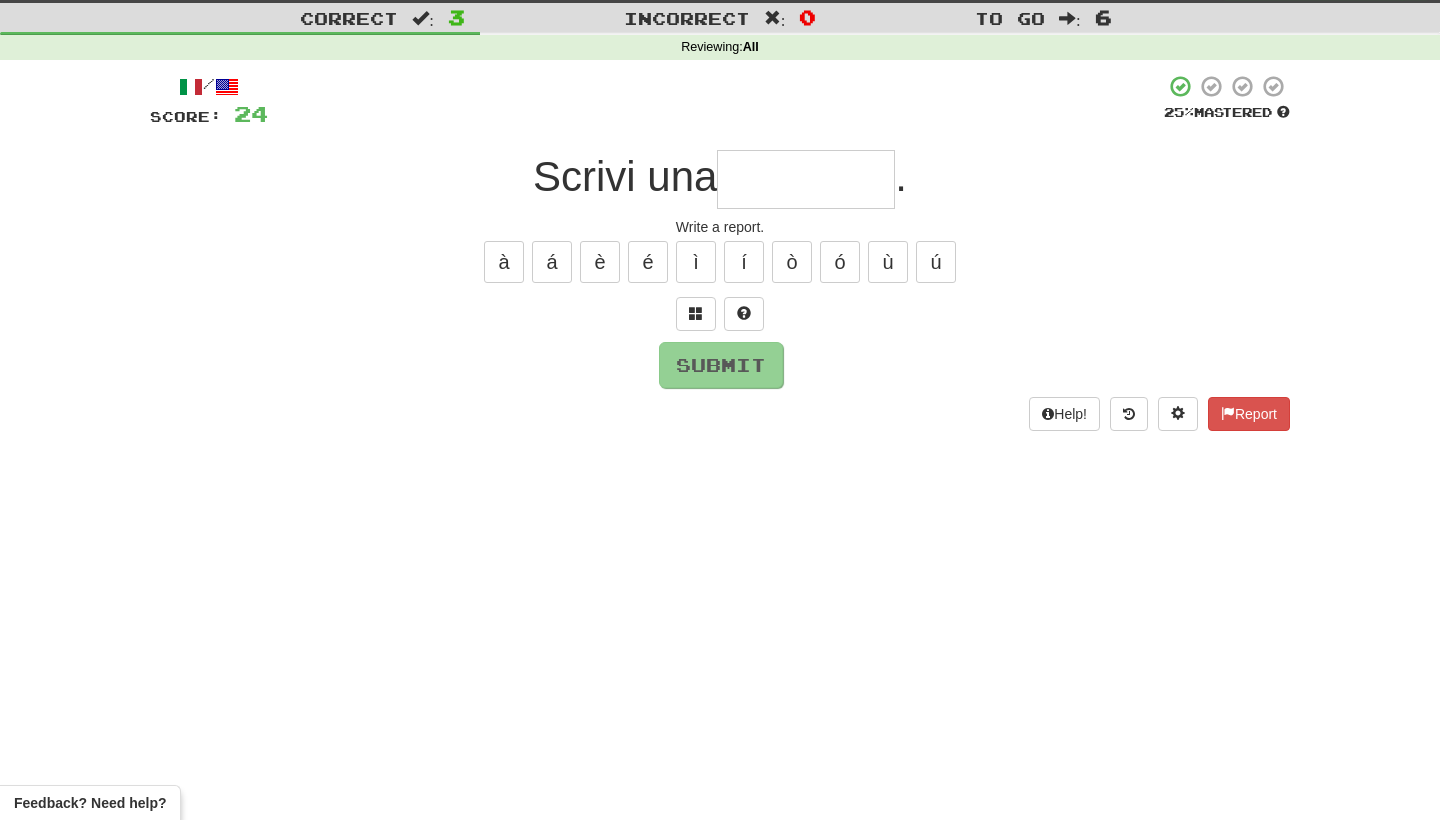 type on "*" 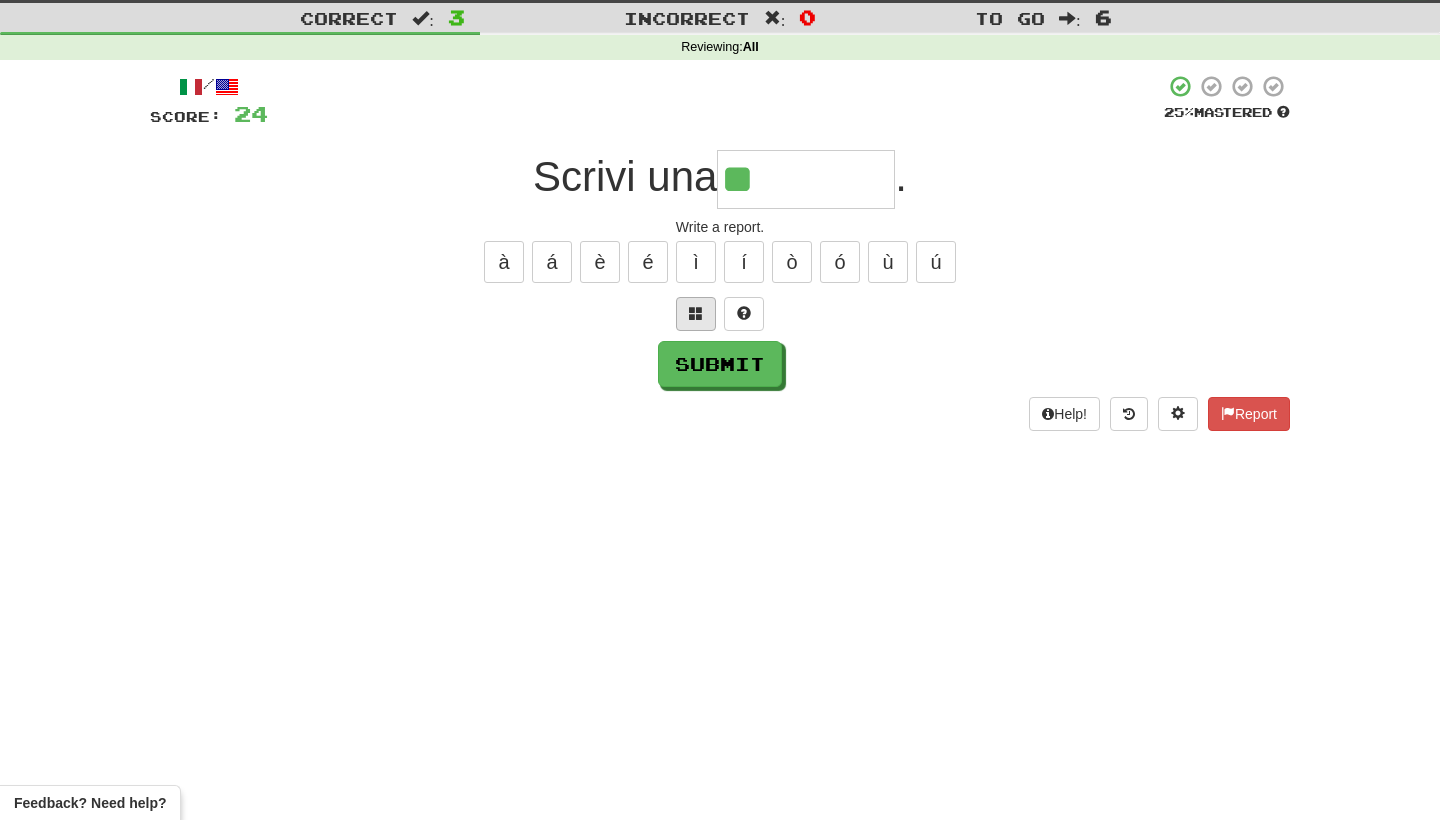 click at bounding box center (696, 314) 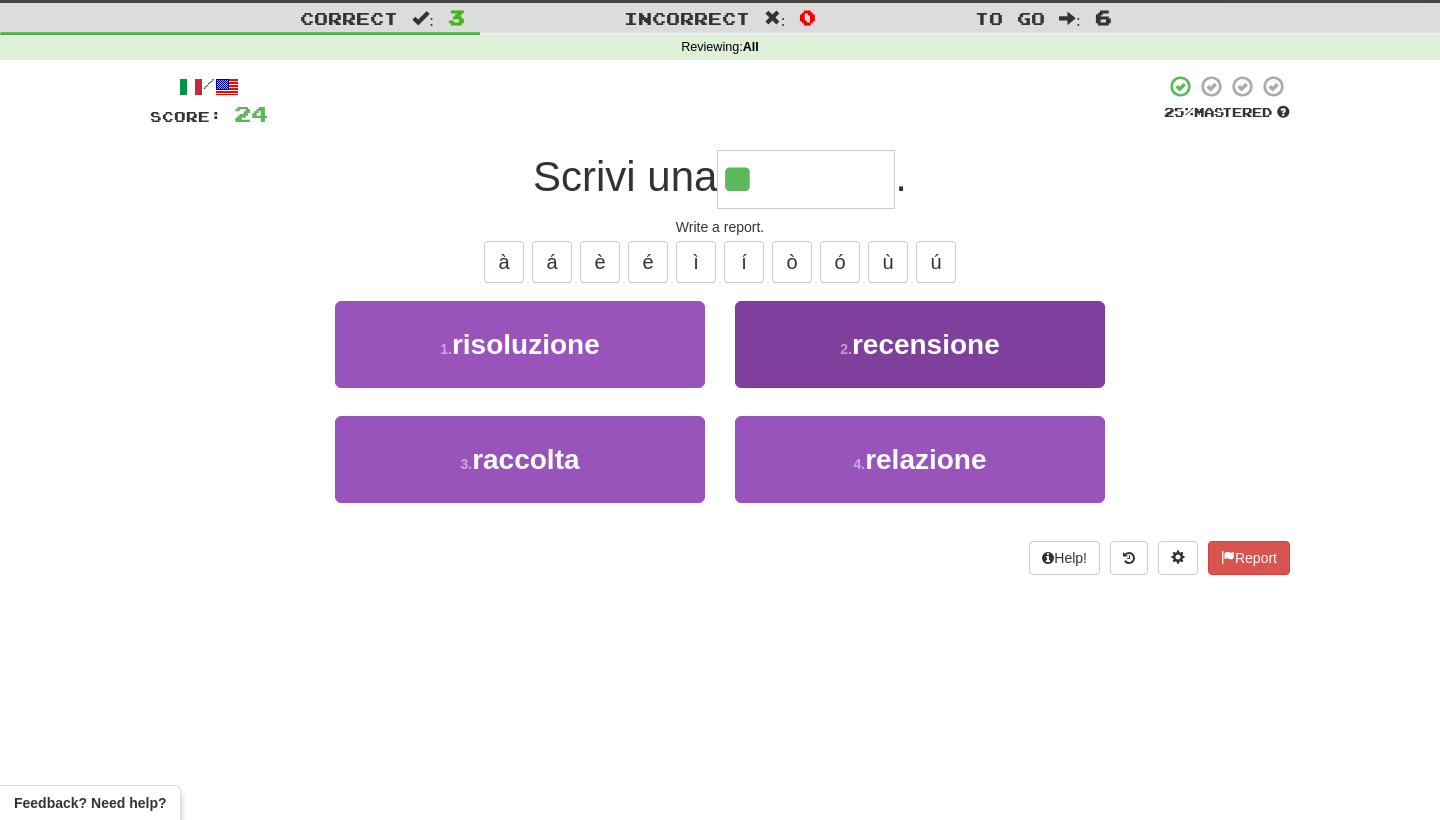 click on "recensione" at bounding box center [926, 344] 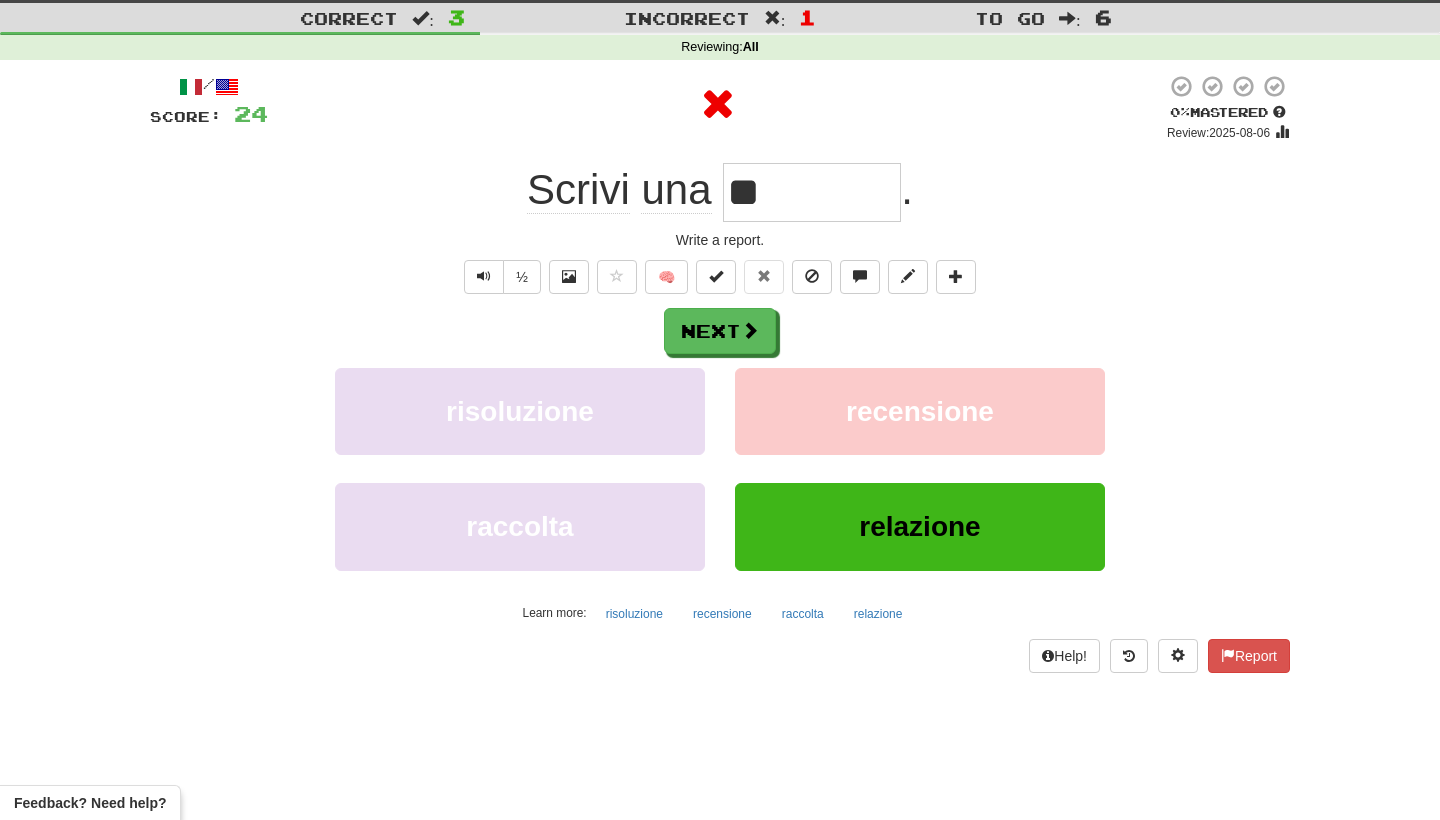 type on "*********" 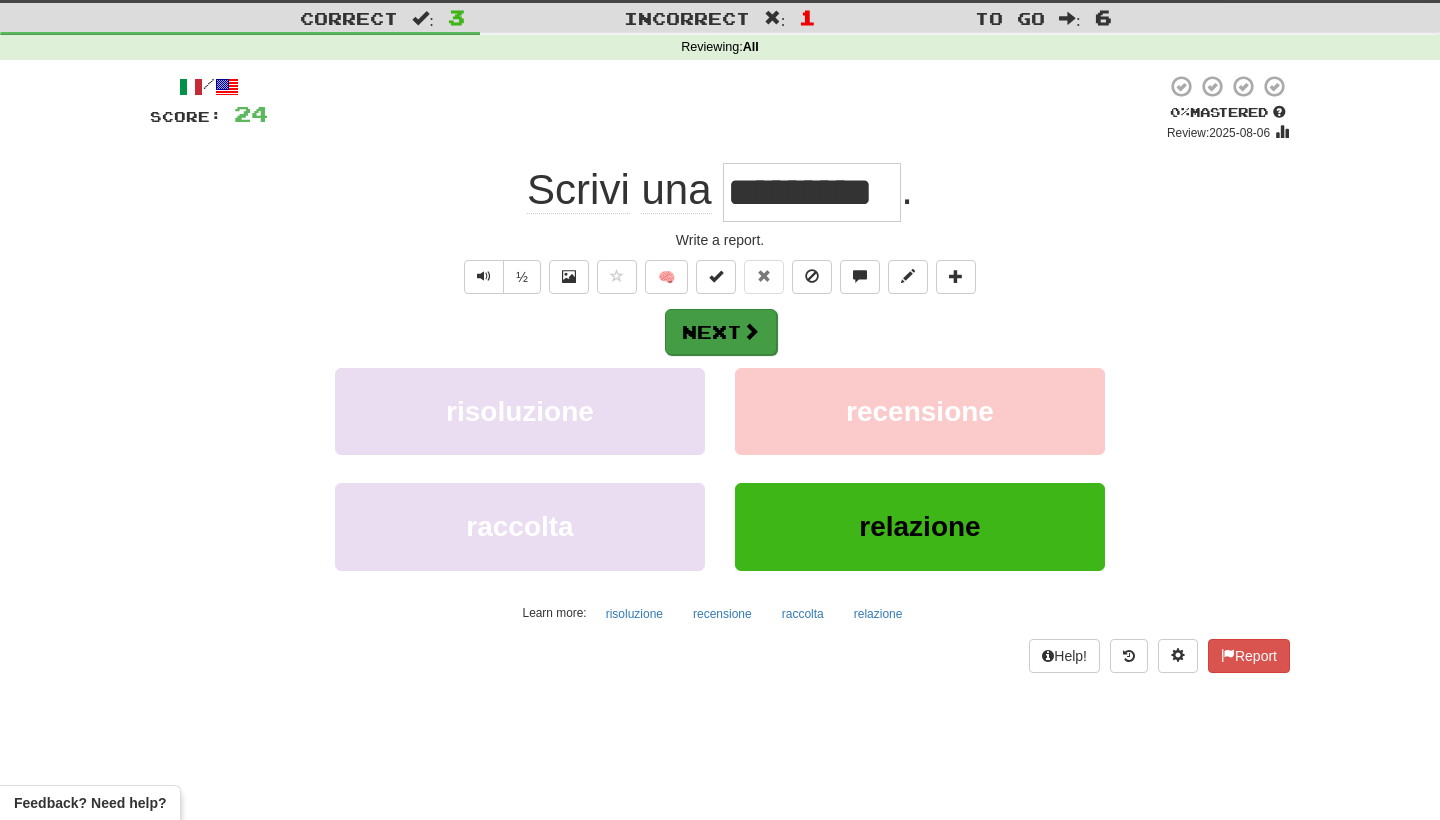 click on "Next" at bounding box center (721, 332) 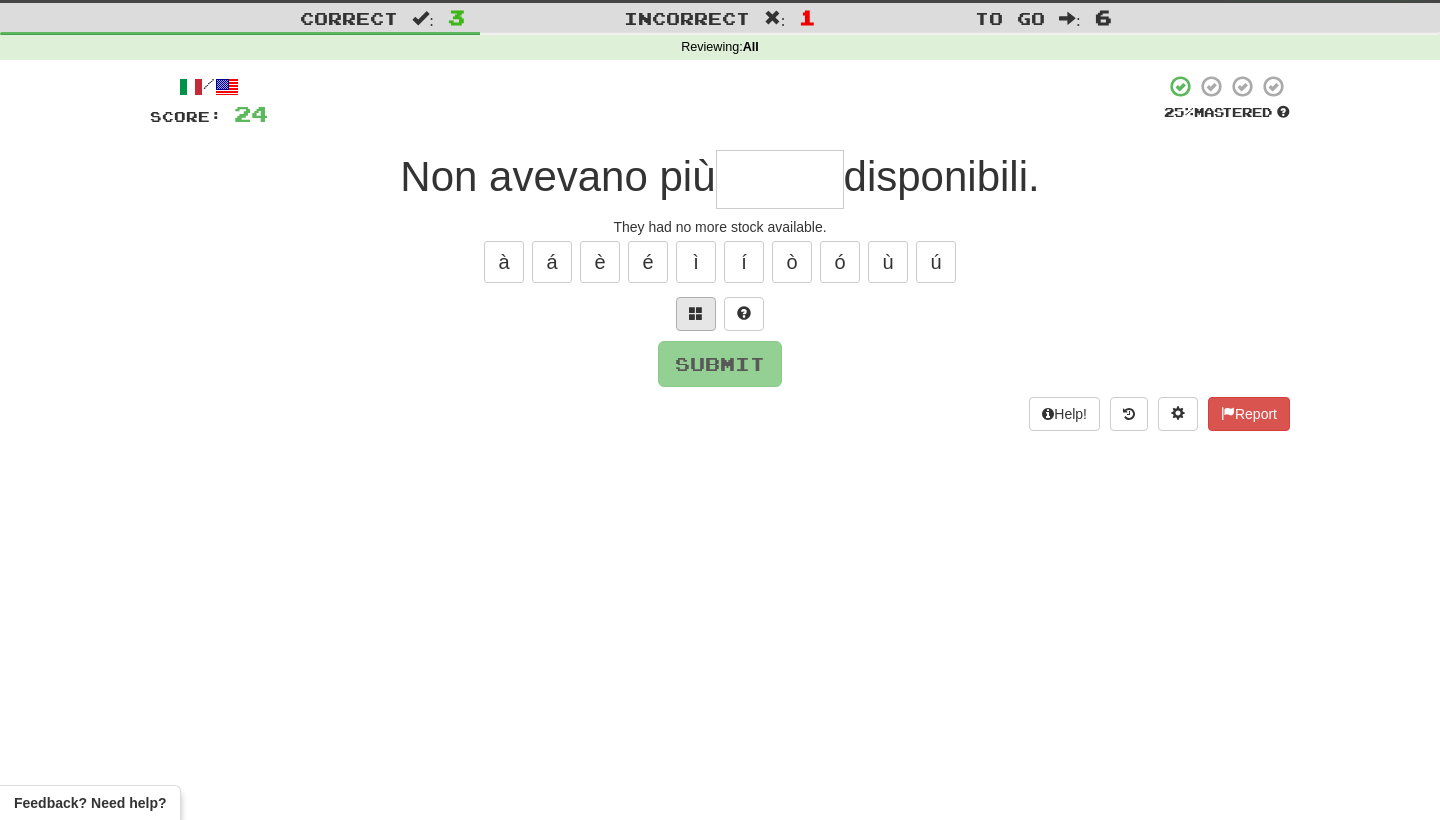 click at bounding box center [696, 313] 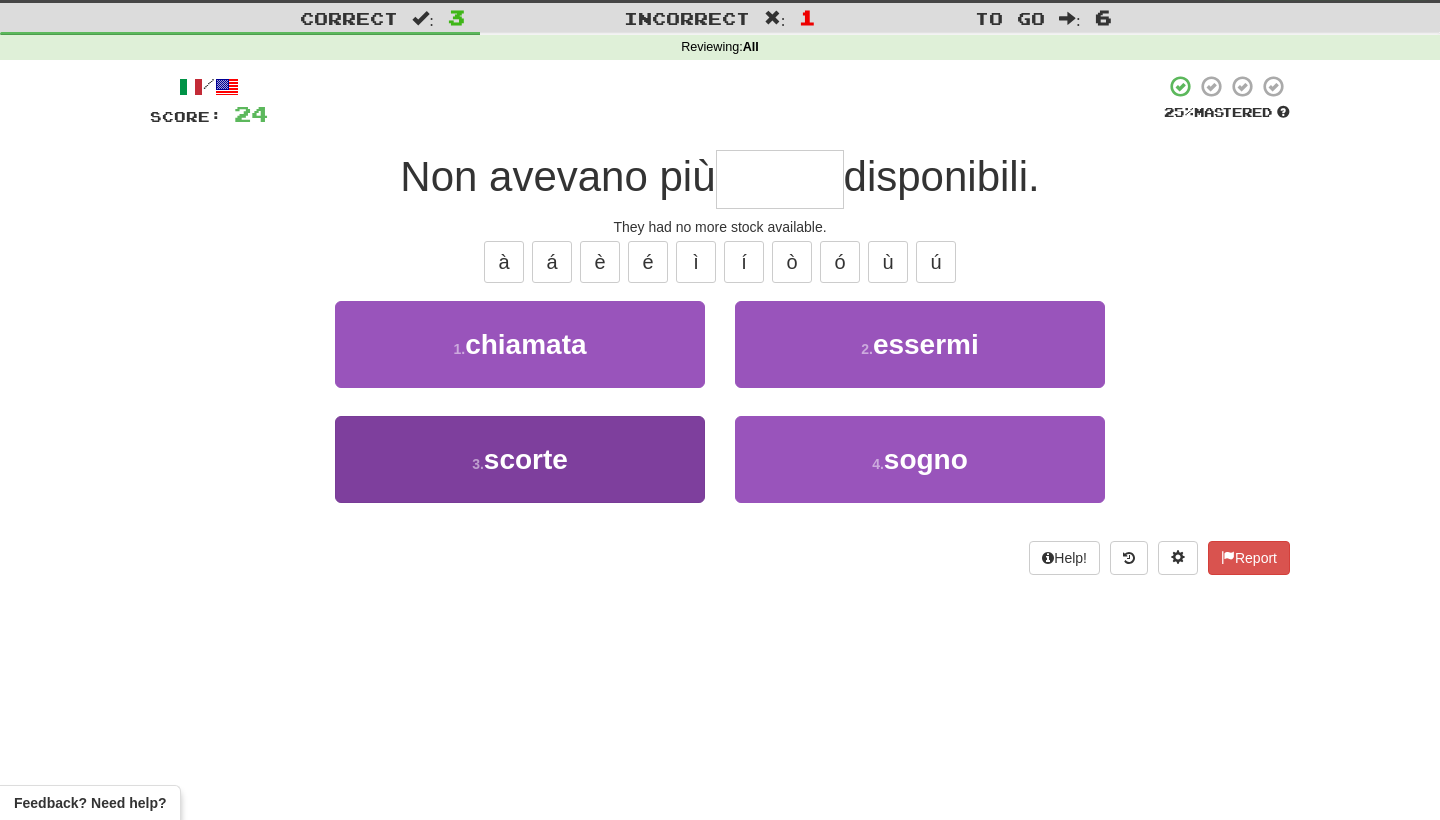 click on "3 .  scorte" at bounding box center (520, 459) 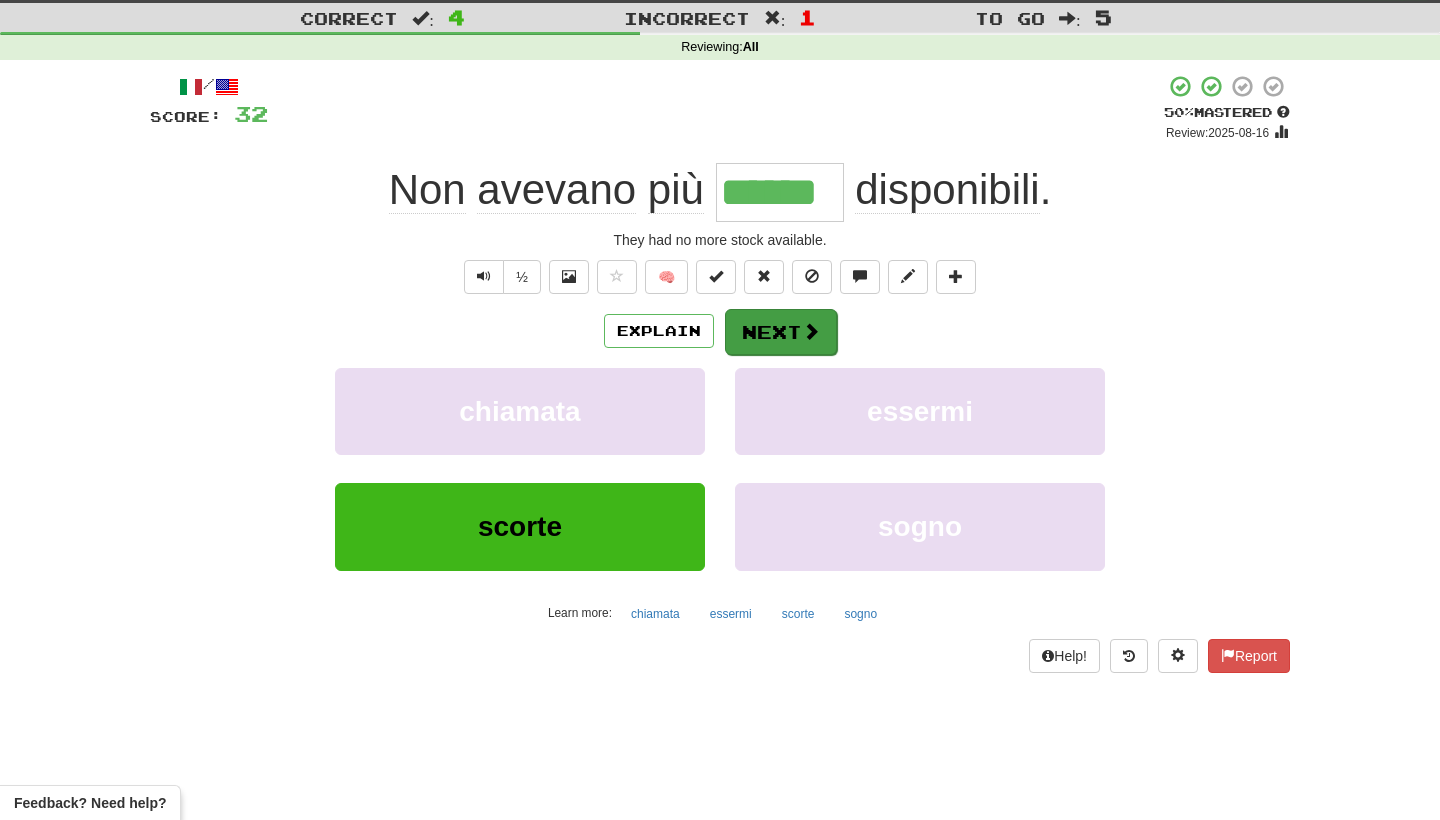 click on "Next" at bounding box center (781, 332) 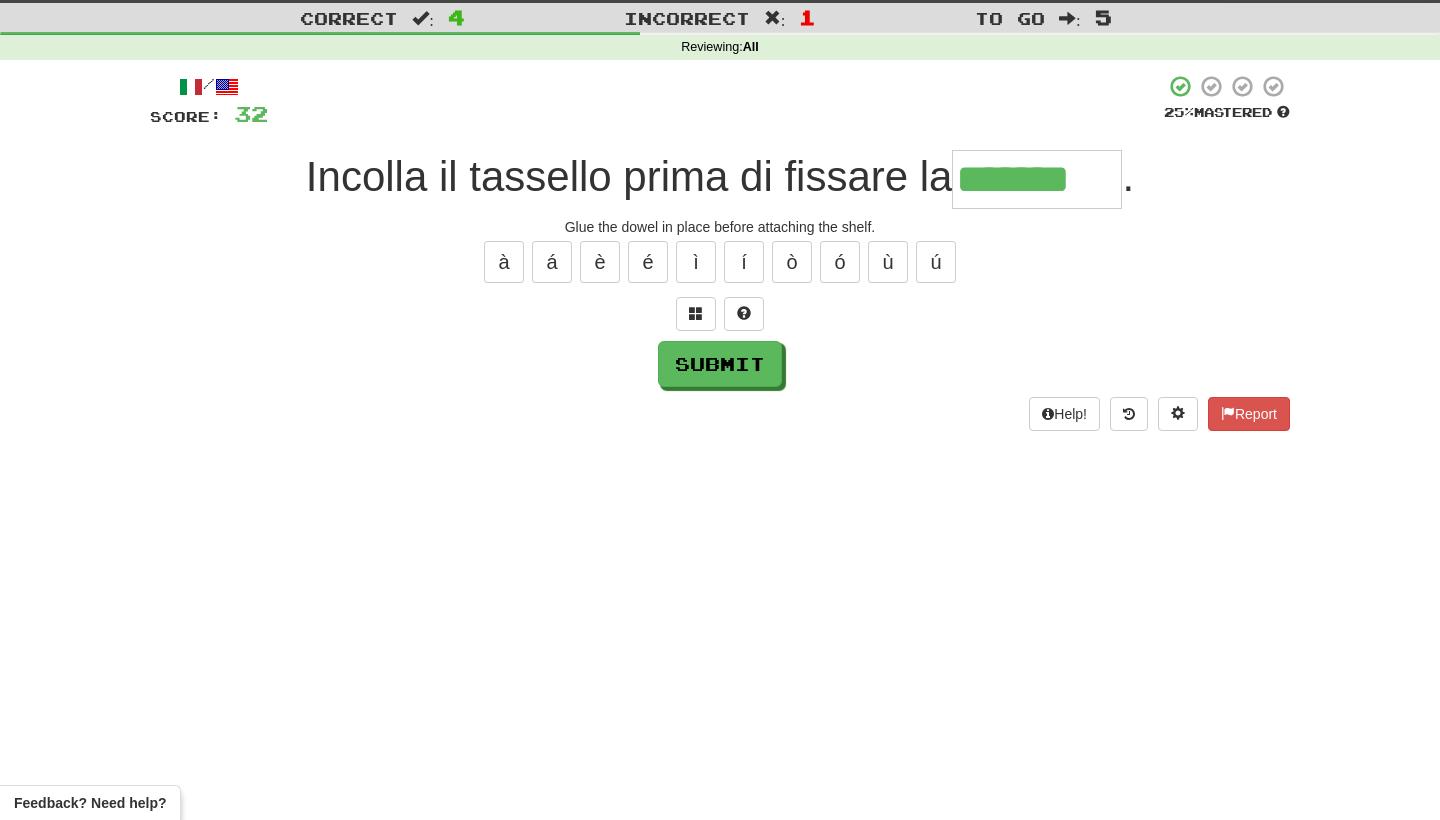 type on "*******" 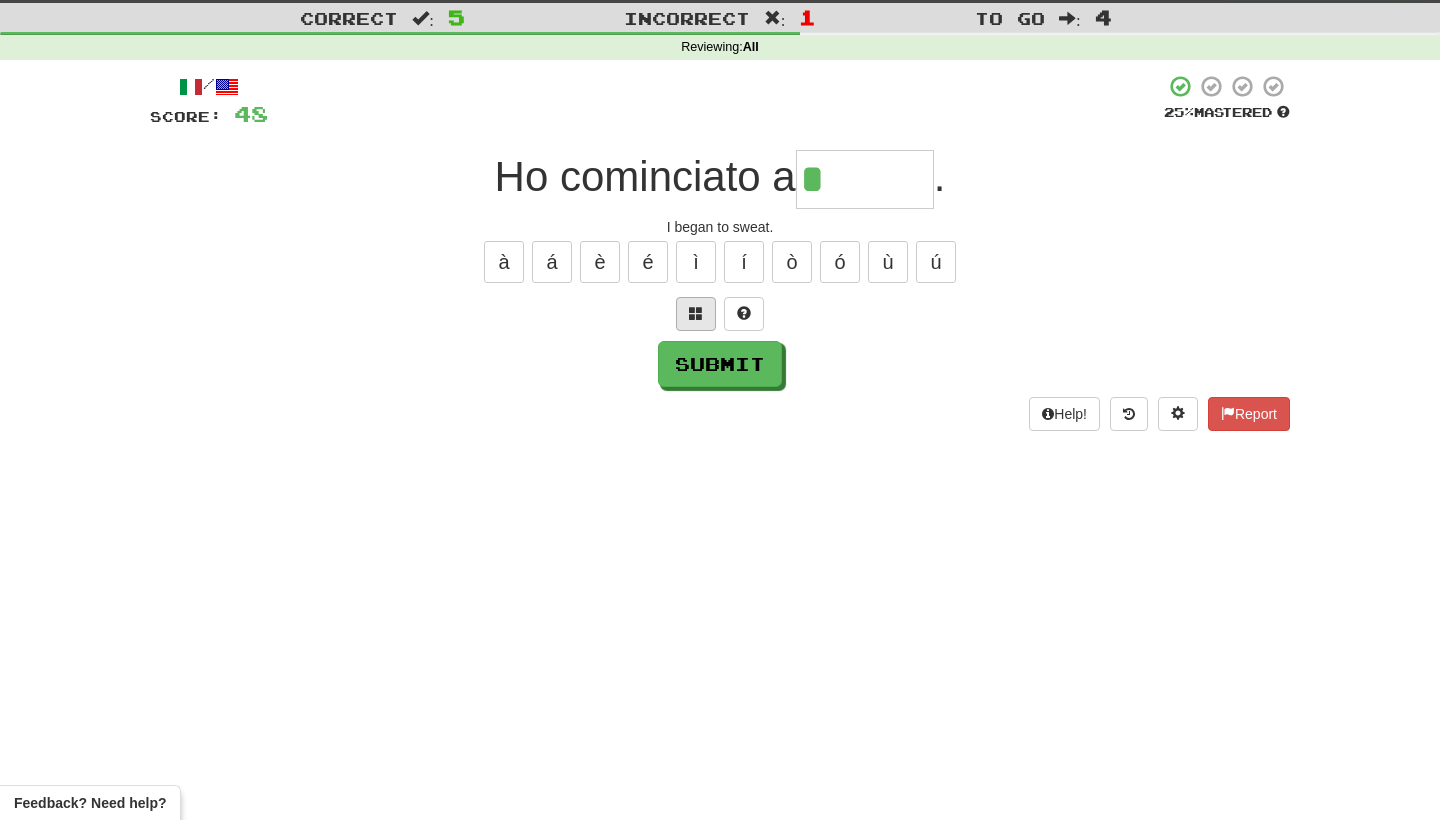 click at bounding box center (696, 313) 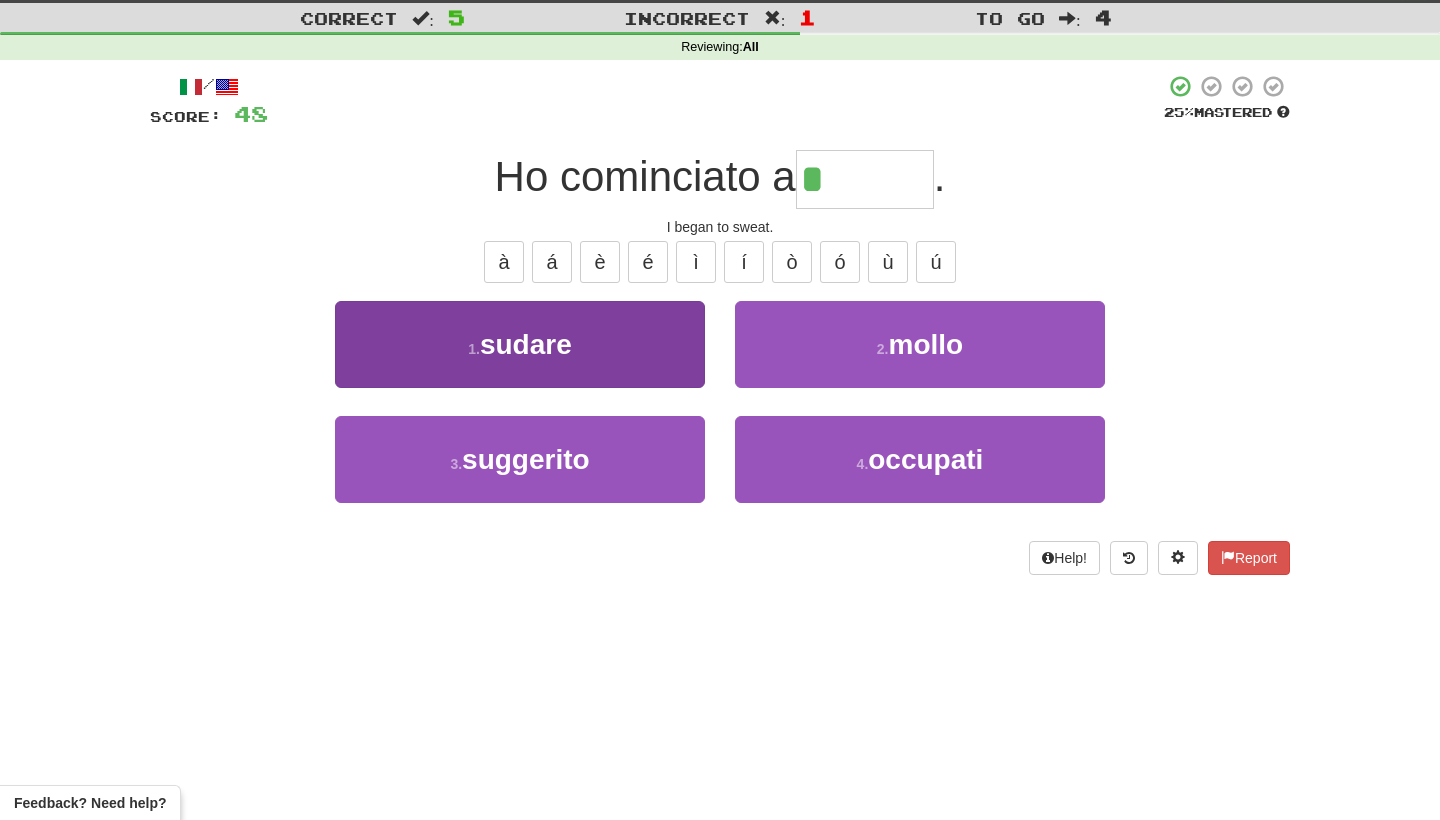 click on "1 .  sudare" at bounding box center (520, 344) 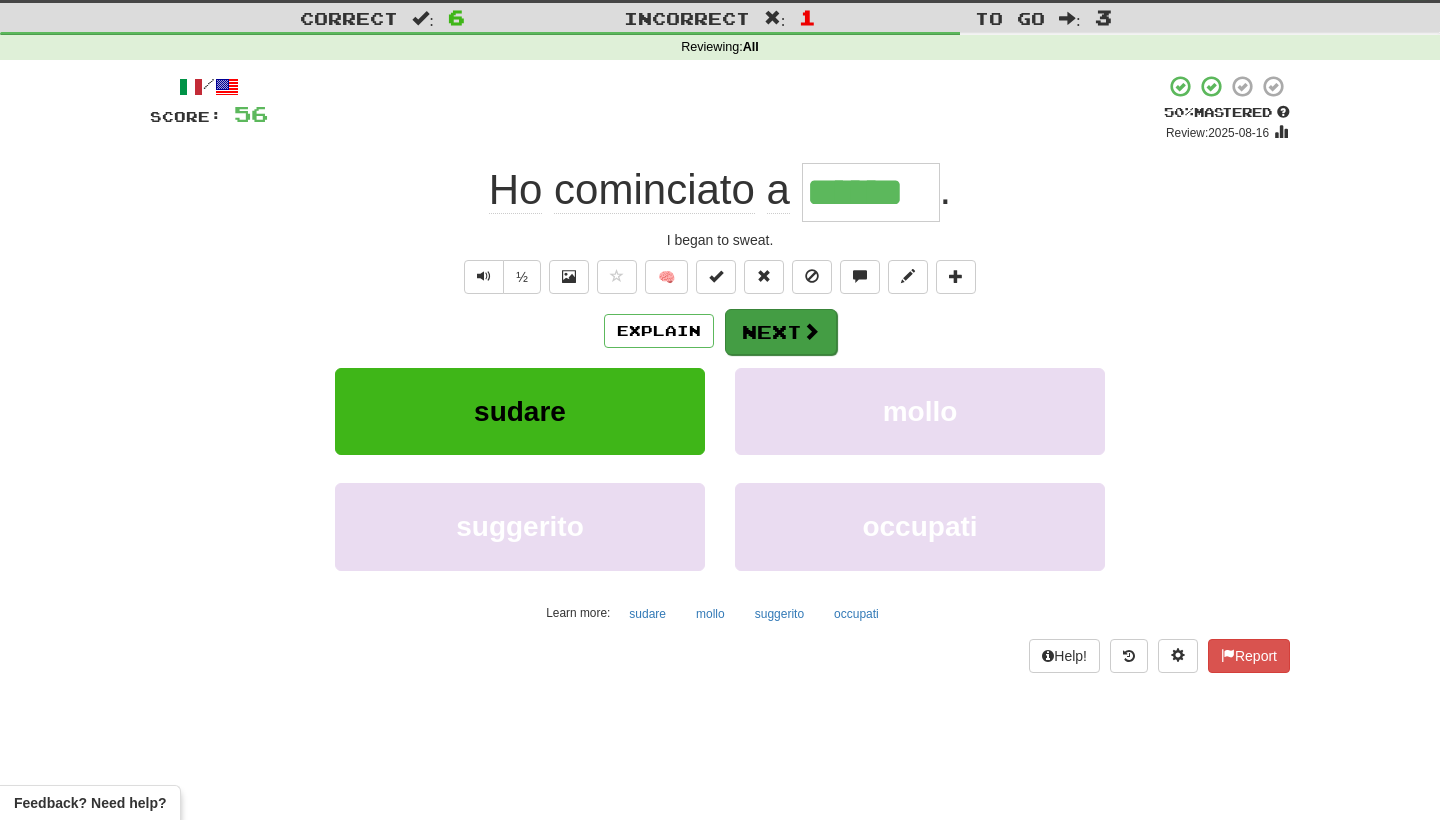 click on "Next" at bounding box center (781, 332) 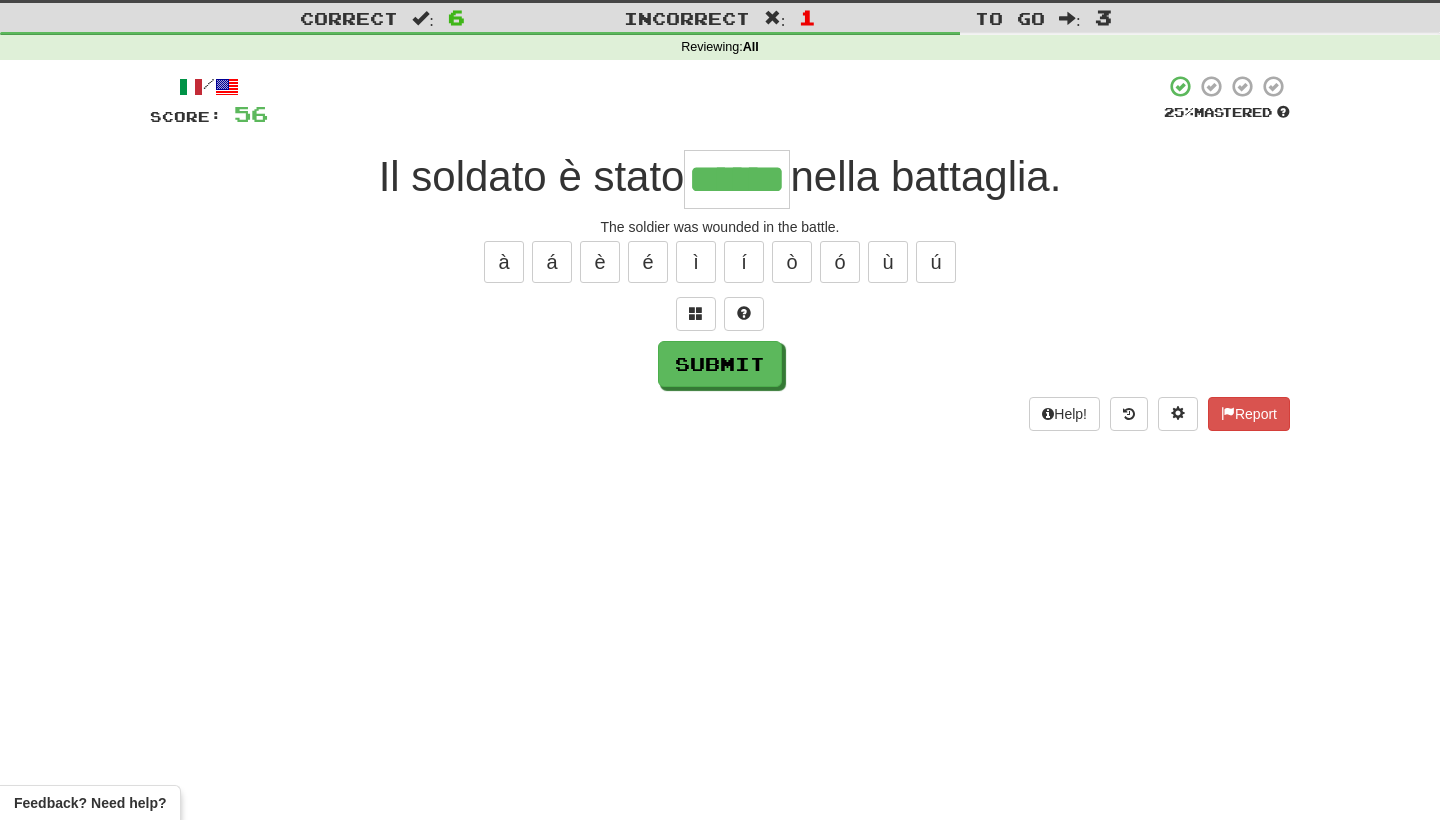 type on "******" 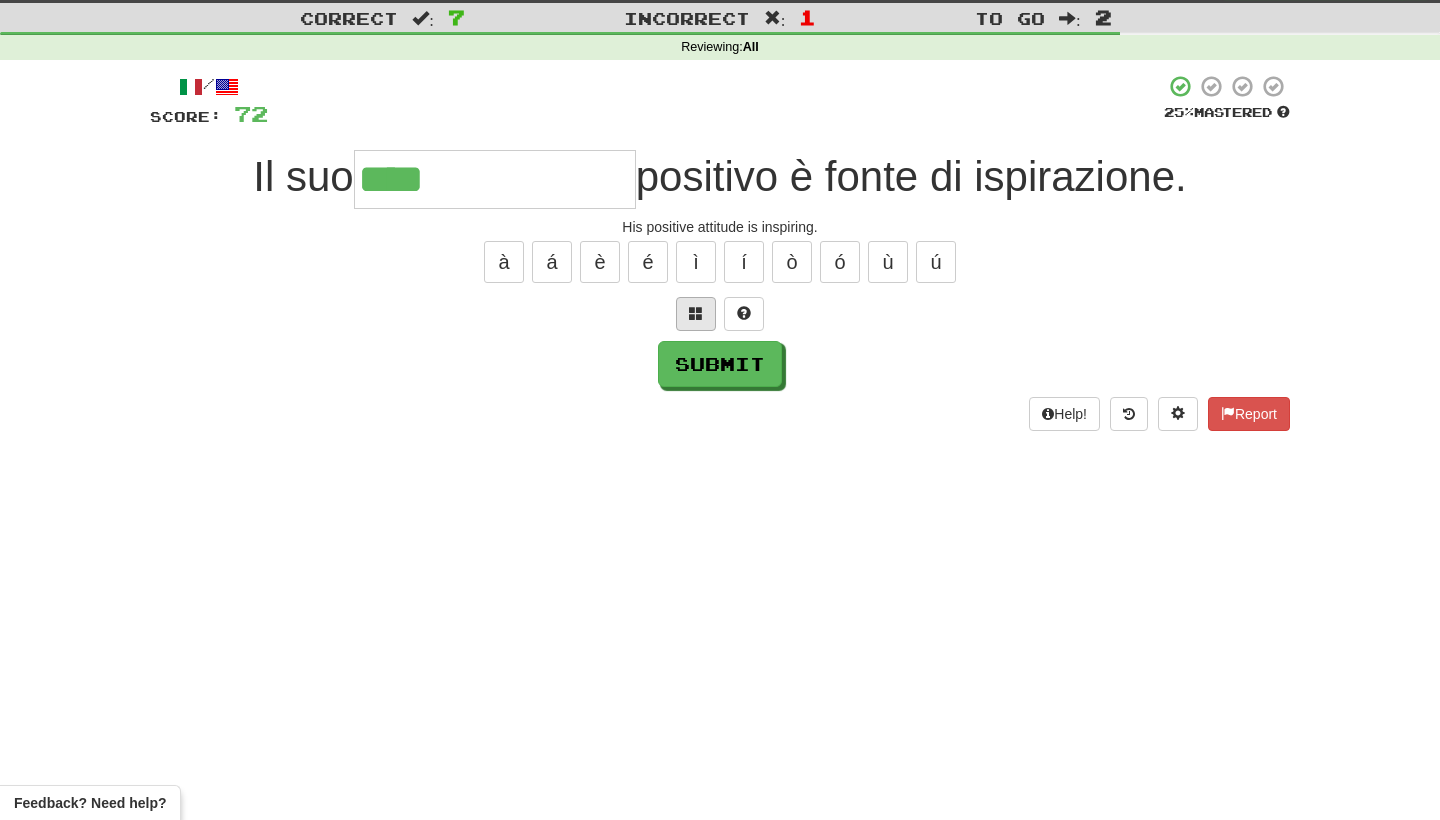 click at bounding box center (696, 313) 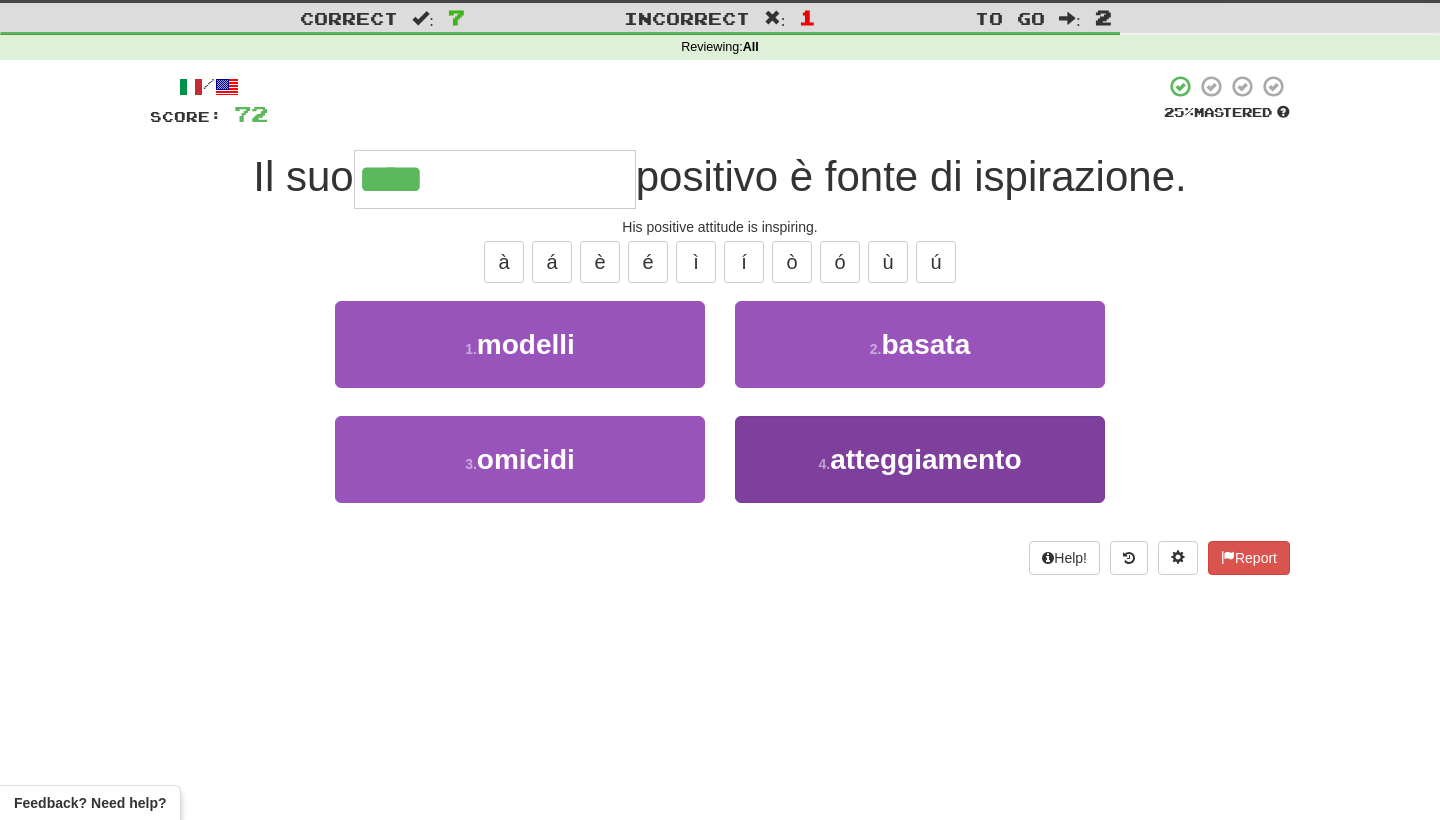 click on "4 .  atteggiamento" at bounding box center [920, 459] 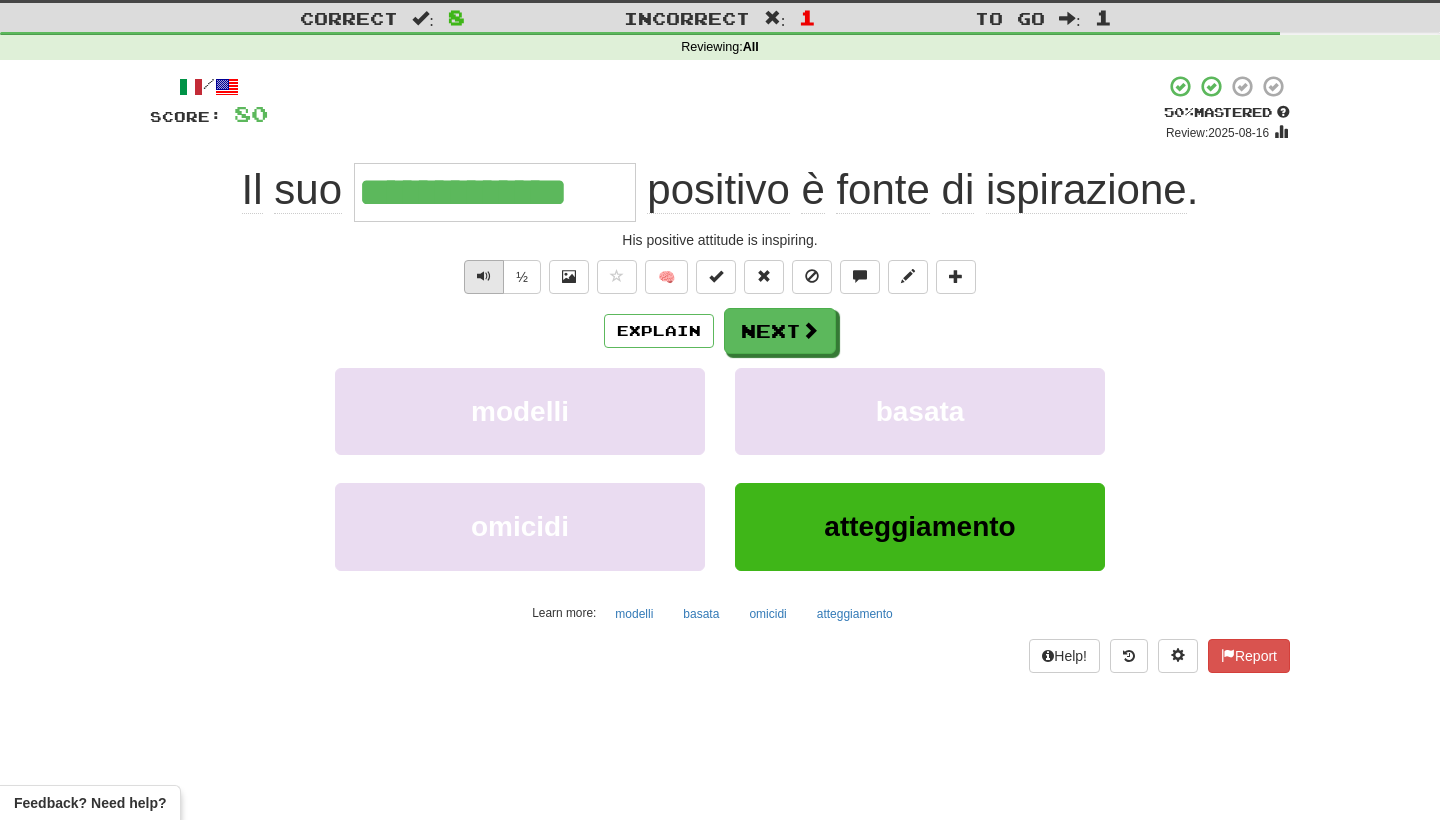 click at bounding box center [484, 276] 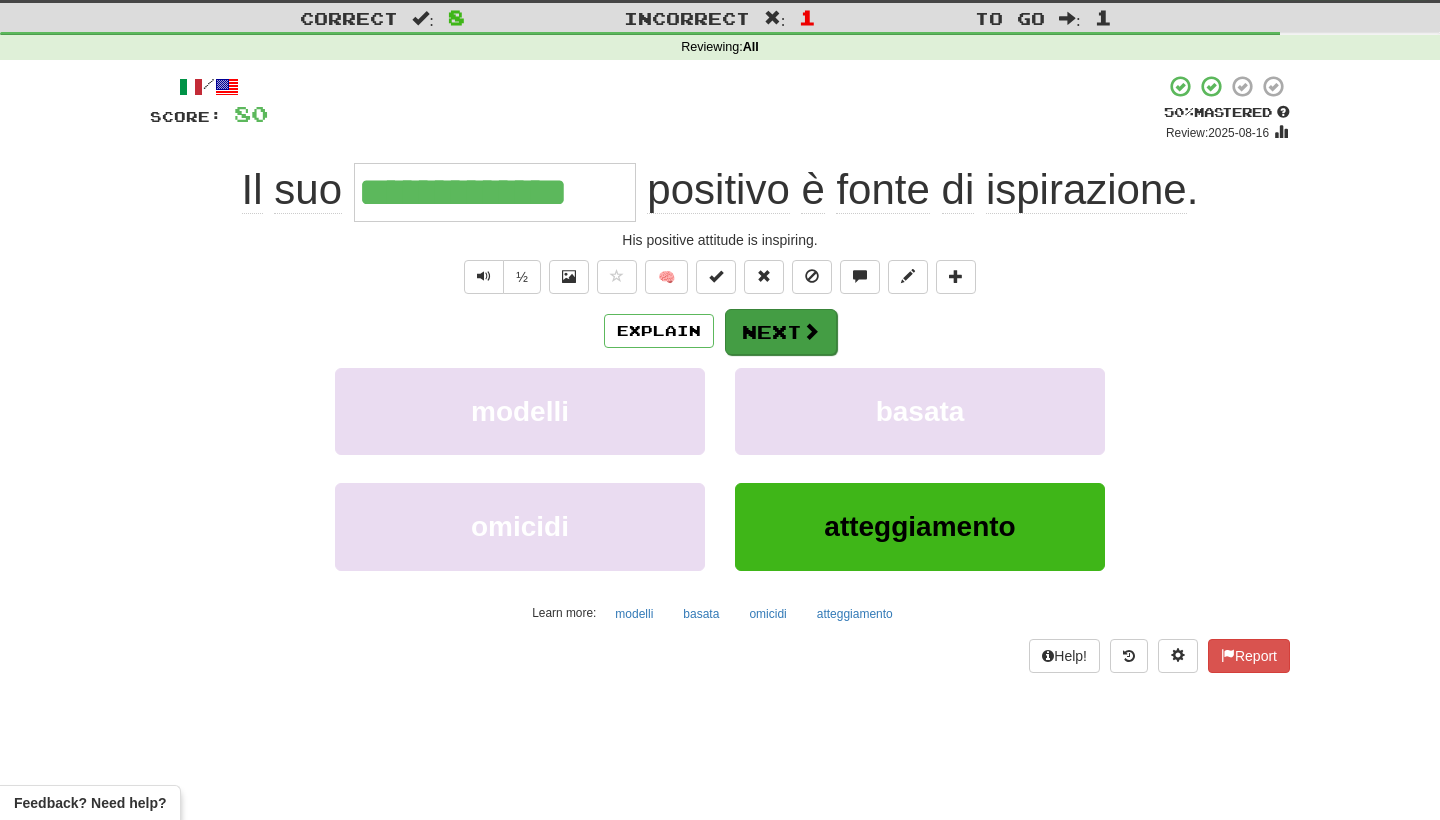 click on "Next" at bounding box center (781, 332) 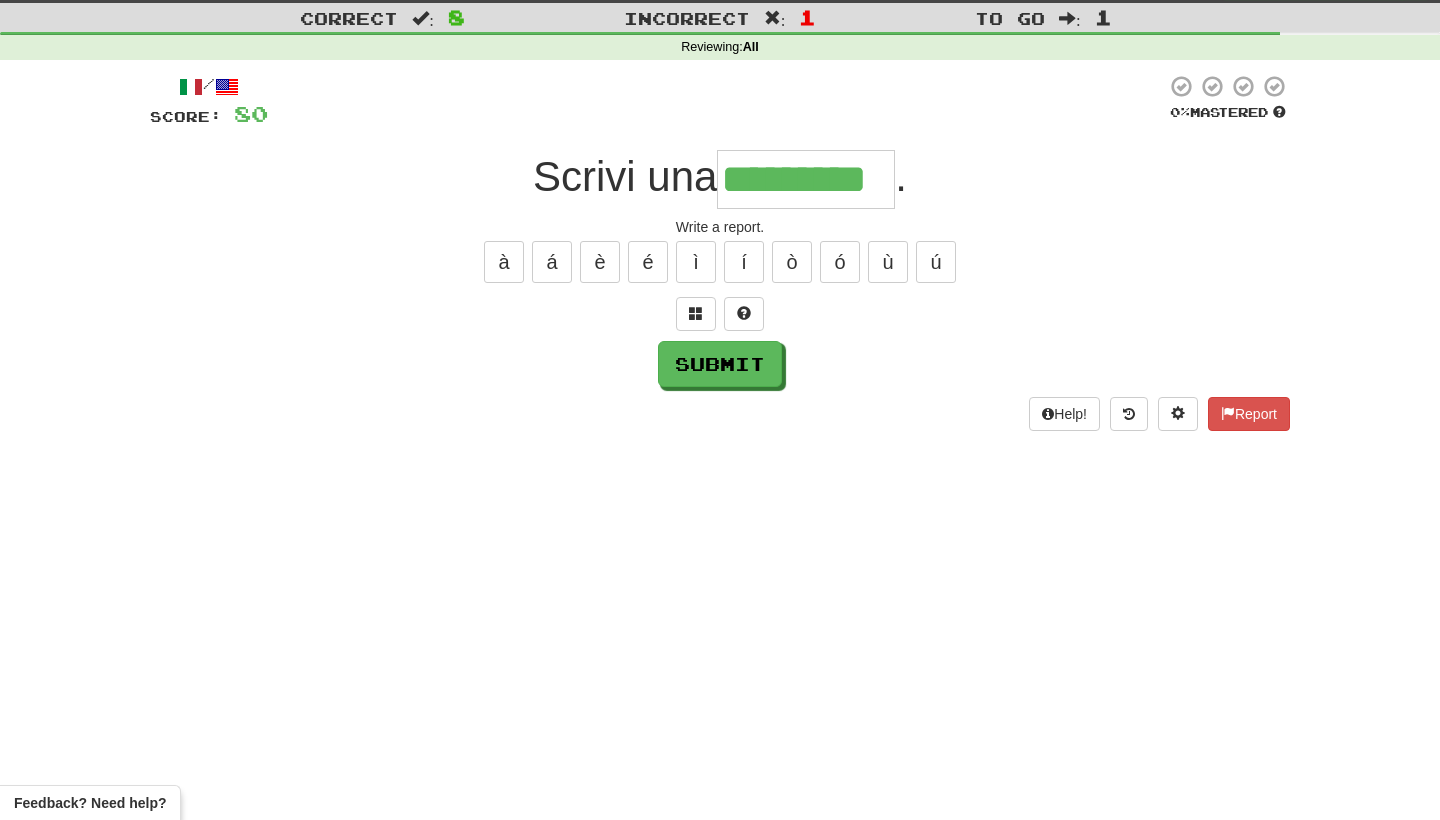 type on "*********" 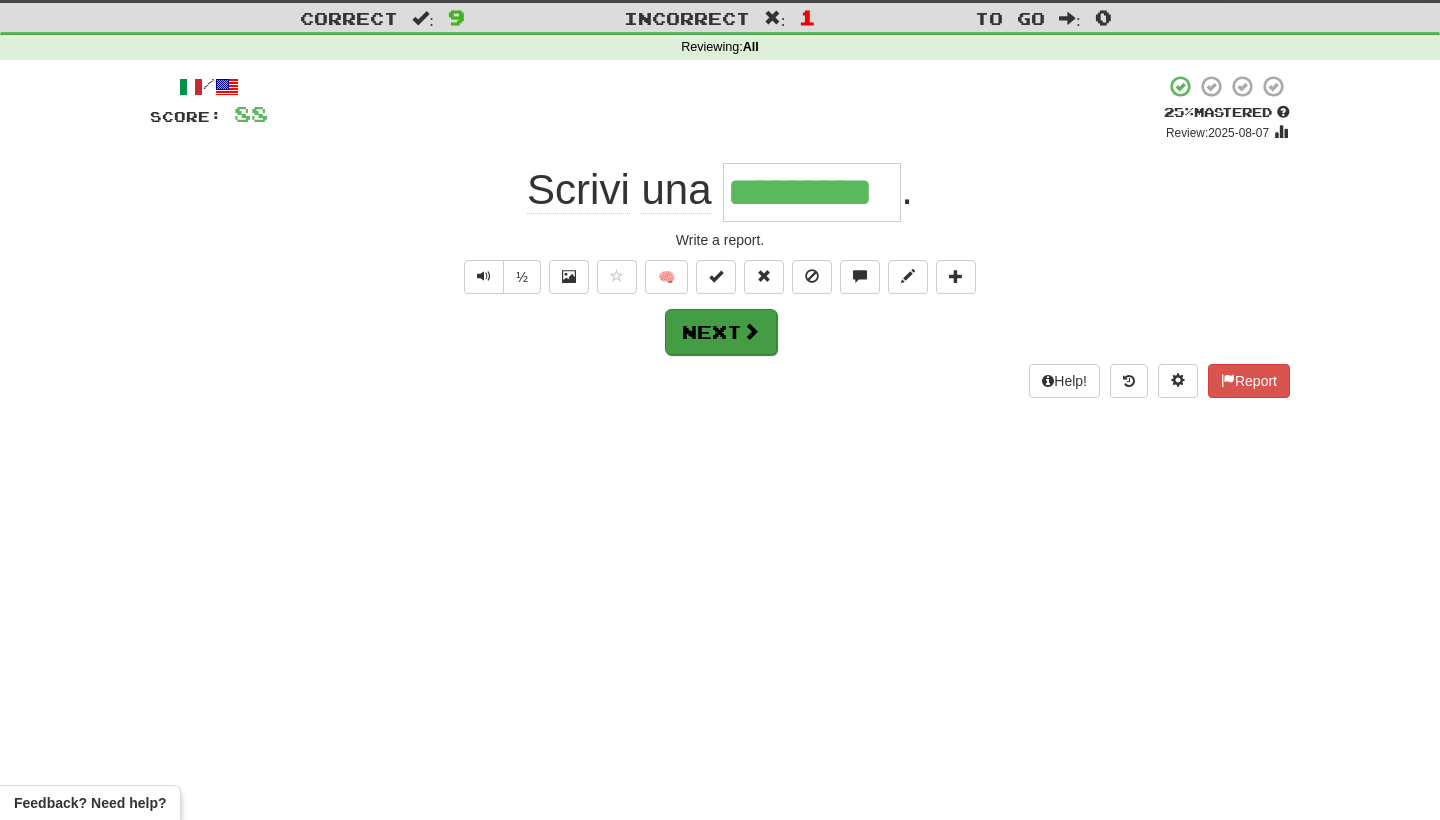 click on "Next" at bounding box center (721, 332) 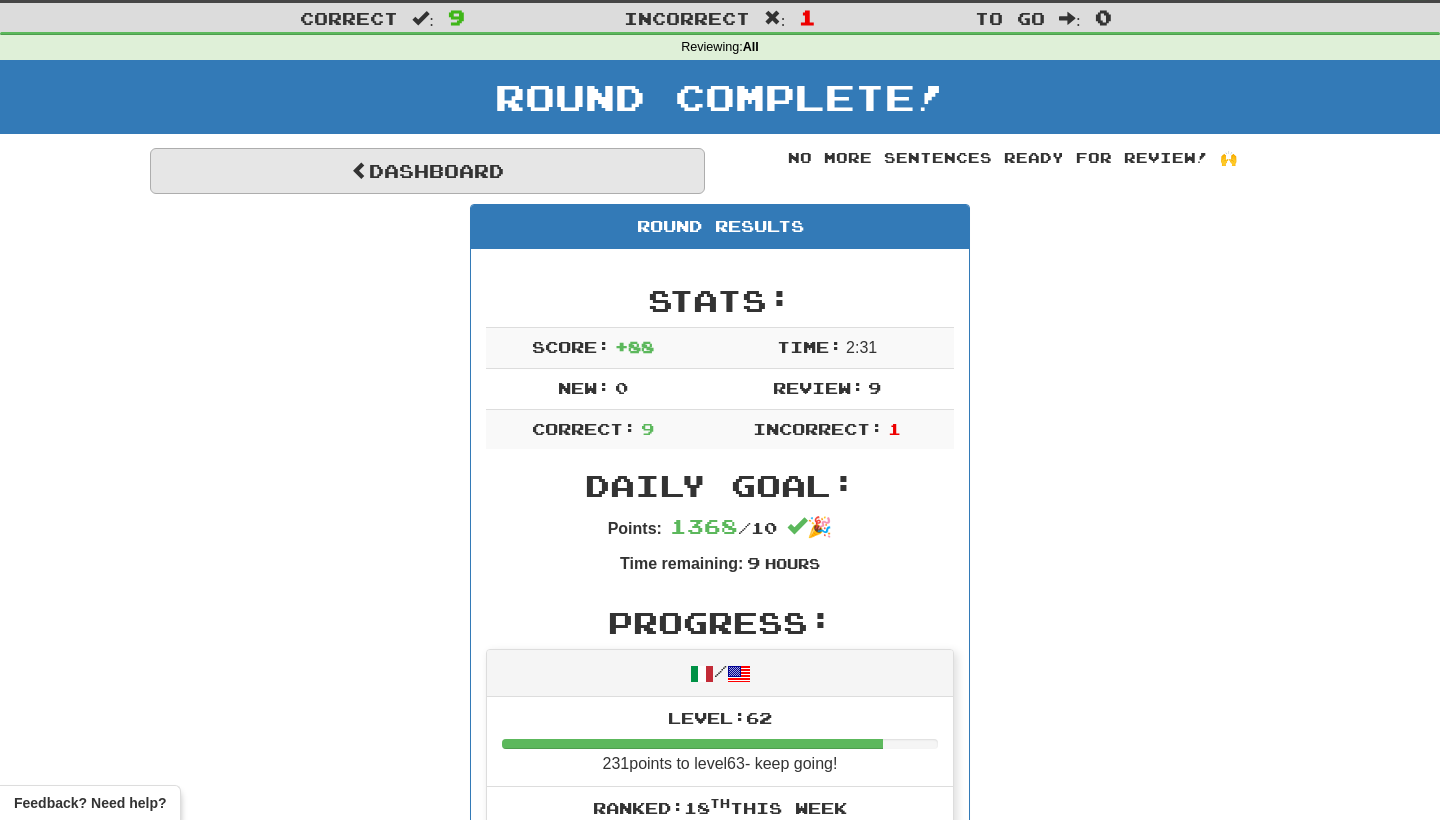 click on "Dashboard" at bounding box center (427, 171) 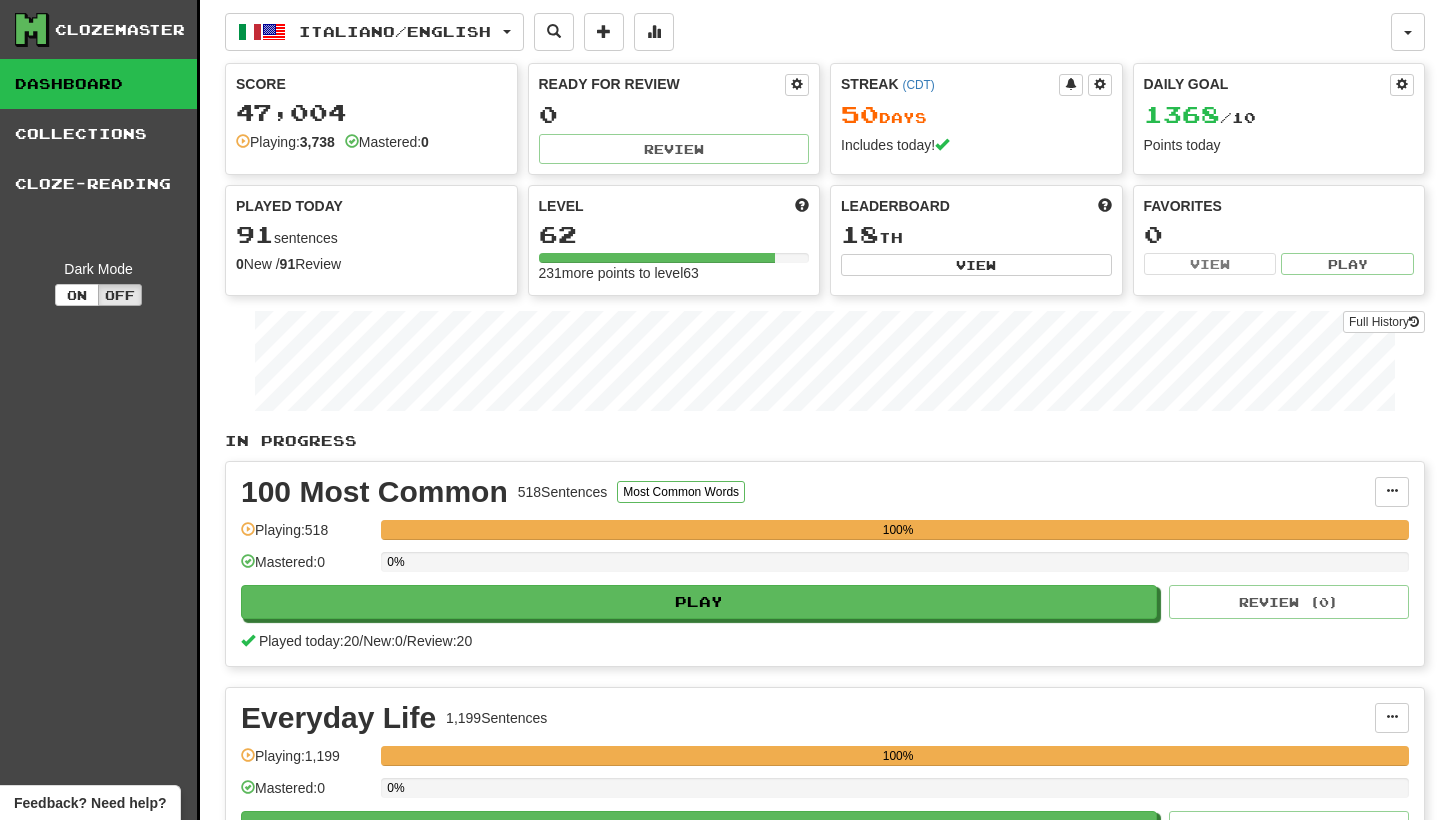 scroll, scrollTop: 0, scrollLeft: 0, axis: both 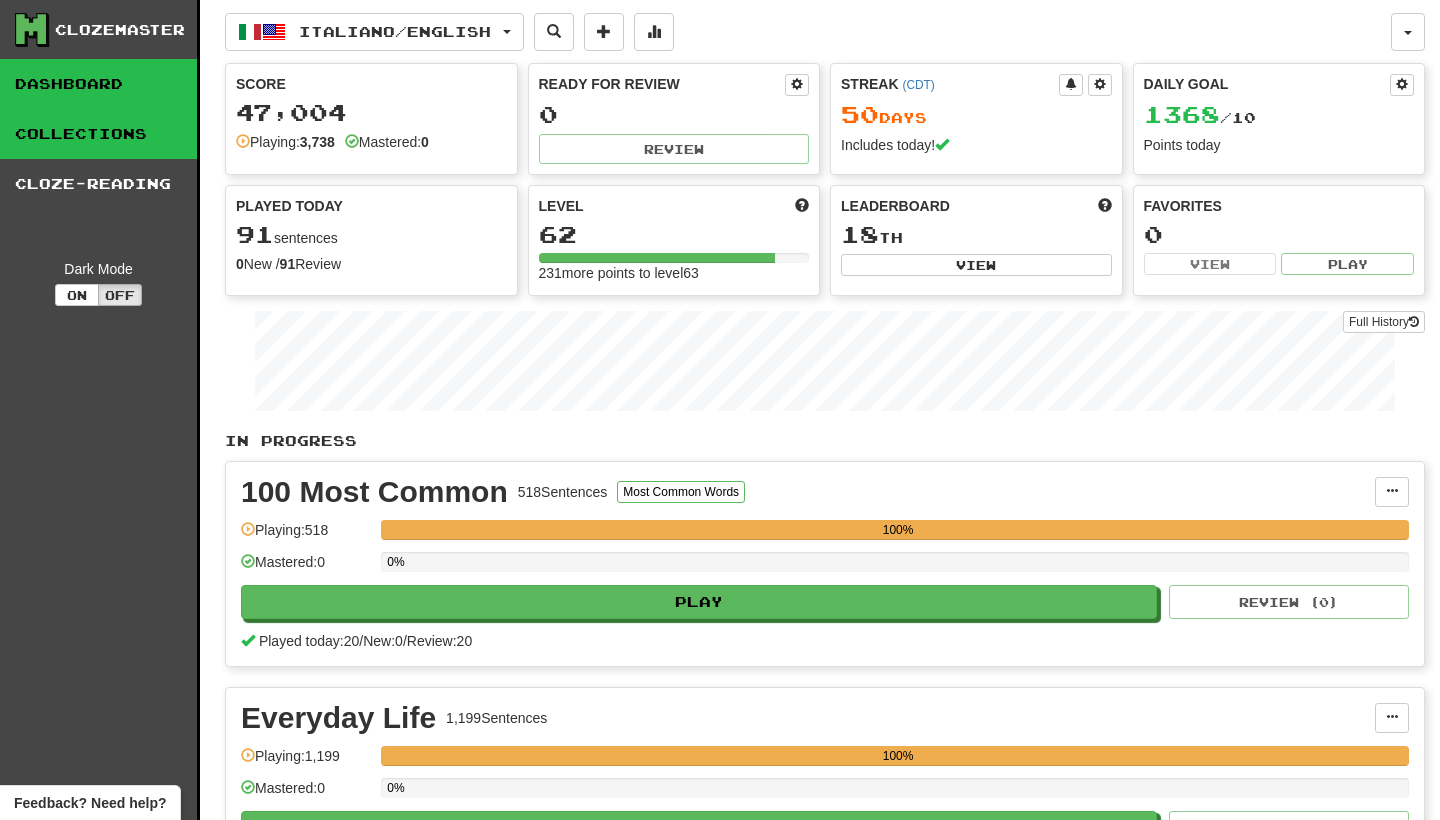 click on "Collections" at bounding box center (98, 134) 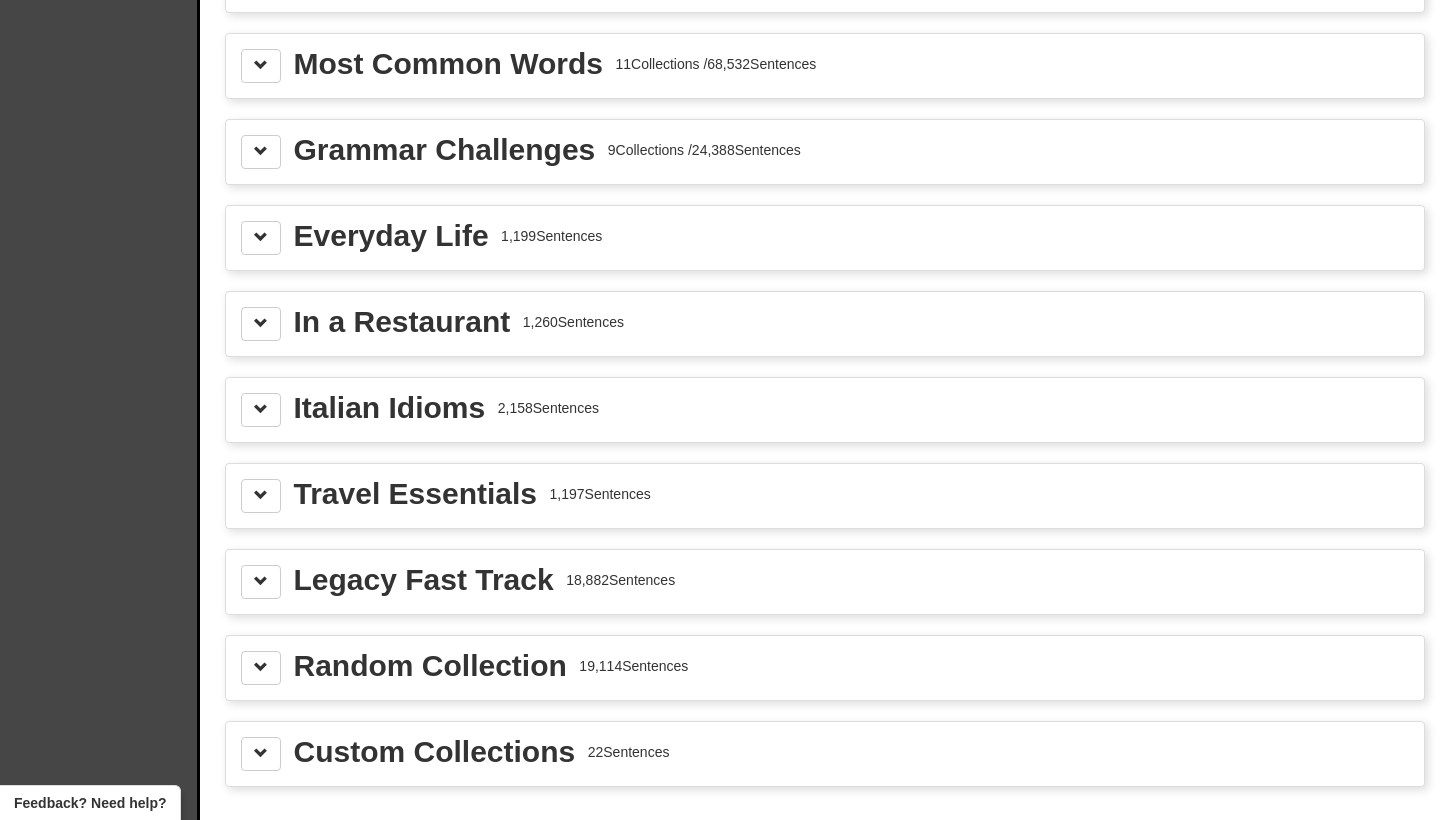 scroll, scrollTop: 2256, scrollLeft: 0, axis: vertical 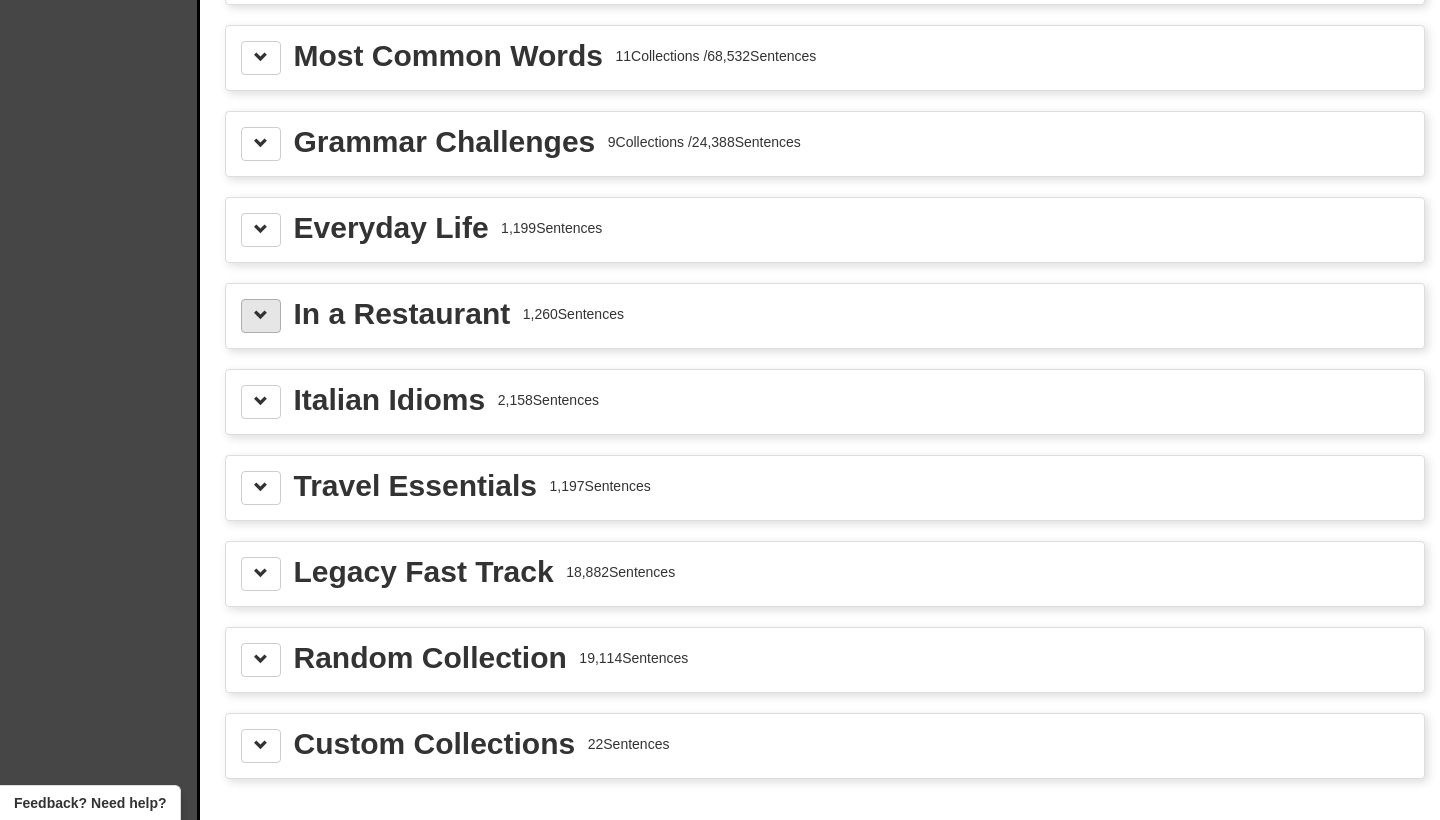 click at bounding box center (261, 315) 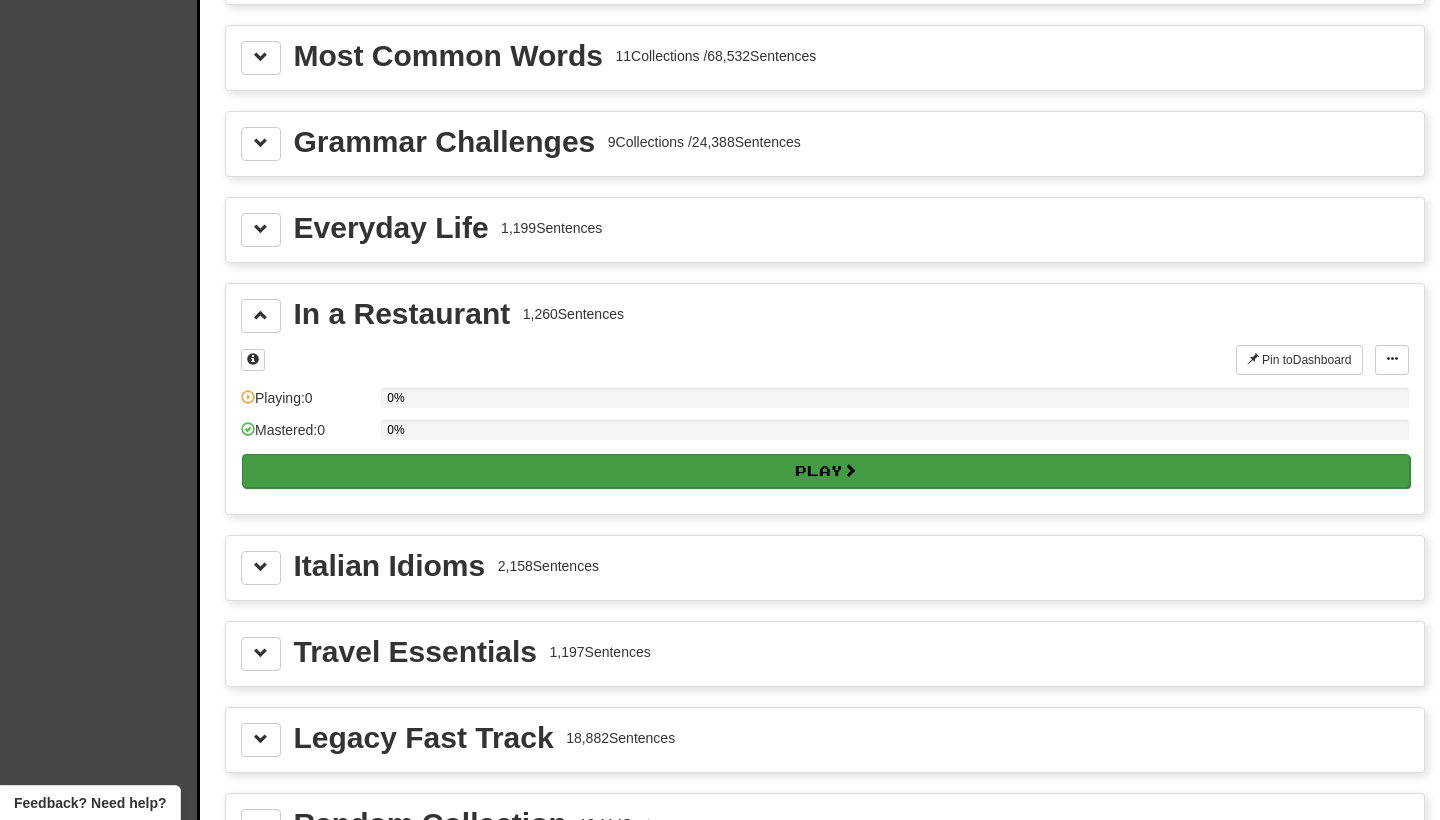 click on "Play" at bounding box center [826, 471] 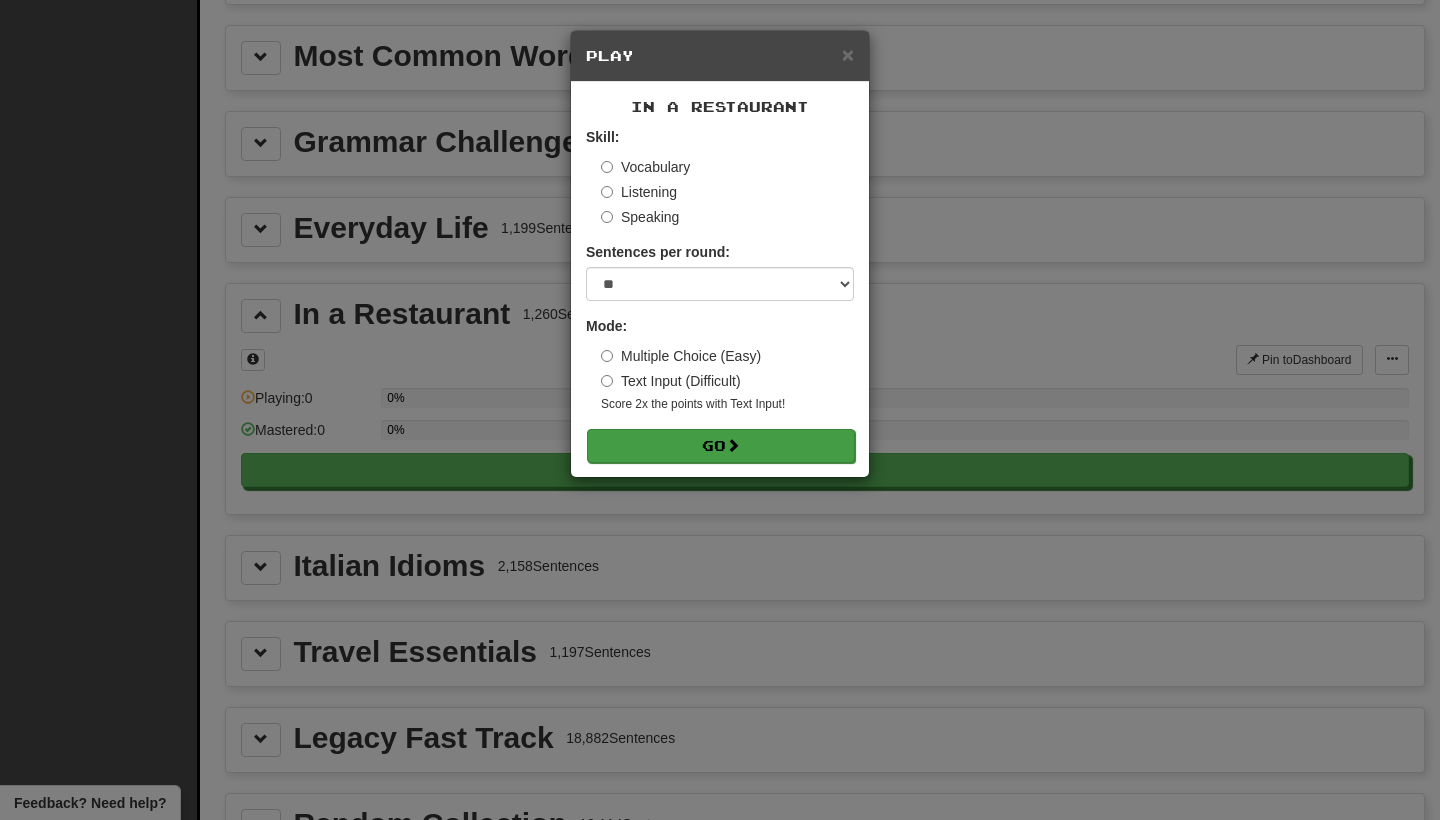 click on "Go" at bounding box center (721, 446) 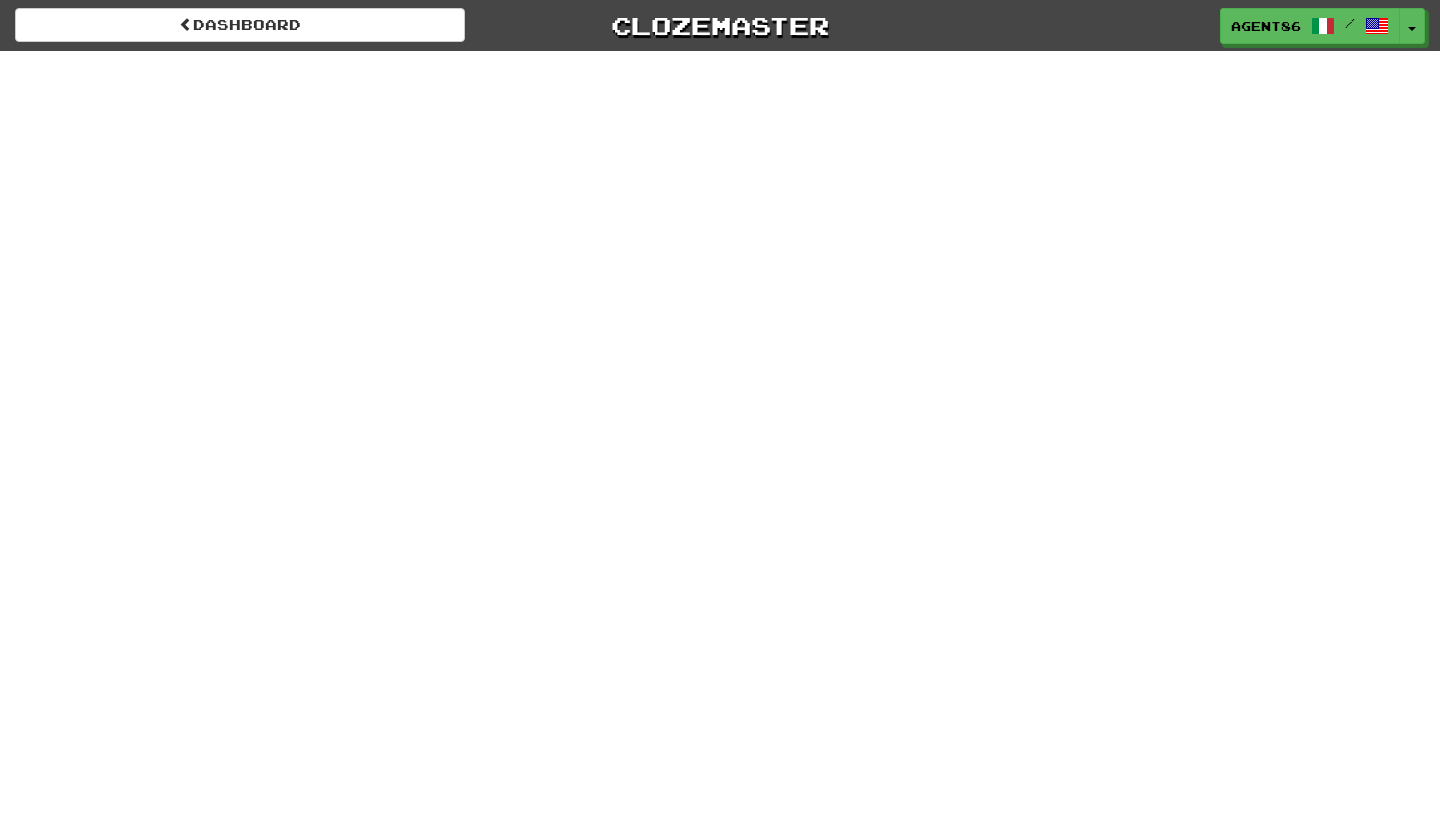 scroll, scrollTop: 0, scrollLeft: 0, axis: both 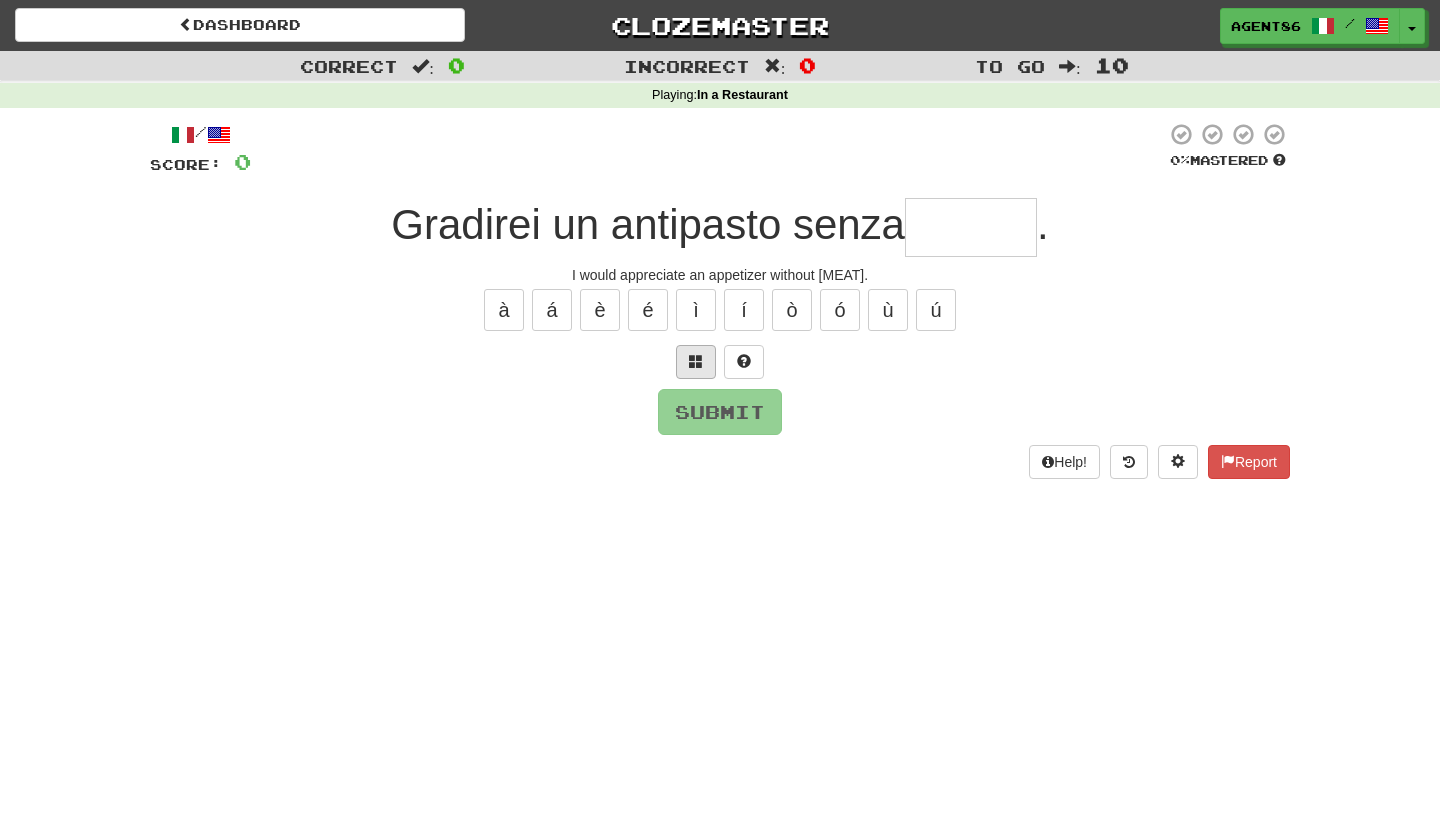 click at bounding box center (696, 361) 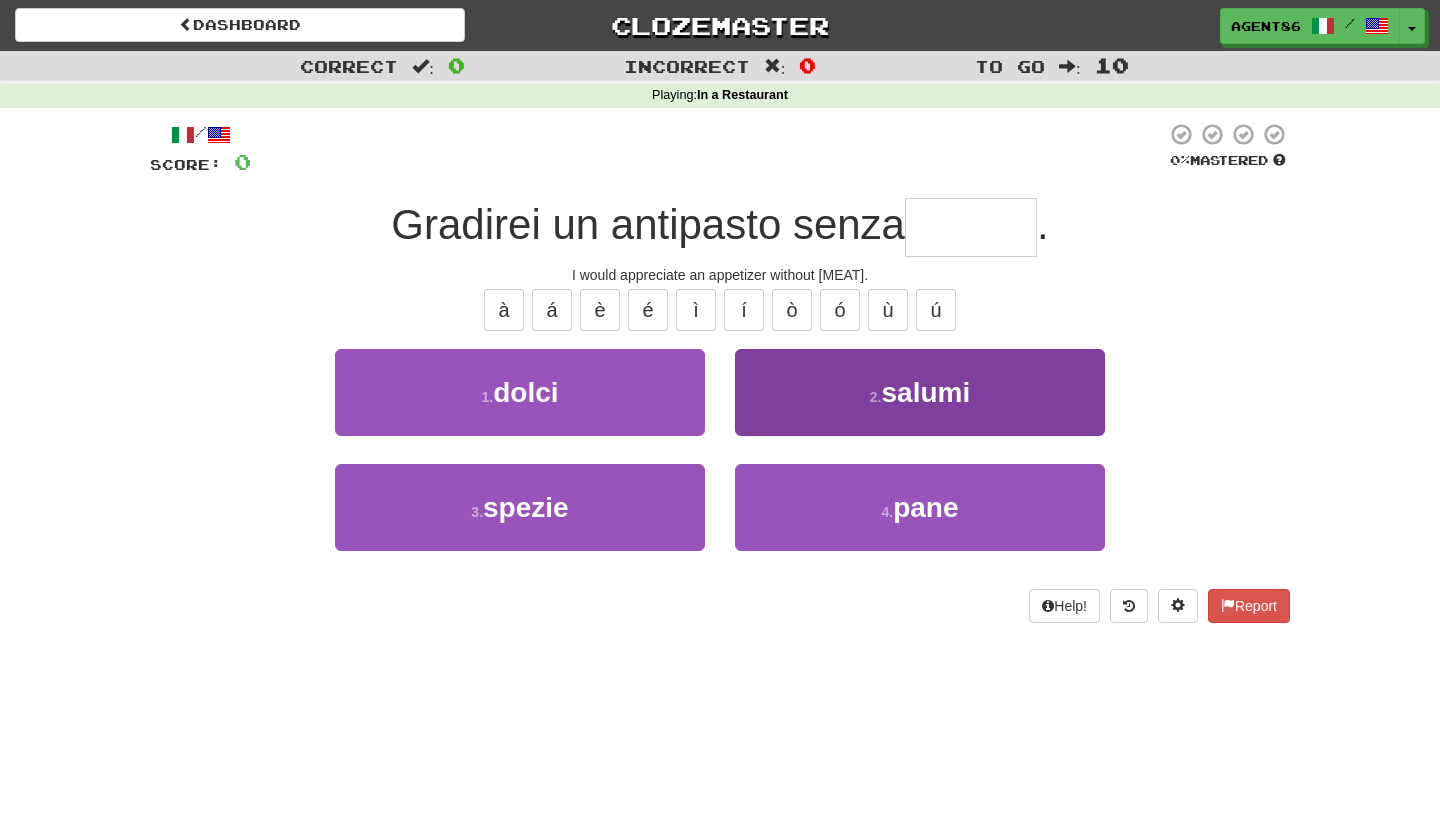 click on "2 .  [MEAT]" at bounding box center [920, 392] 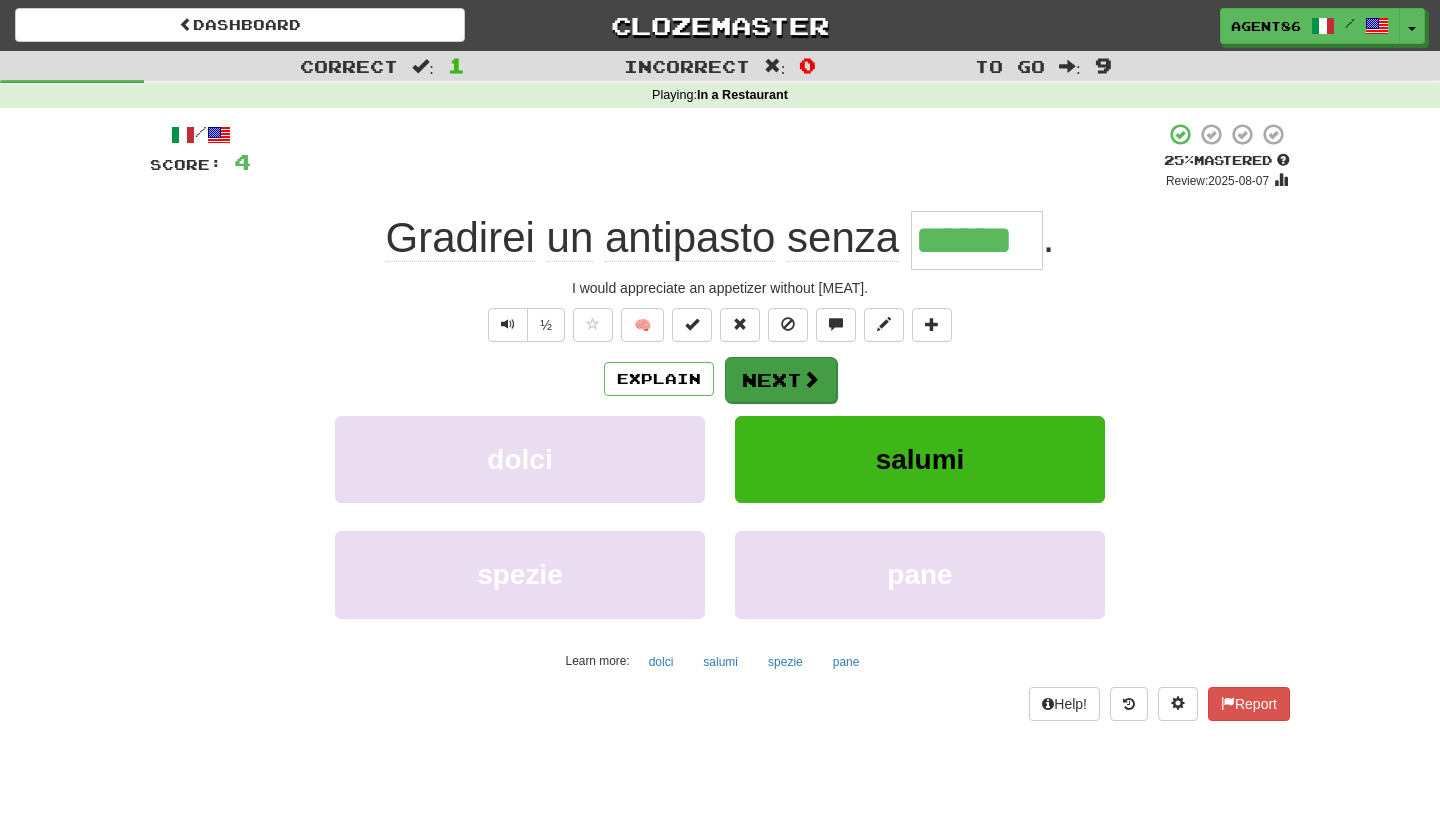 click on "Next" at bounding box center [781, 380] 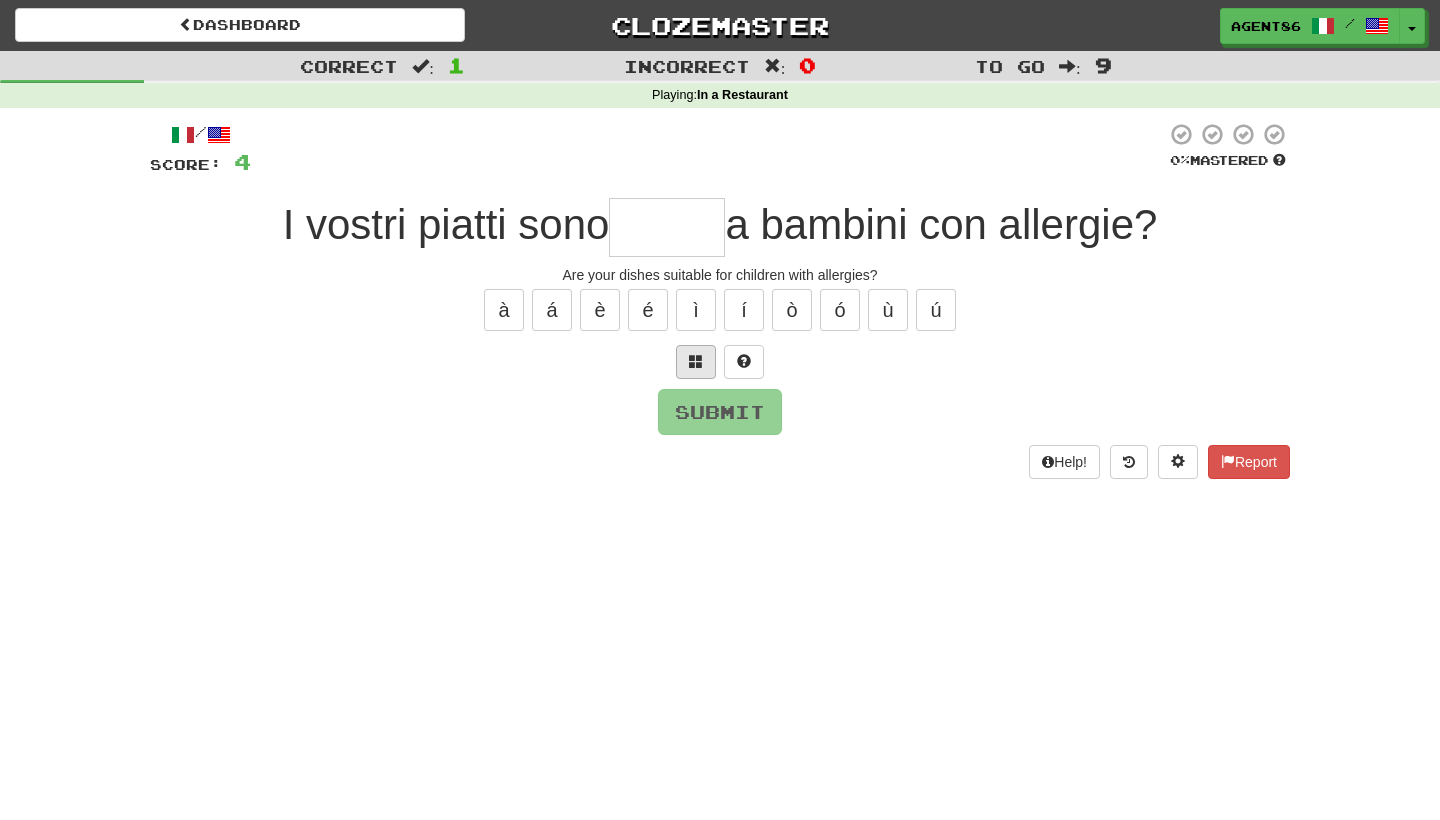 click at bounding box center (696, 361) 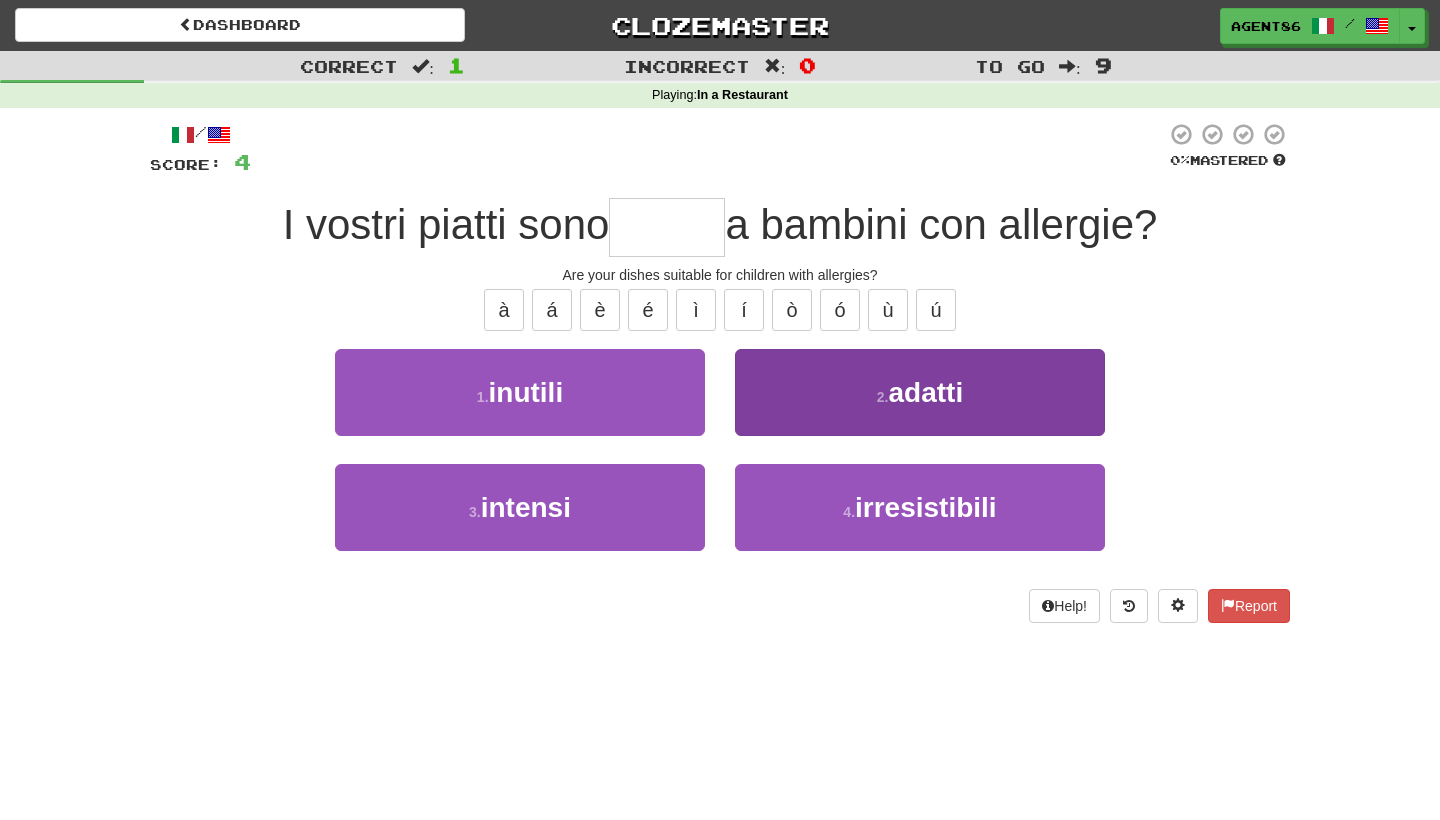 click on "2 .  adatti" at bounding box center (920, 392) 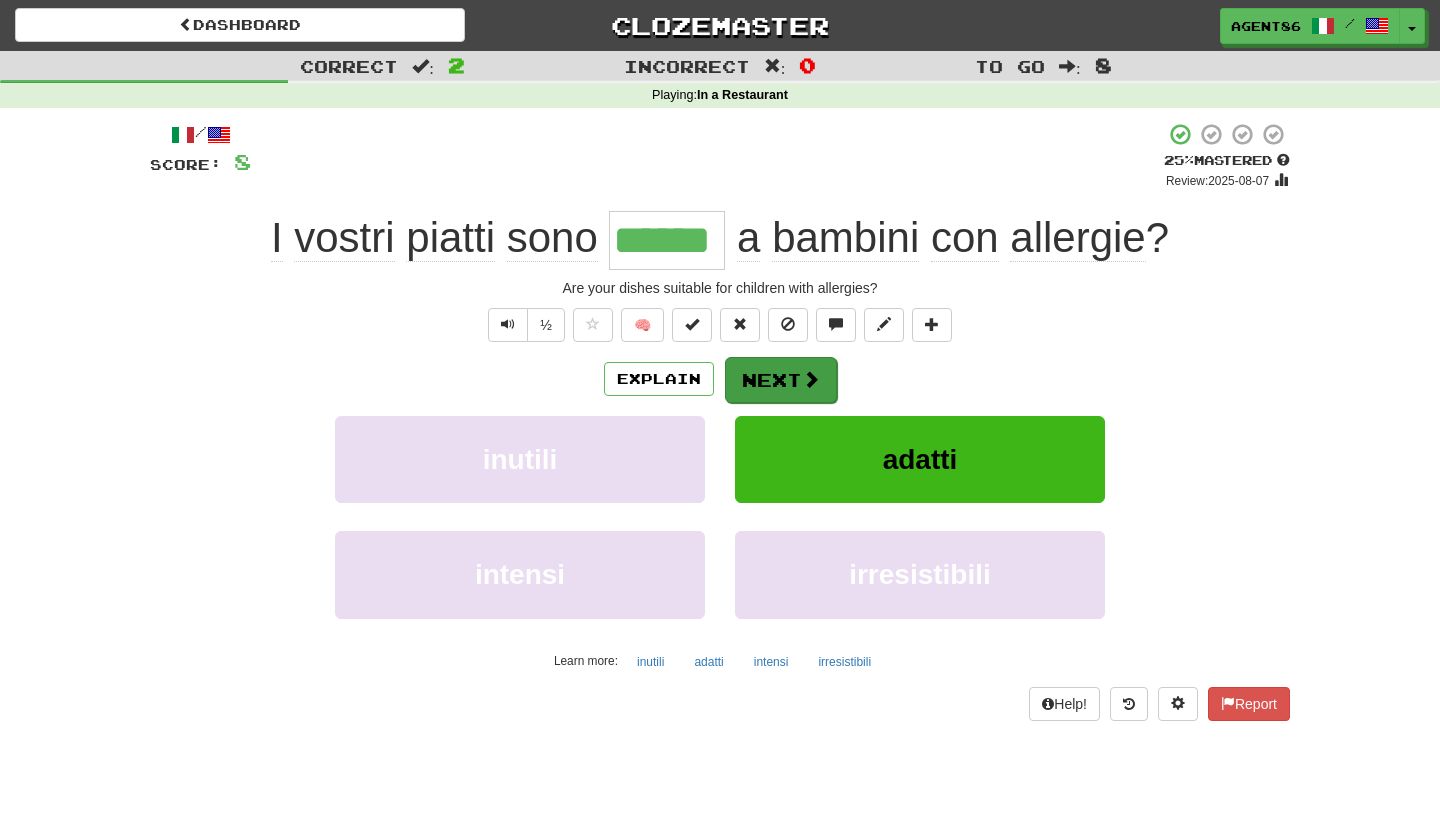 click on "Next" at bounding box center [781, 380] 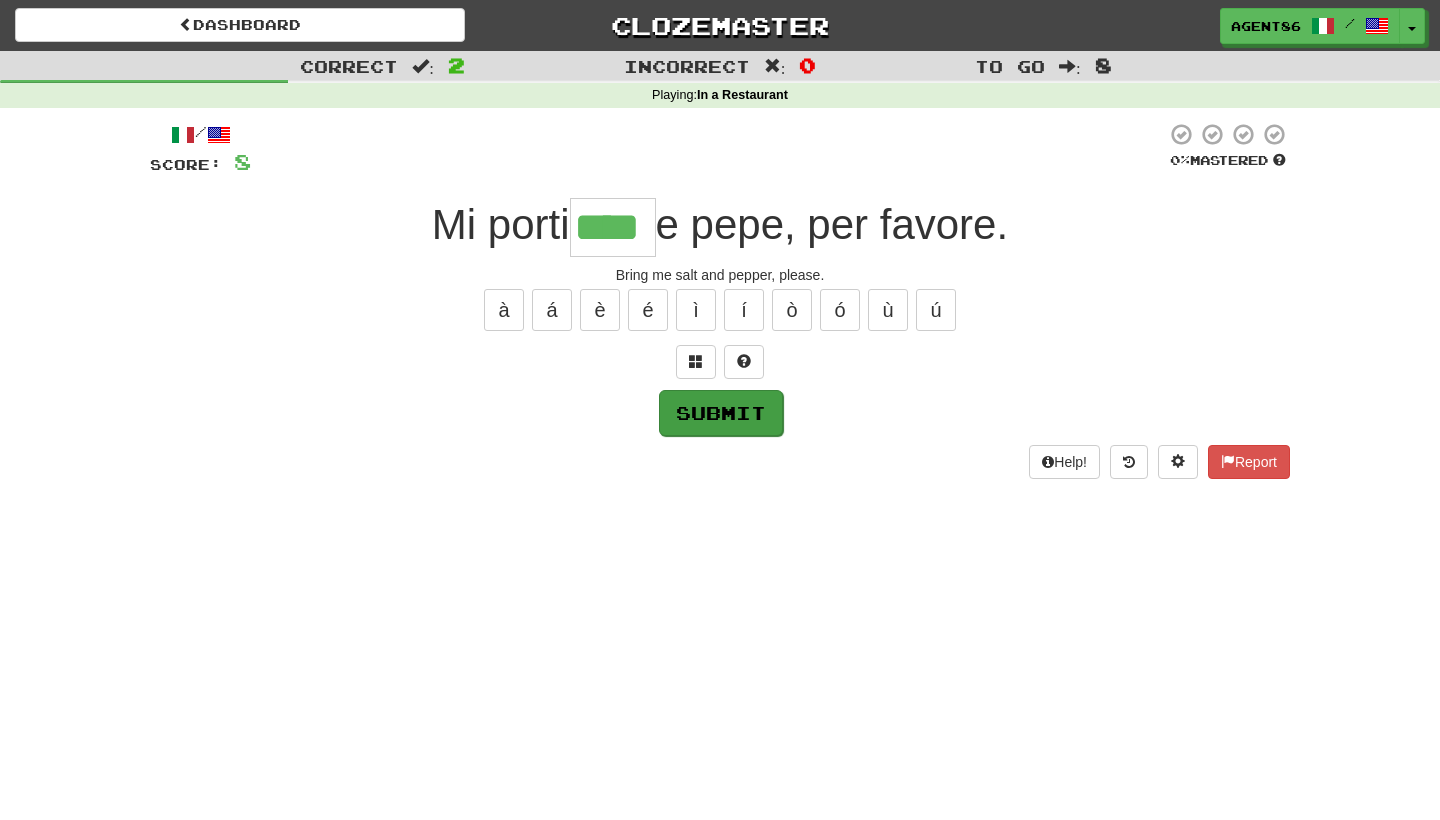 type on "****" 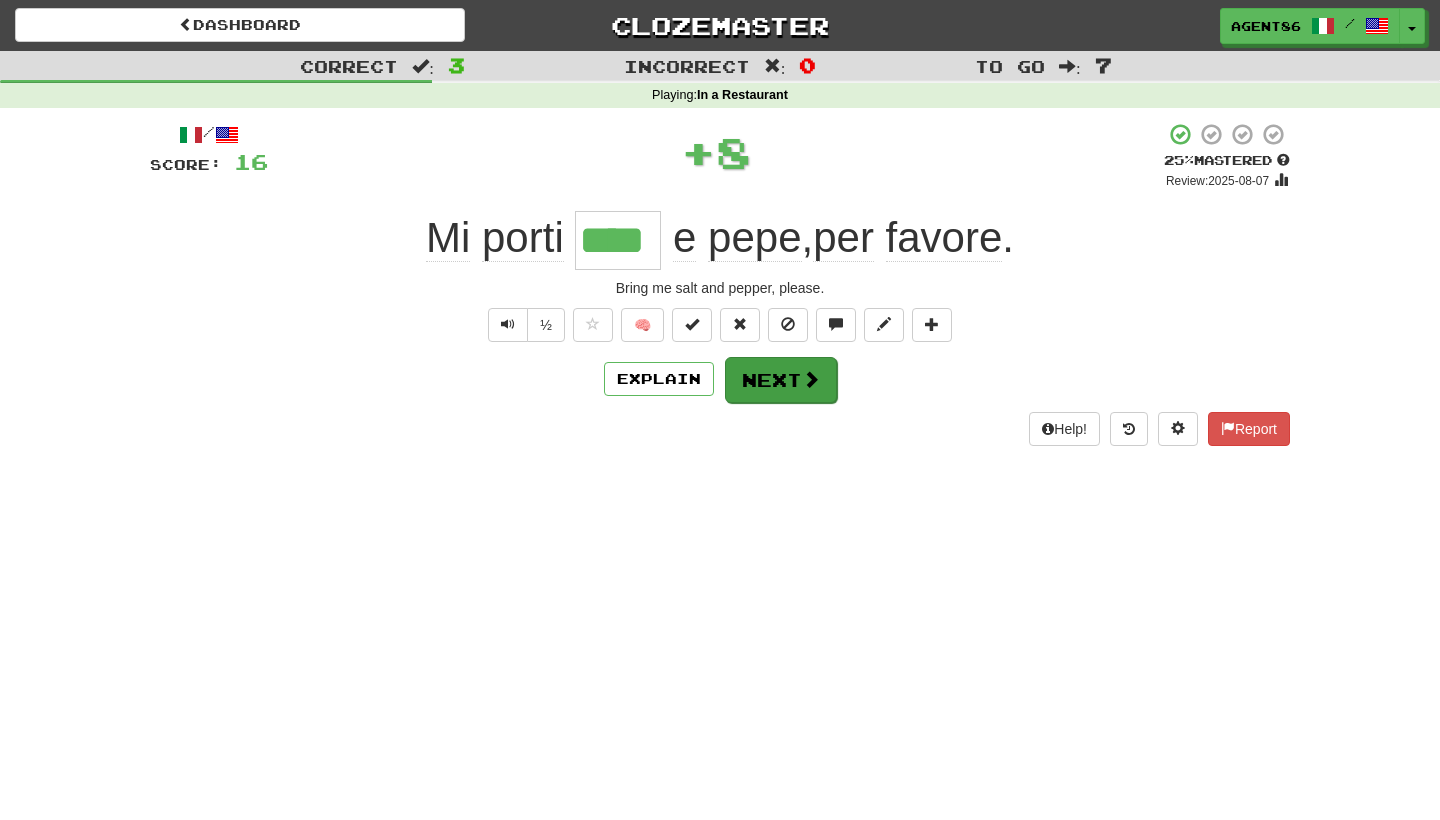 click on "Next" at bounding box center [781, 380] 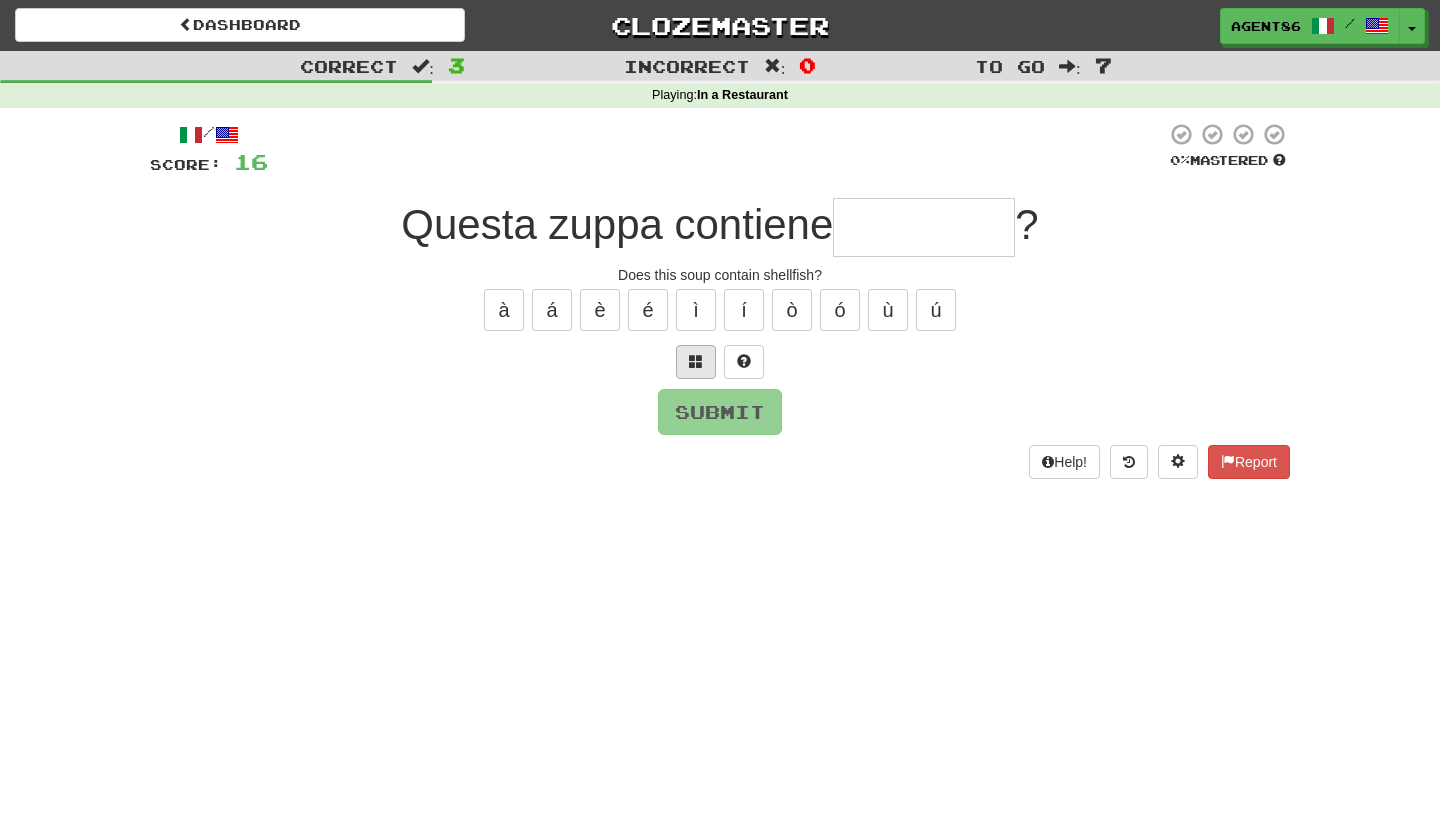 click at bounding box center [696, 362] 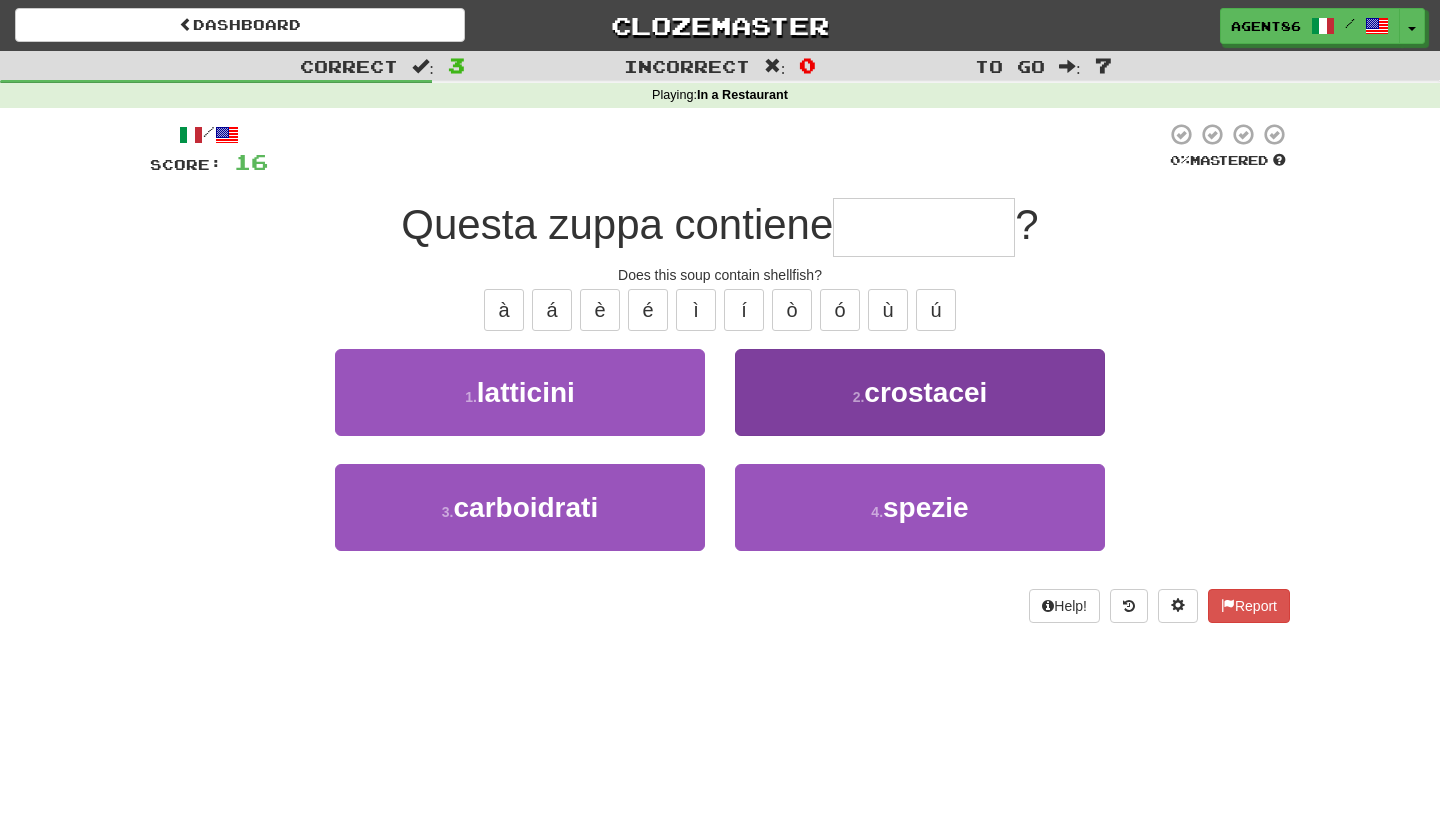 click on "2 .  crostacei" at bounding box center [920, 392] 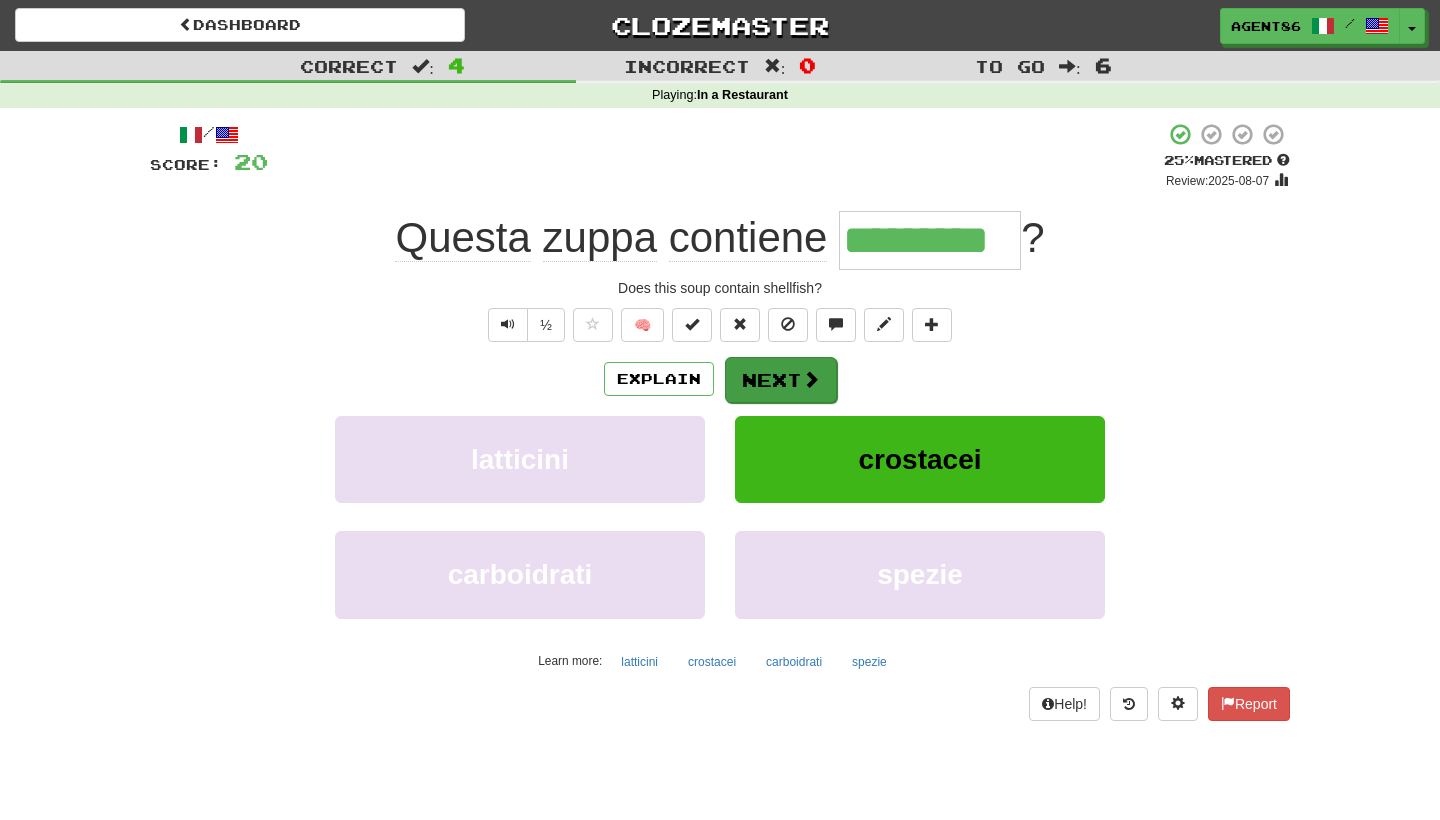 click on "Next" at bounding box center [781, 380] 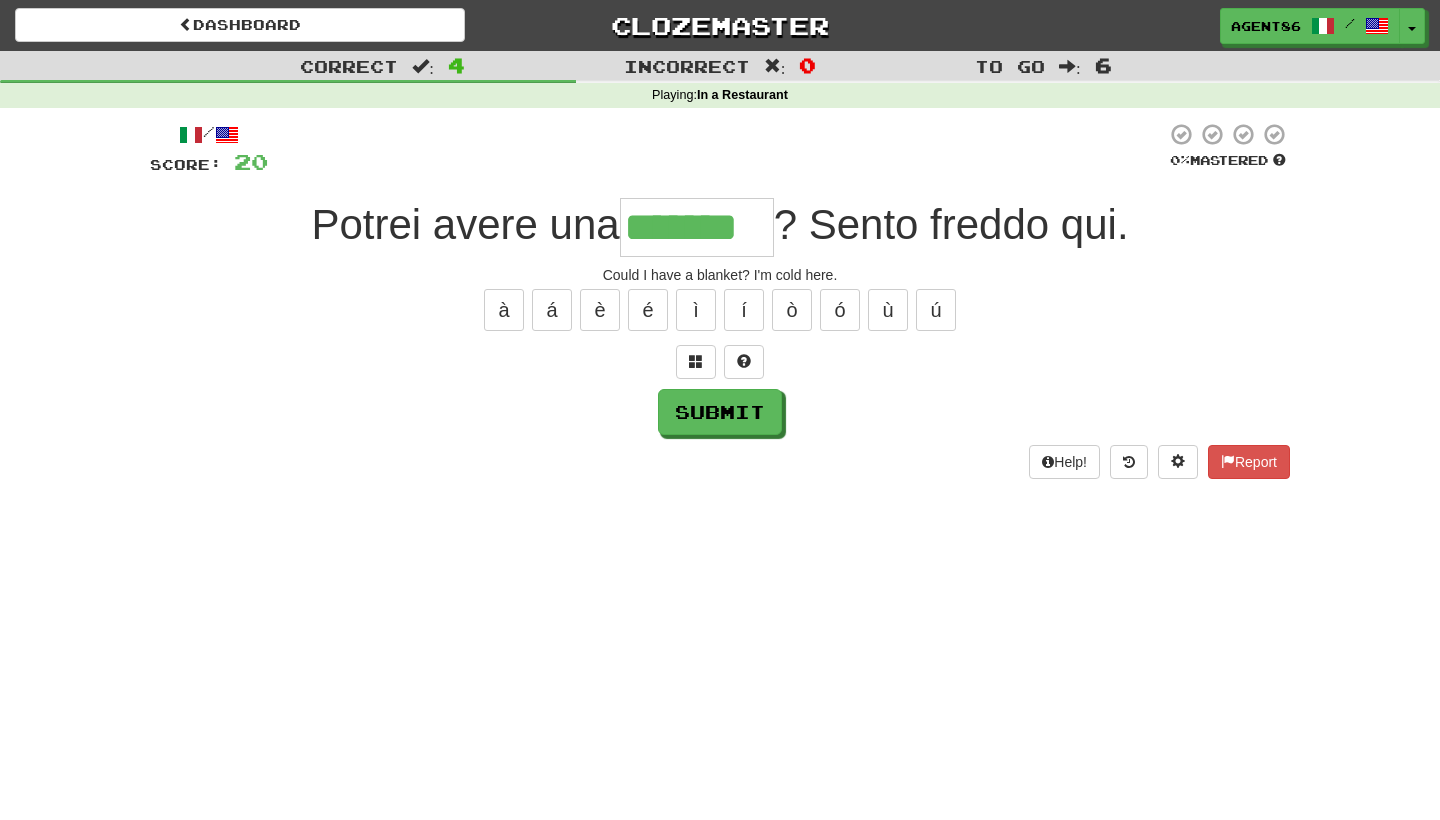 type on "*******" 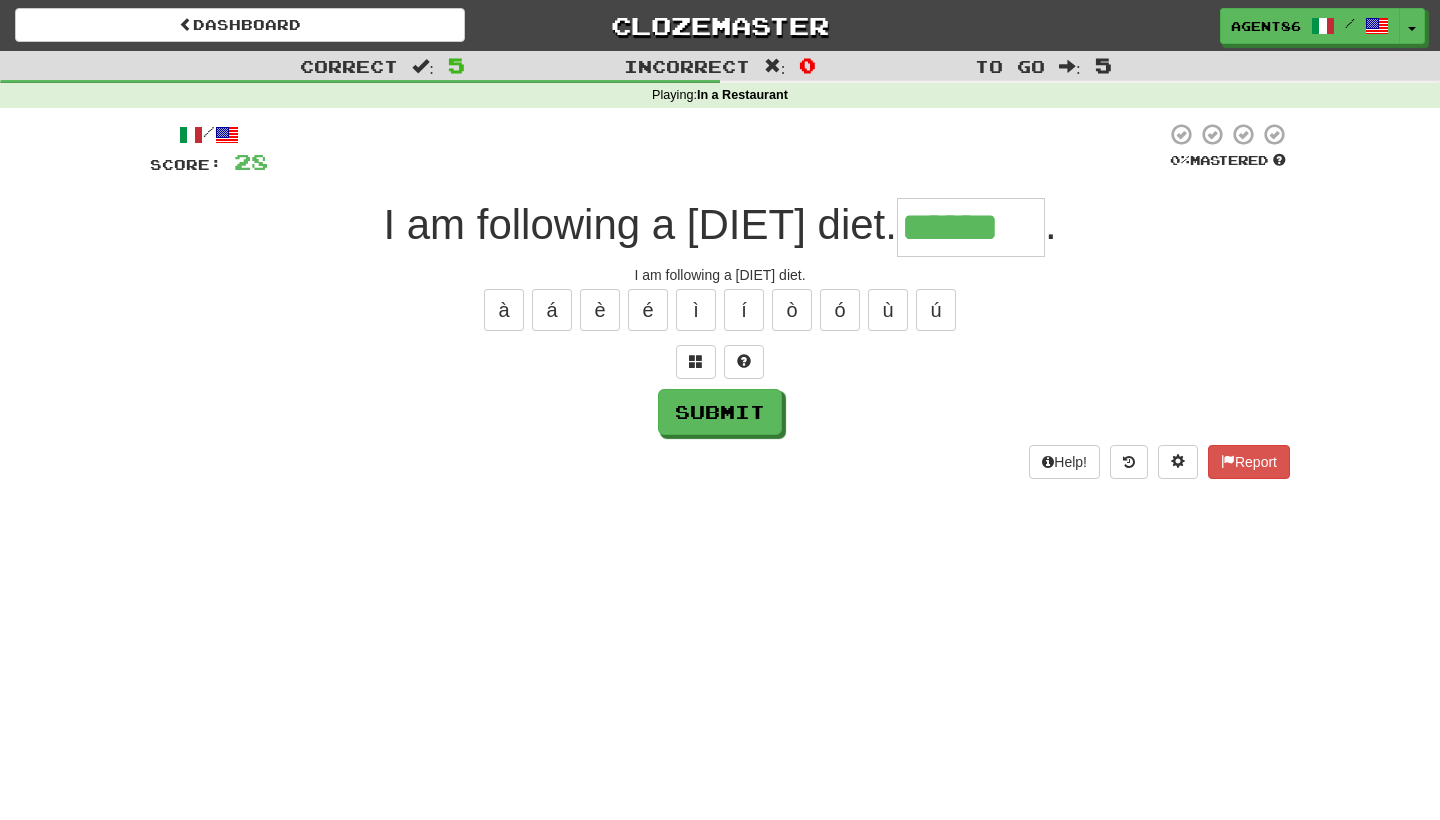 type on "******" 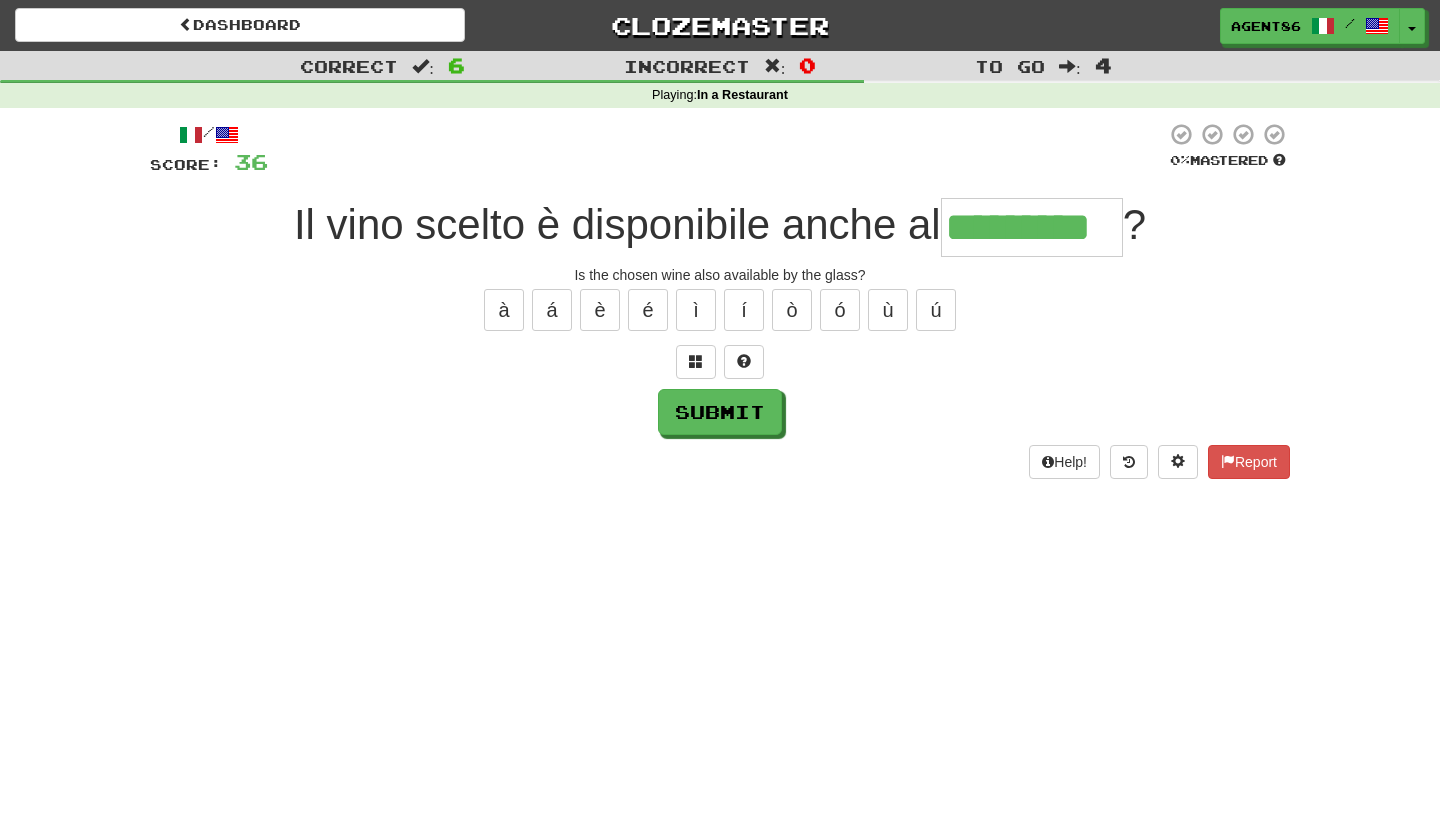 type on "*********" 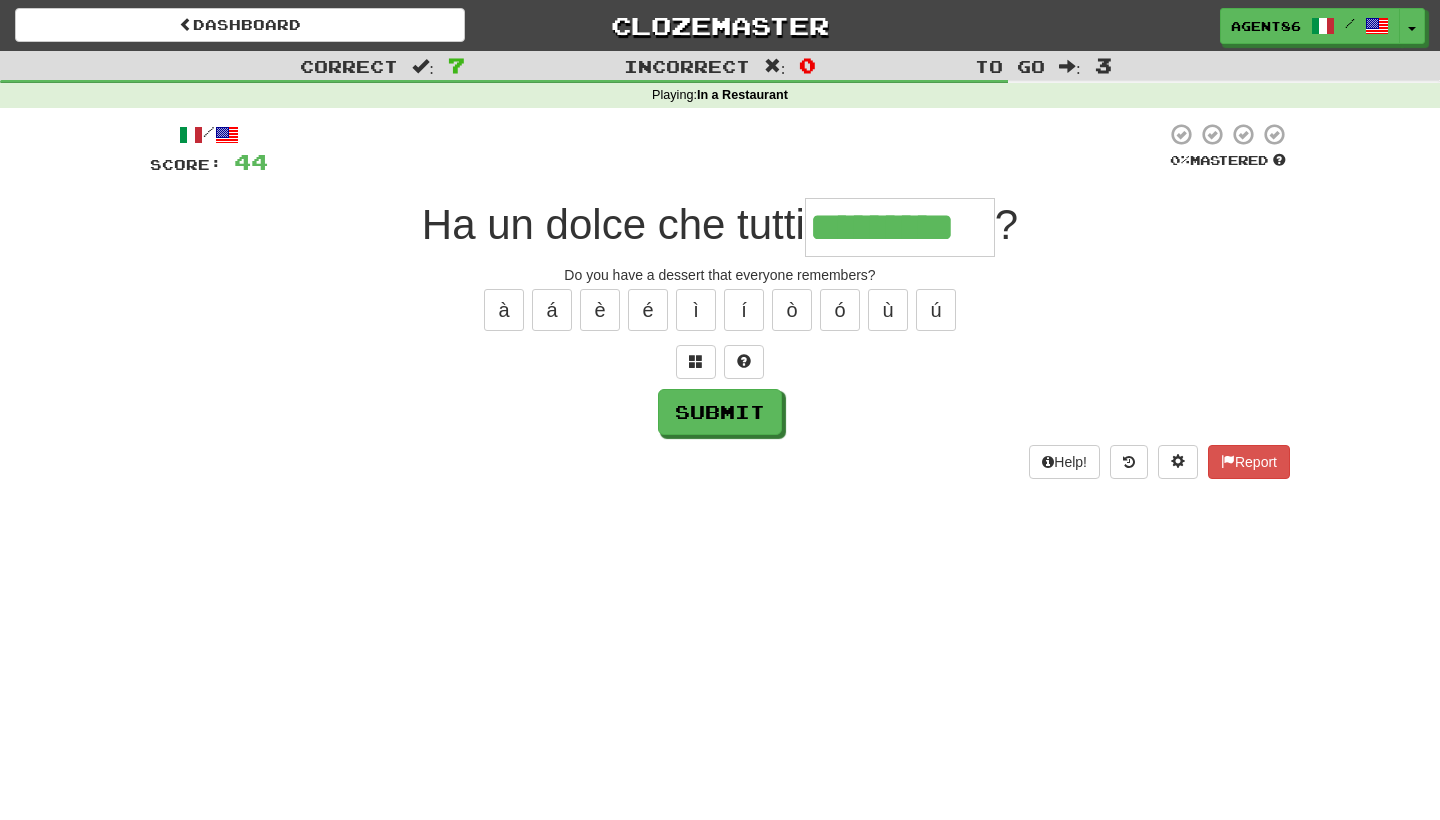type on "*********" 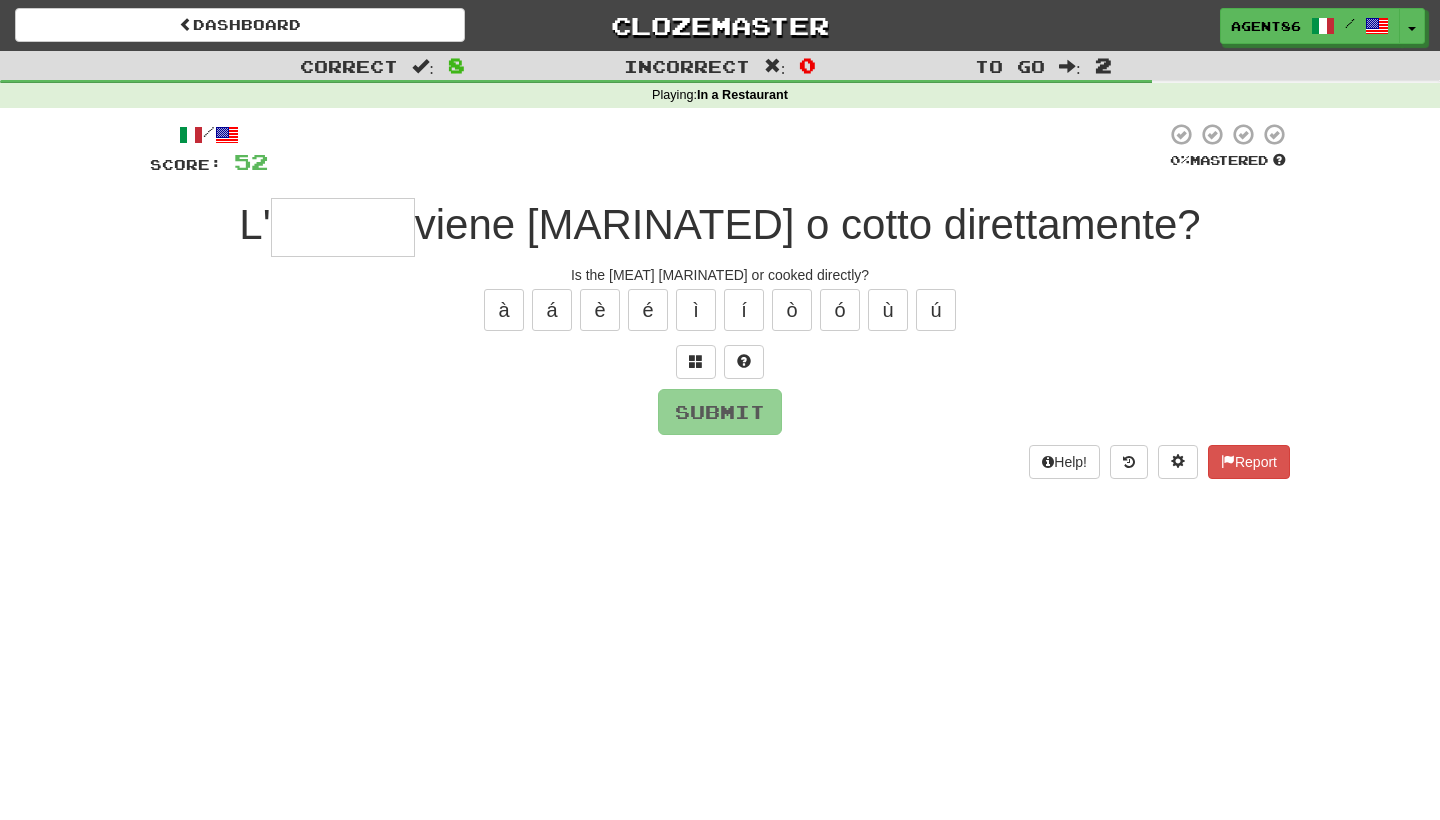 type on "*" 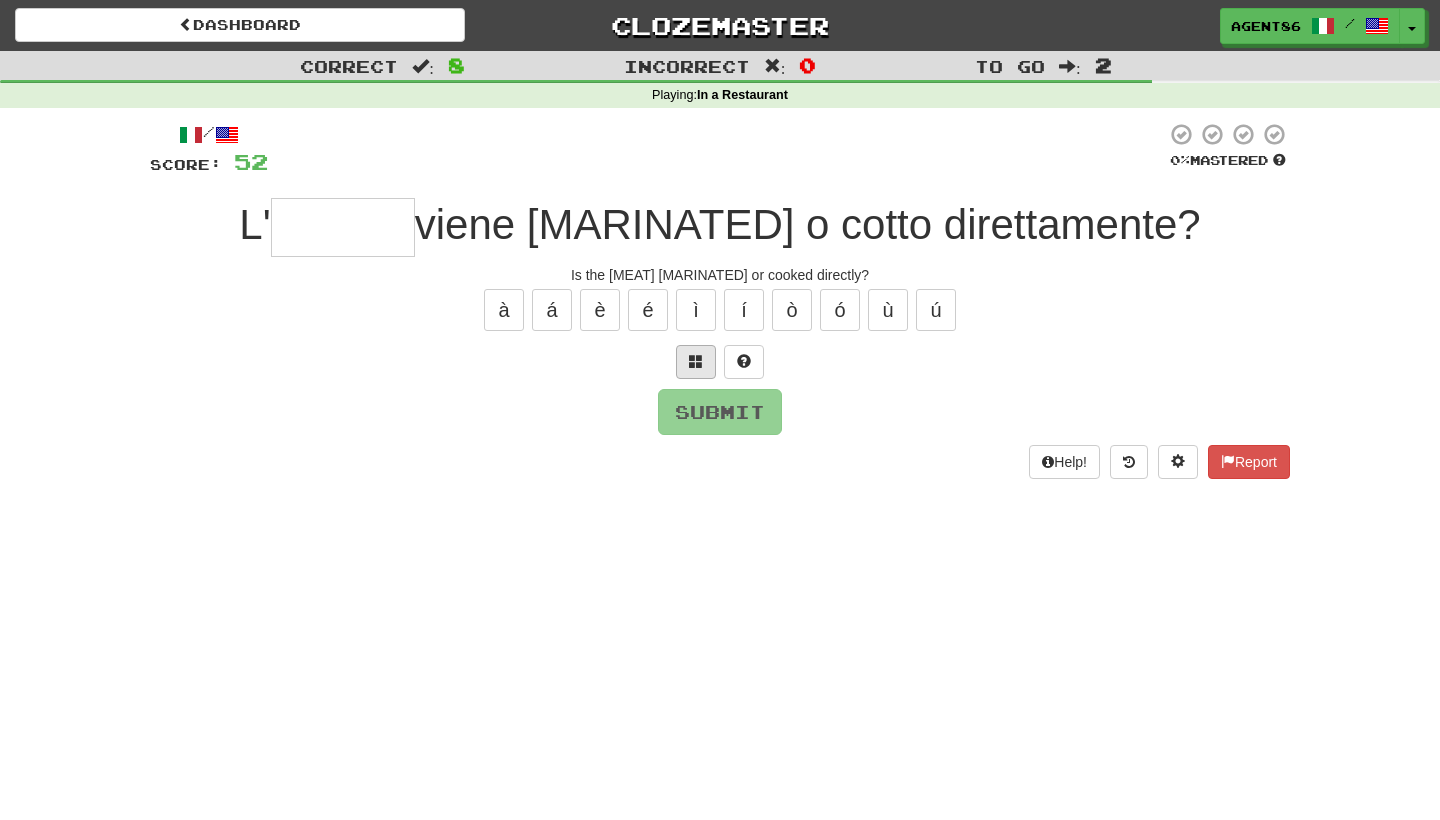 click at bounding box center (696, 361) 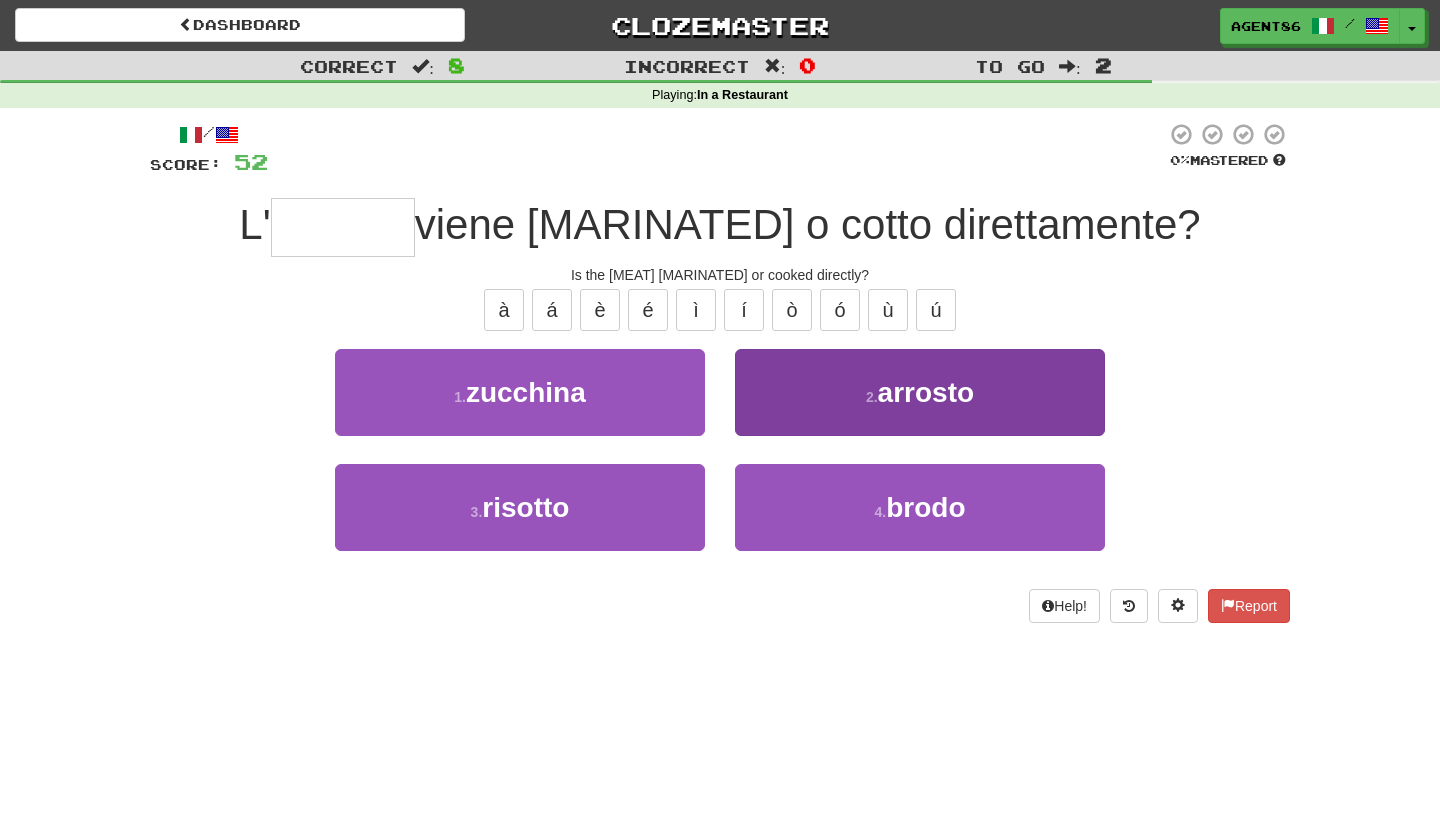 click on "2 .  arrosto" at bounding box center [920, 392] 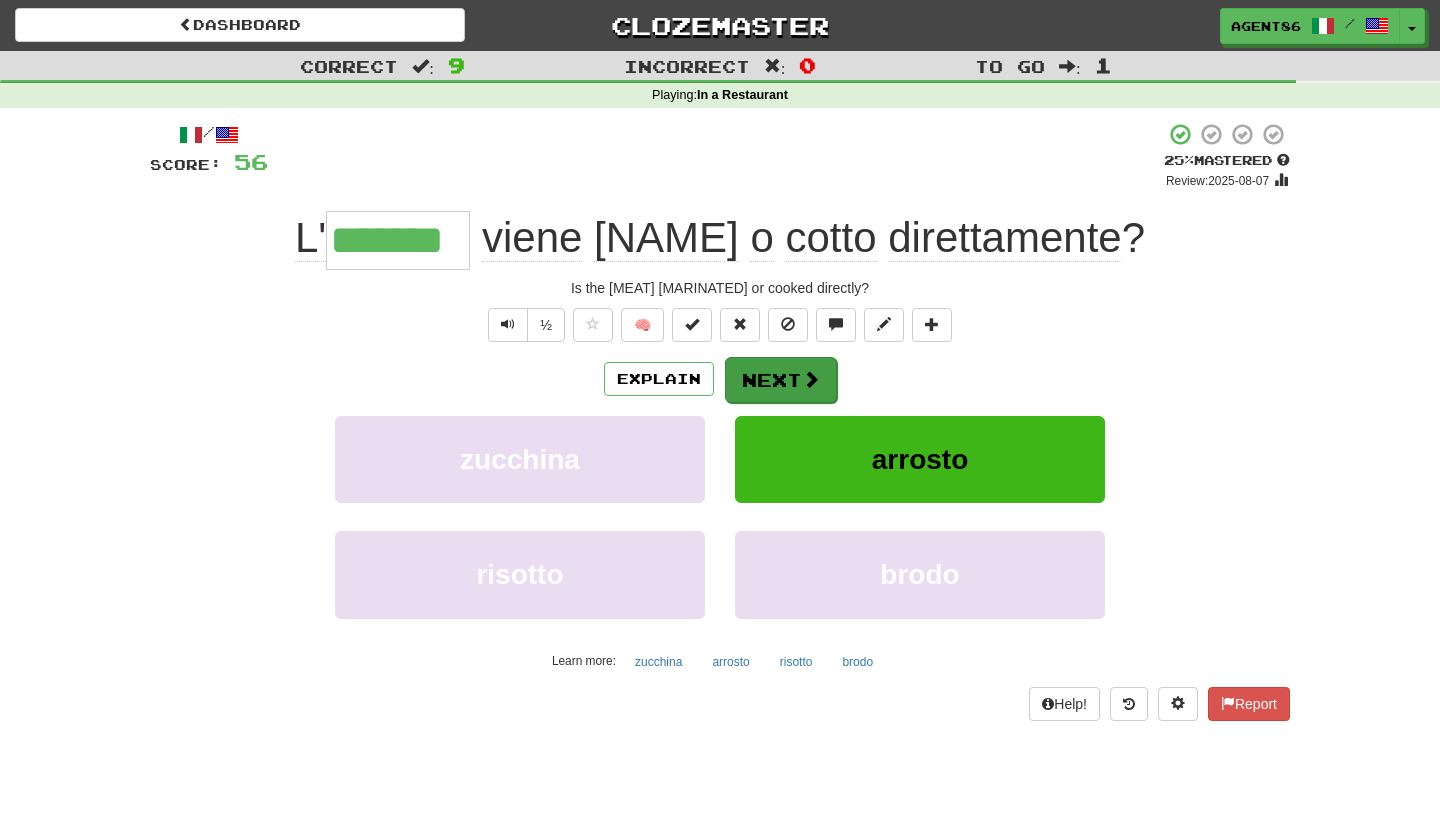 click on "Next" at bounding box center [781, 380] 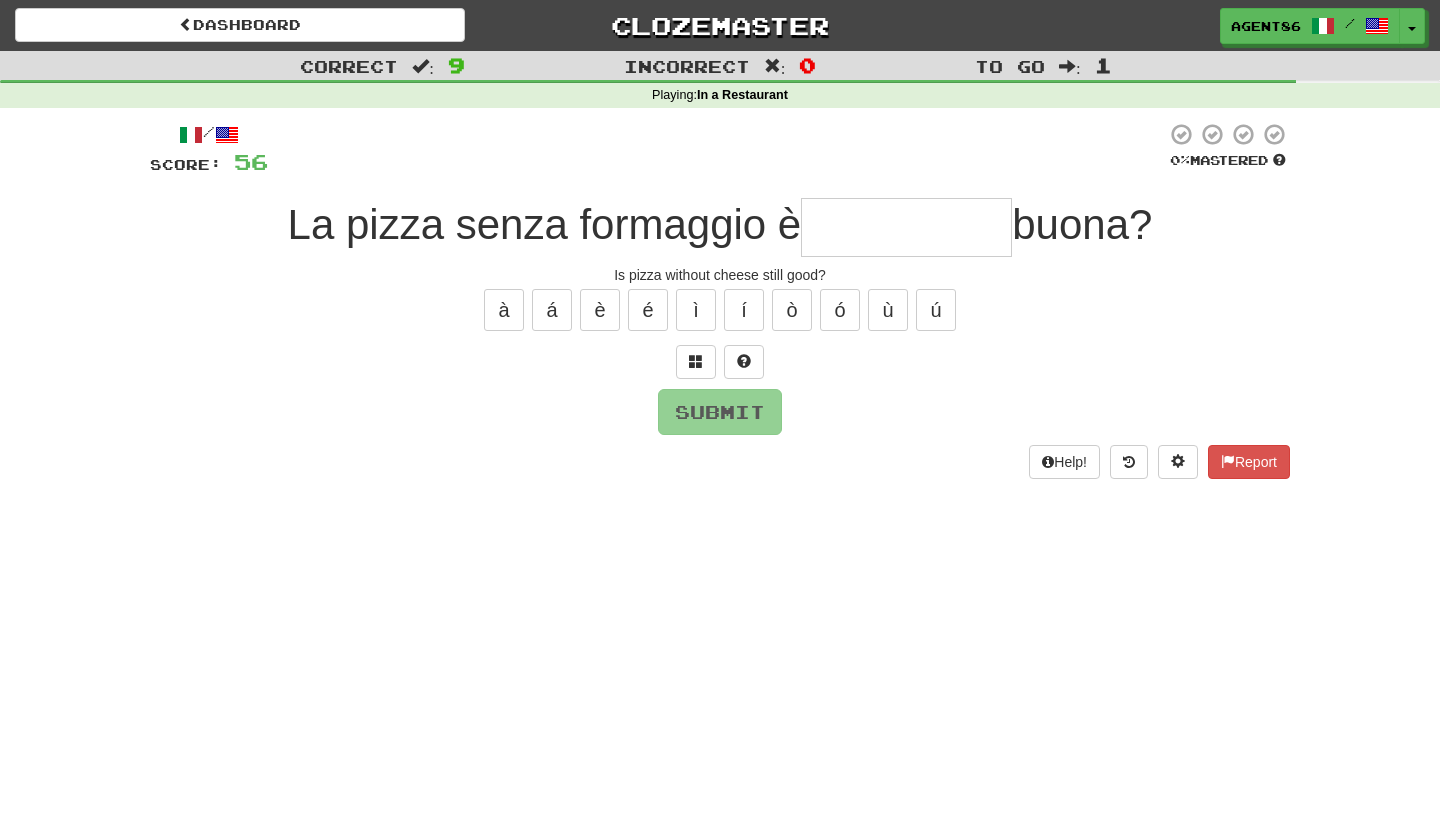 type on "*" 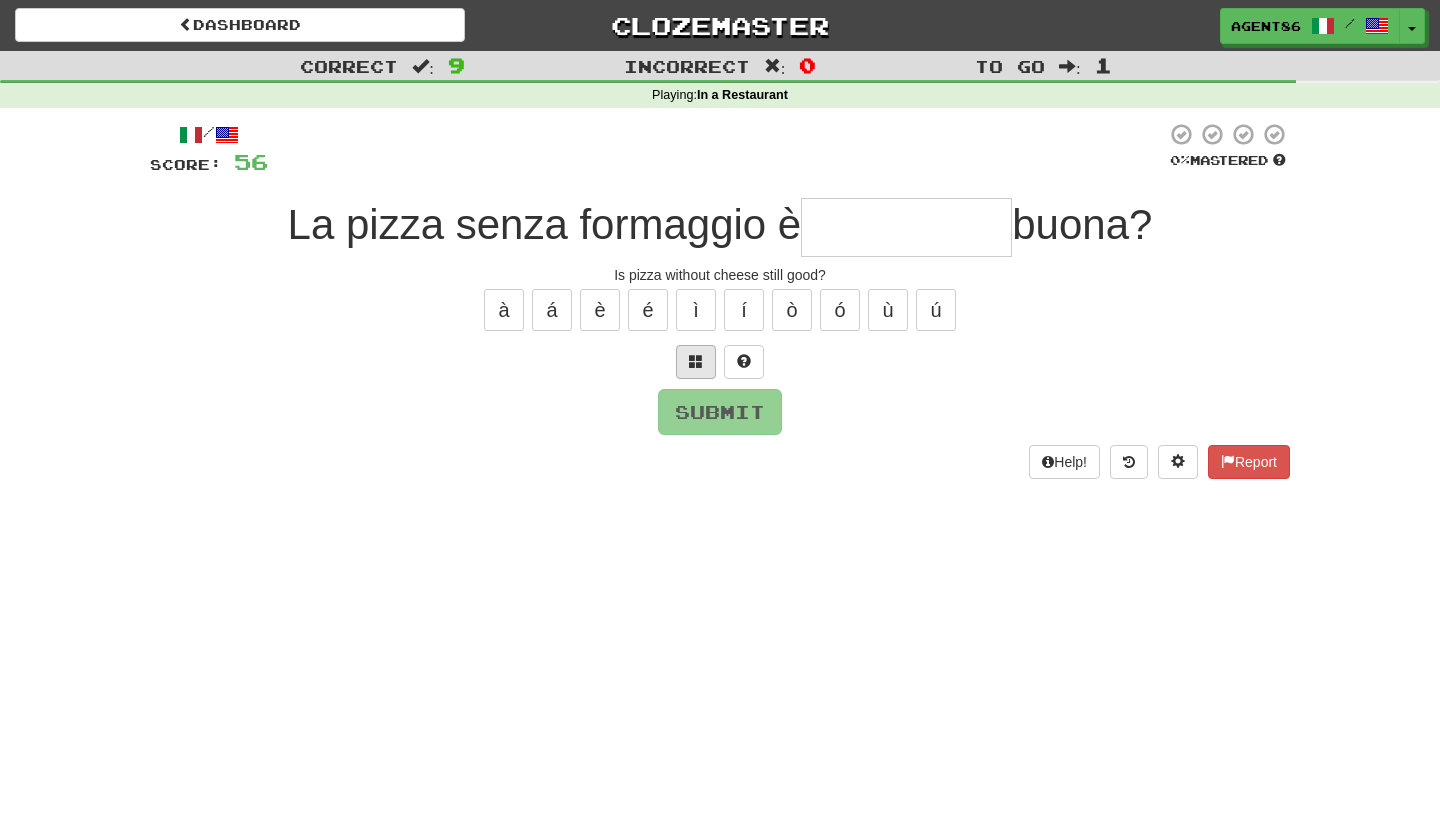 click at bounding box center [696, 361] 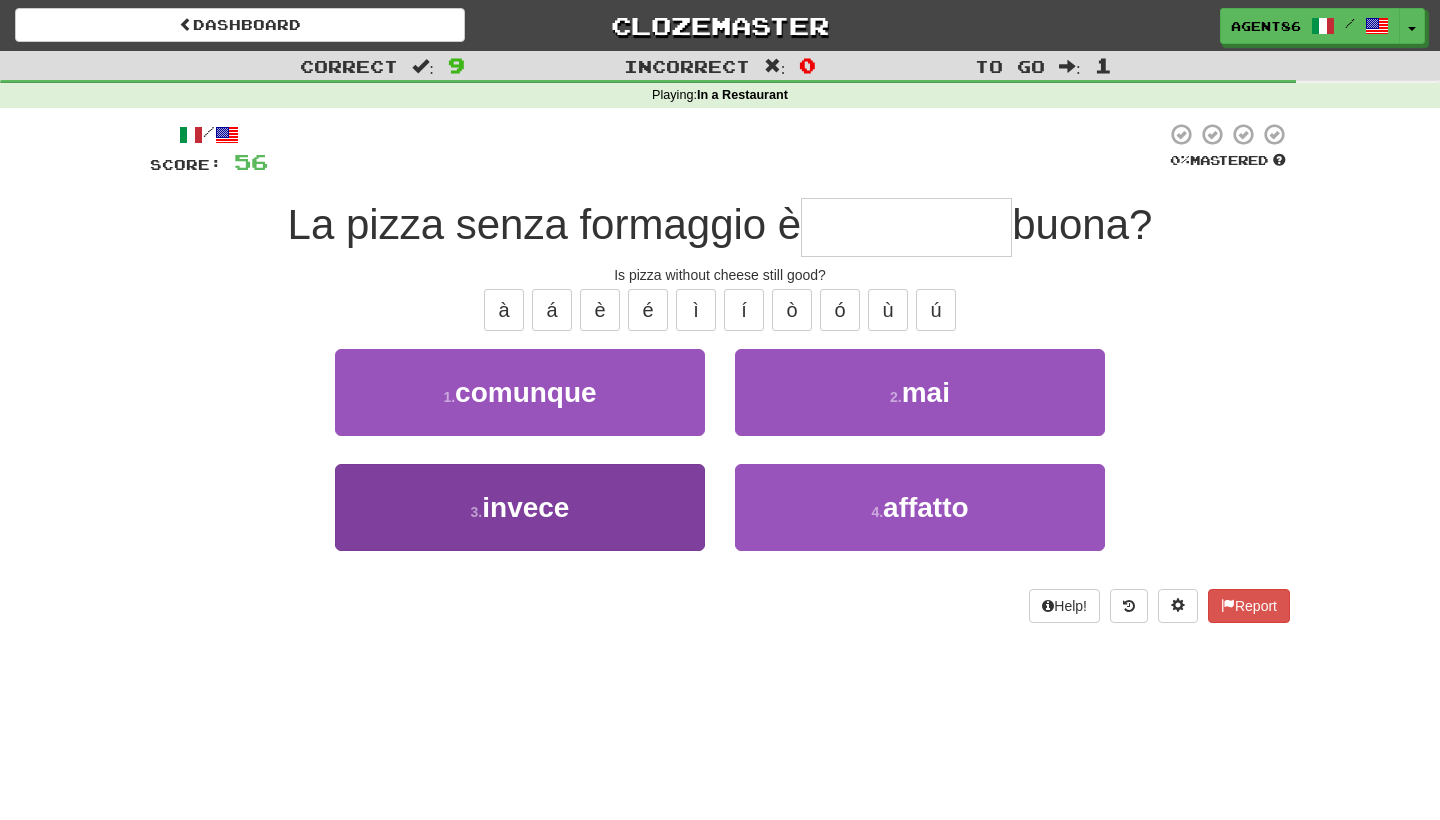 click on "3 .  invece" at bounding box center (520, 507) 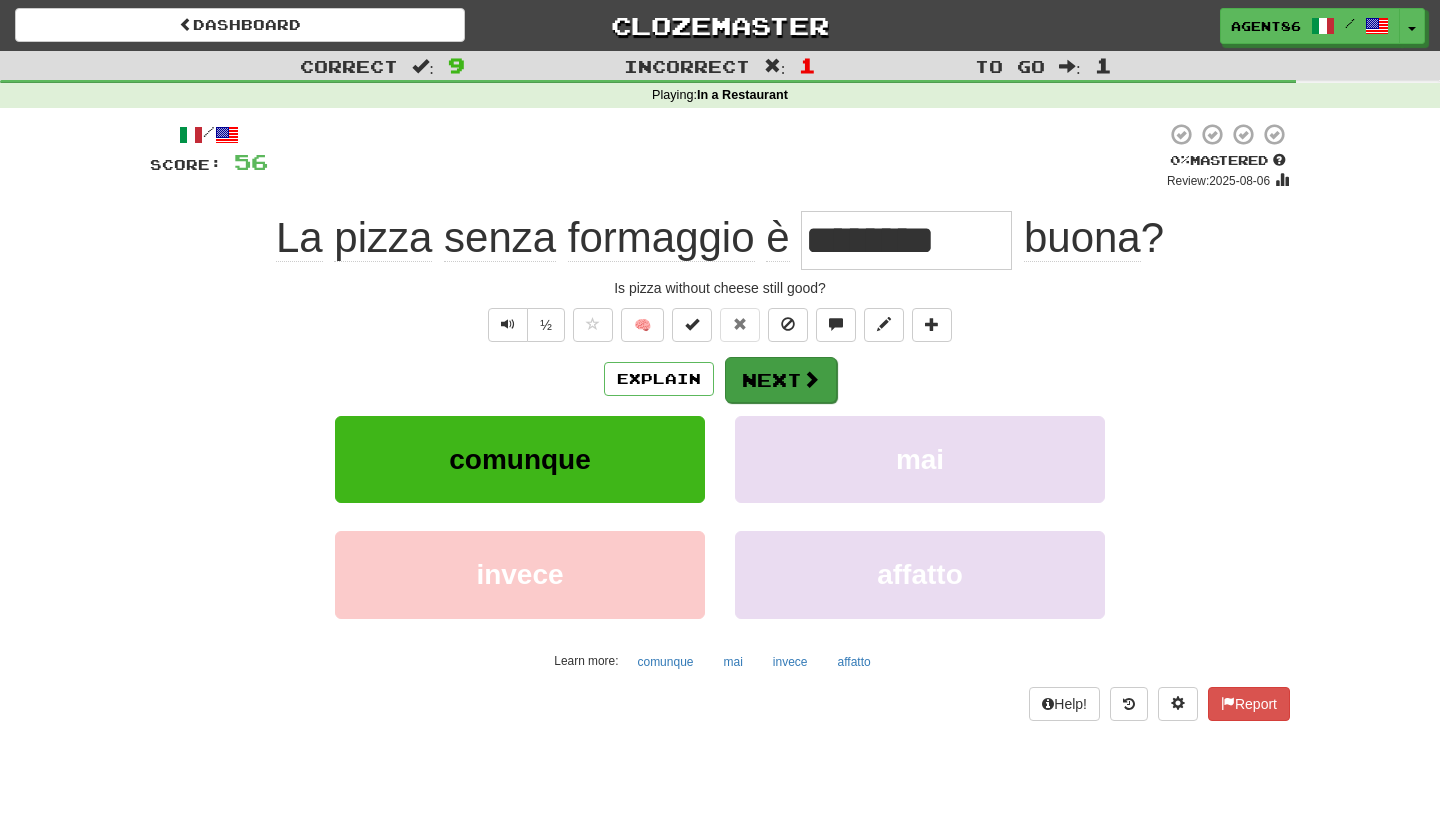 click on "Next" at bounding box center [781, 380] 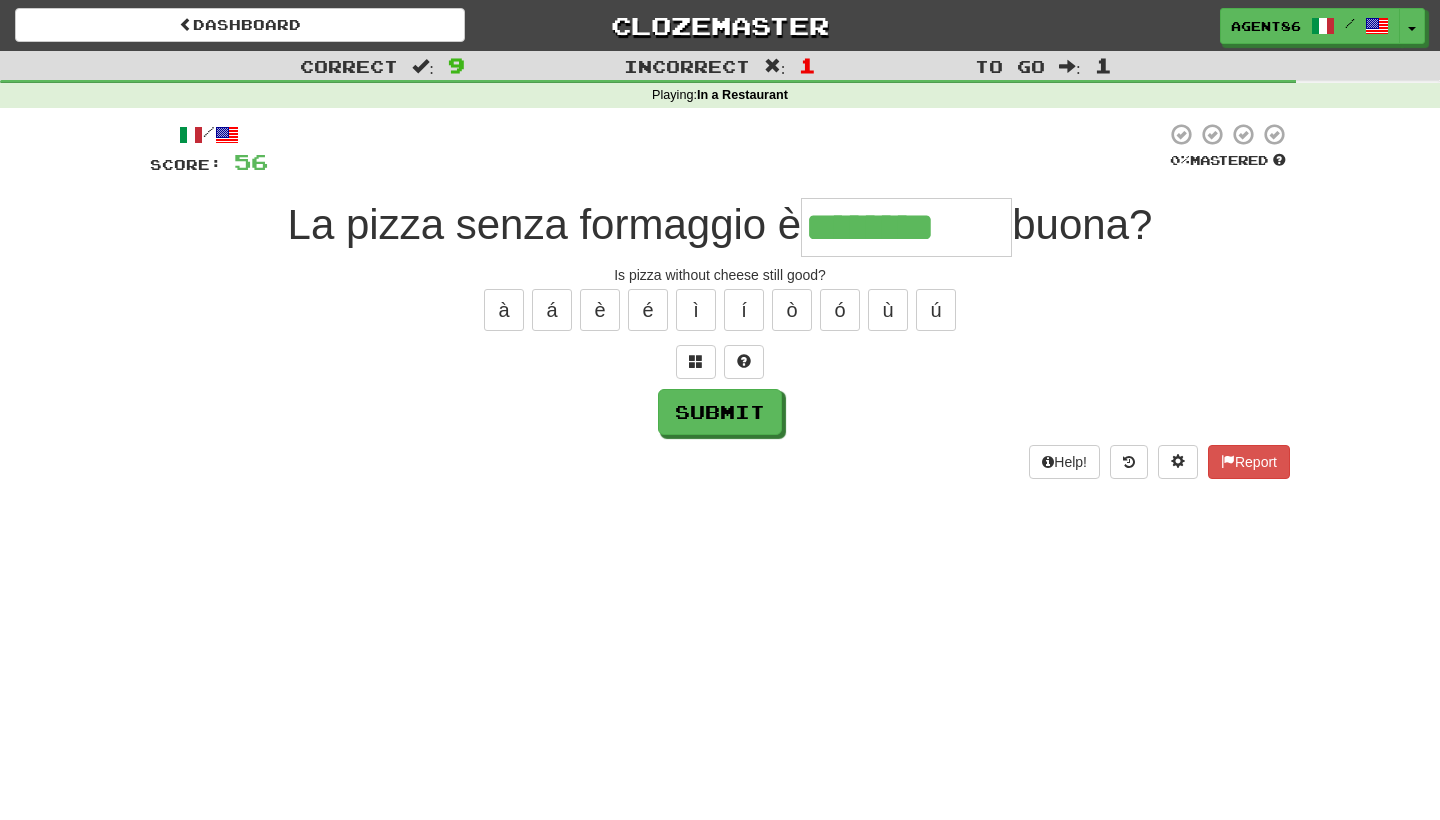 type on "********" 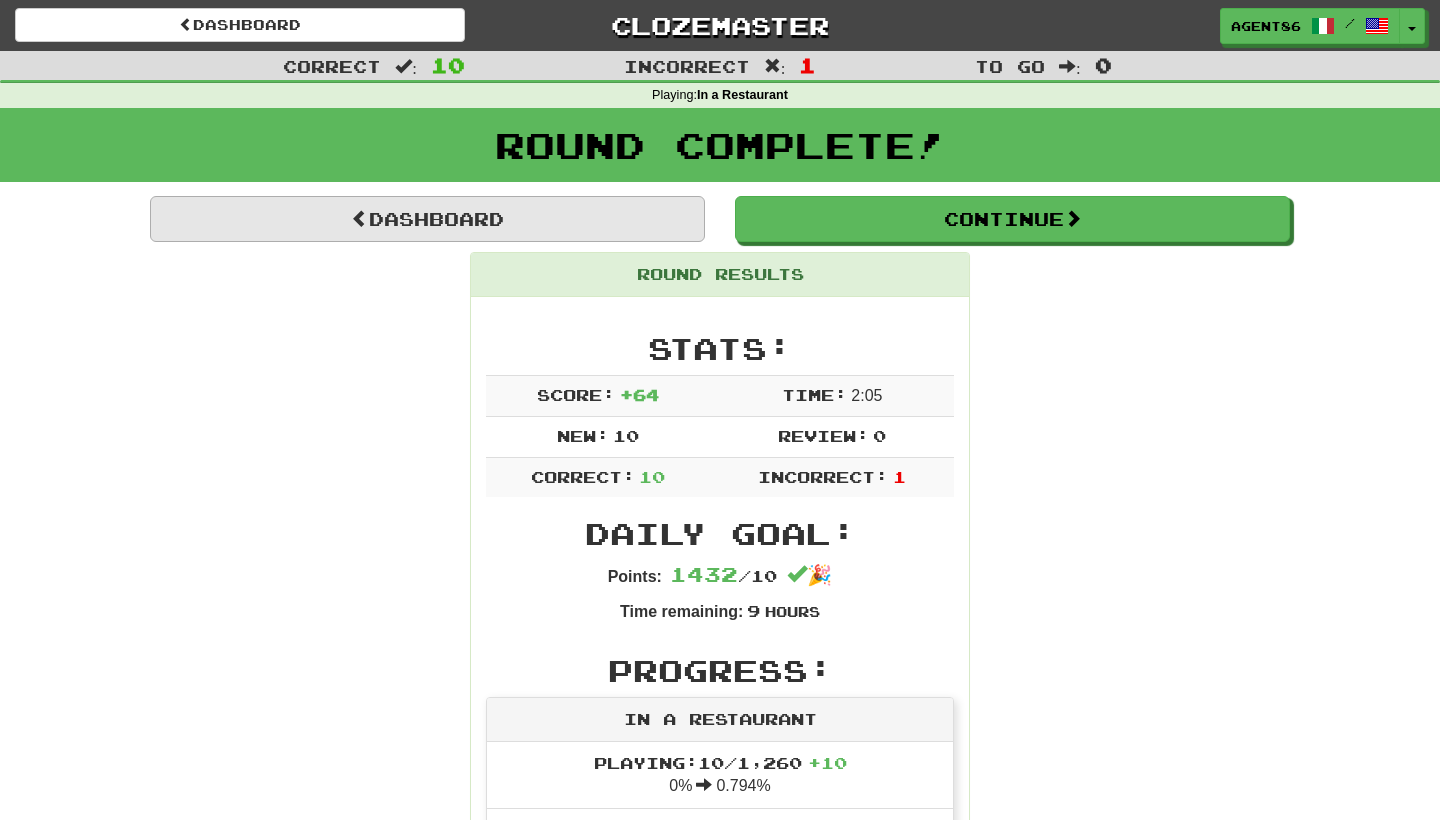 click on "Dashboard" at bounding box center (427, 219) 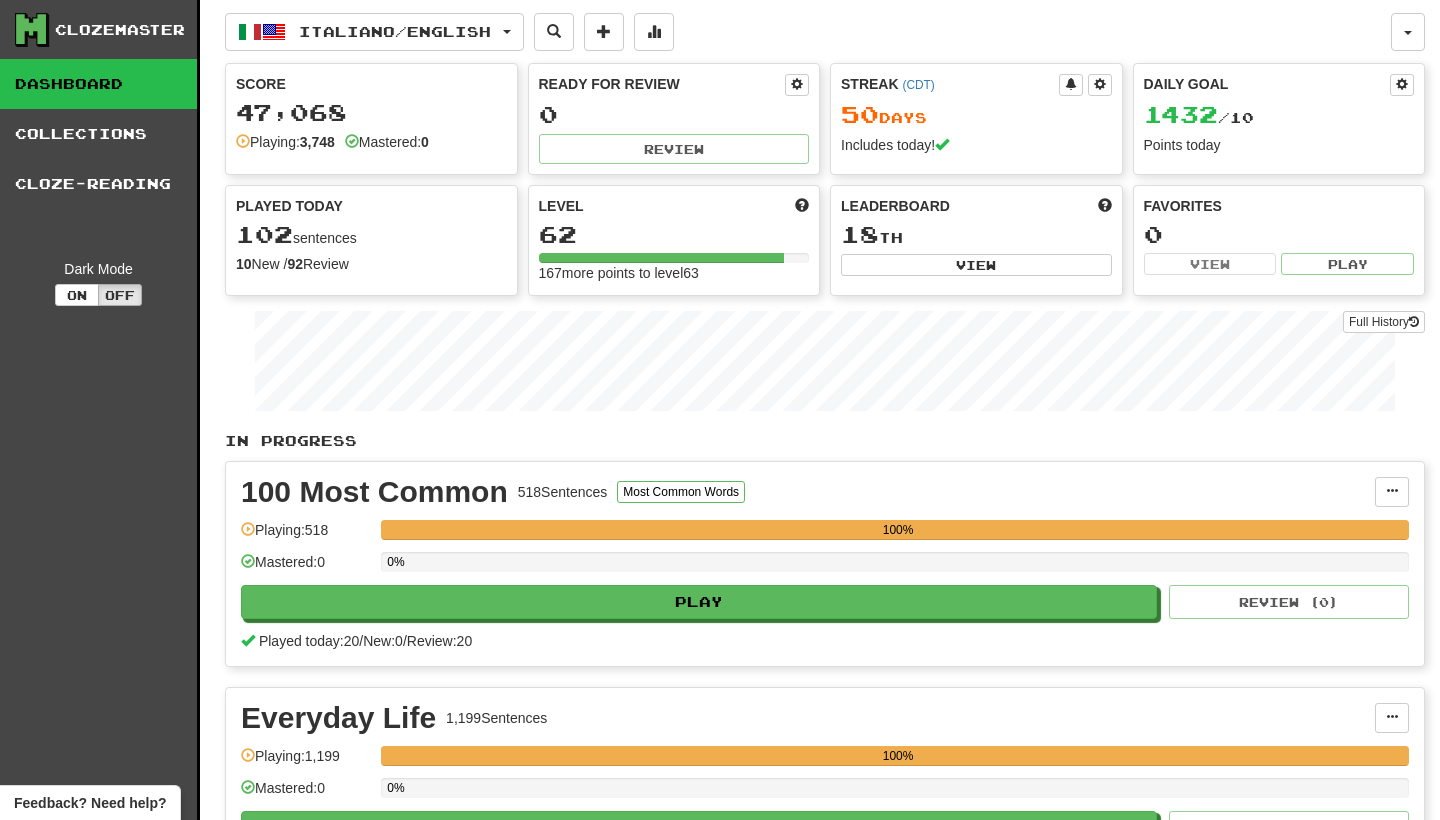 scroll, scrollTop: 0, scrollLeft: 0, axis: both 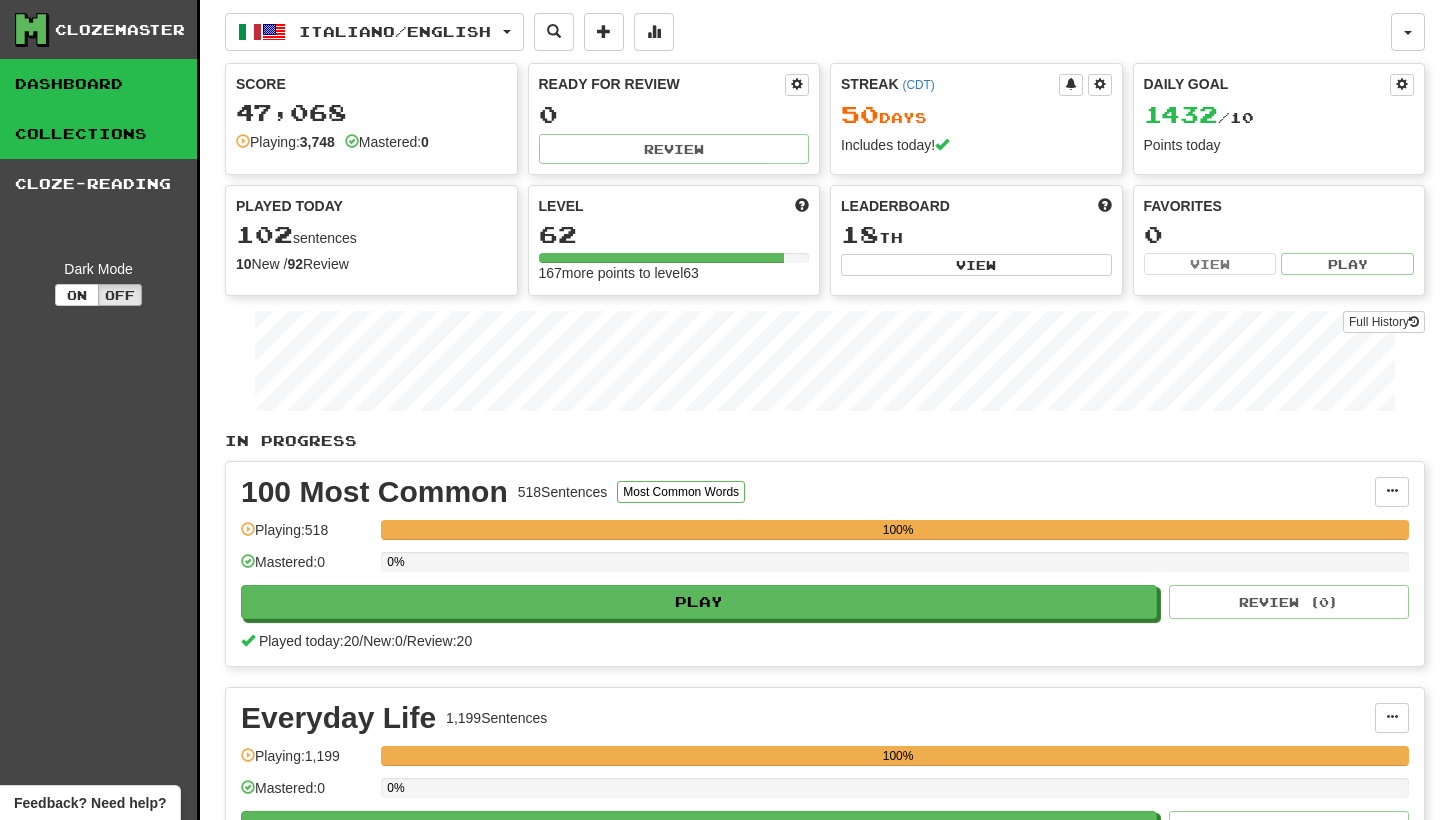 click on "Collections" at bounding box center (98, 134) 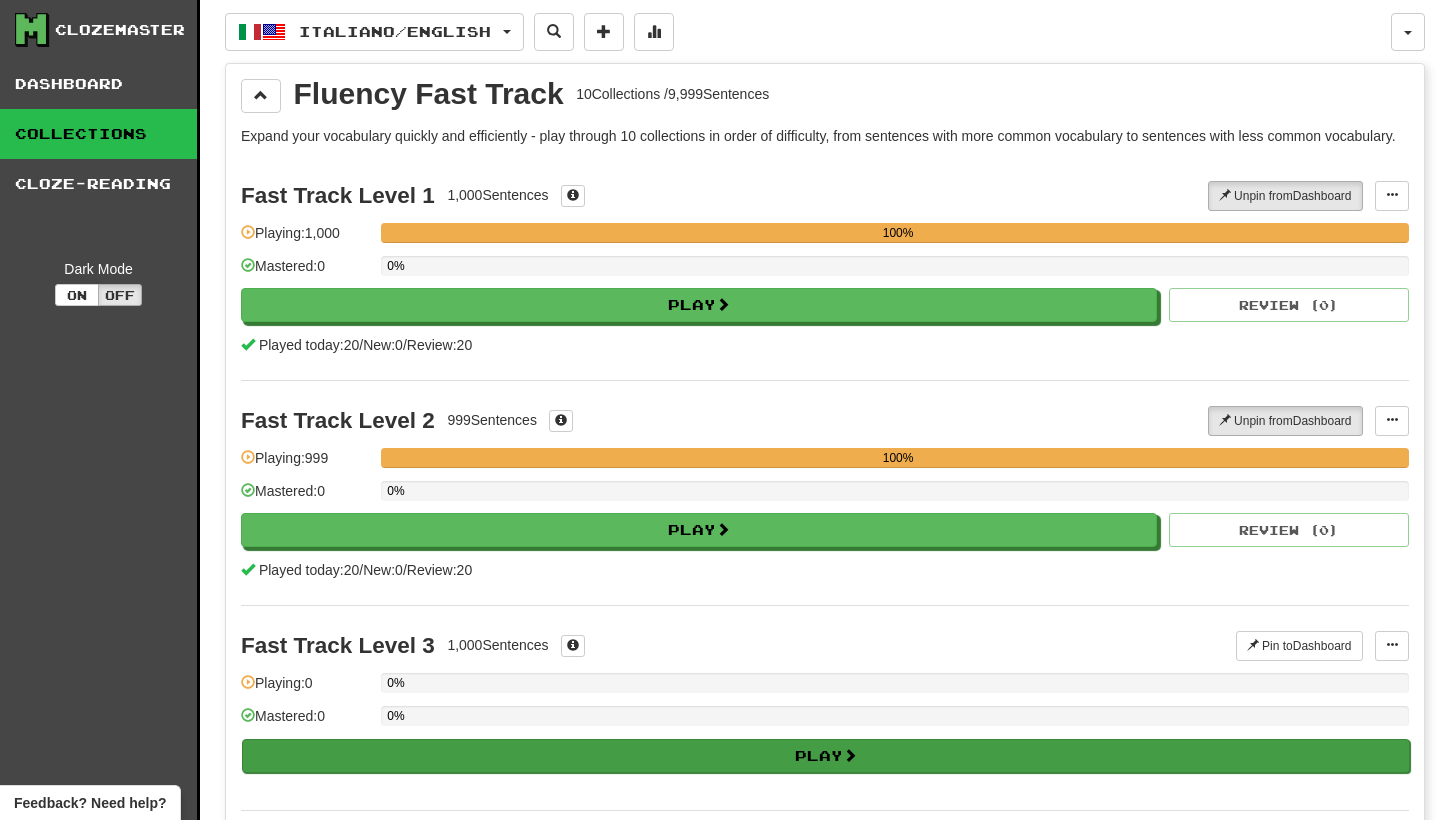 click on "Play" at bounding box center [826, 756] 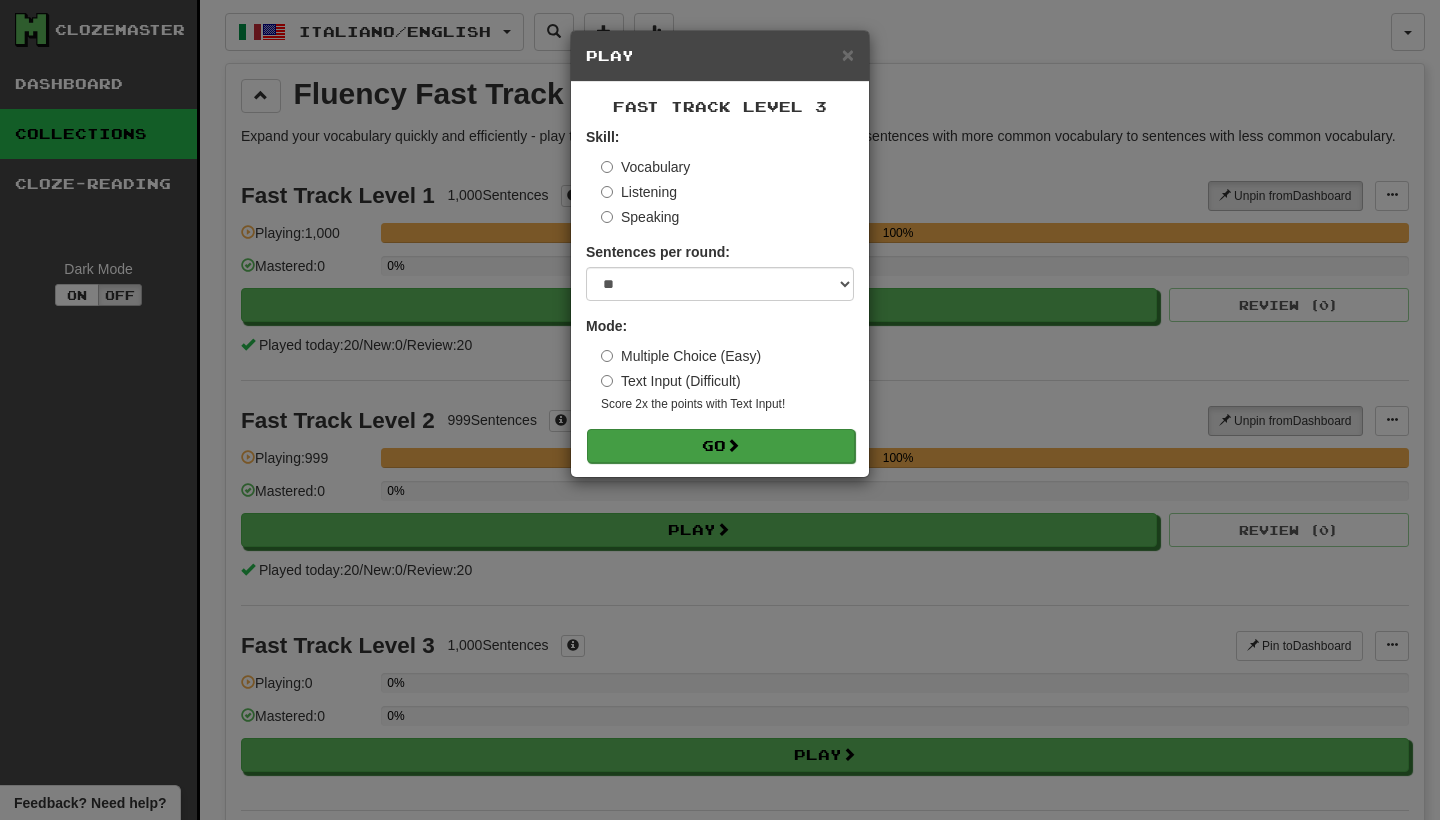 click on "Go" at bounding box center (721, 446) 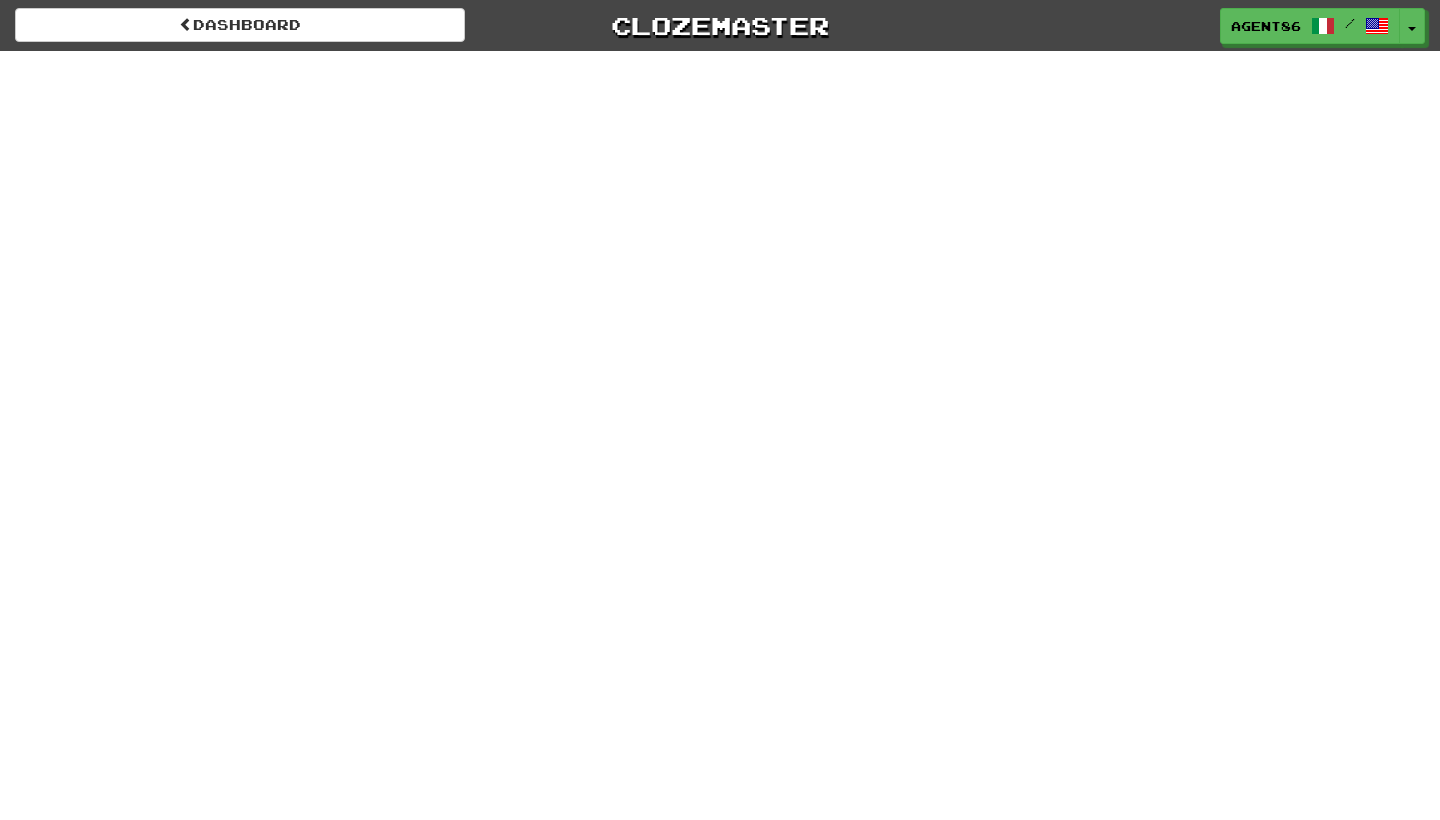 scroll, scrollTop: 0, scrollLeft: 0, axis: both 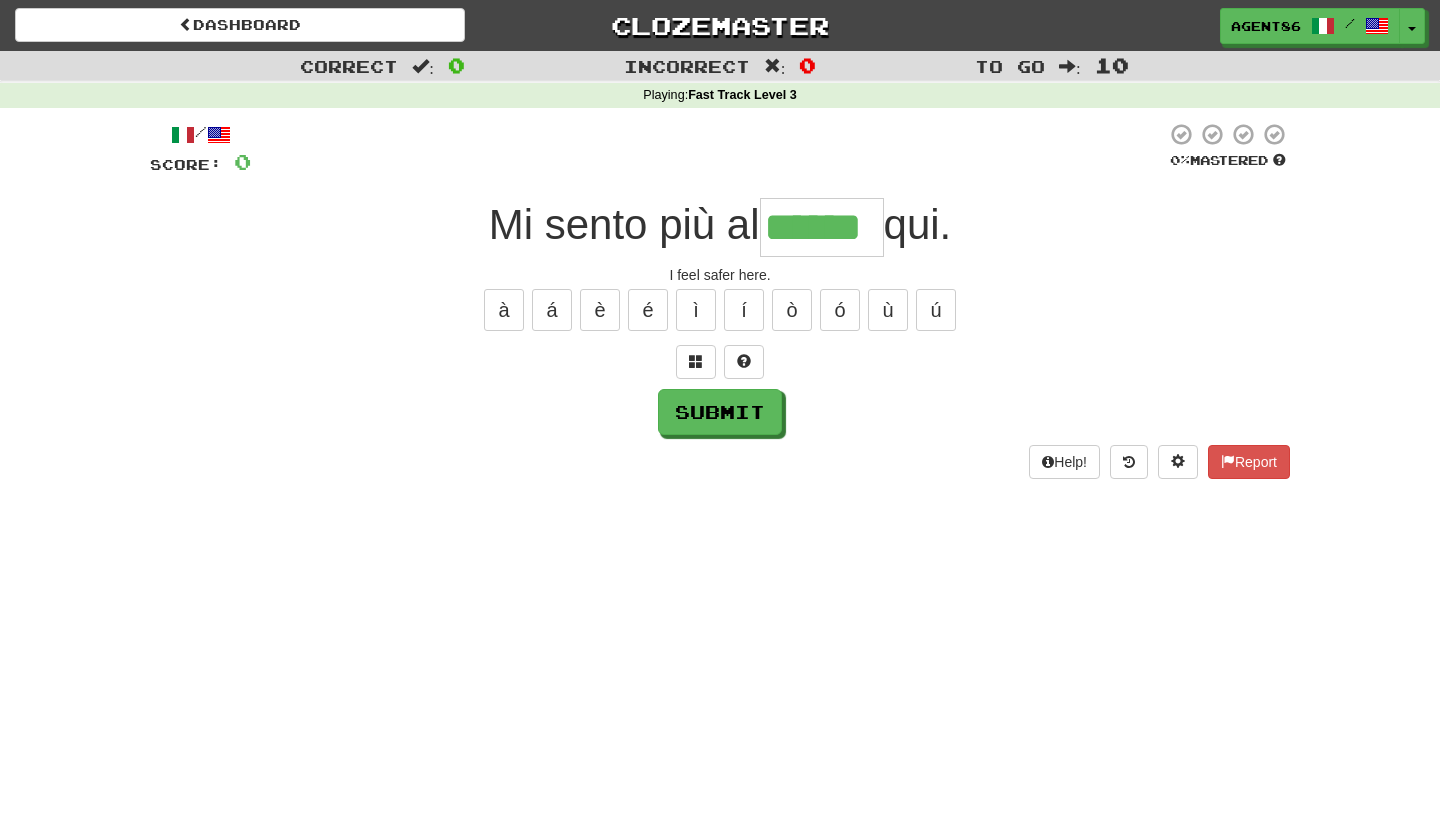 type on "******" 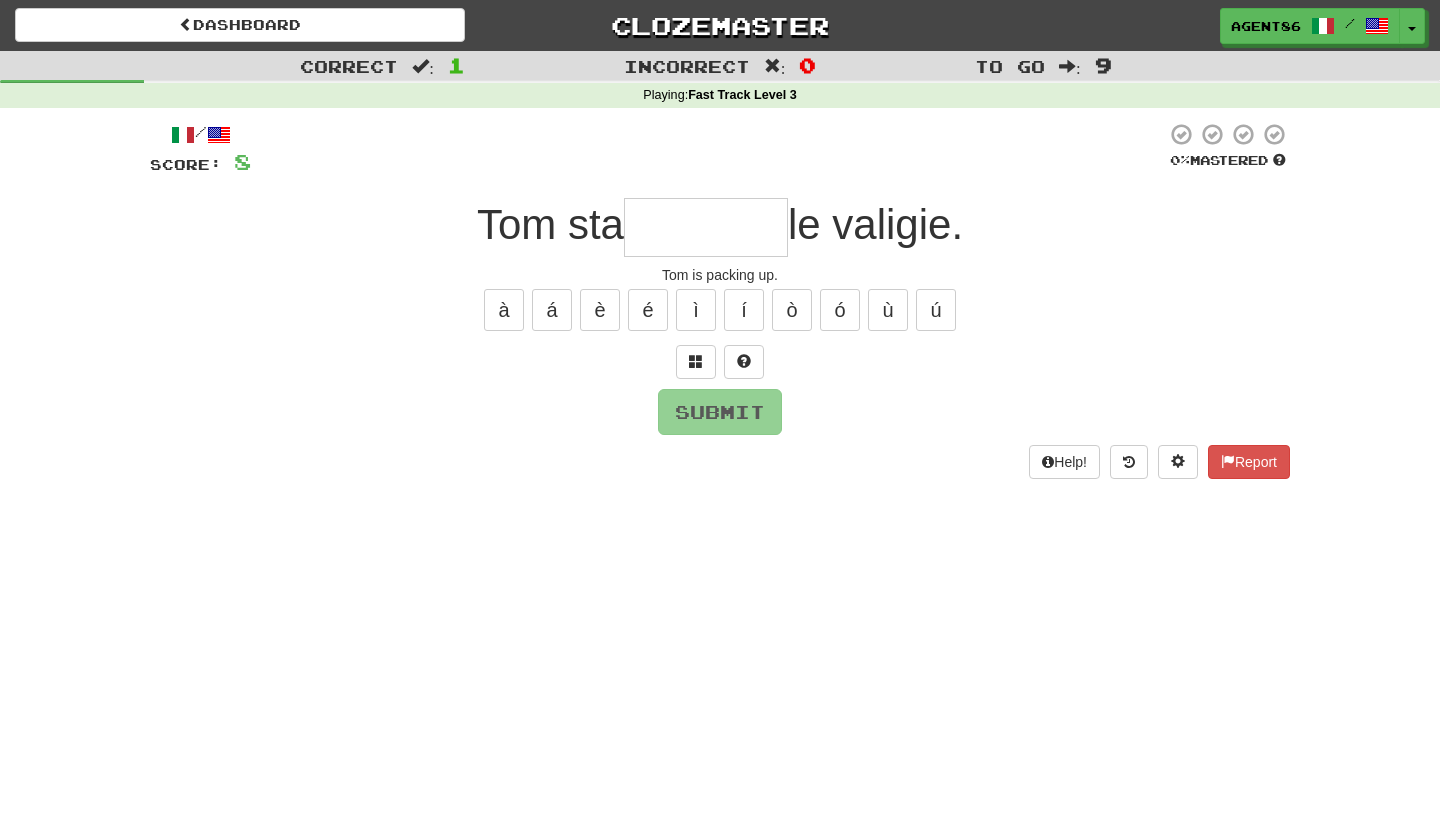 type on "*" 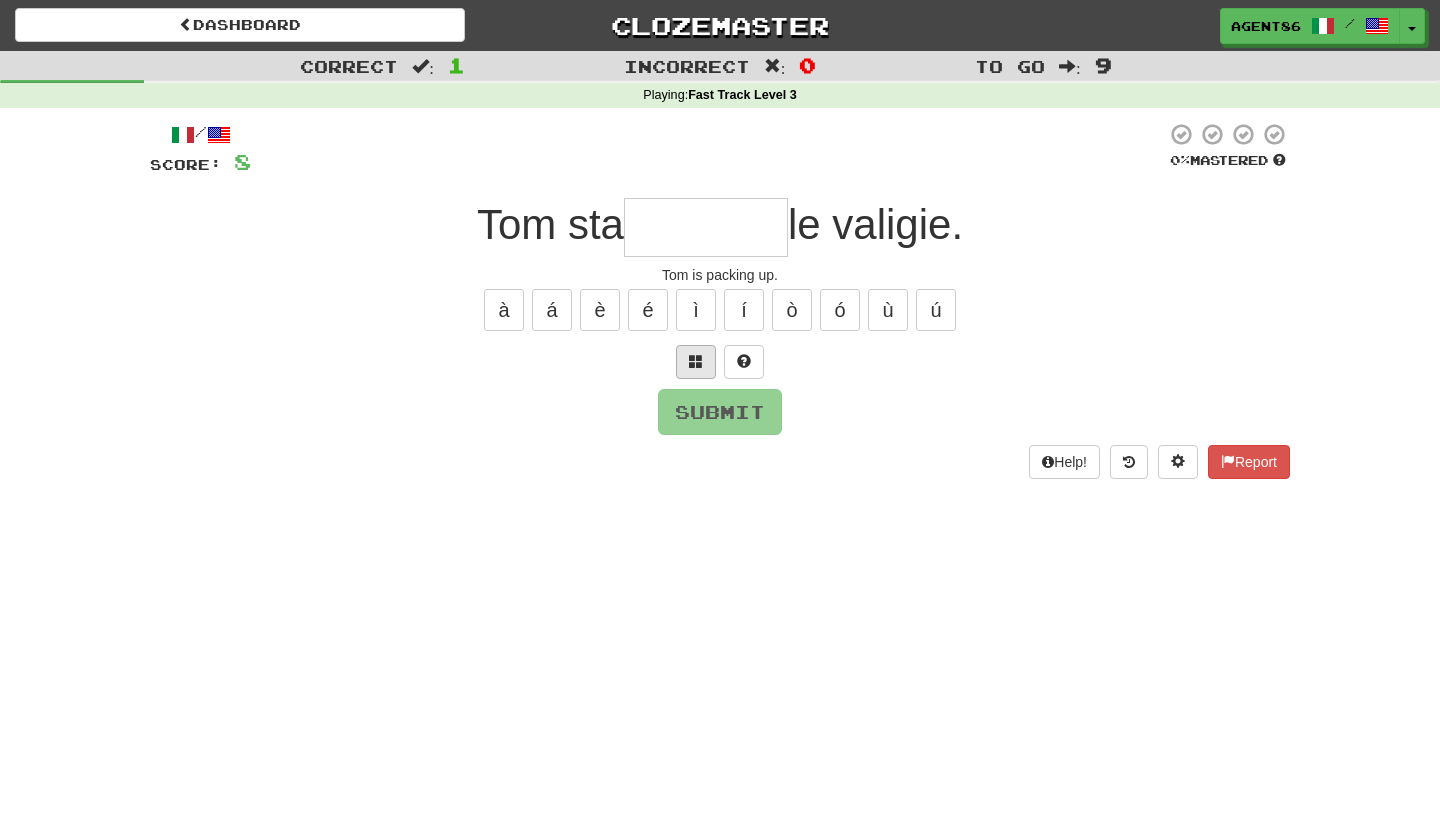 click at bounding box center (696, 361) 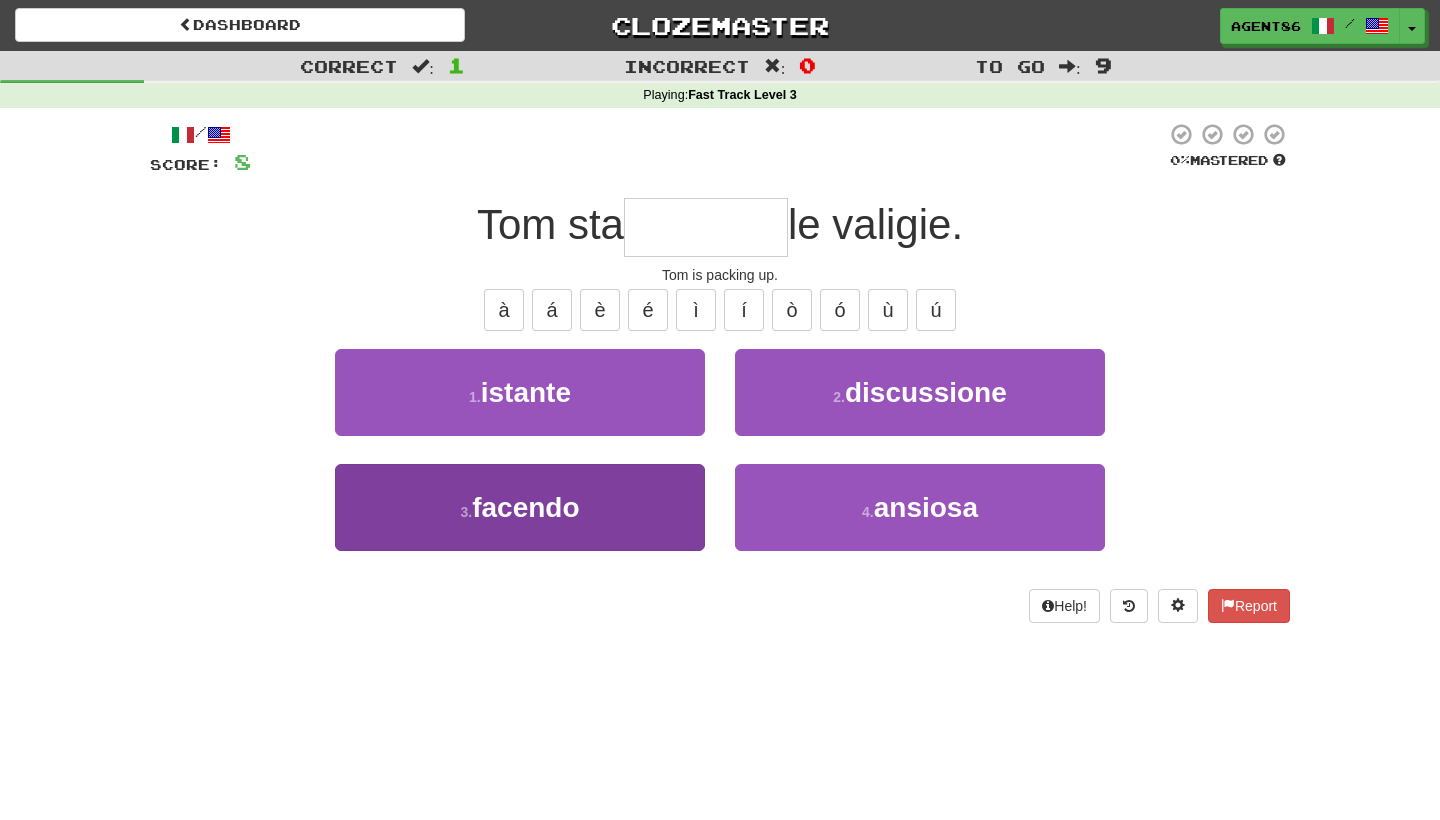 click on "facendo" at bounding box center (525, 507) 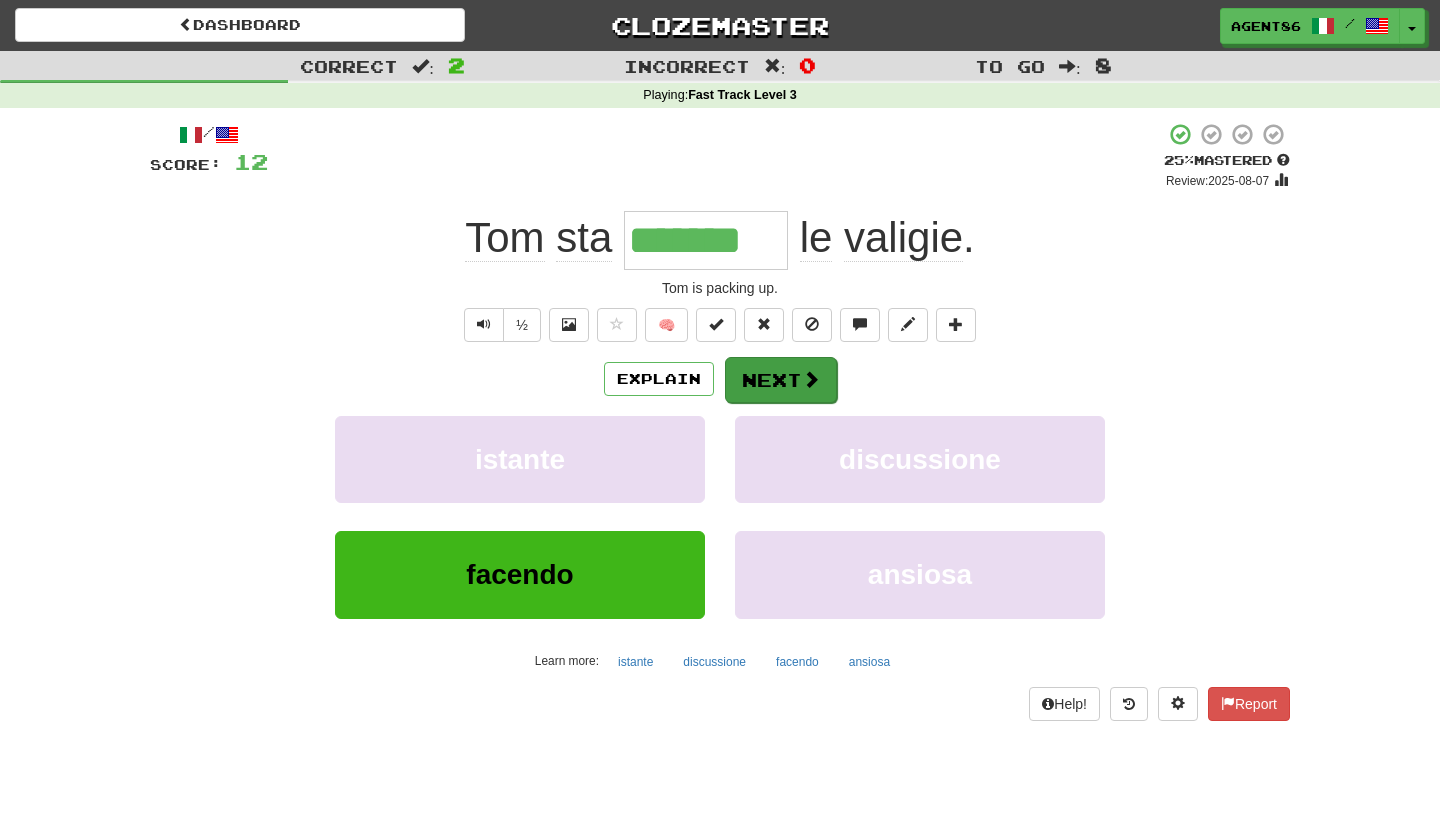 click on "Next" at bounding box center (781, 380) 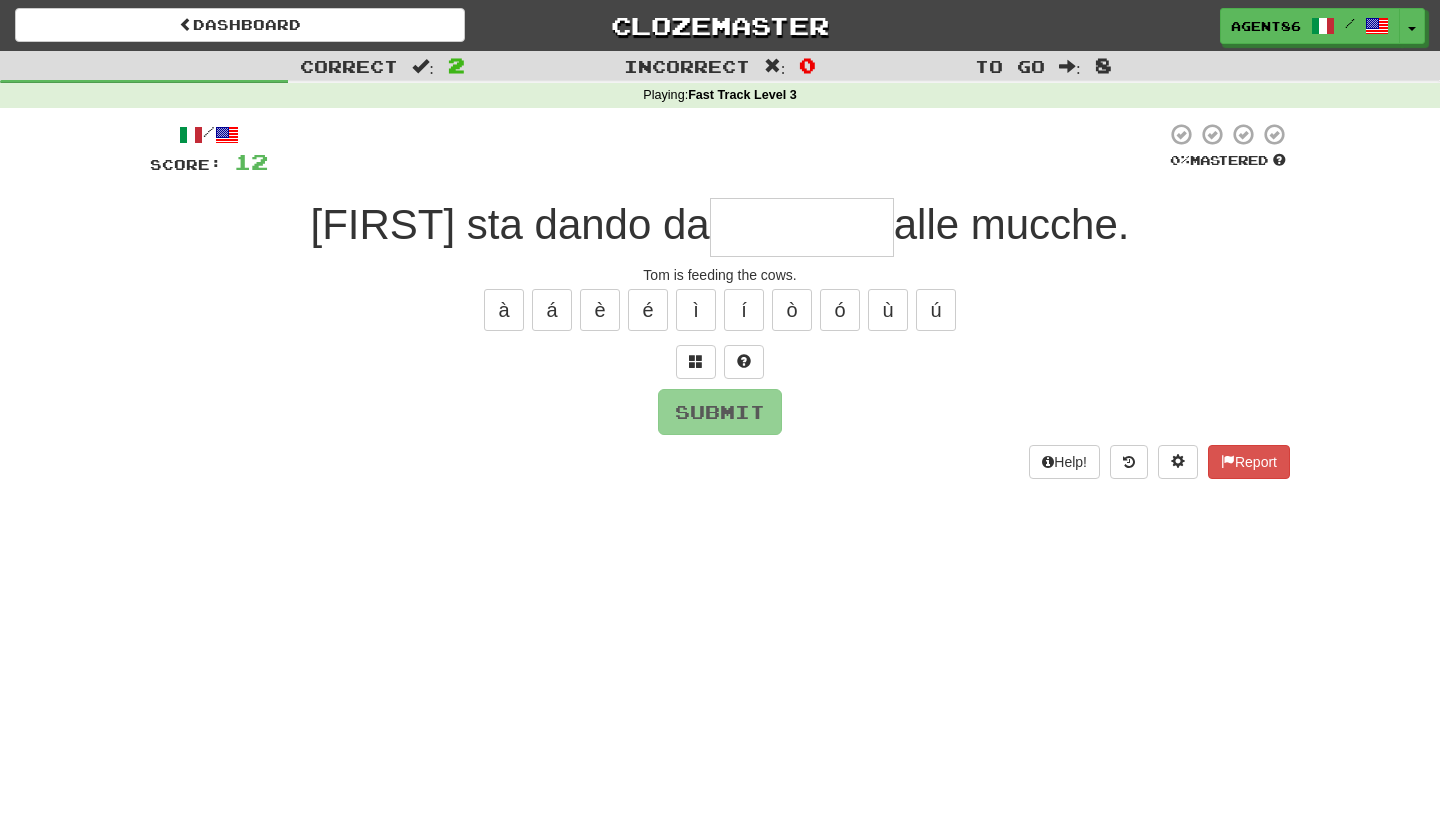 type on "*" 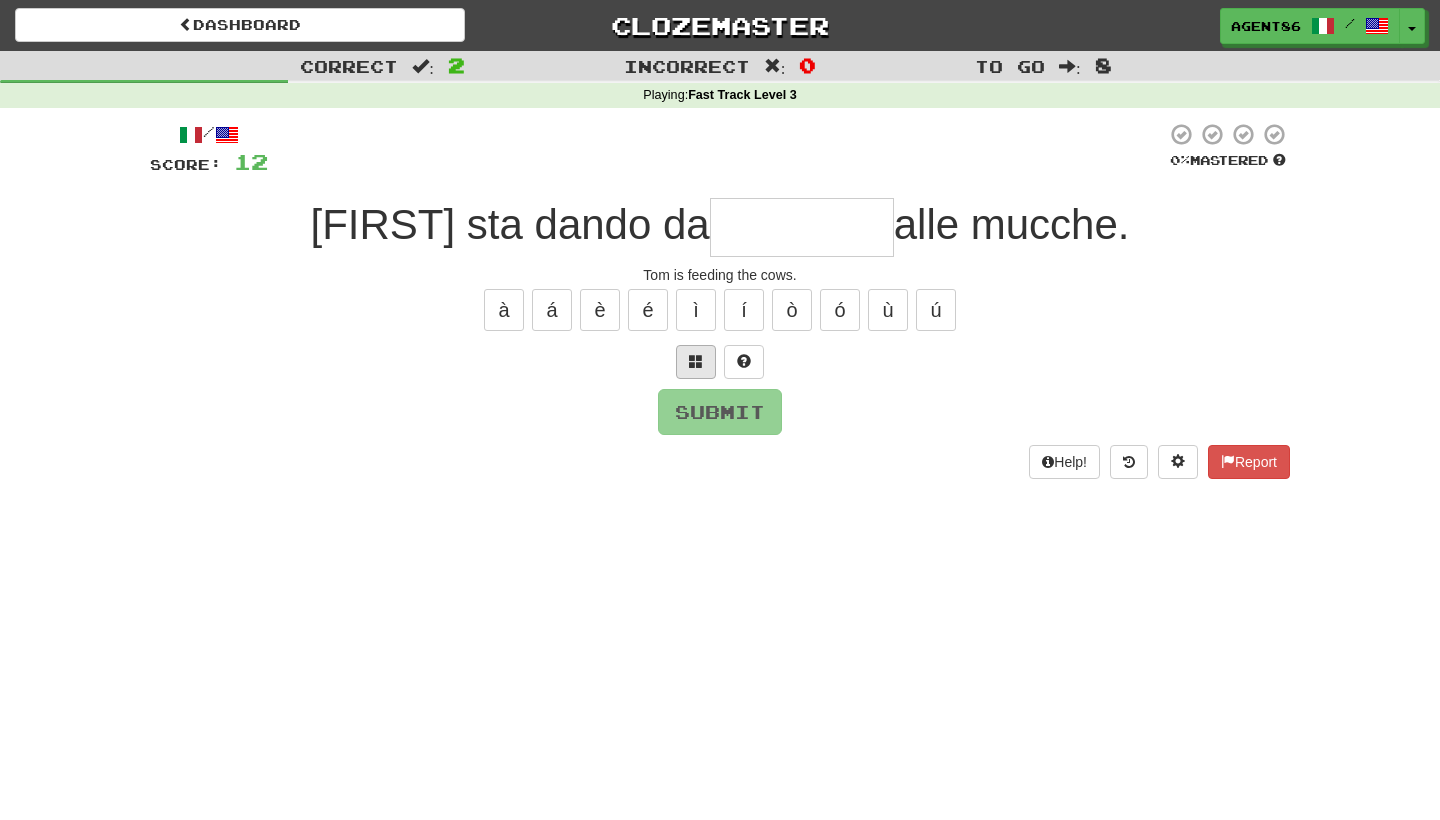 click at bounding box center [696, 361] 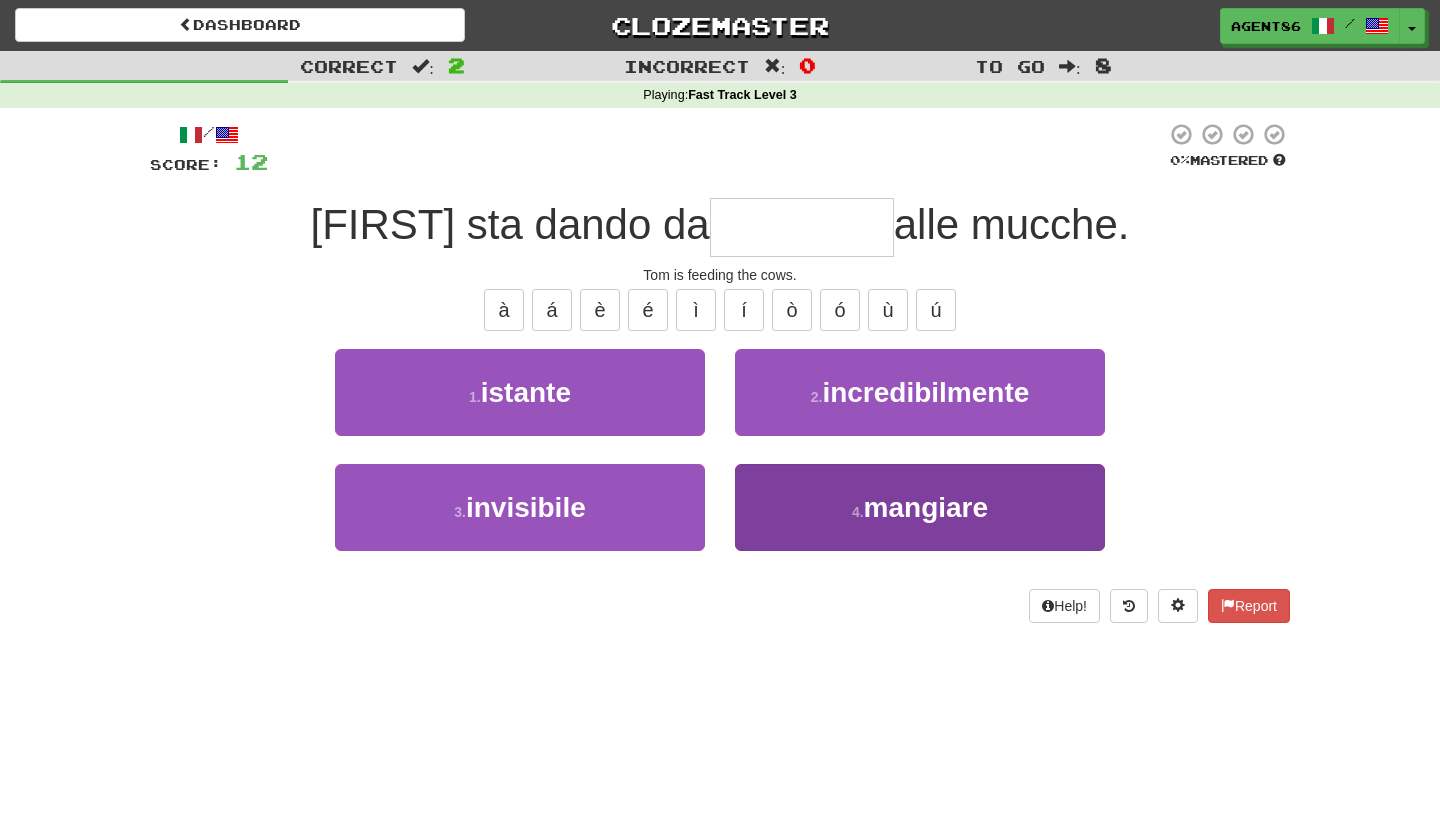 click on "4 .  mangiare" at bounding box center [920, 507] 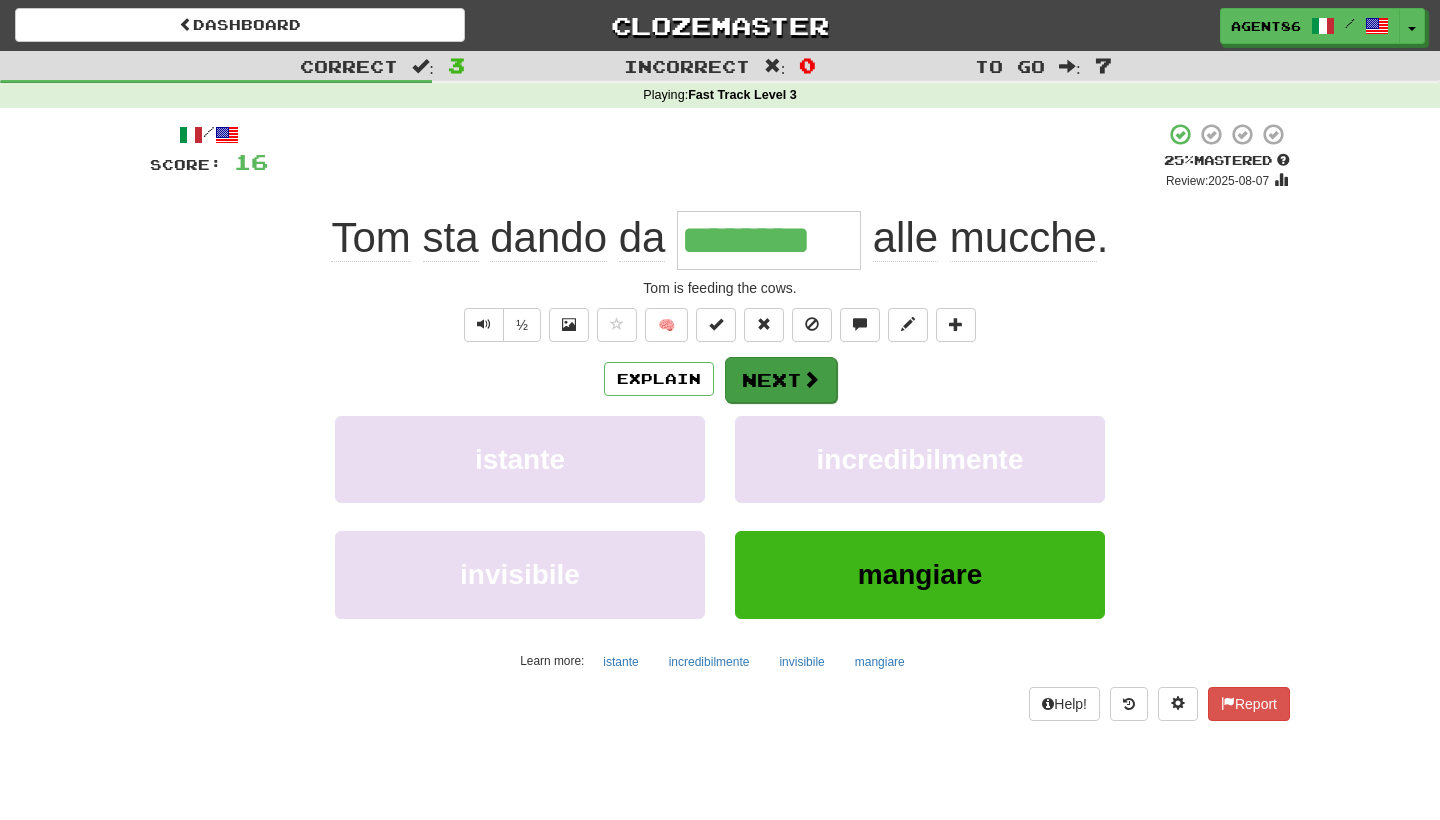 click on "Next" at bounding box center (781, 380) 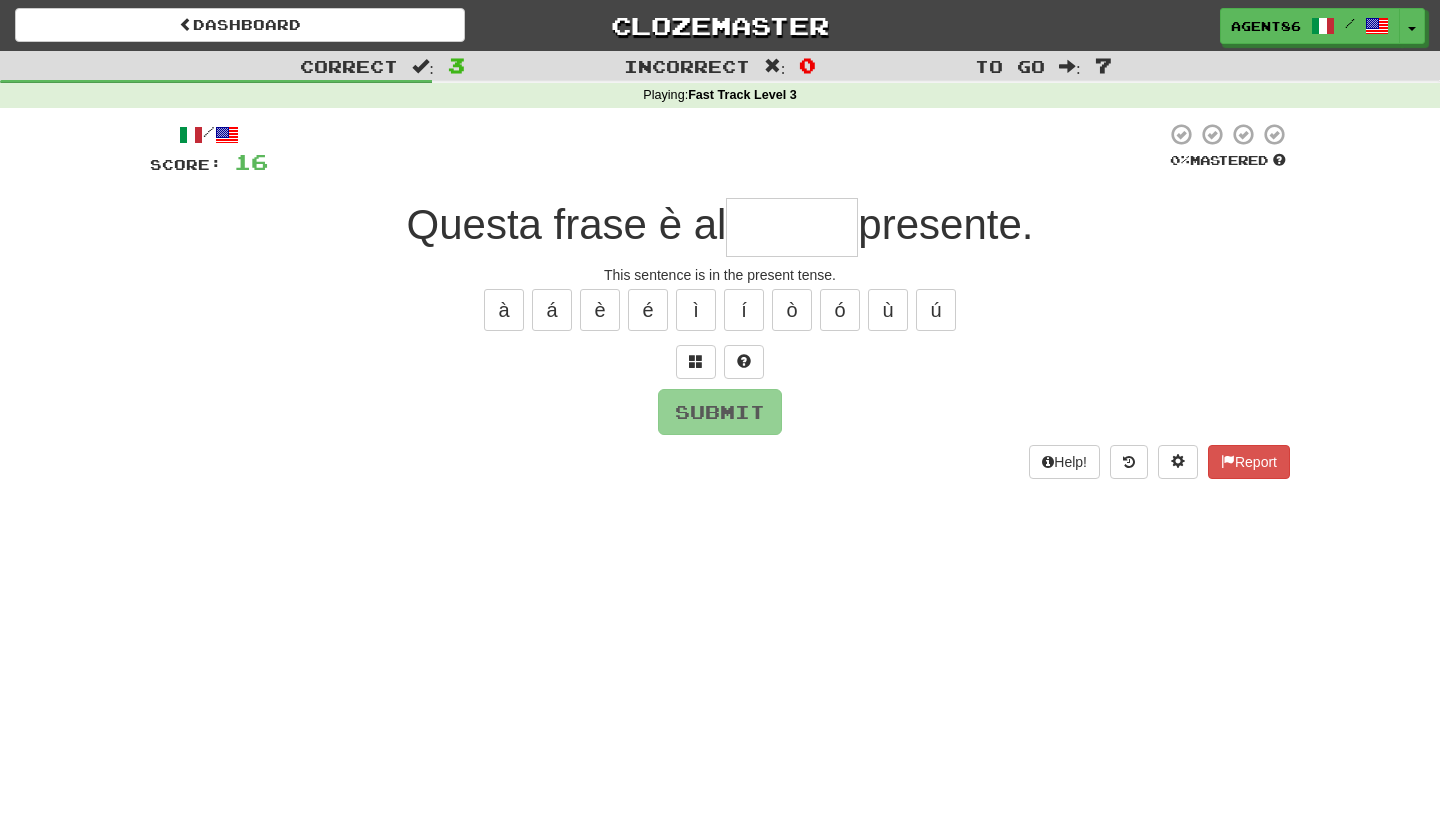 type on "*" 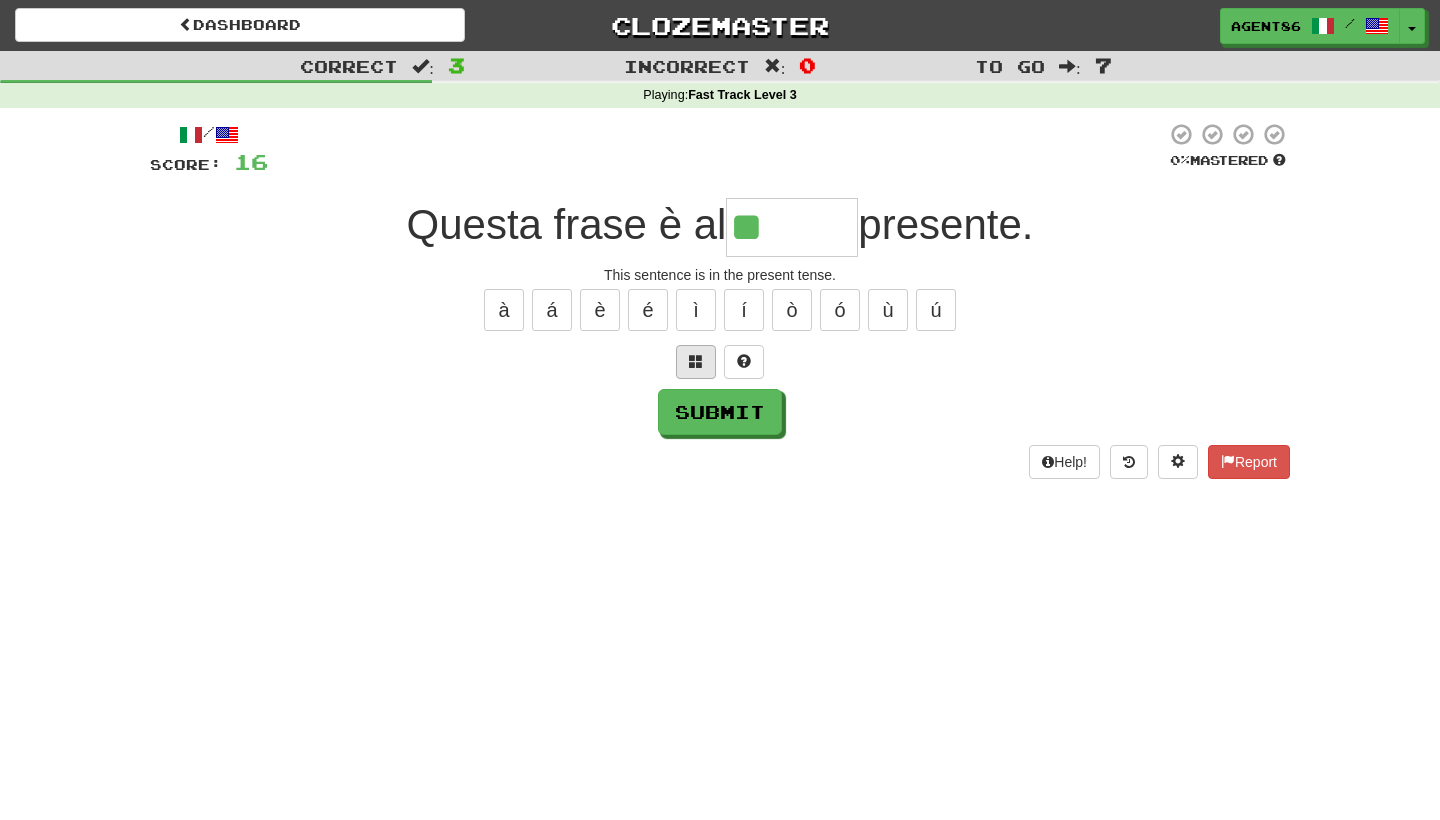 click at bounding box center [696, 361] 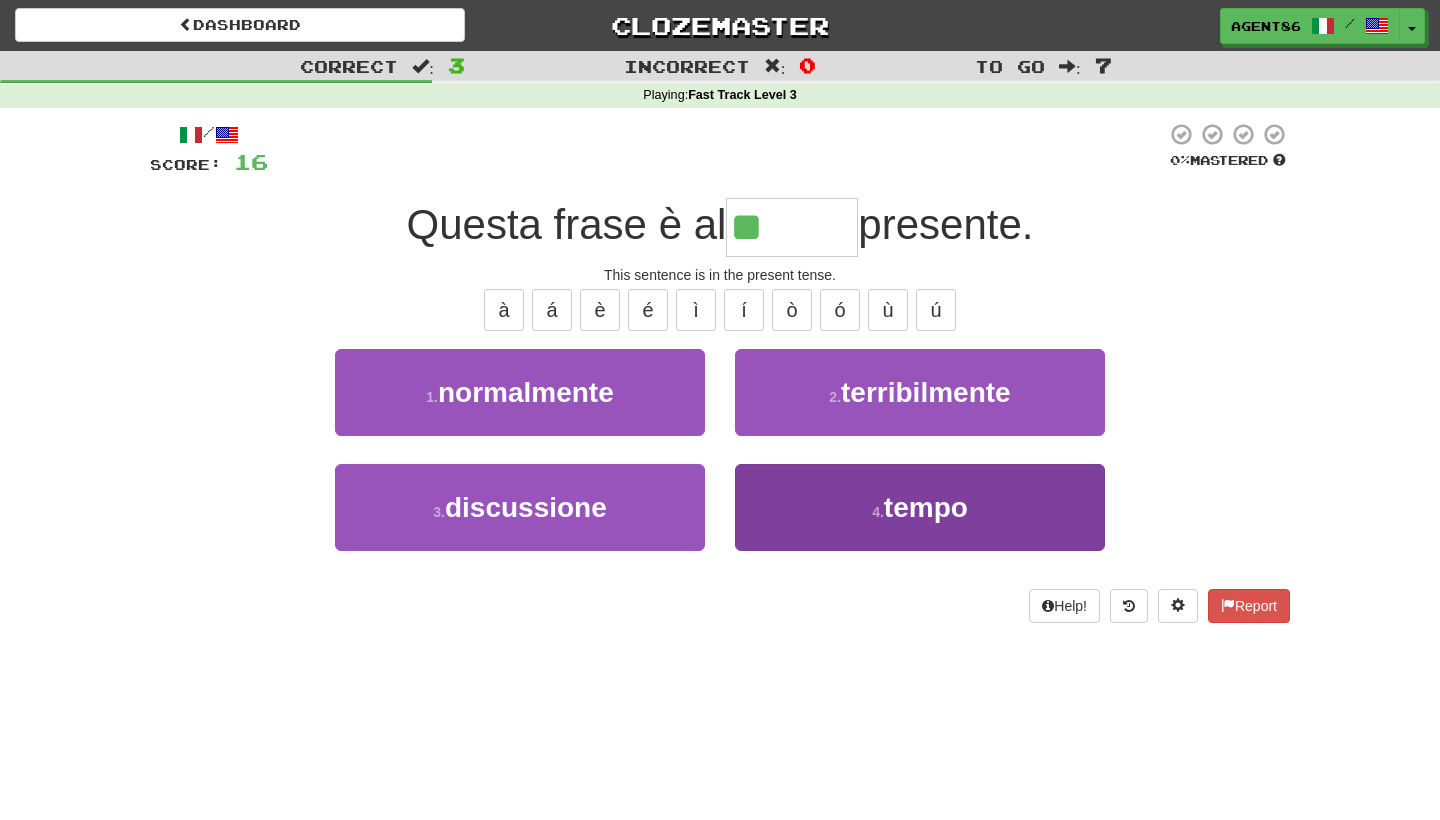click on "4 .  tempo" at bounding box center [920, 507] 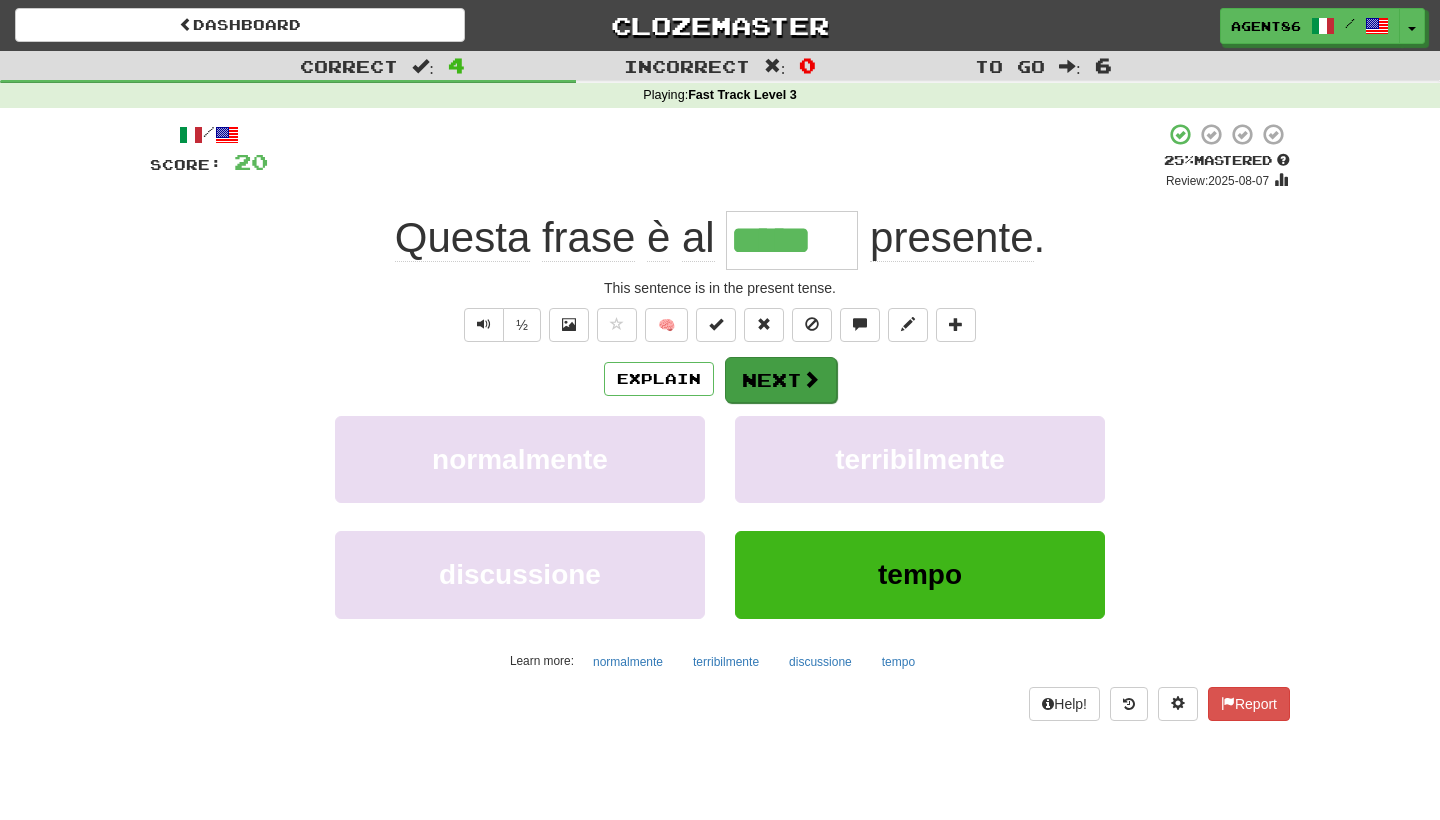 click on "Next" at bounding box center [781, 380] 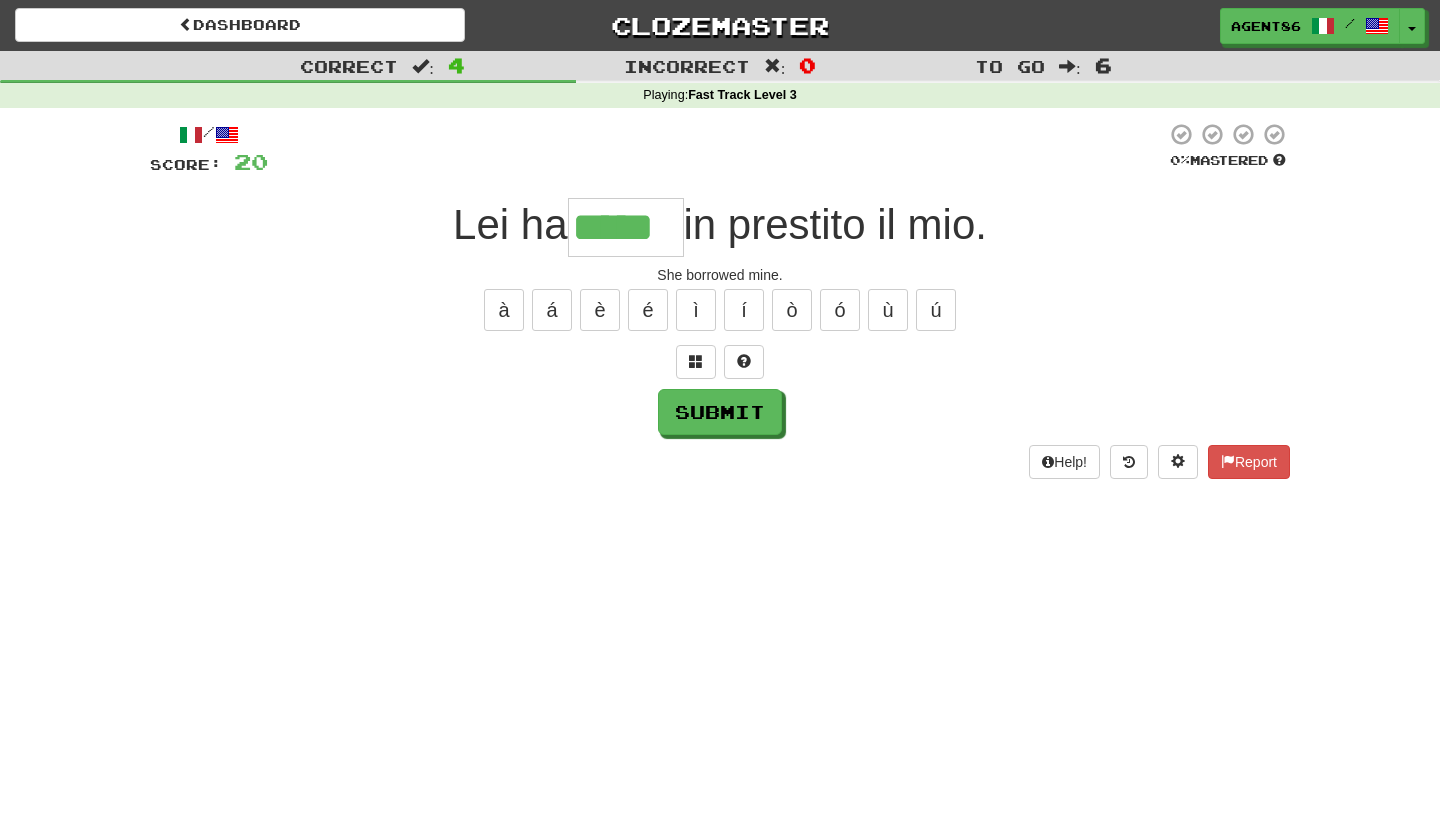 type on "*****" 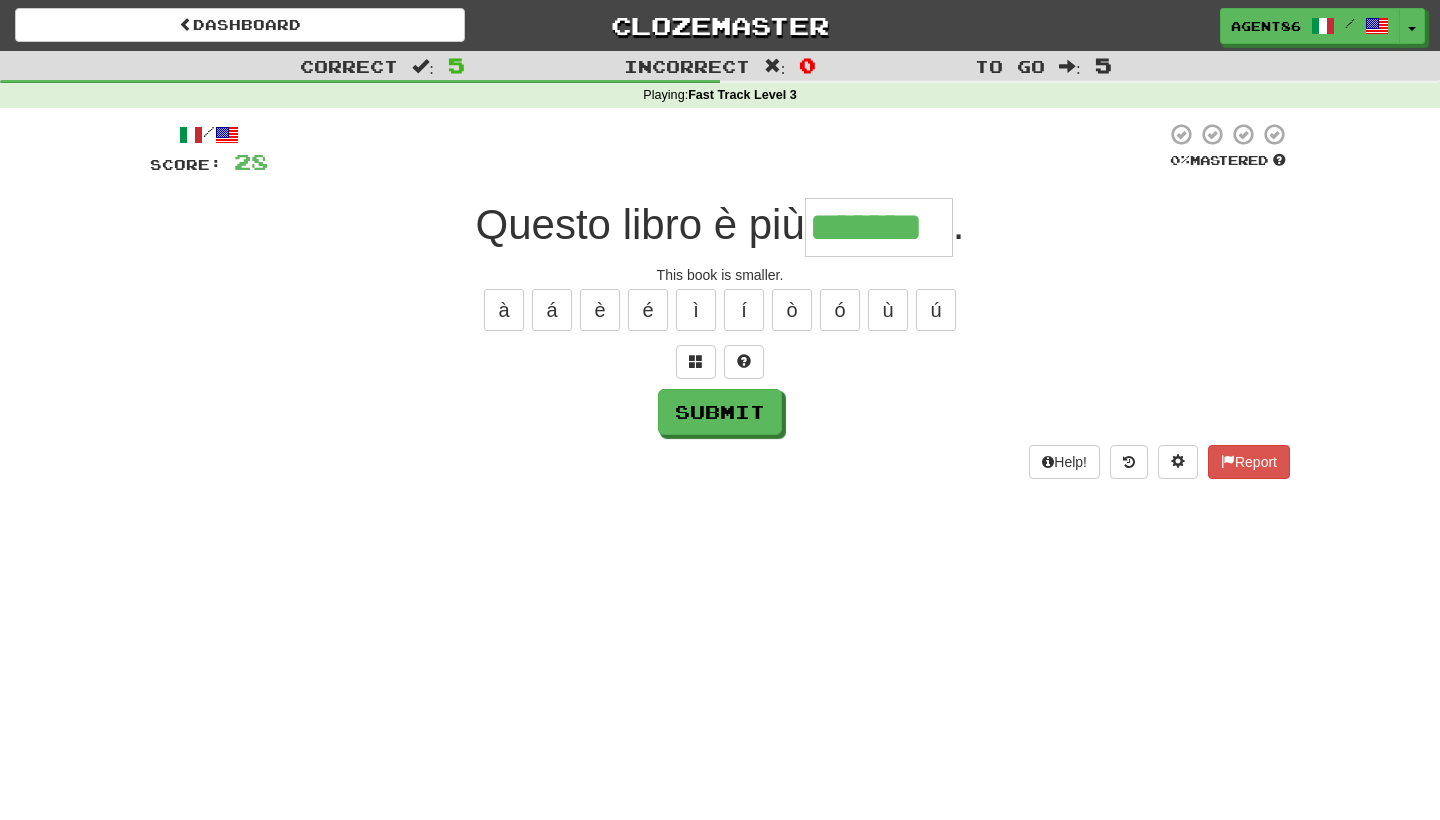 type on "*******" 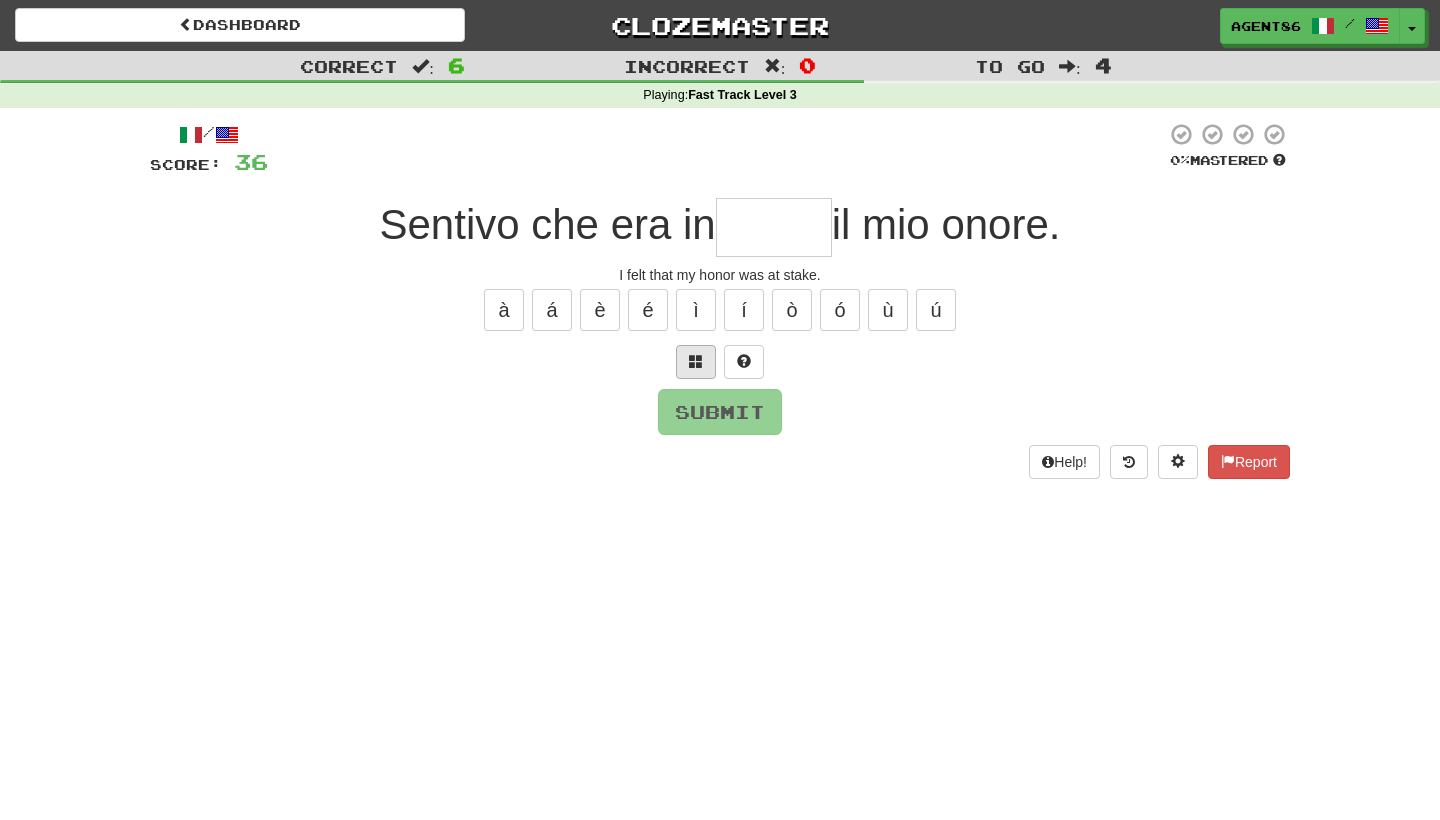 click at bounding box center (696, 362) 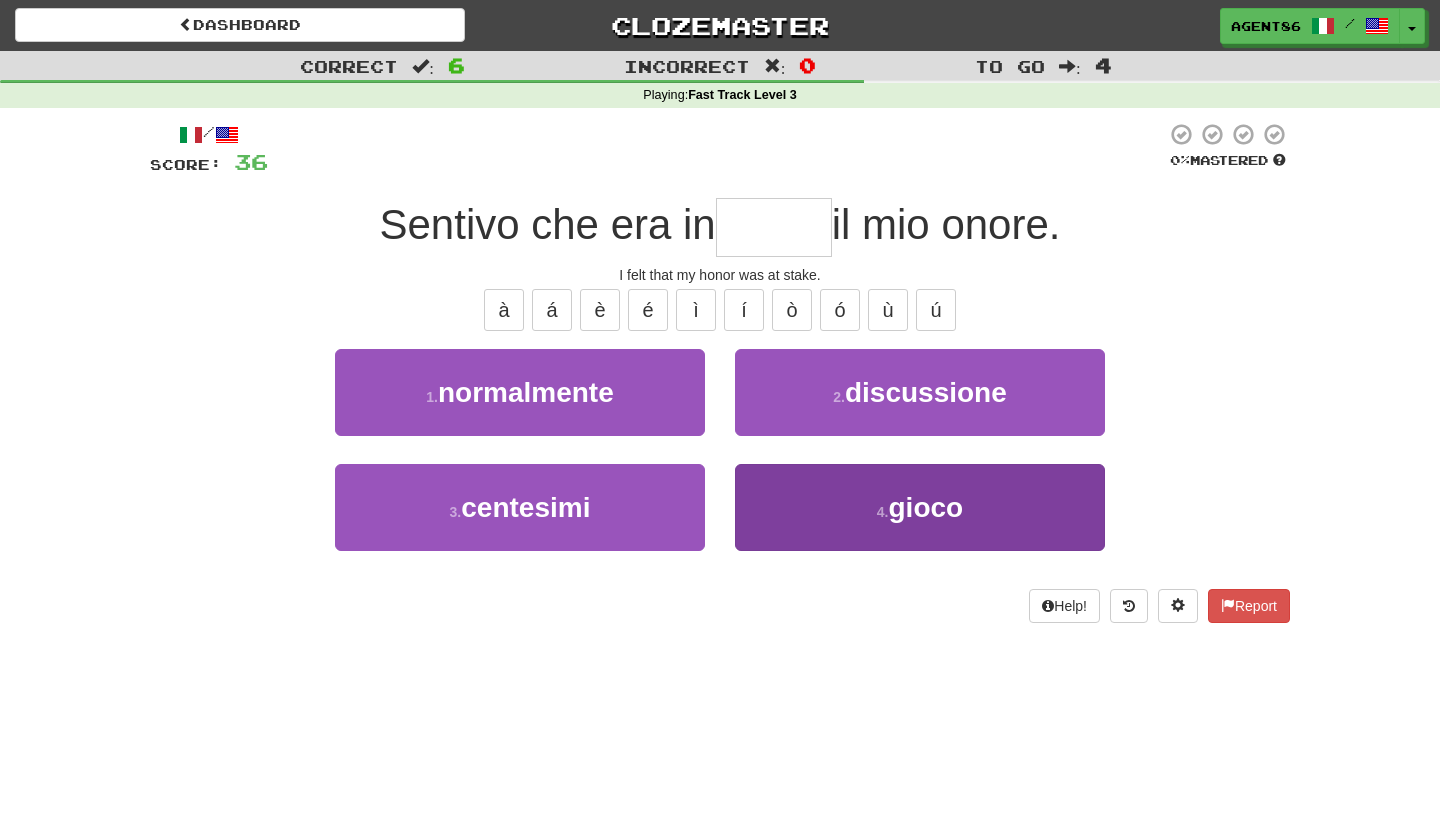 click on "4 .  gioco" at bounding box center [920, 507] 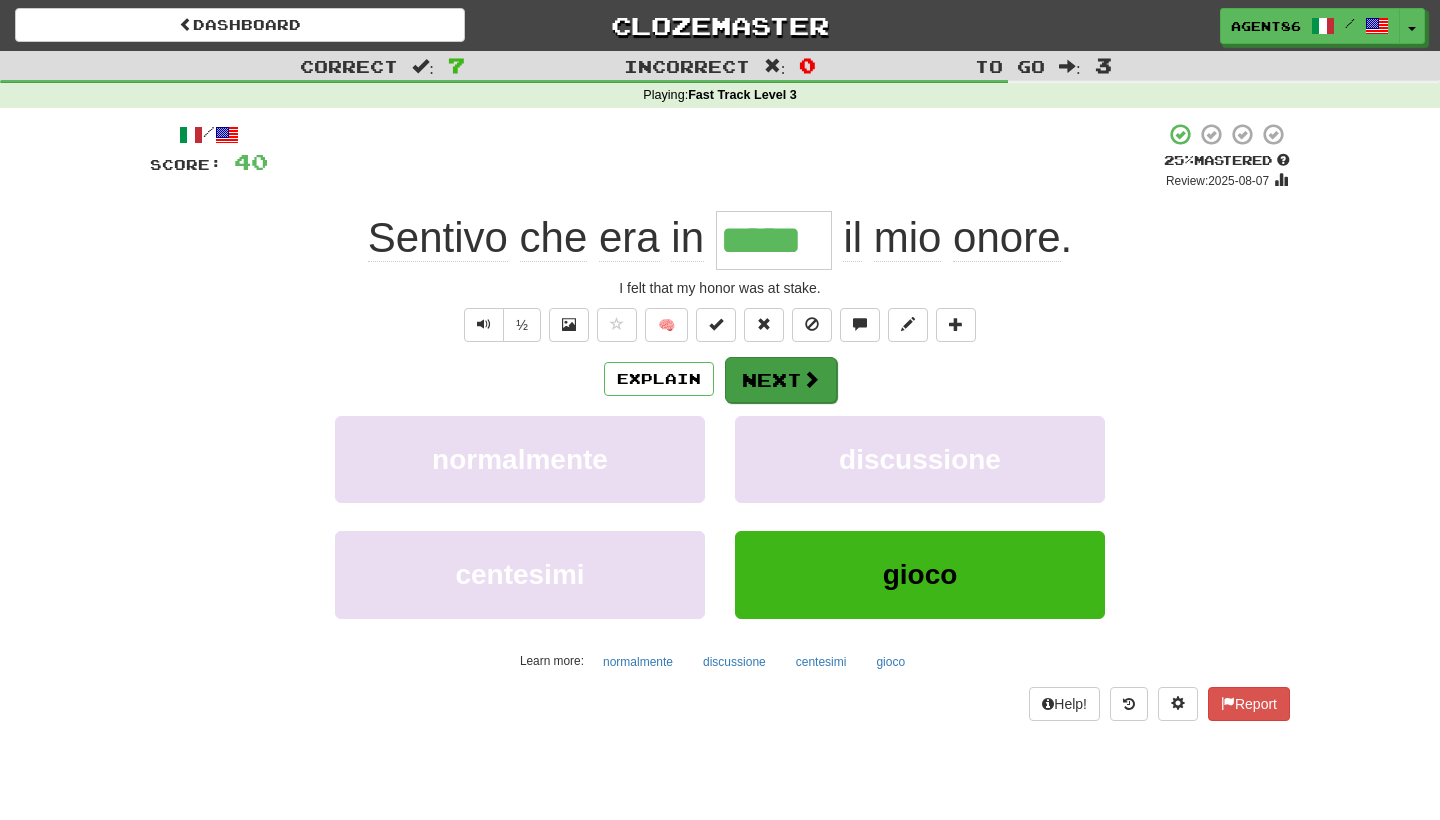 click on "Next" at bounding box center [781, 380] 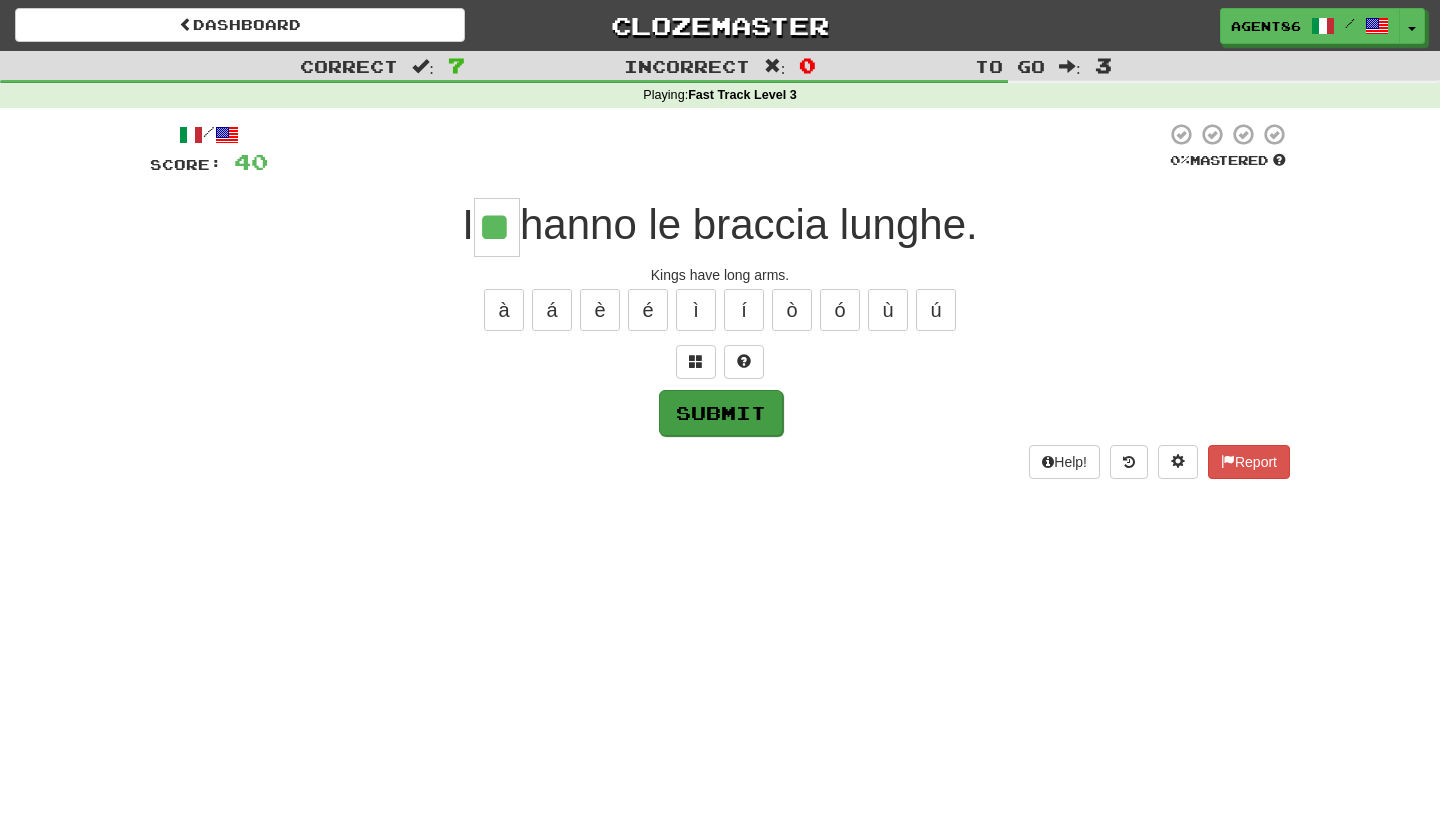 type on "**" 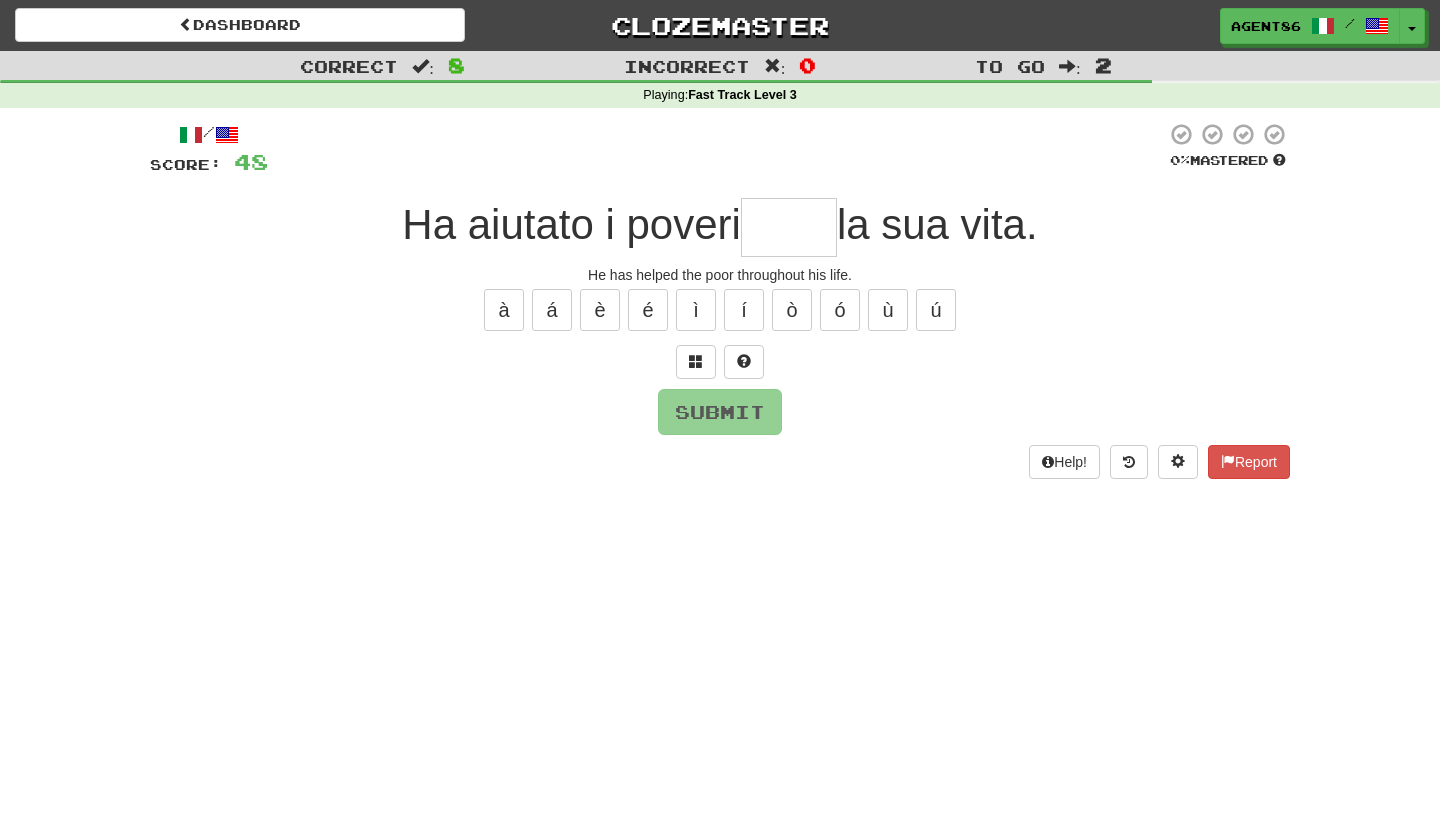 type on "*" 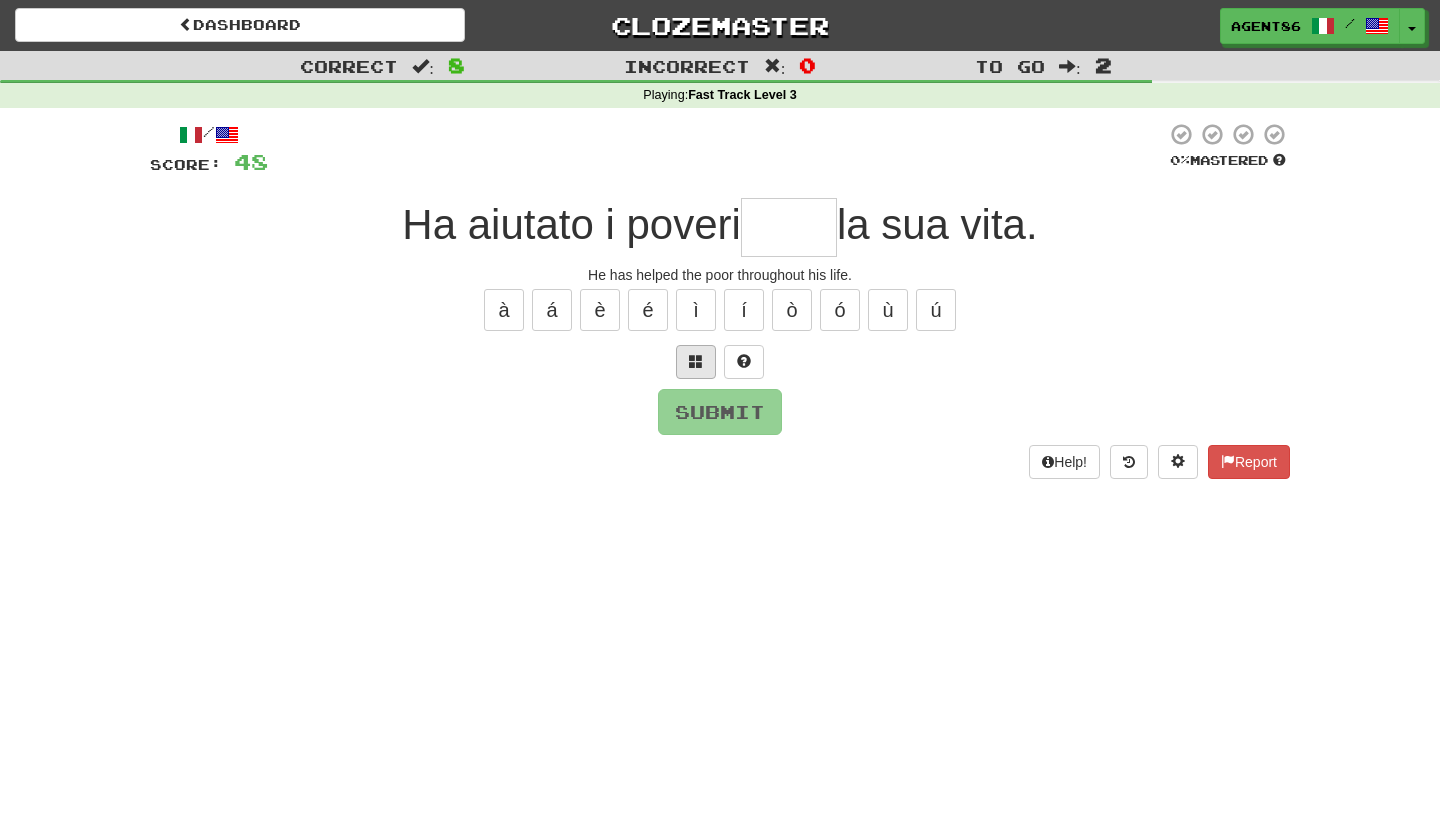 click at bounding box center (696, 361) 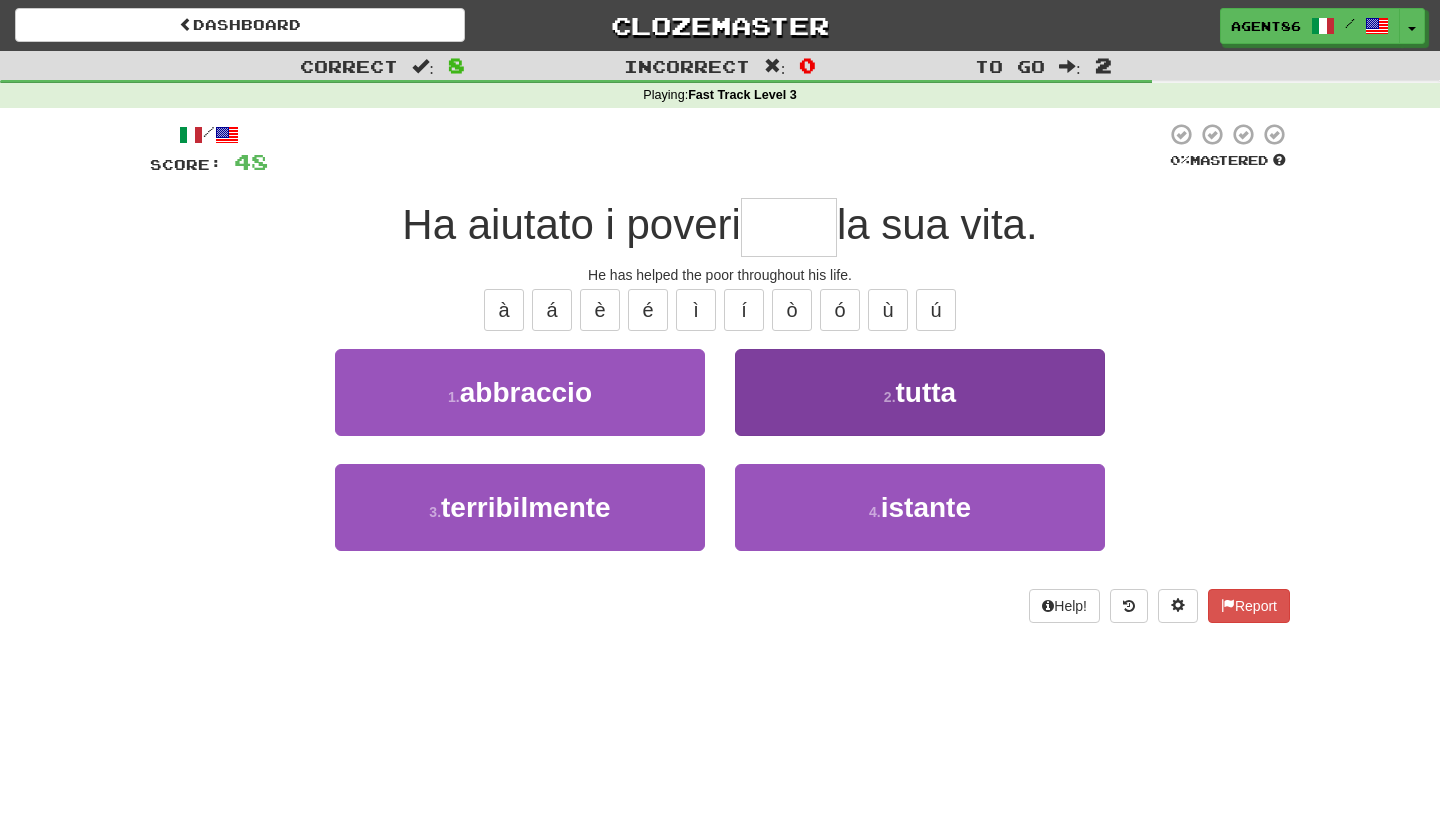 click on "2 .  tutta" at bounding box center (920, 392) 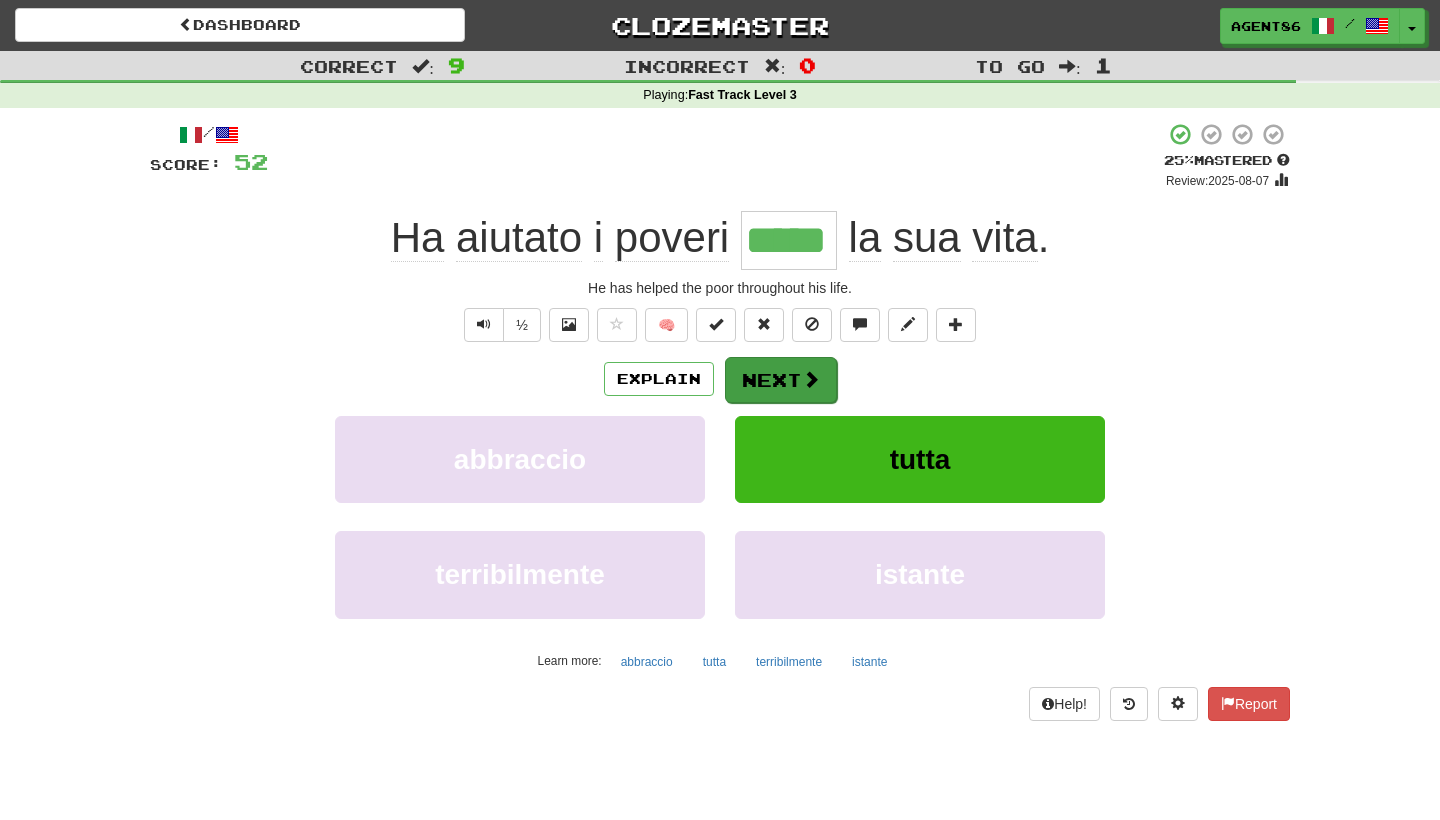 click on "Next" at bounding box center [781, 380] 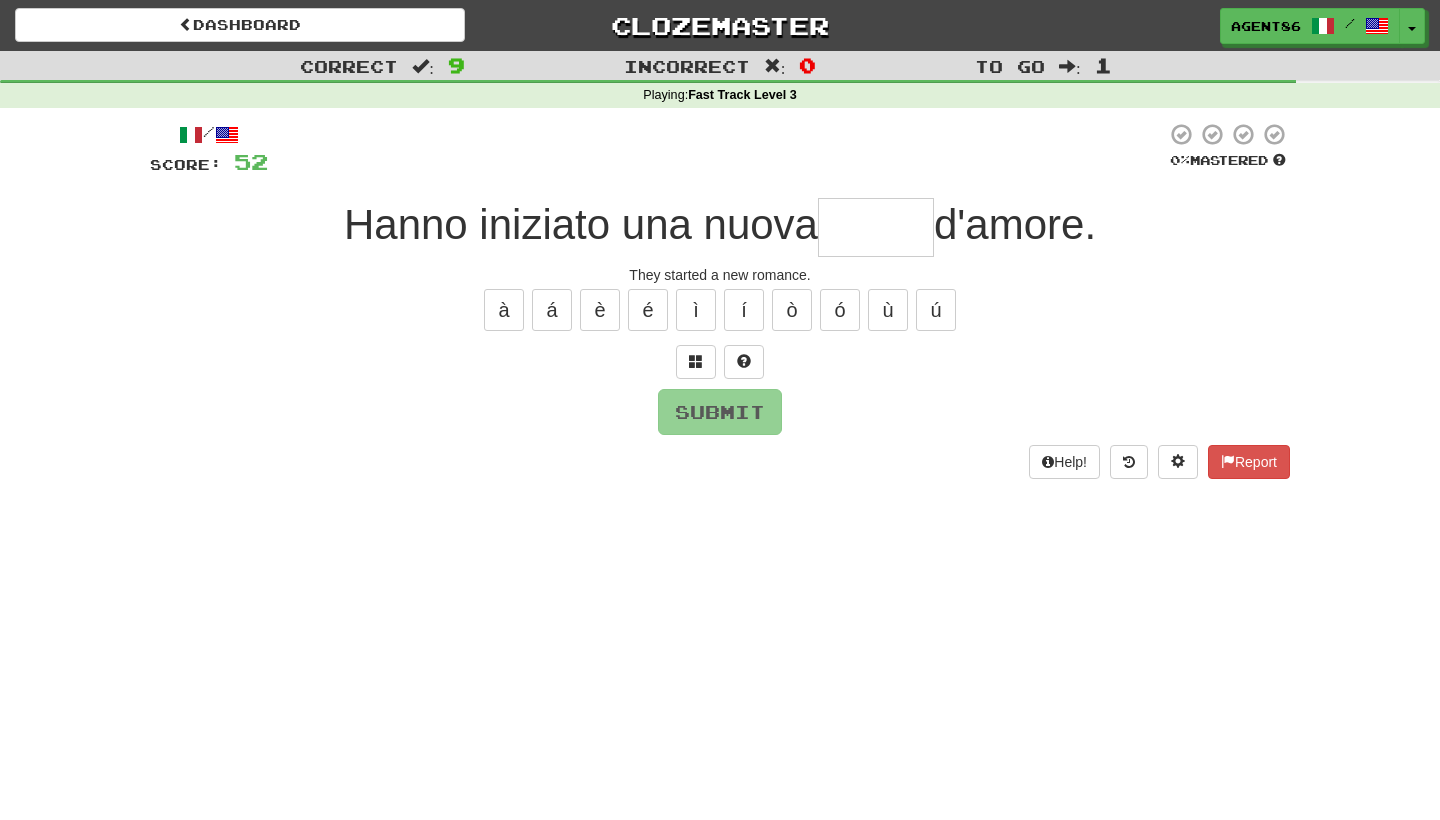 type on "*" 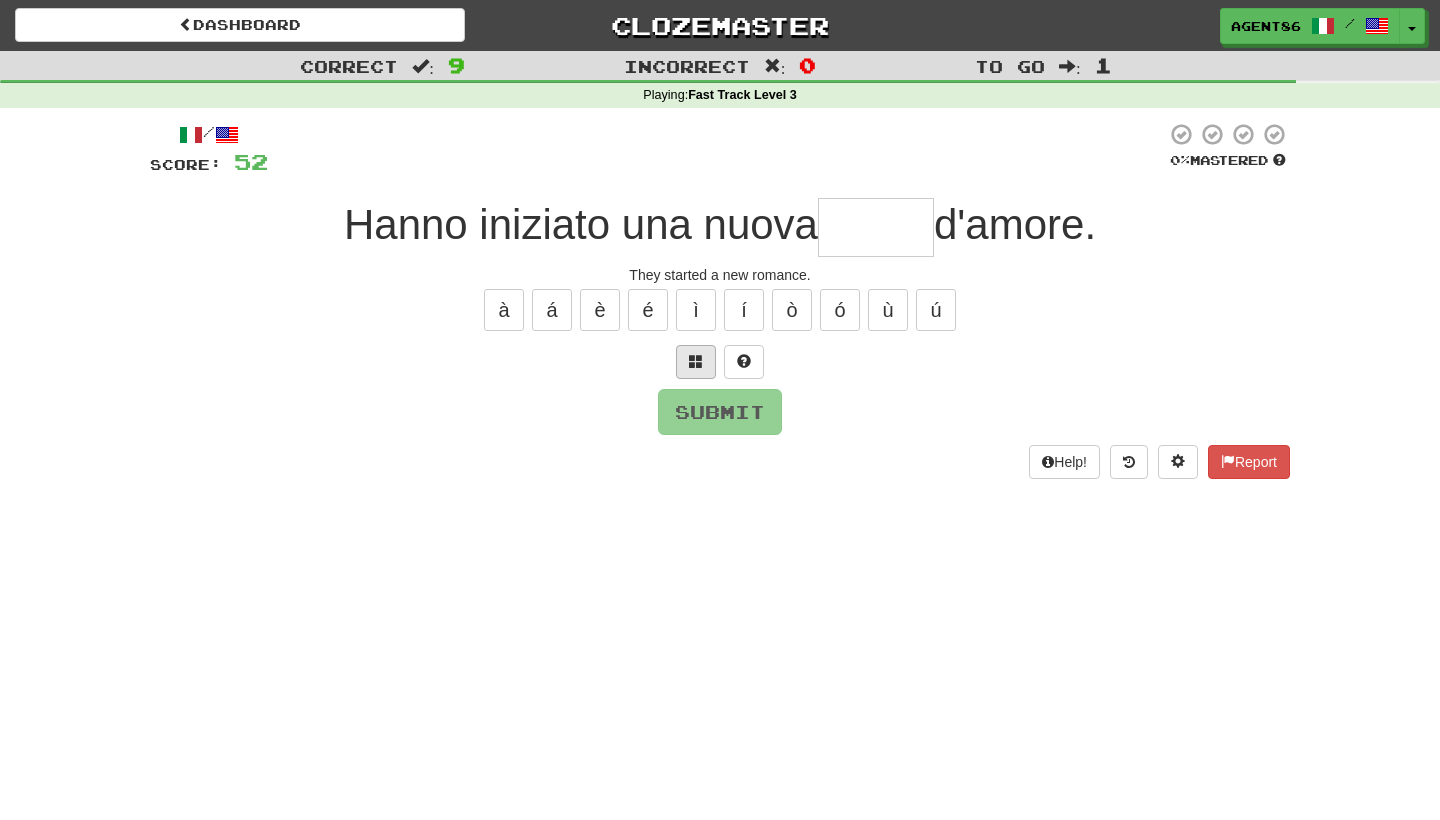click at bounding box center [696, 361] 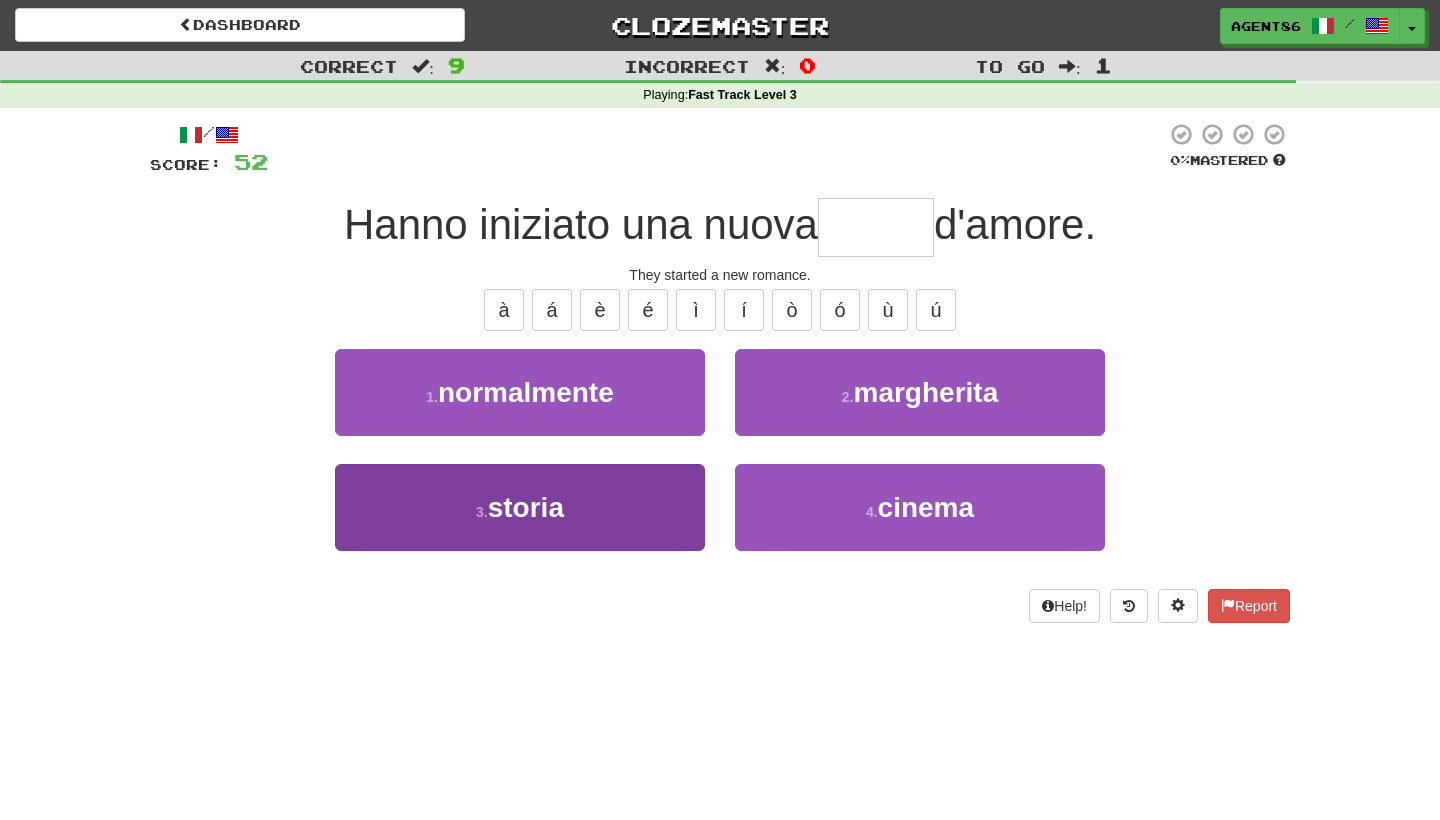 click on "3 .  storia" at bounding box center (520, 507) 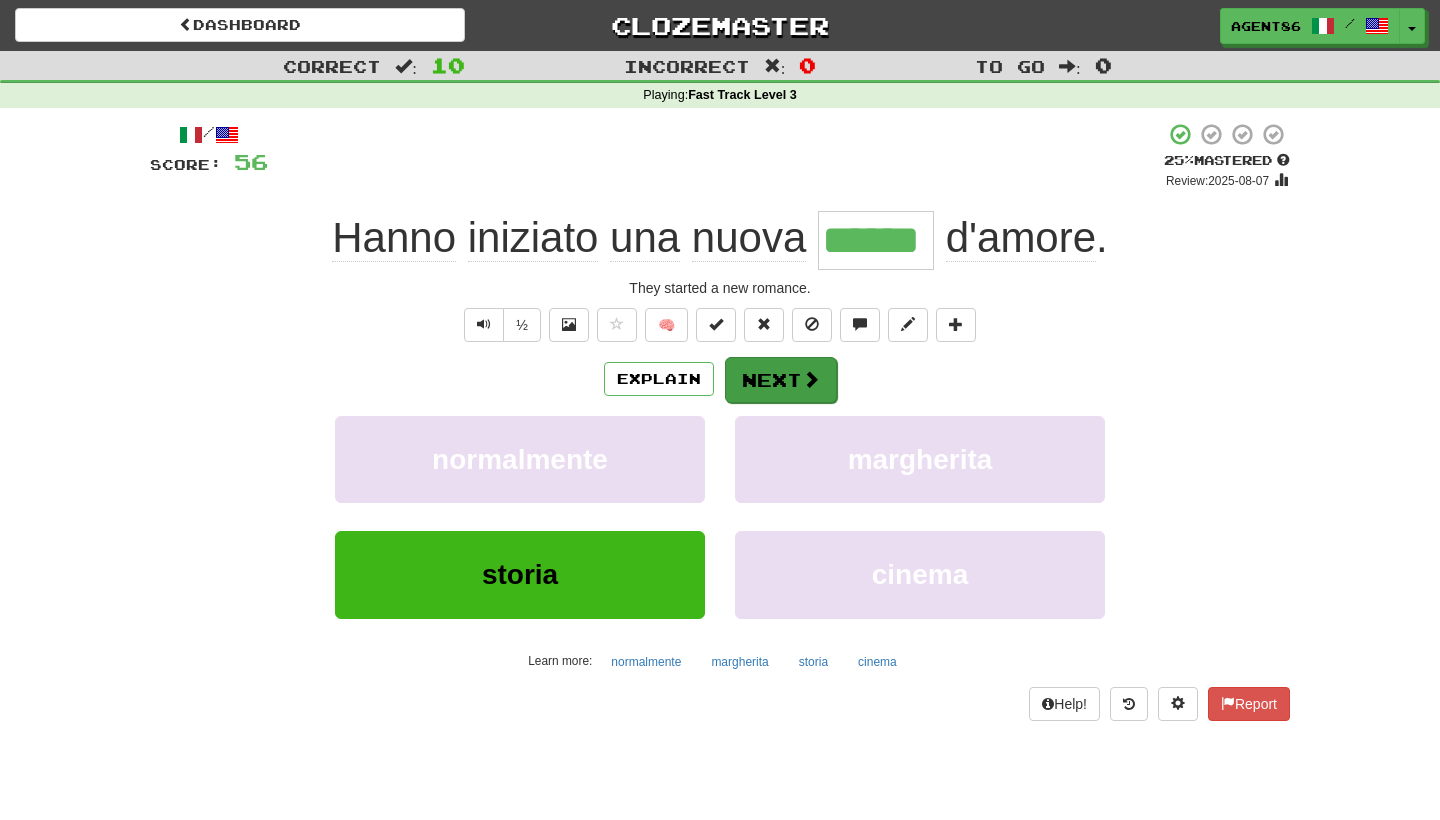 click on "Next" at bounding box center (781, 380) 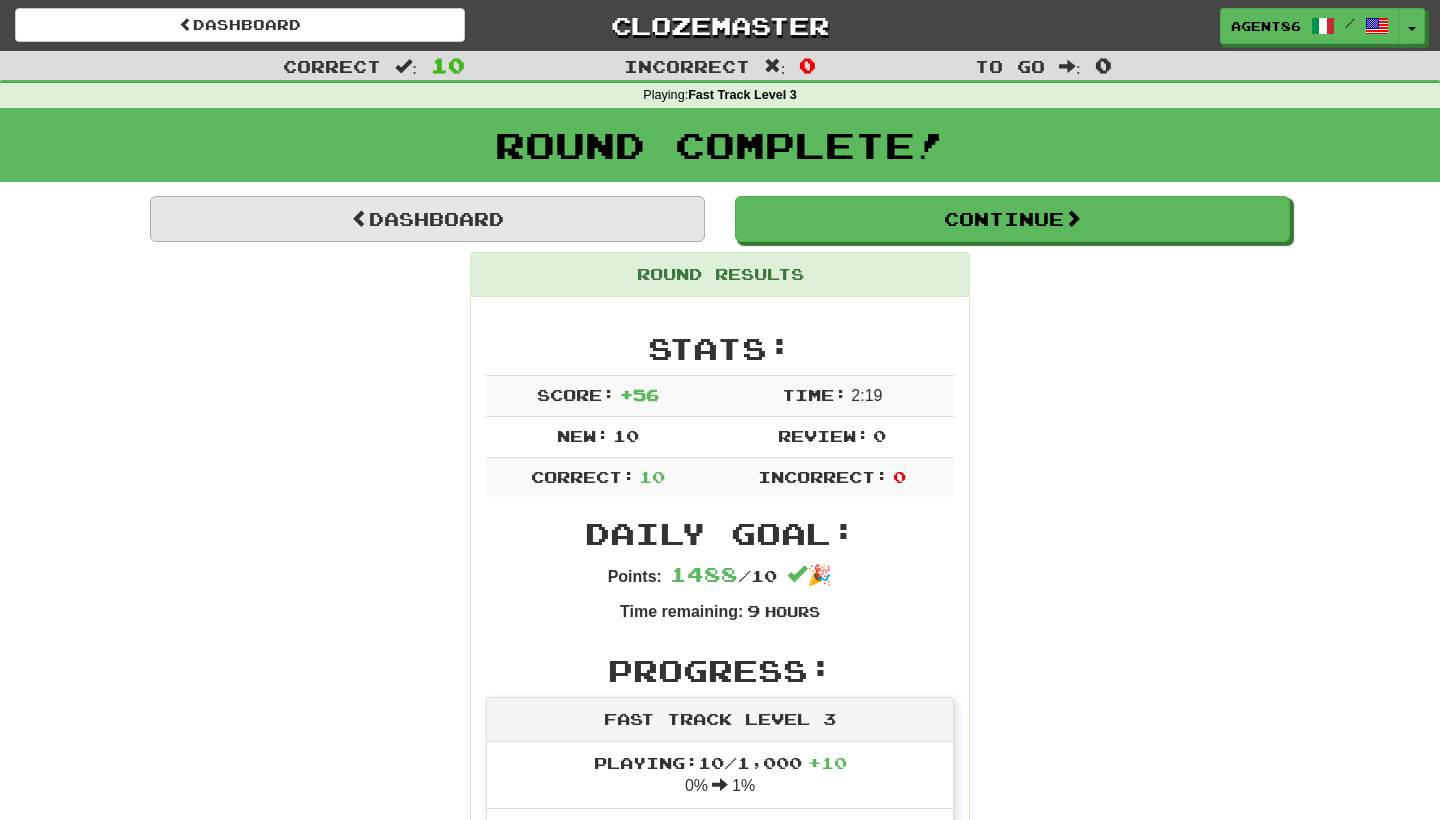 click on "Dashboard" at bounding box center [427, 219] 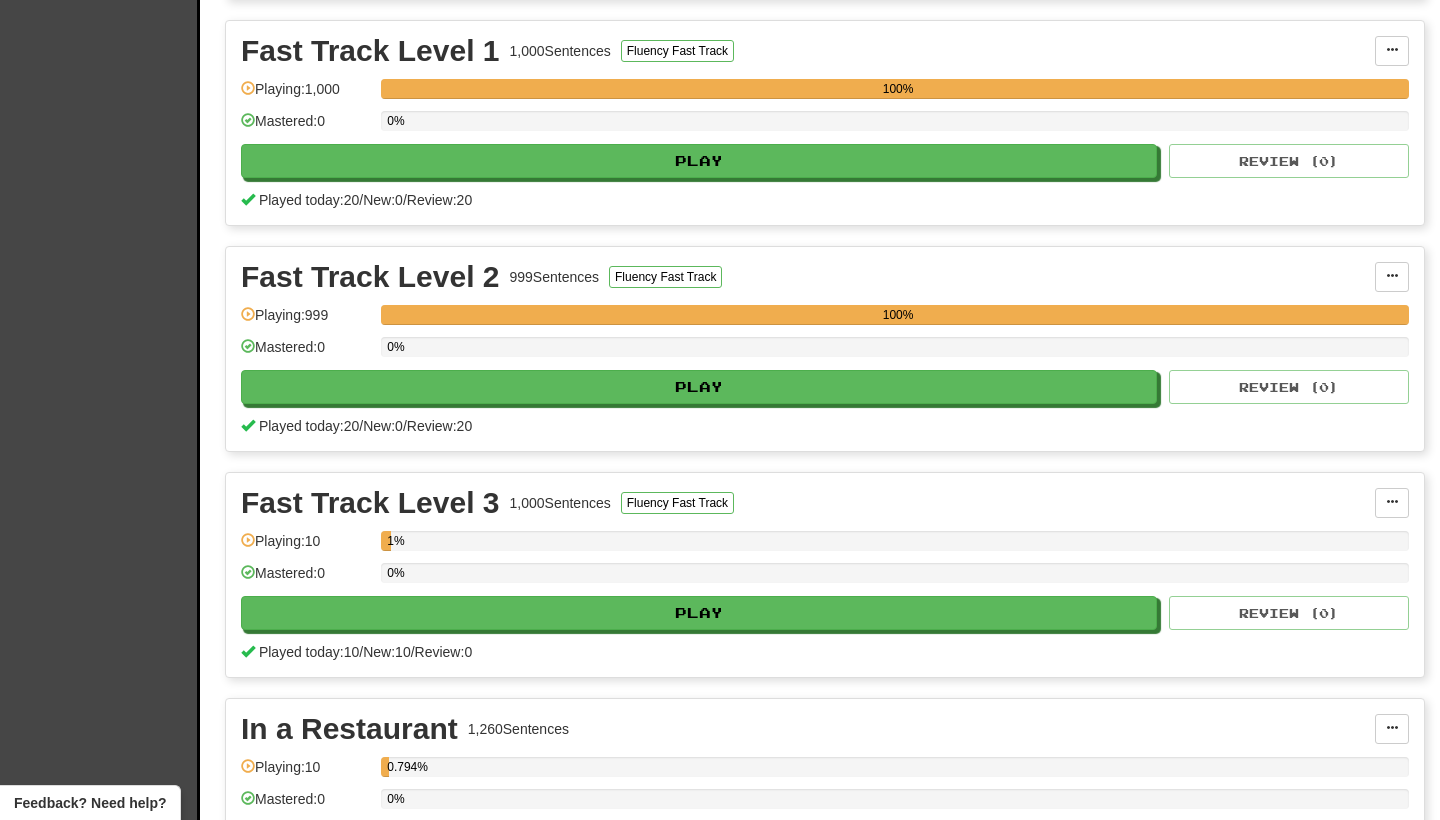 scroll, scrollTop: 915, scrollLeft: 0, axis: vertical 